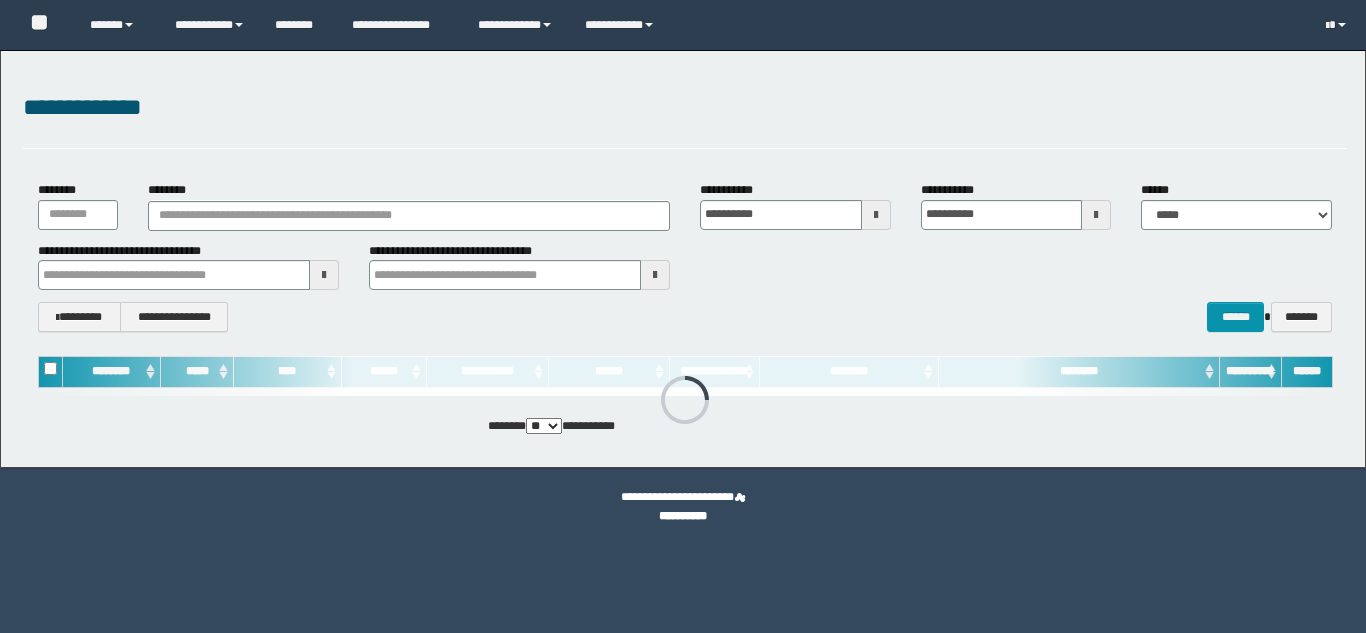 scroll, scrollTop: 0, scrollLeft: 0, axis: both 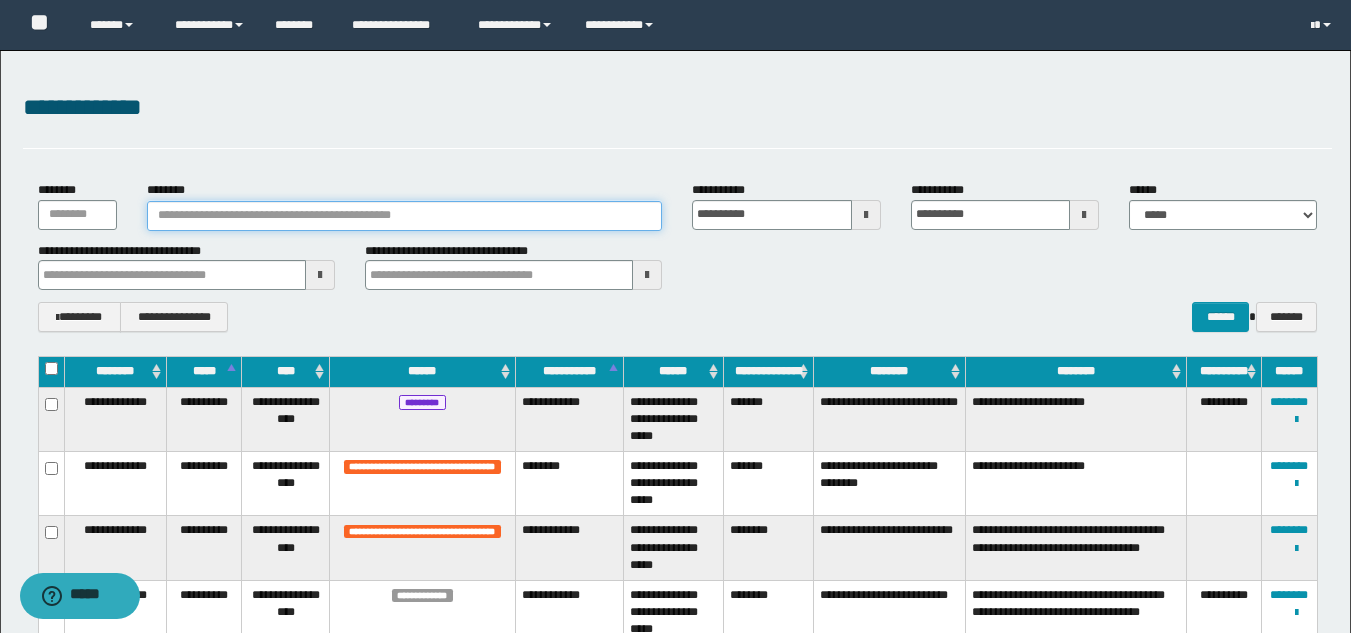 click on "********" at bounding box center [405, 216] 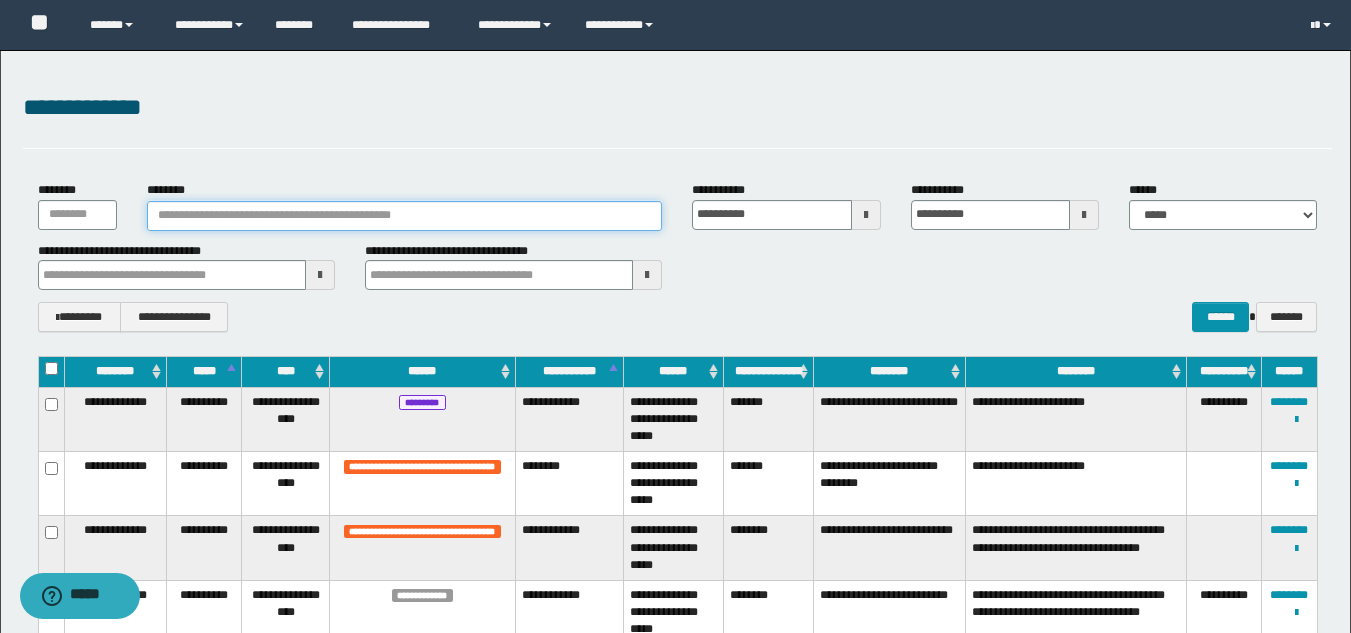 paste on "**********" 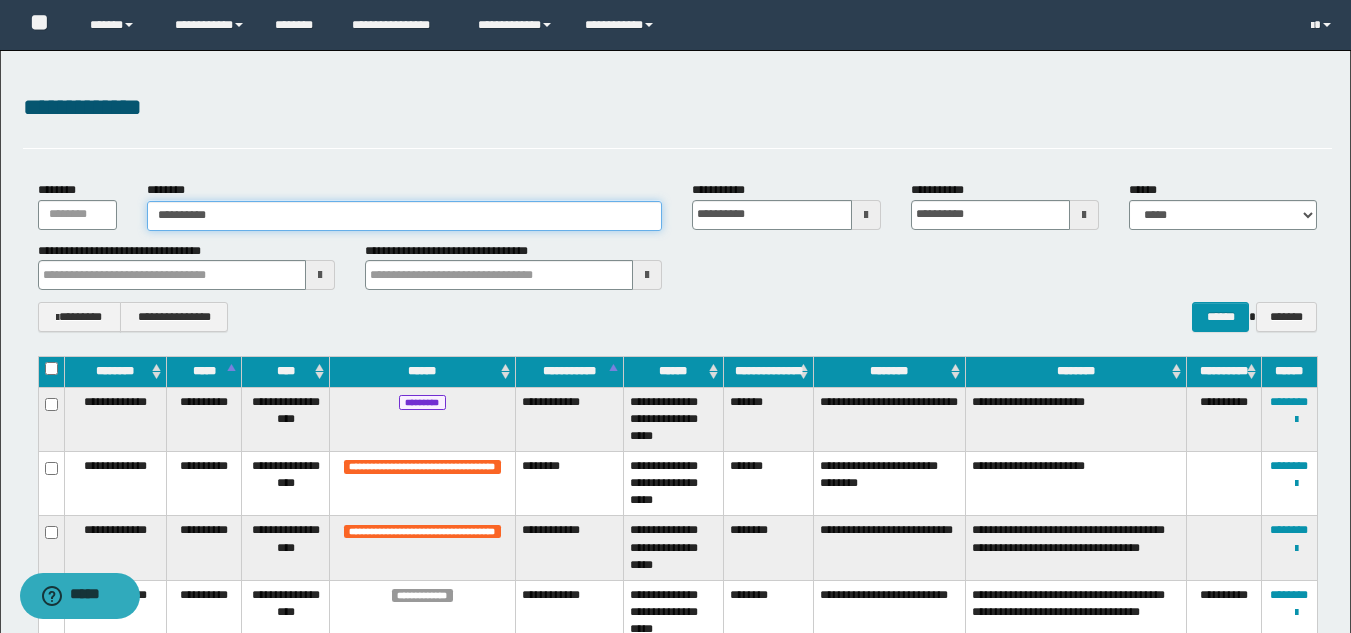 type on "**********" 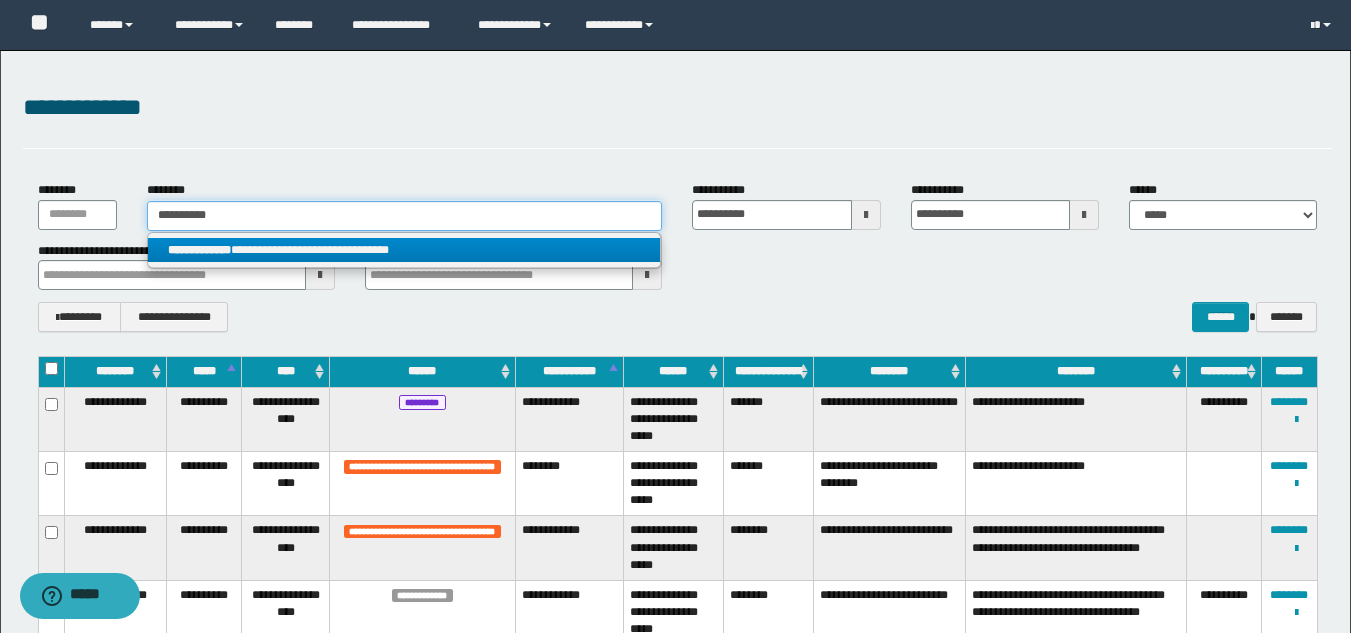 type on "**********" 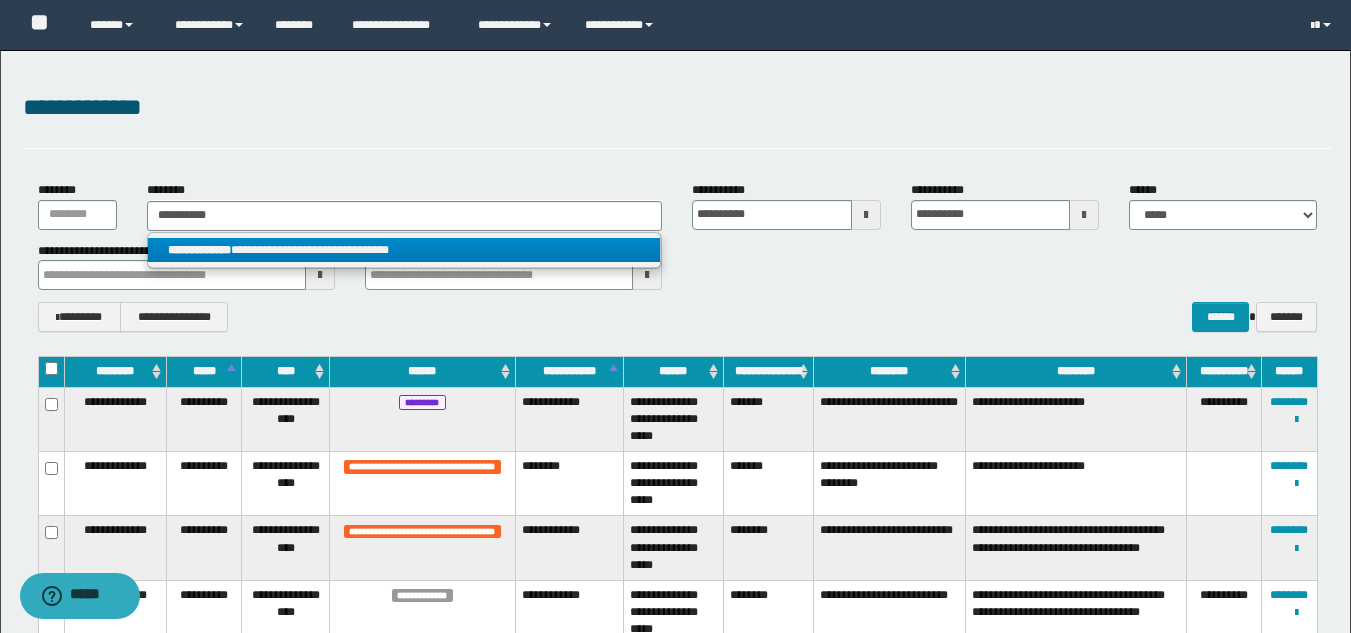 click on "**********" at bounding box center (404, 250) 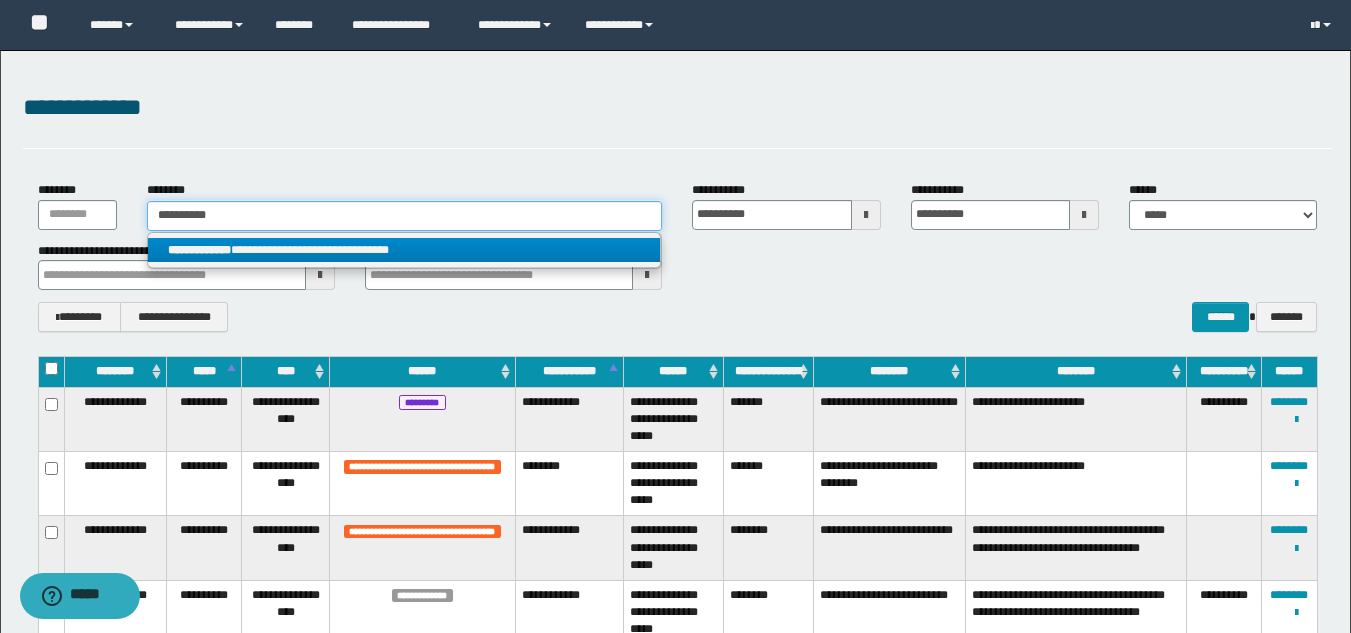 type 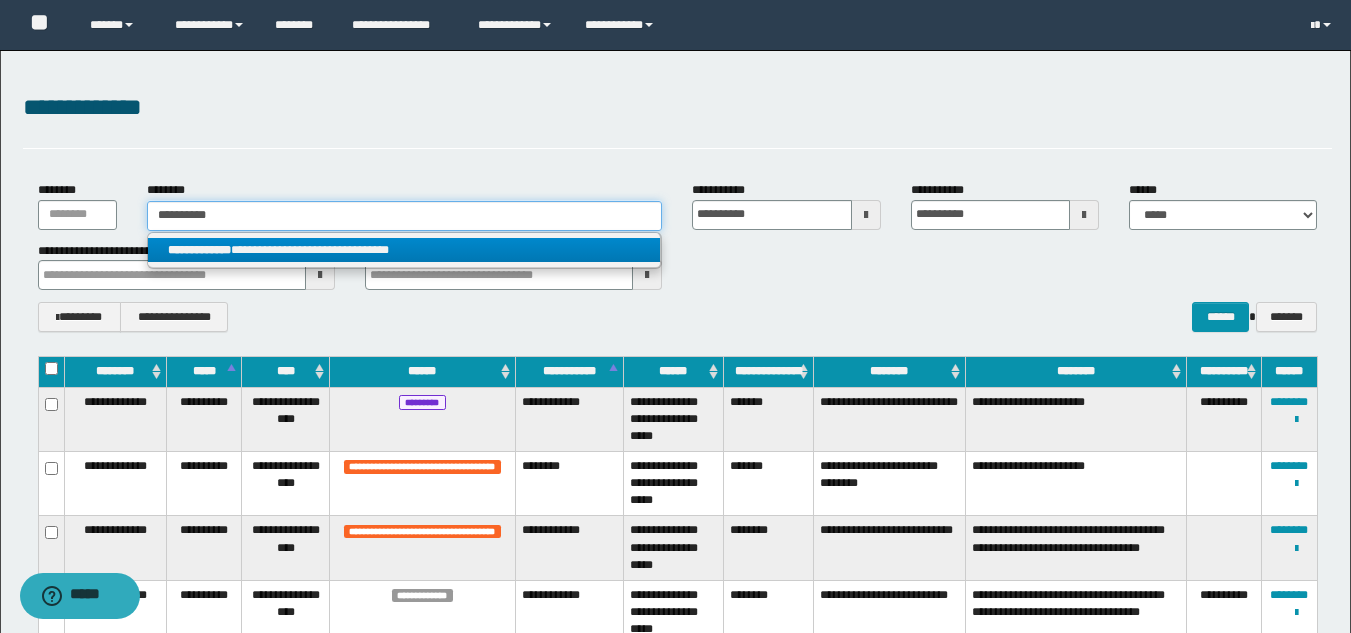 type on "**********" 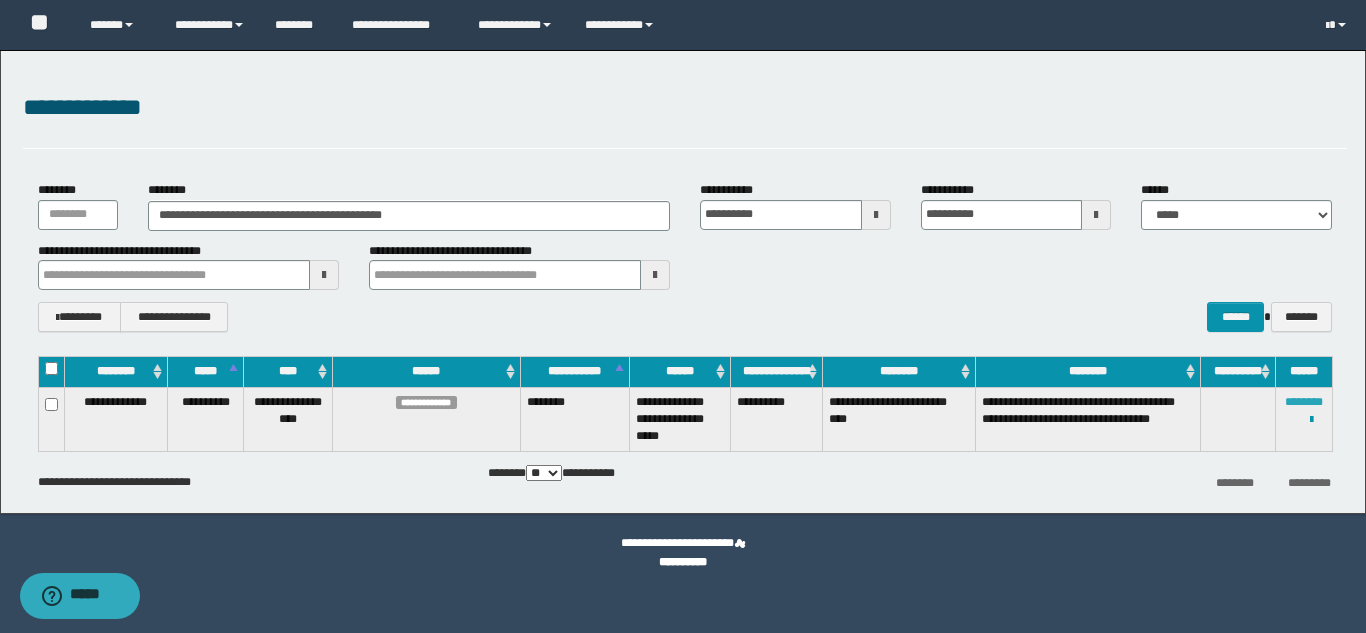 click on "********" at bounding box center [1304, 402] 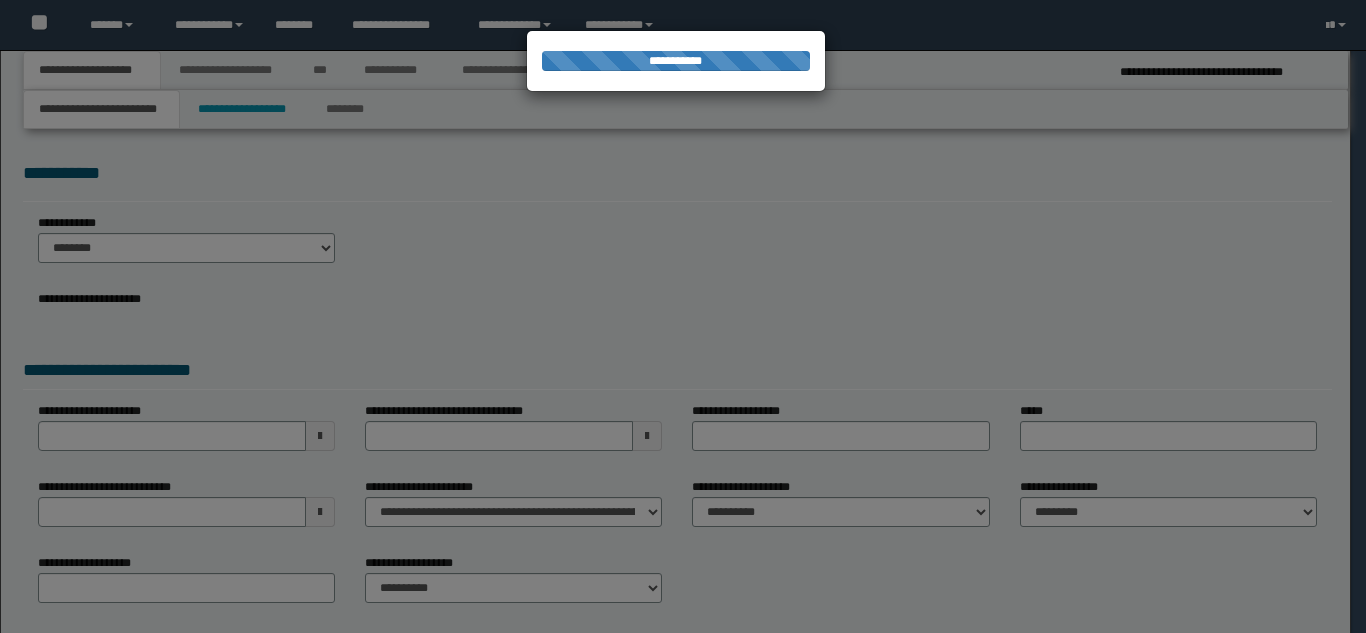 scroll, scrollTop: 0, scrollLeft: 0, axis: both 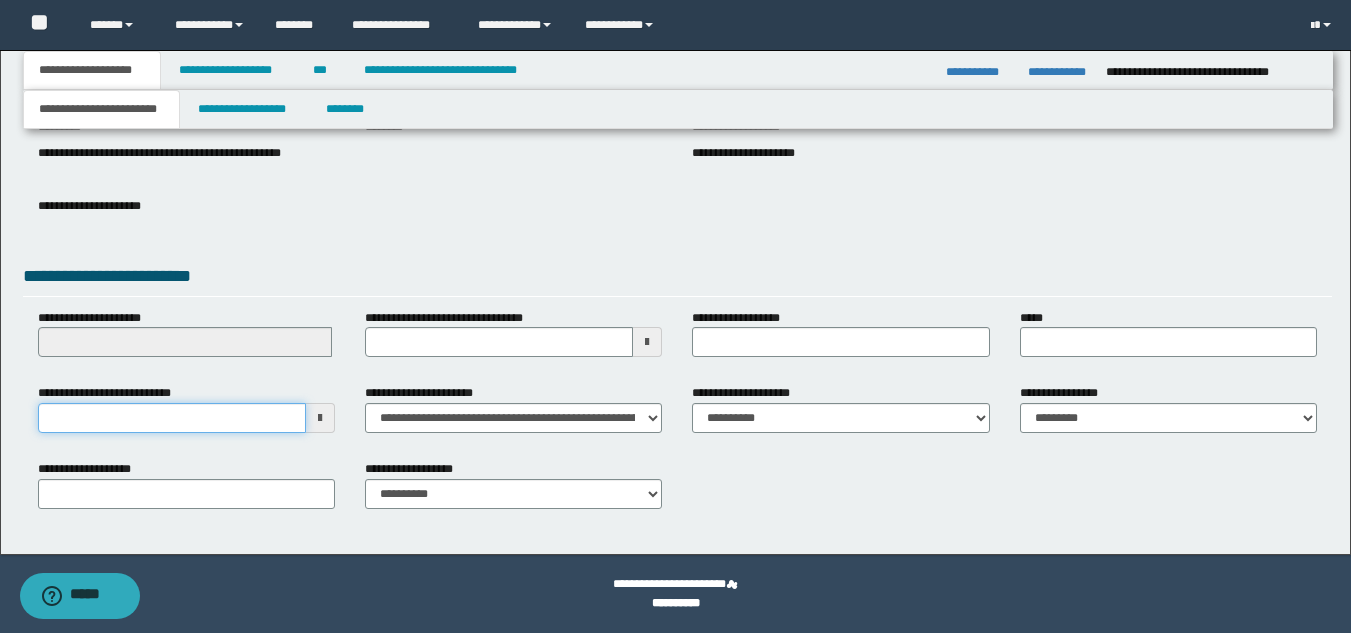 click on "**********" at bounding box center (172, 418) 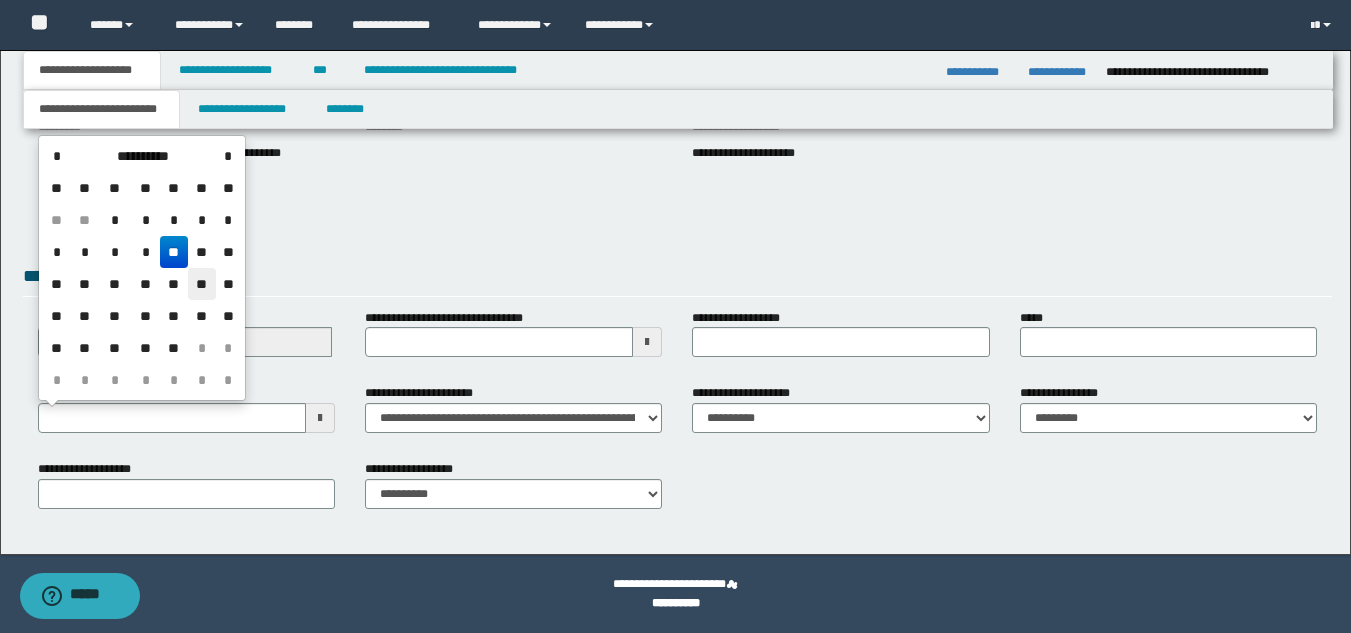 click on "**" at bounding box center (202, 284) 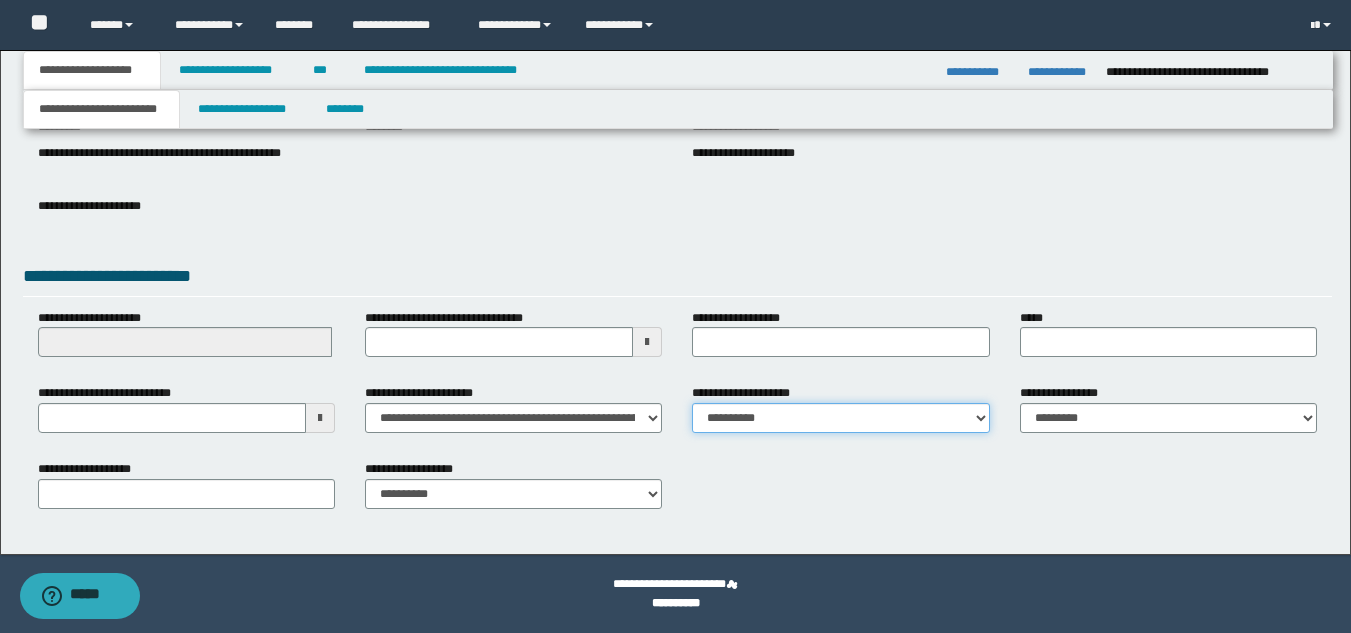 click on "**********" at bounding box center (840, 418) 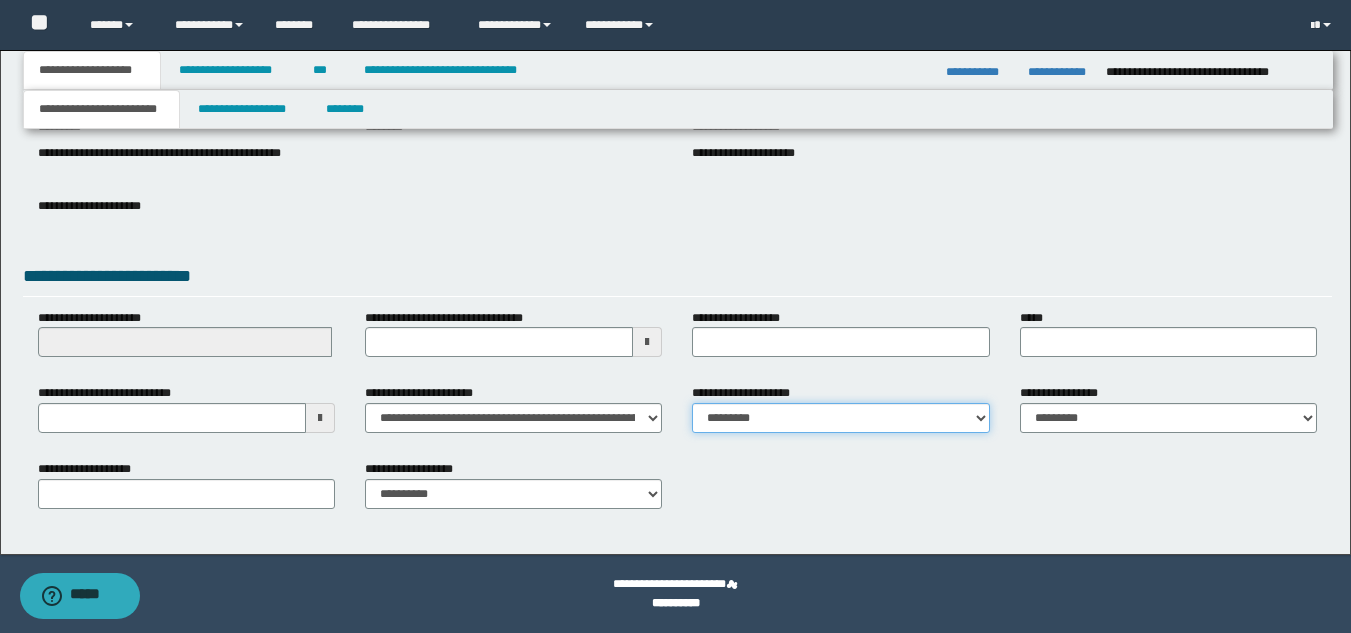 click on "**********" at bounding box center (840, 418) 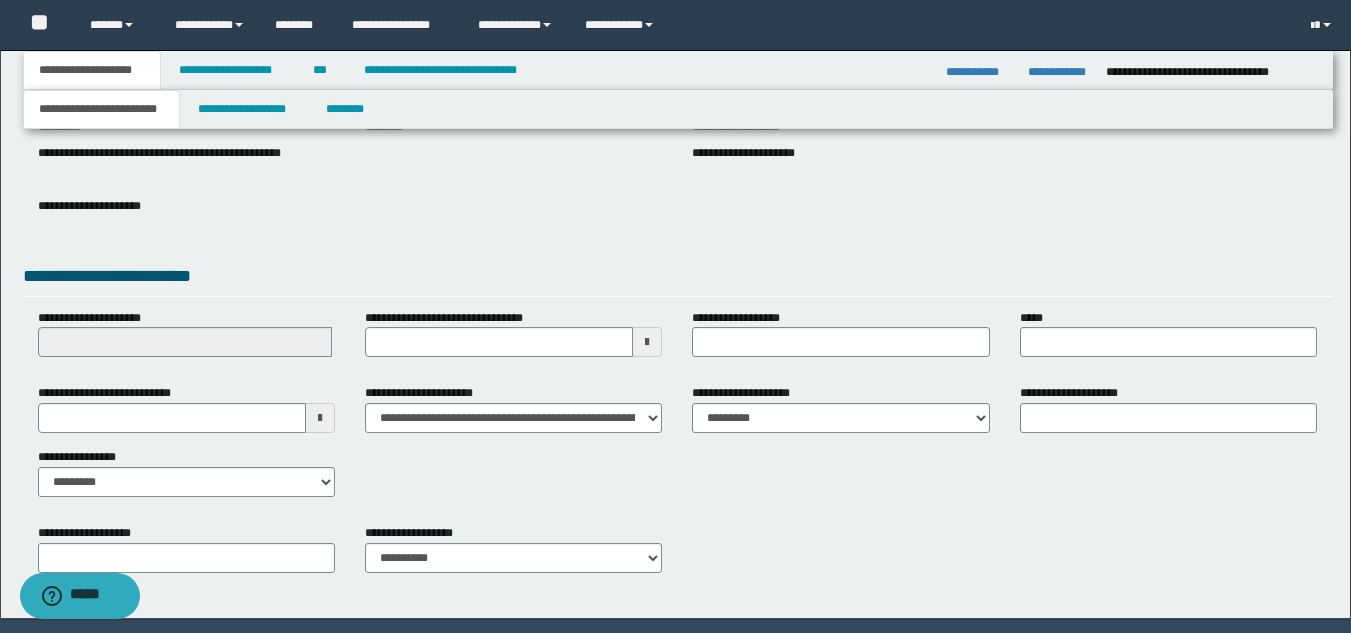 click on "**********" at bounding box center [677, 448] 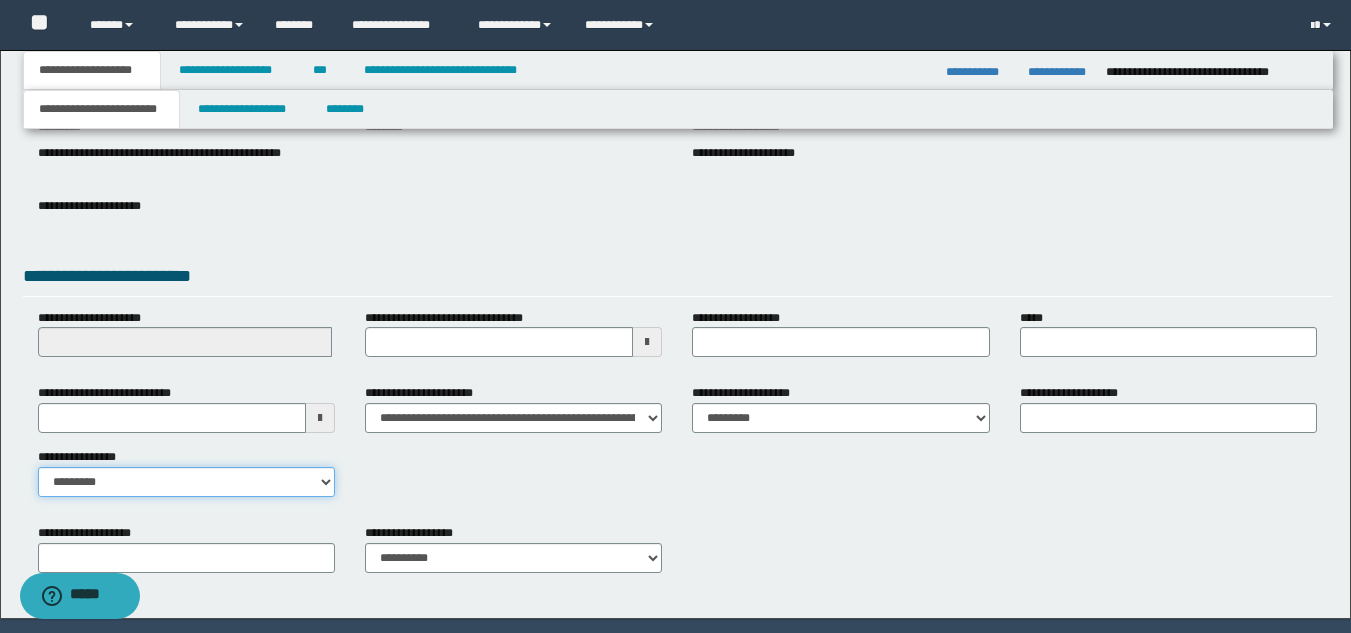 click on "**********" at bounding box center (186, 482) 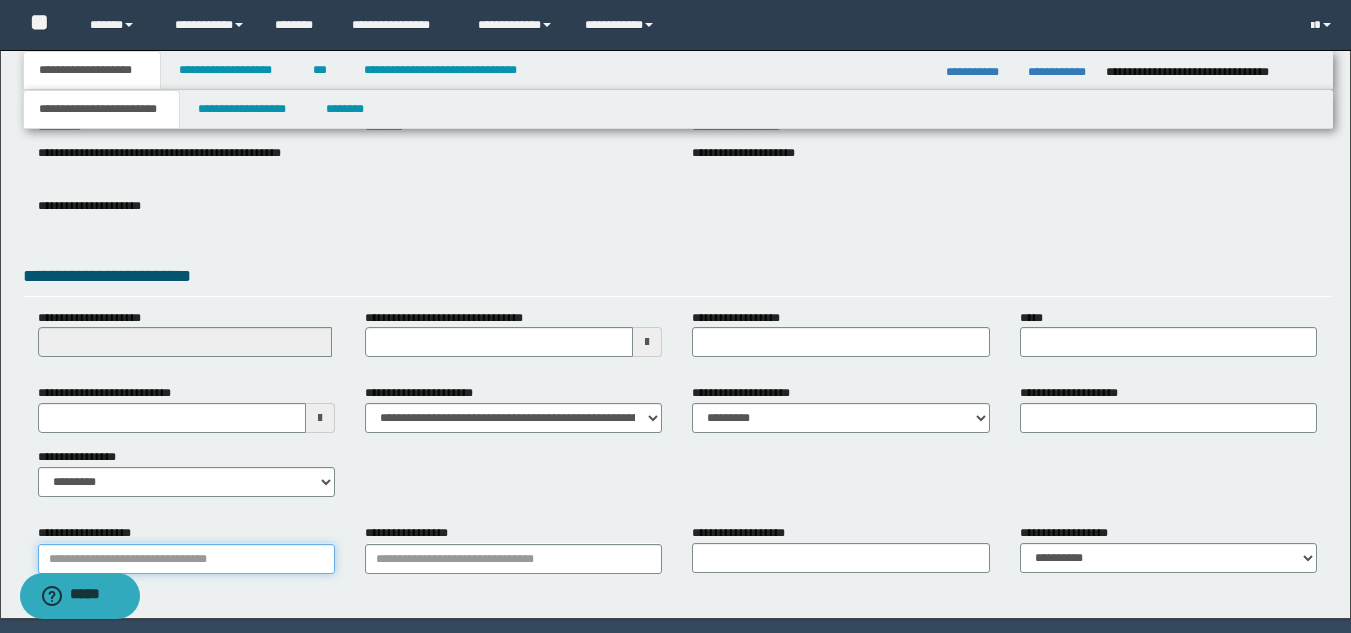 drag, startPoint x: 159, startPoint y: 558, endPoint x: 193, endPoint y: 560, distance: 34.058773 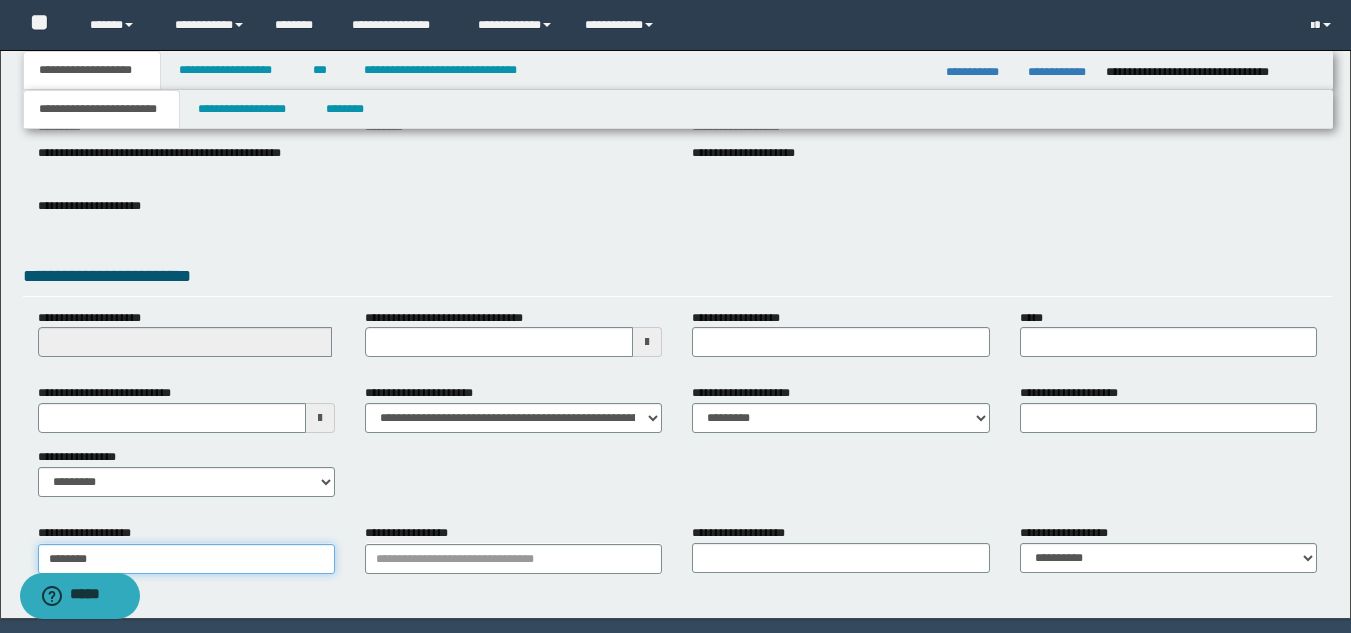 type on "********" 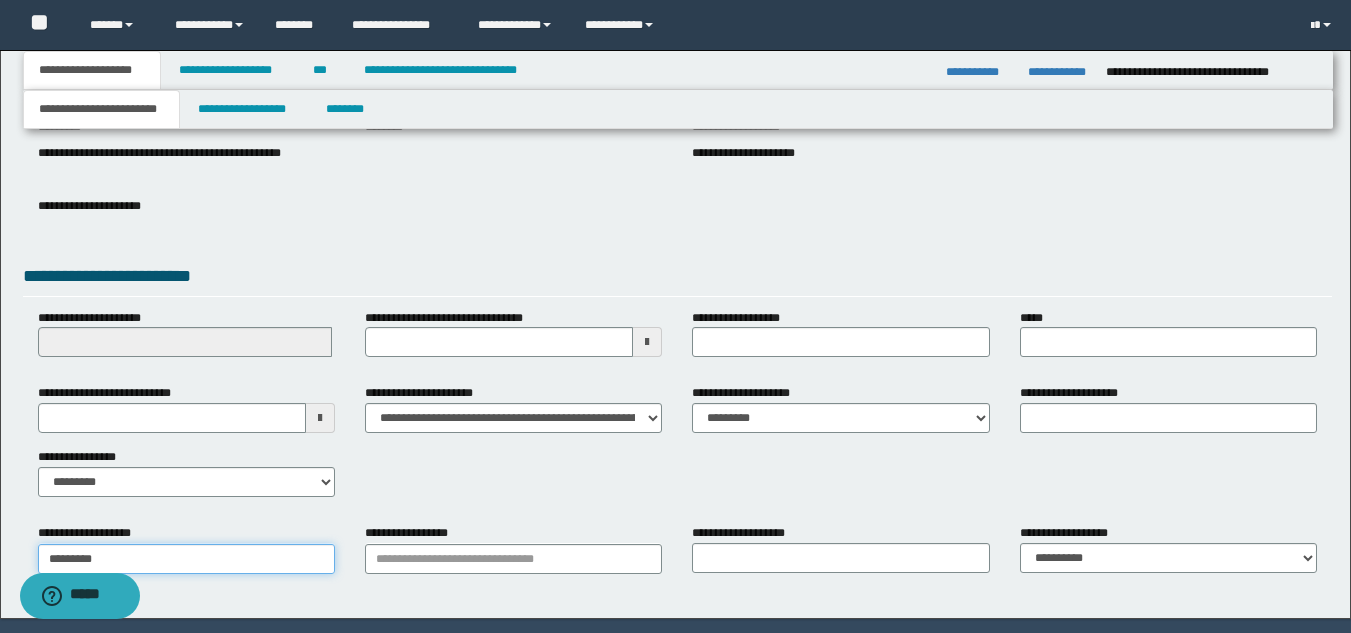 type on "********" 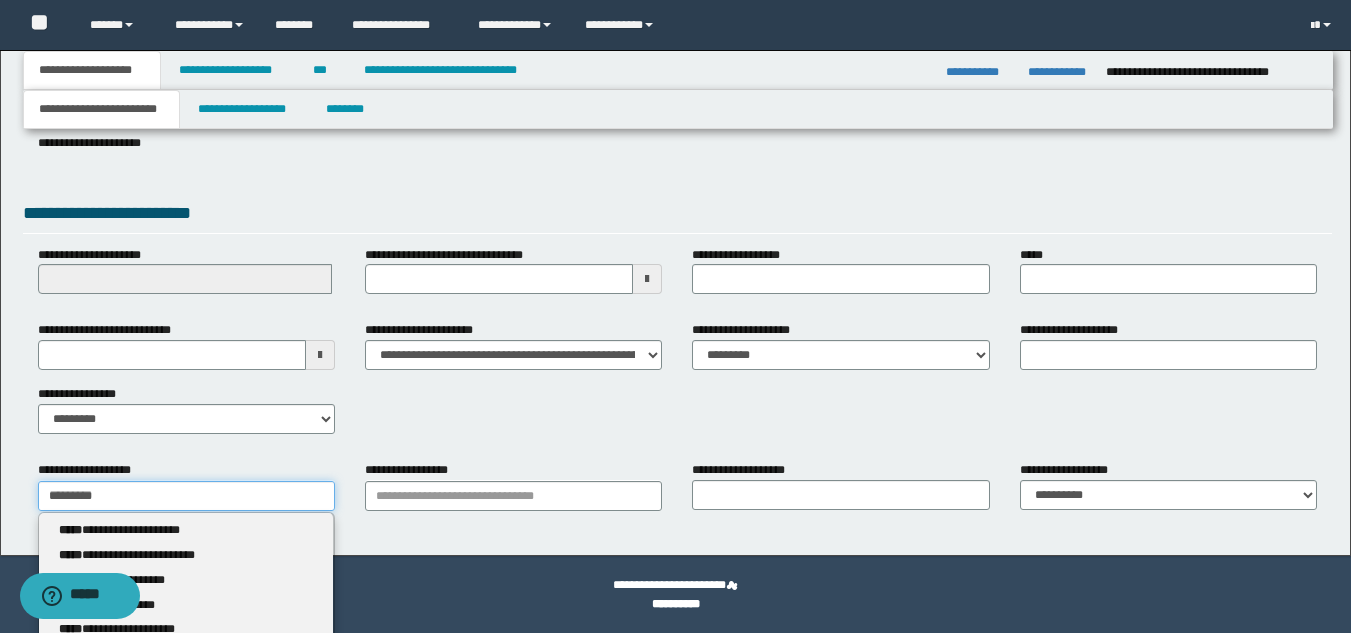 scroll, scrollTop: 315, scrollLeft: 0, axis: vertical 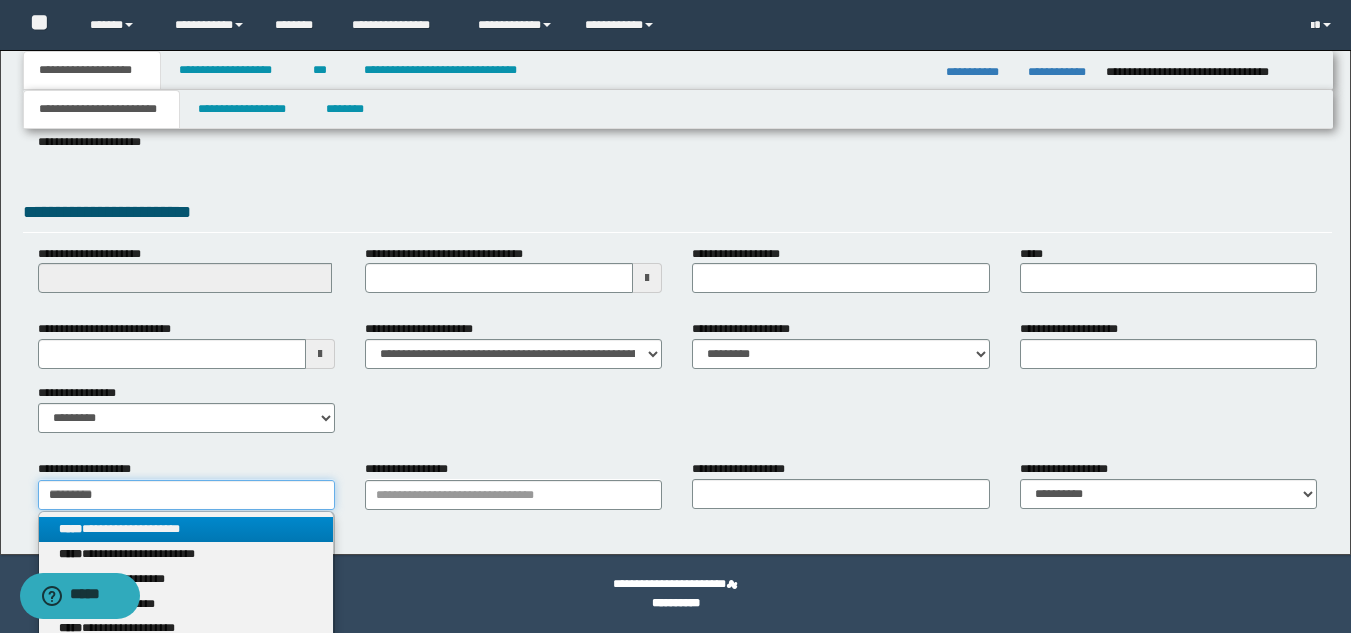 type on "********" 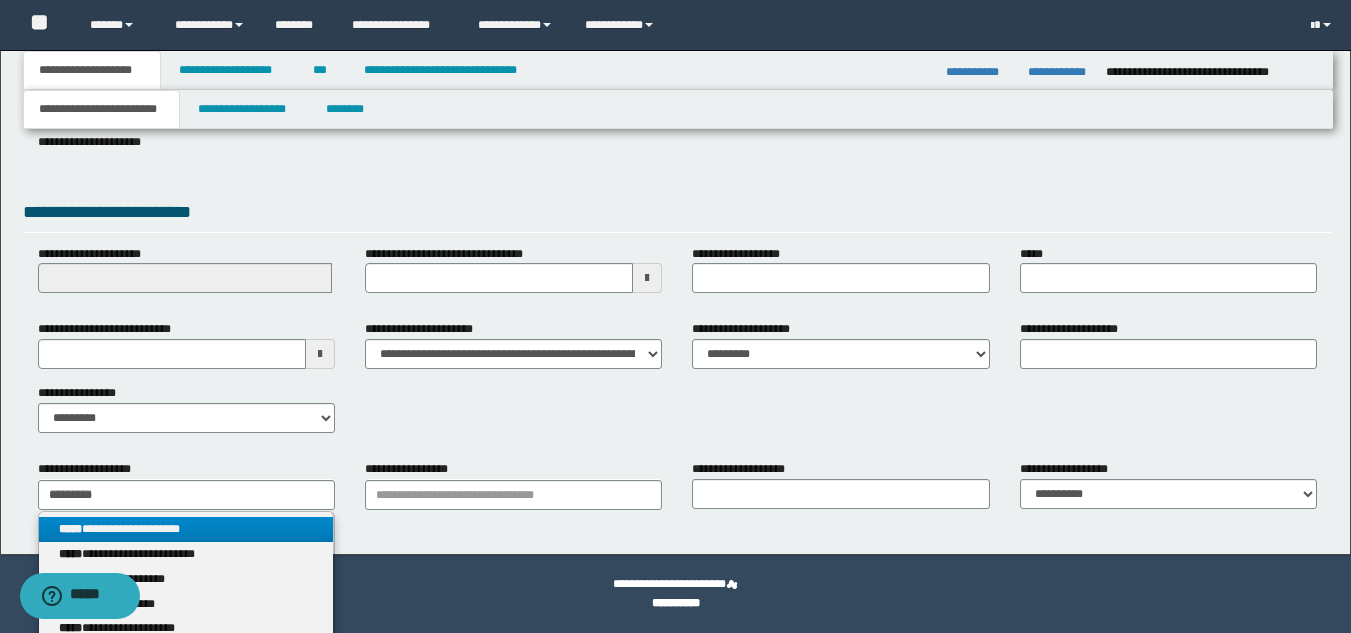 click on "**********" at bounding box center [186, 529] 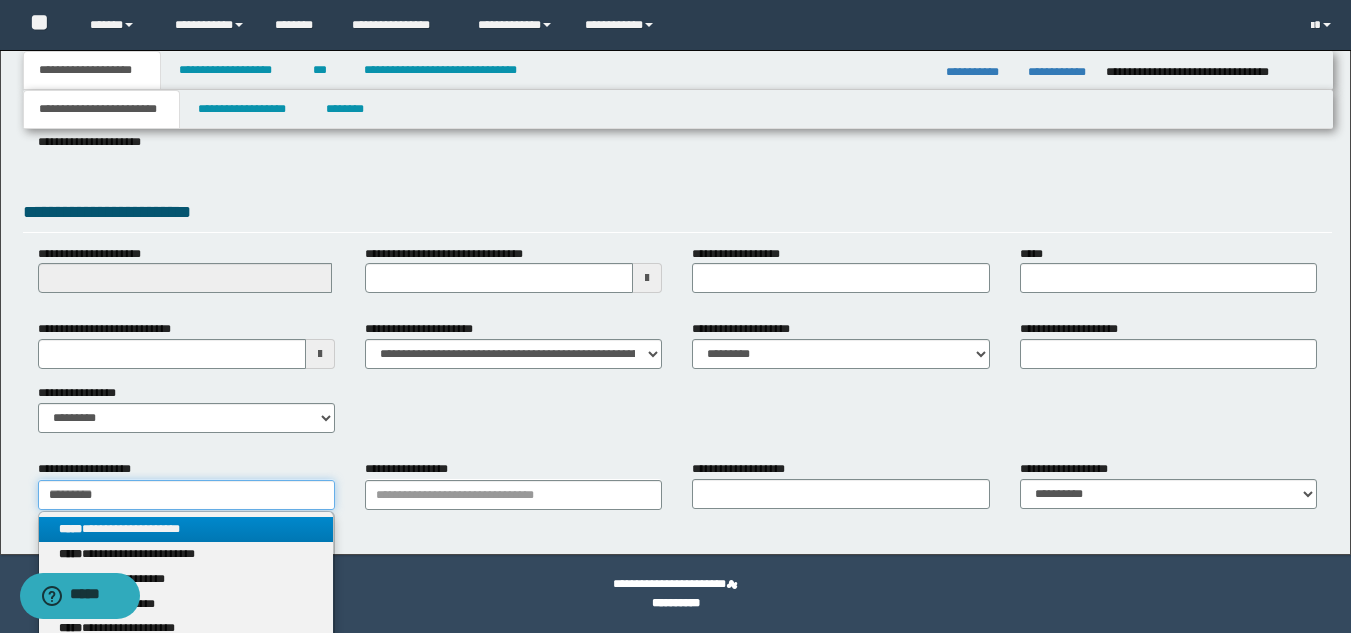 type 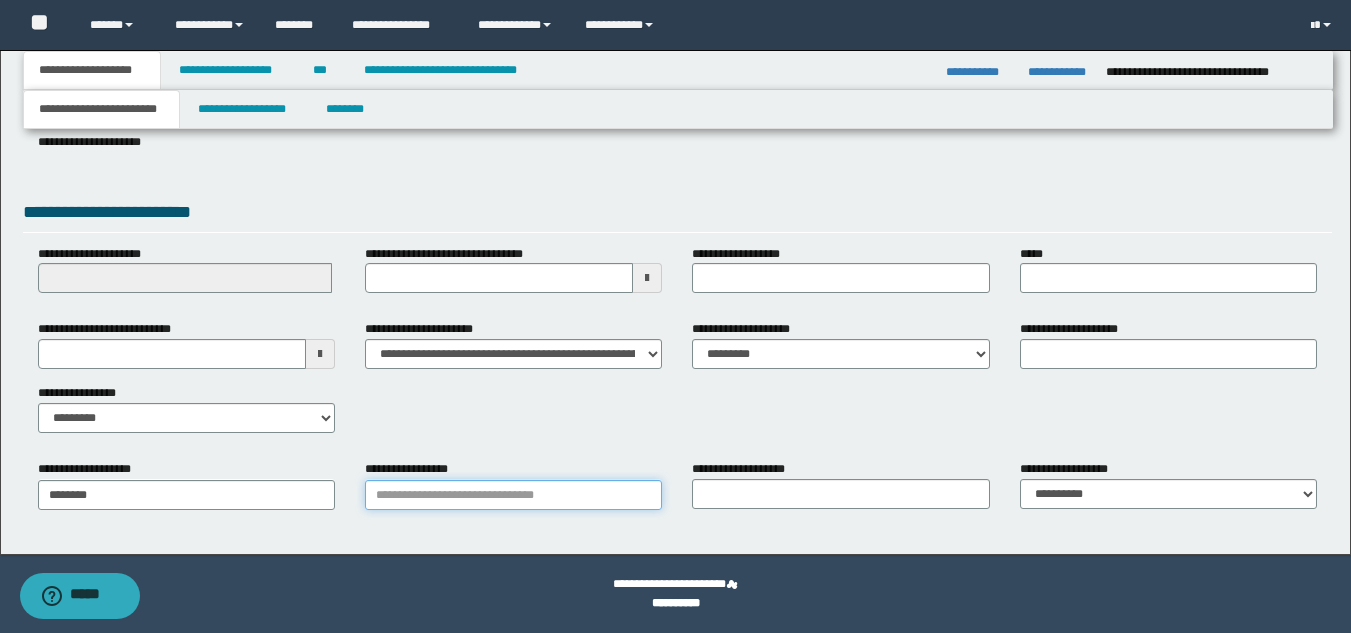 click on "**********" at bounding box center (513, 495) 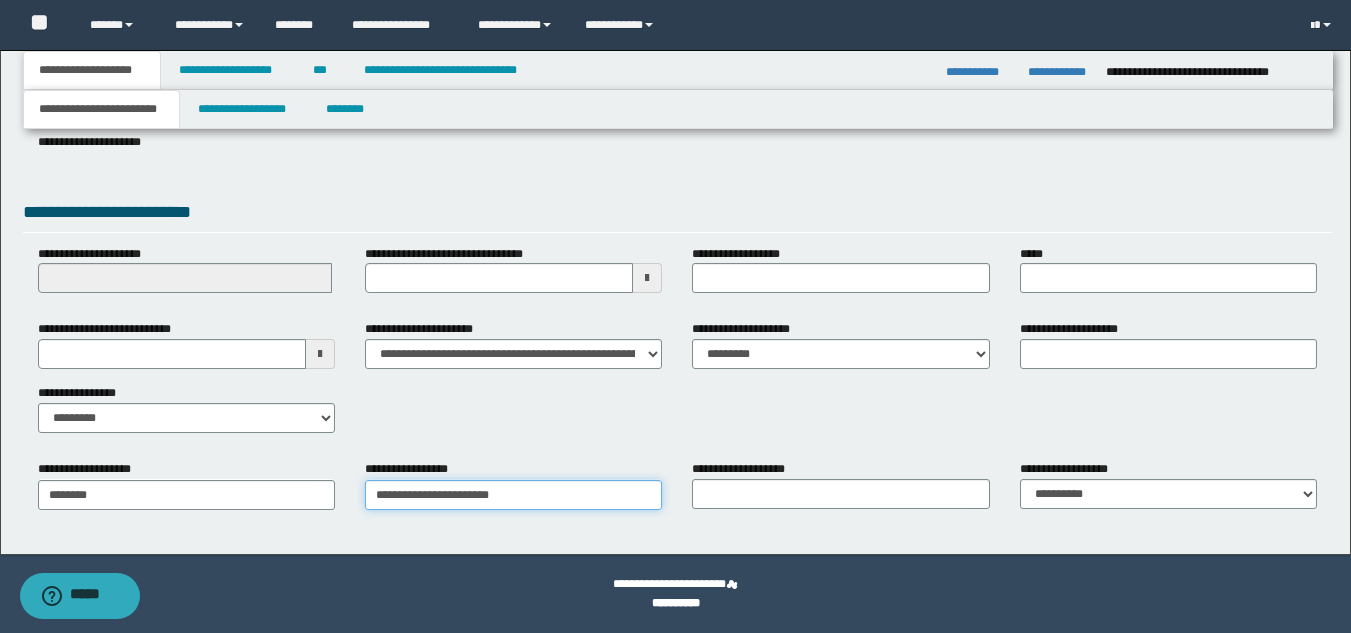 type on "**********" 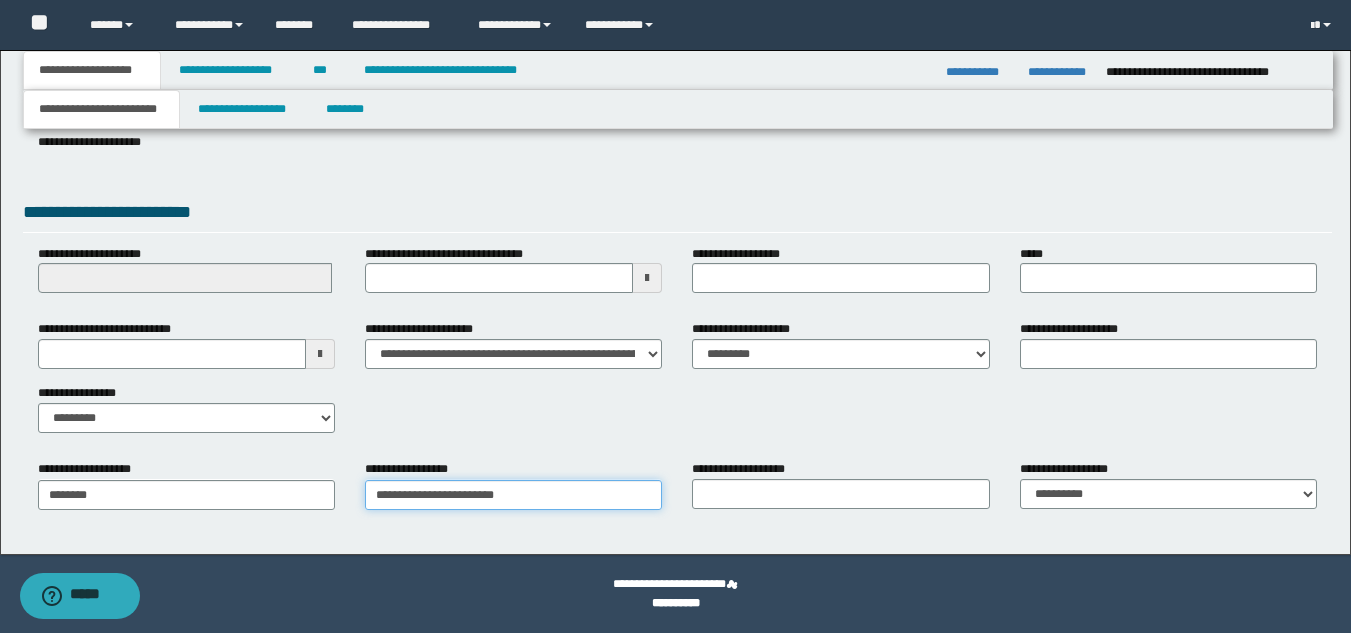 type on "**********" 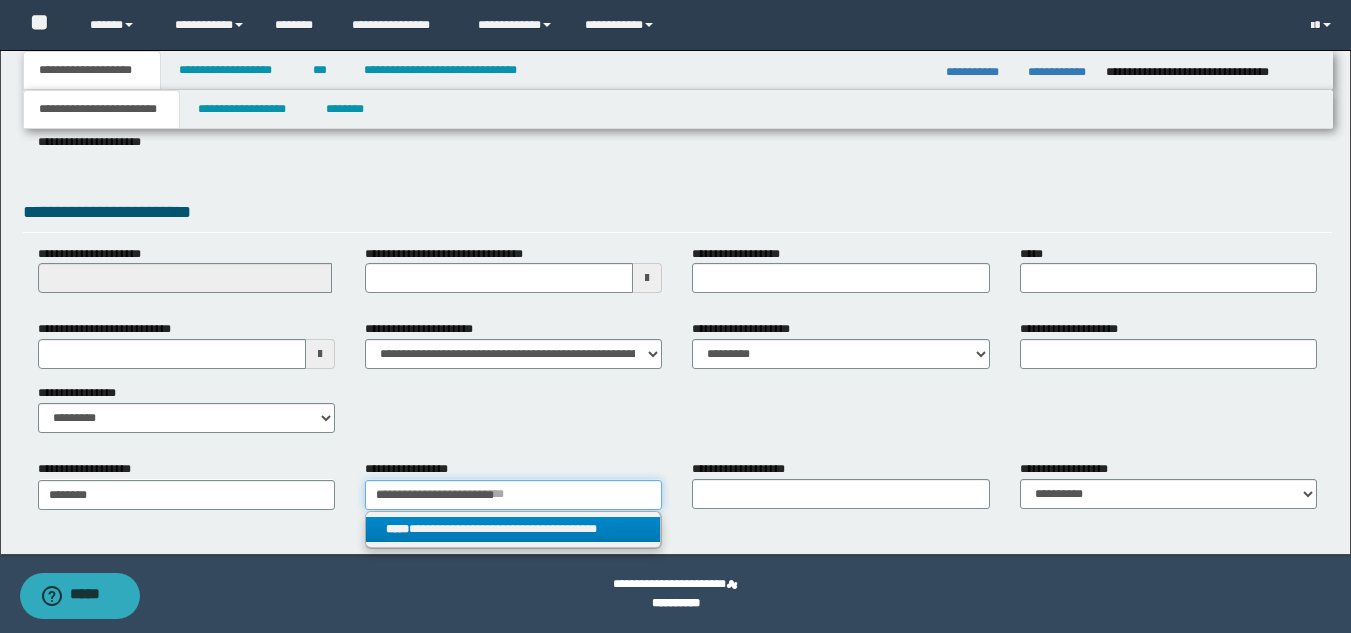 type on "**********" 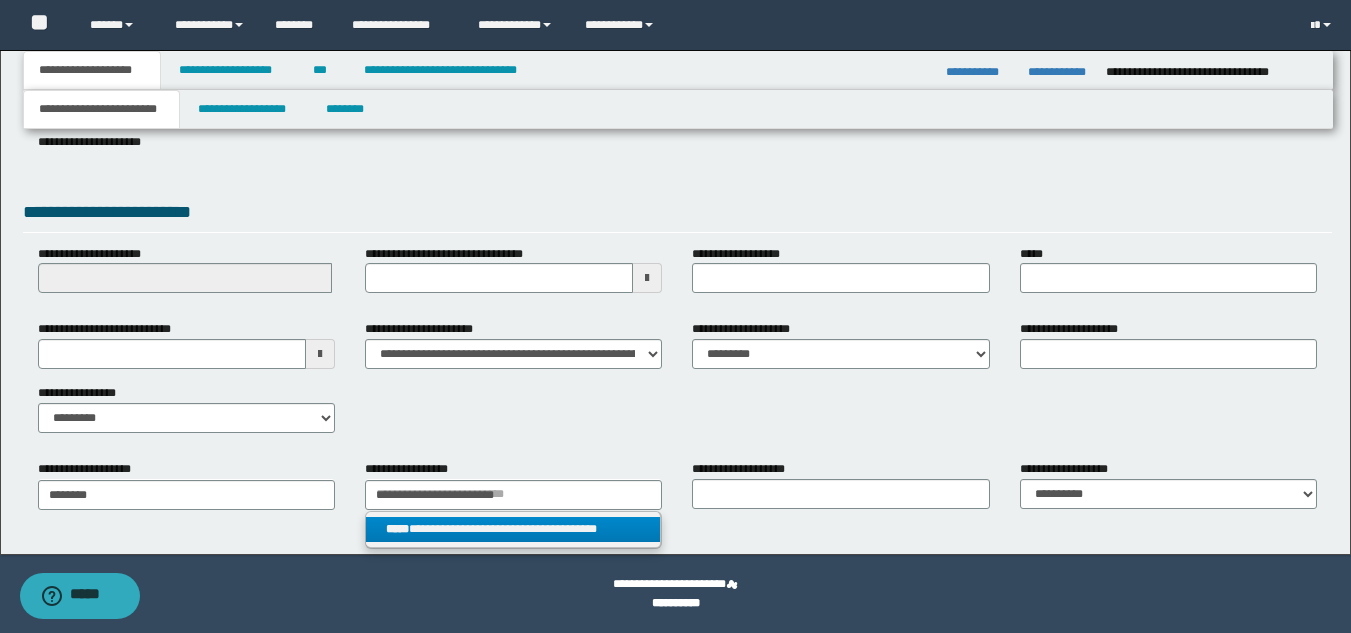 click on "**********" at bounding box center (513, 529) 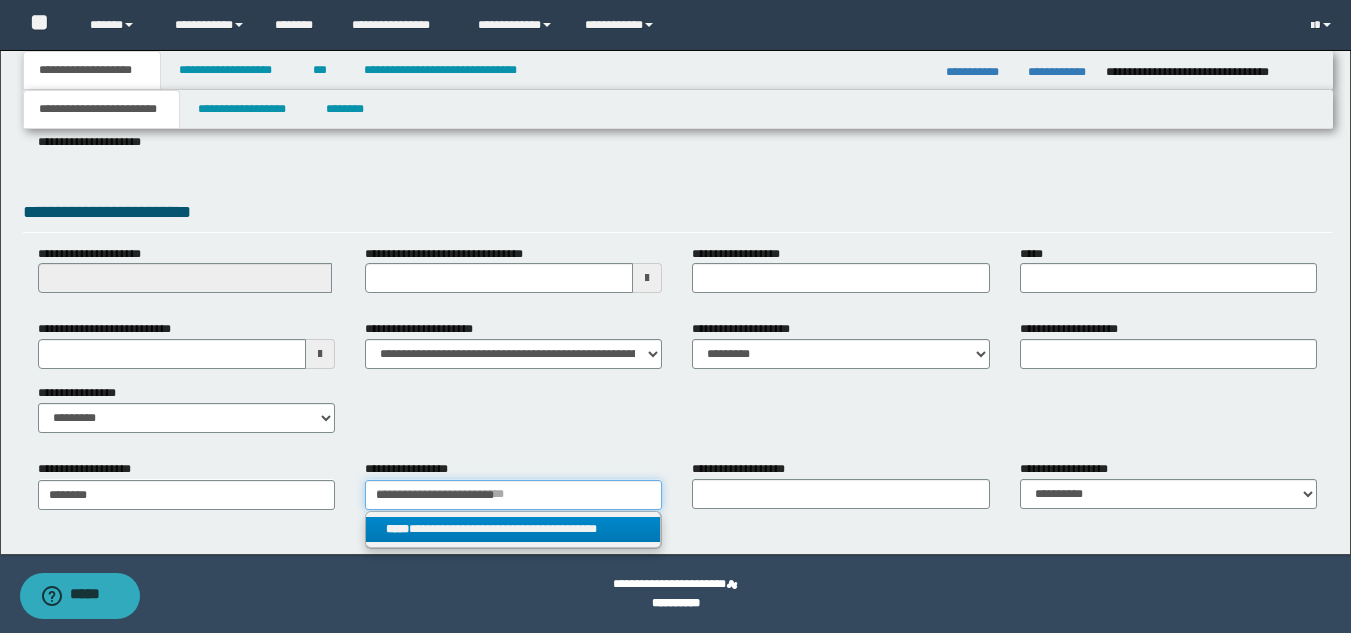 type 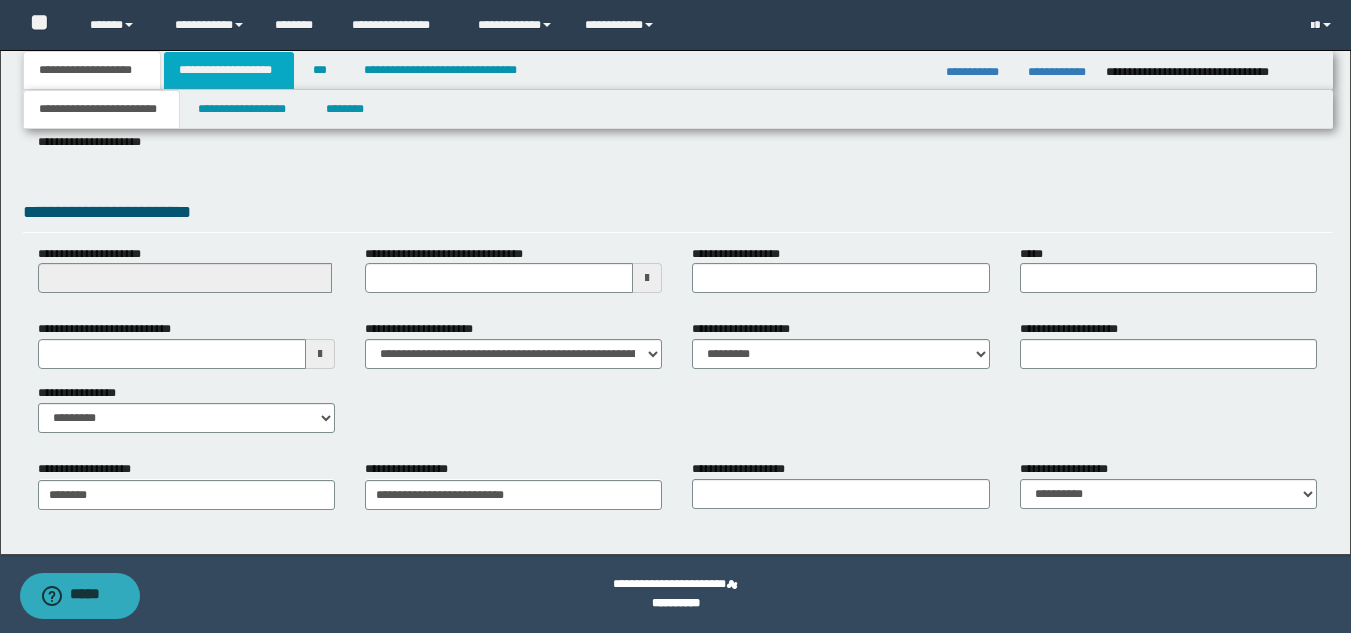 click on "**********" at bounding box center [229, 70] 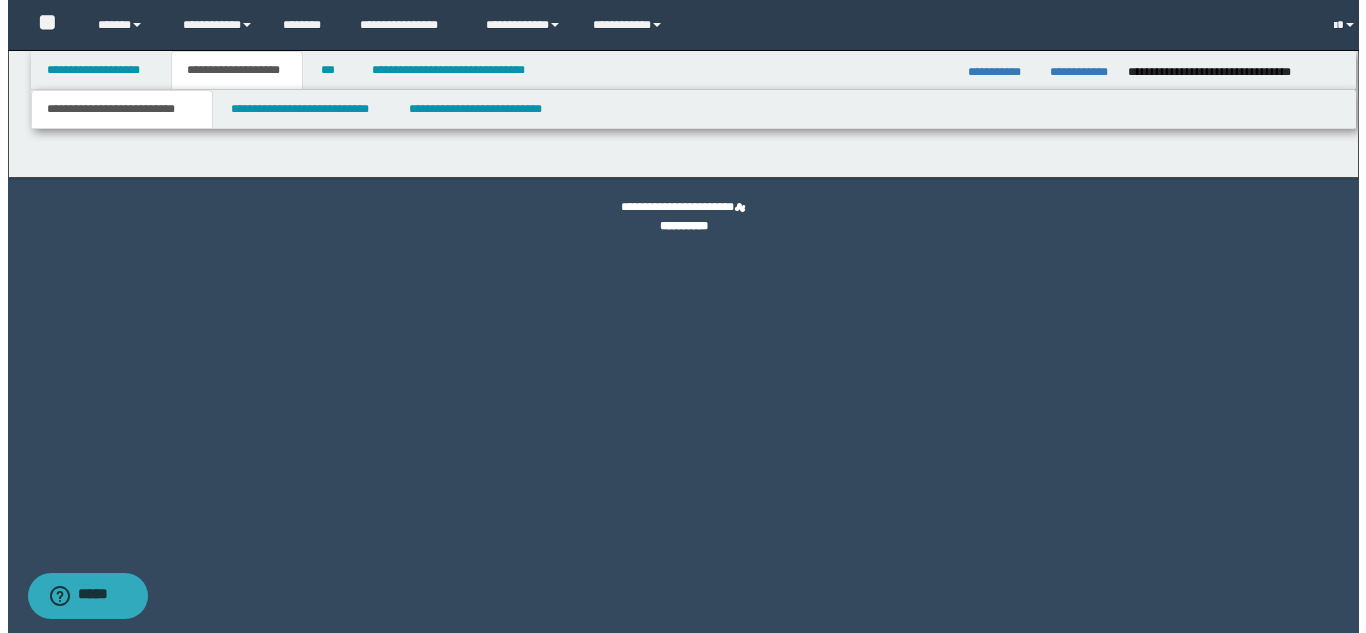 scroll, scrollTop: 0, scrollLeft: 0, axis: both 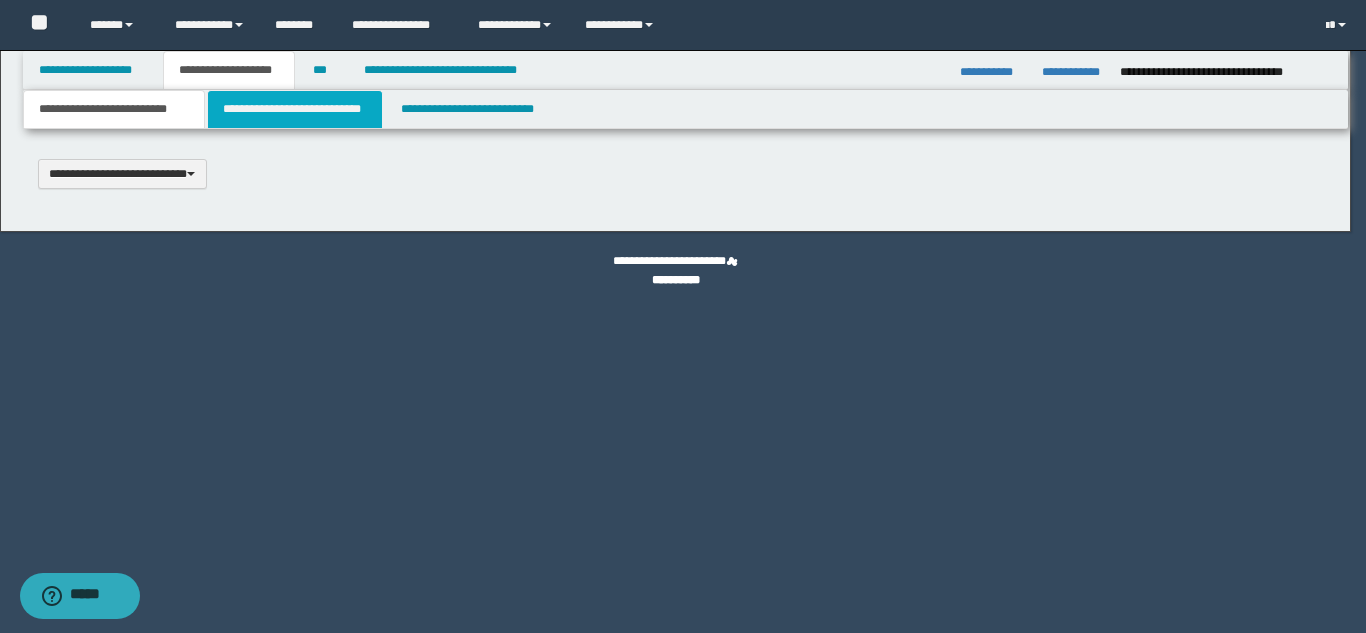 type 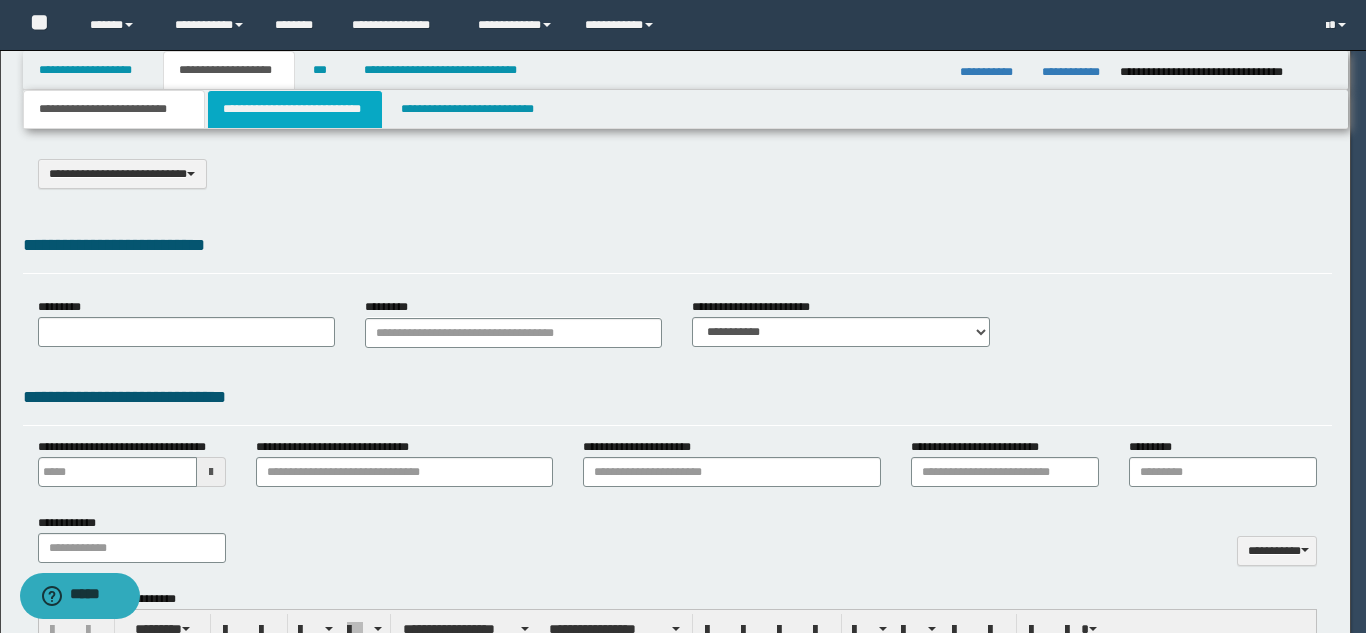 select on "*" 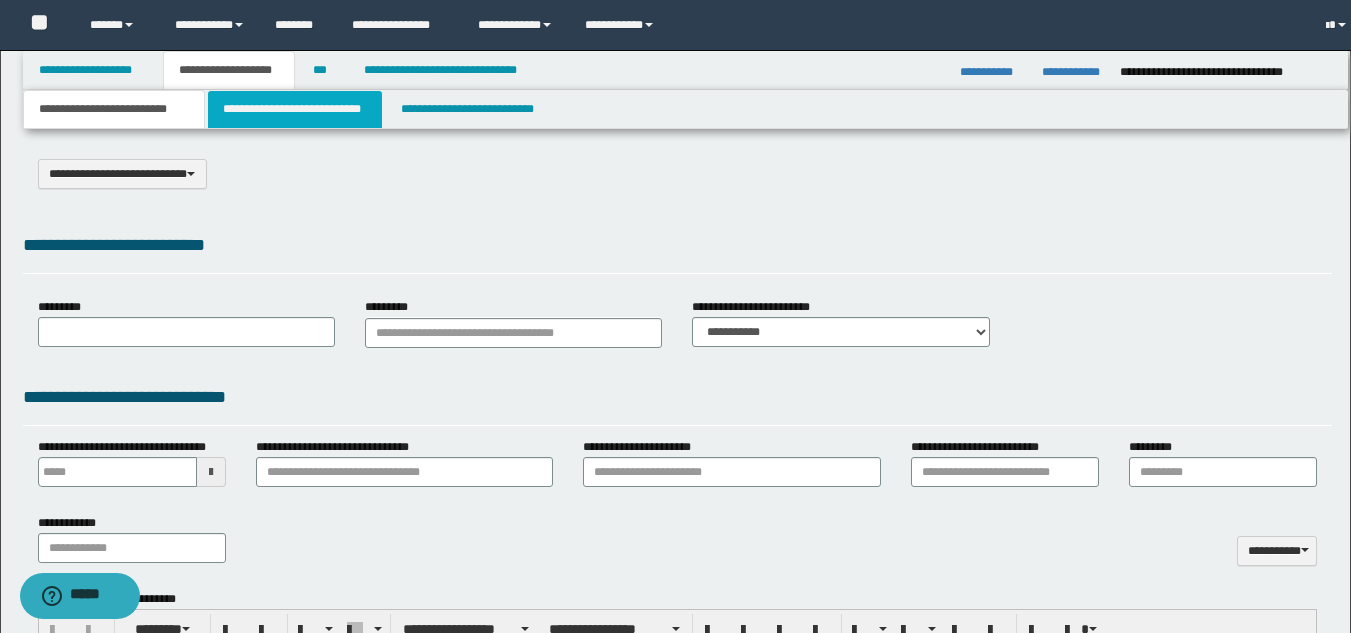 click on "**********" at bounding box center [295, 109] 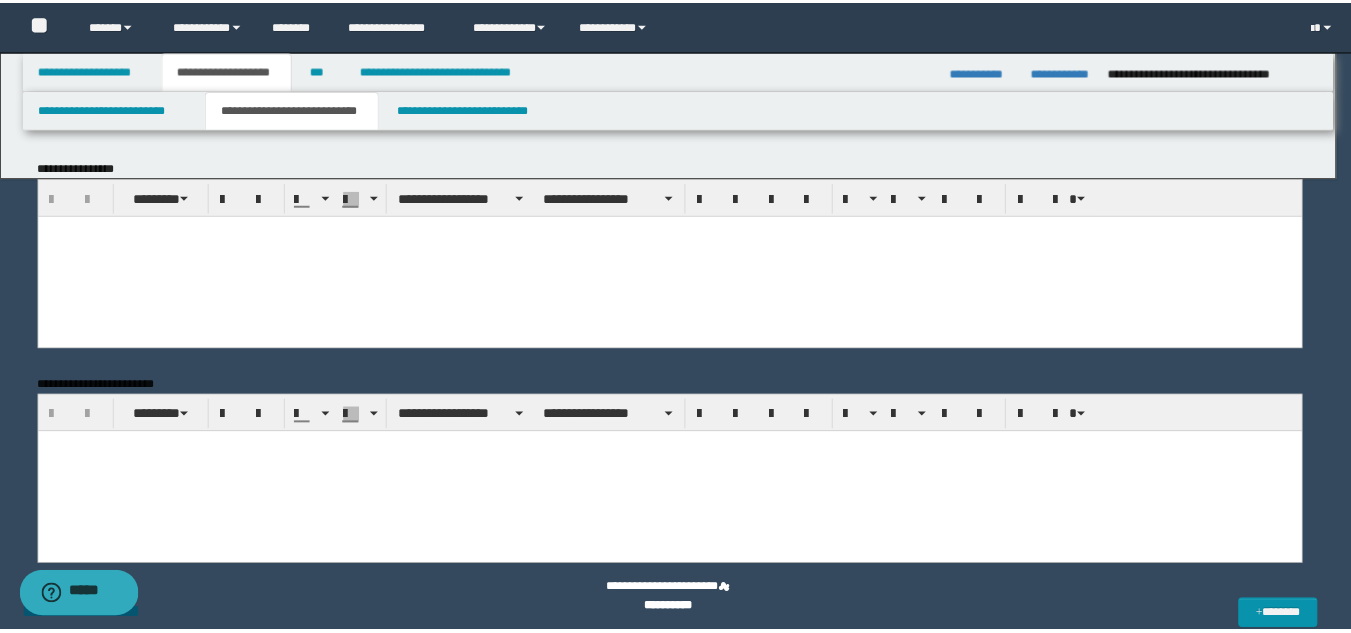 scroll, scrollTop: 0, scrollLeft: 0, axis: both 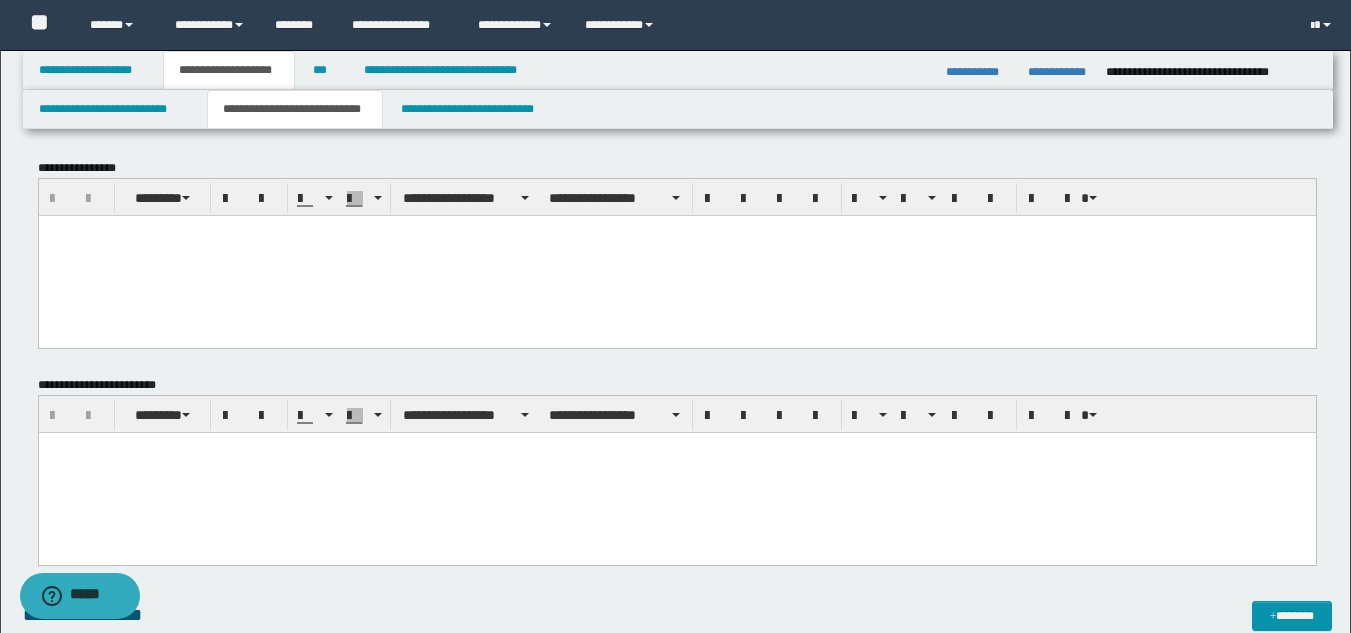 click at bounding box center (676, 255) 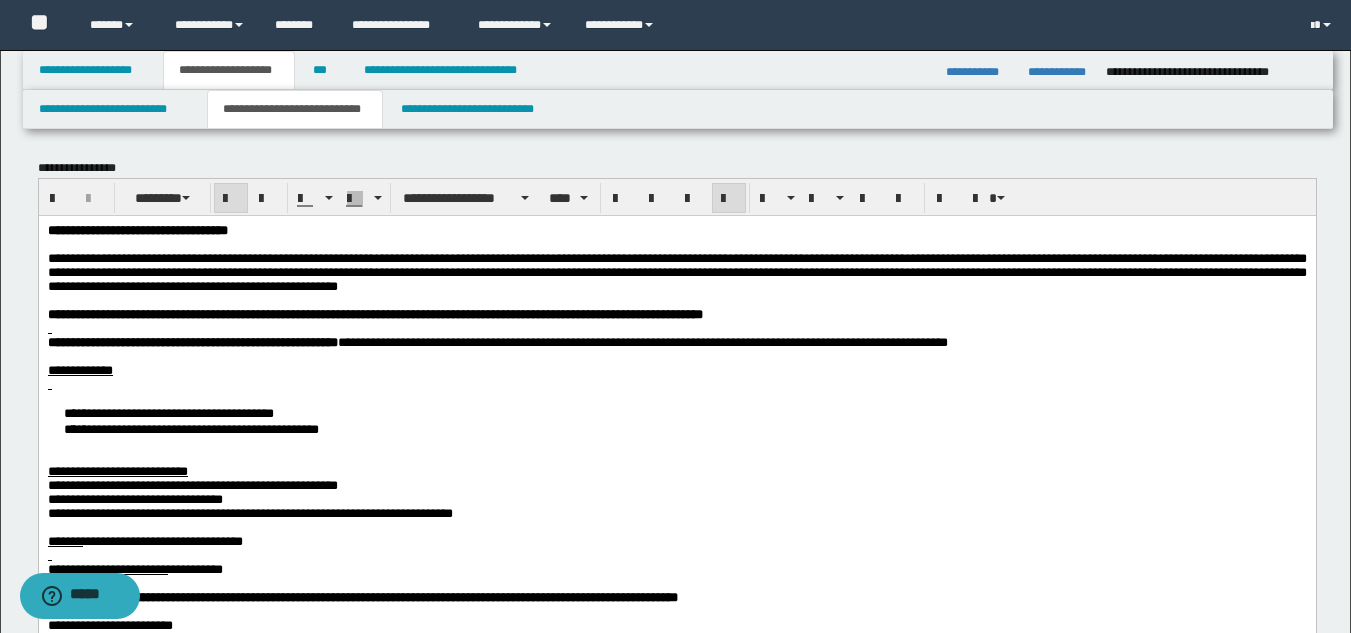 click on "**********" at bounding box center [137, 229] 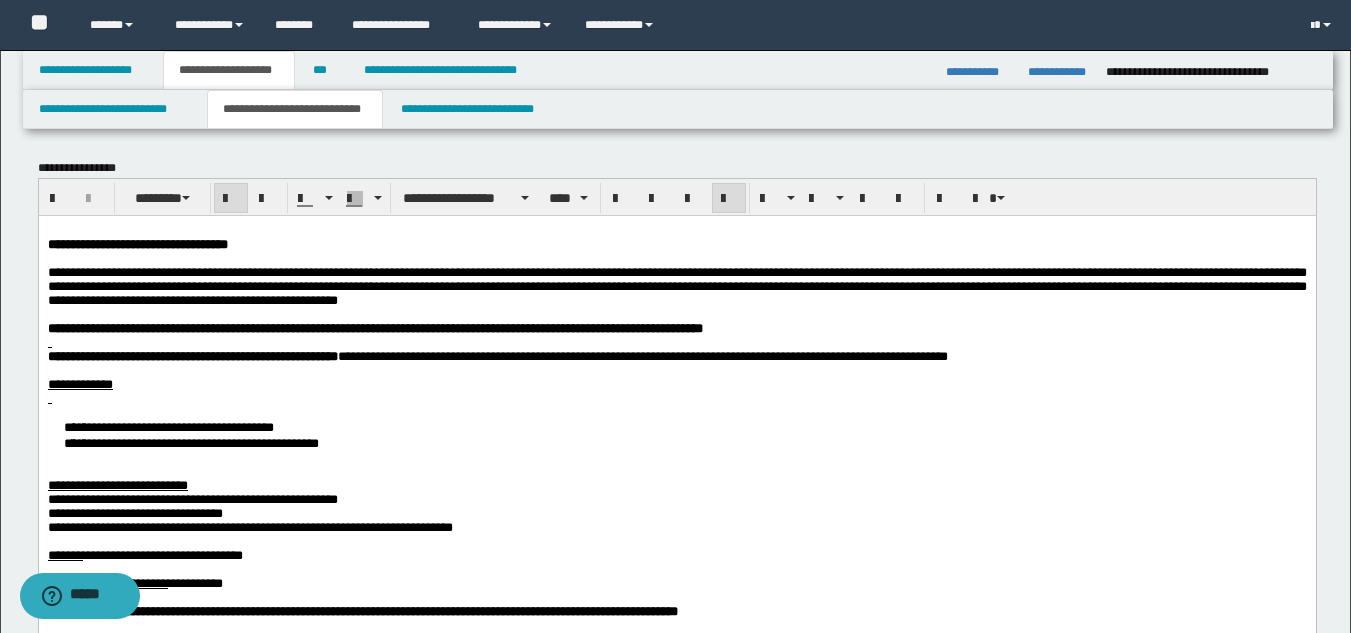 click on "**********" at bounding box center (676, 285) 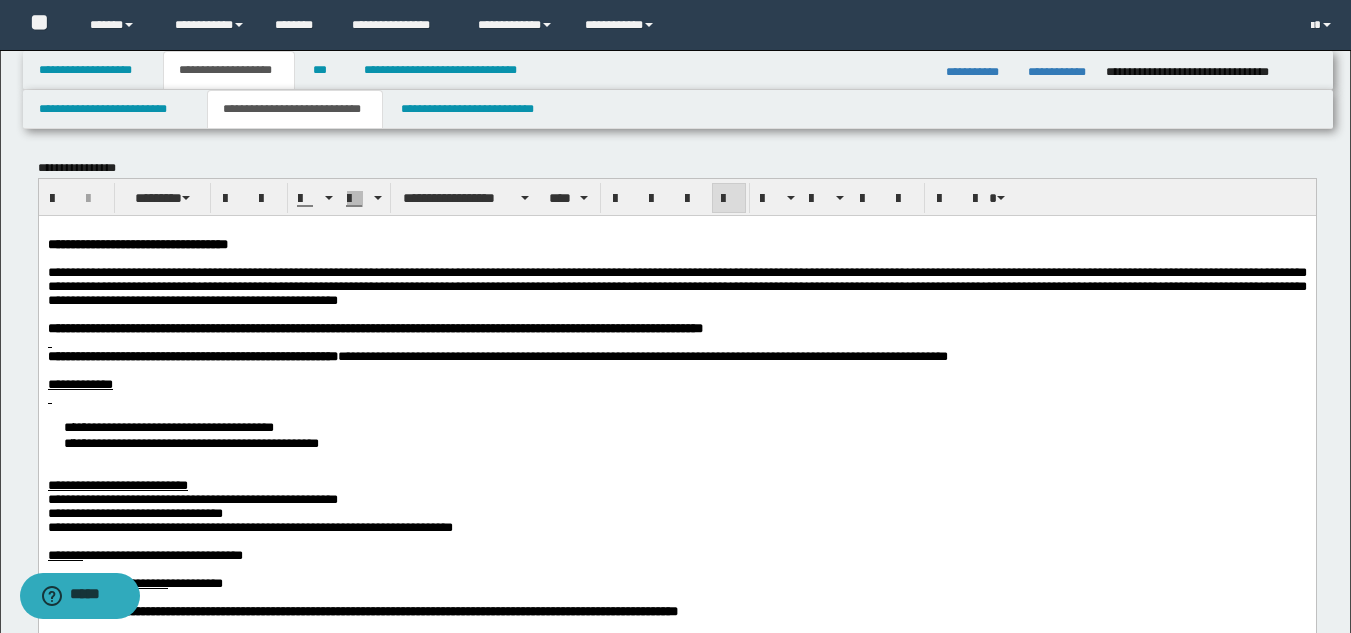click on "**********" at bounding box center (676, 285) 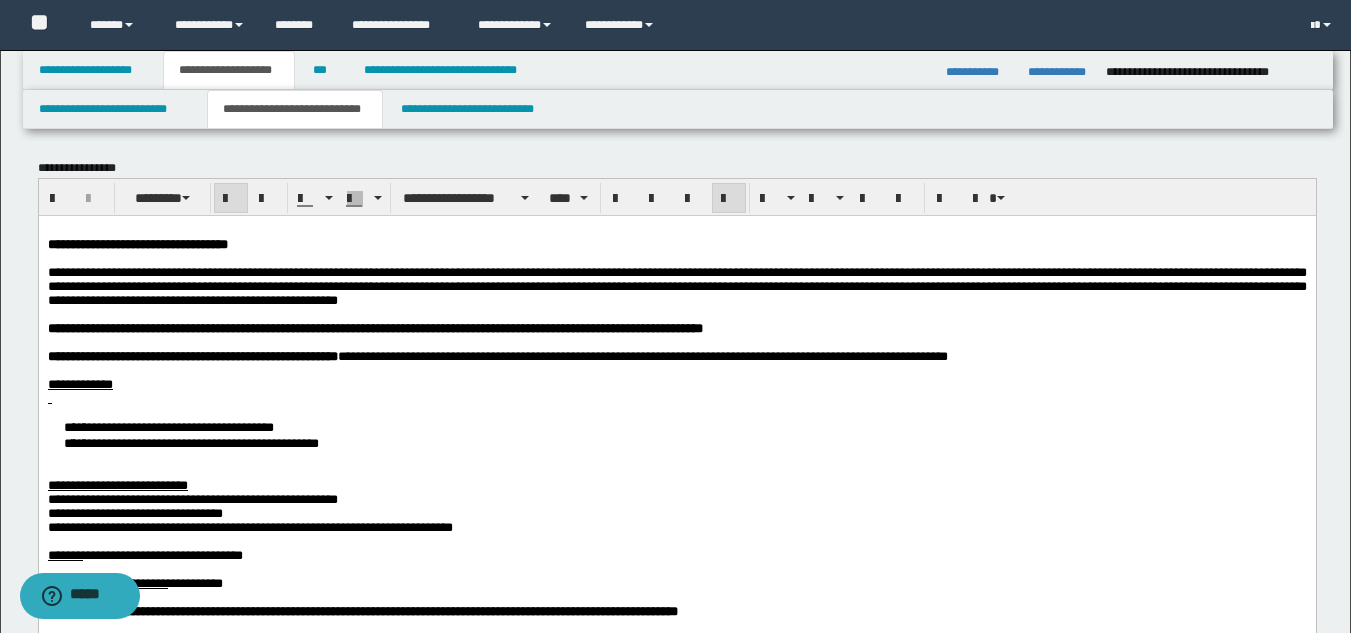 click on "**********" at bounding box center [676, 434] 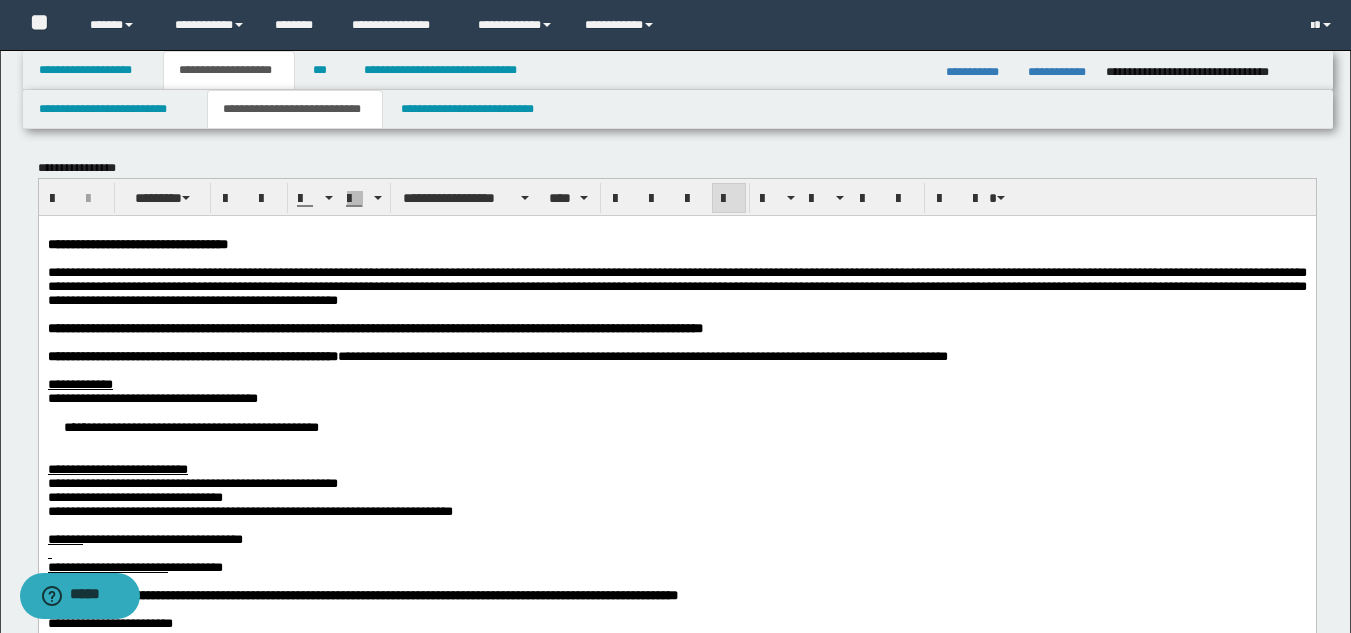 click on "**********" at bounding box center (676, 426) 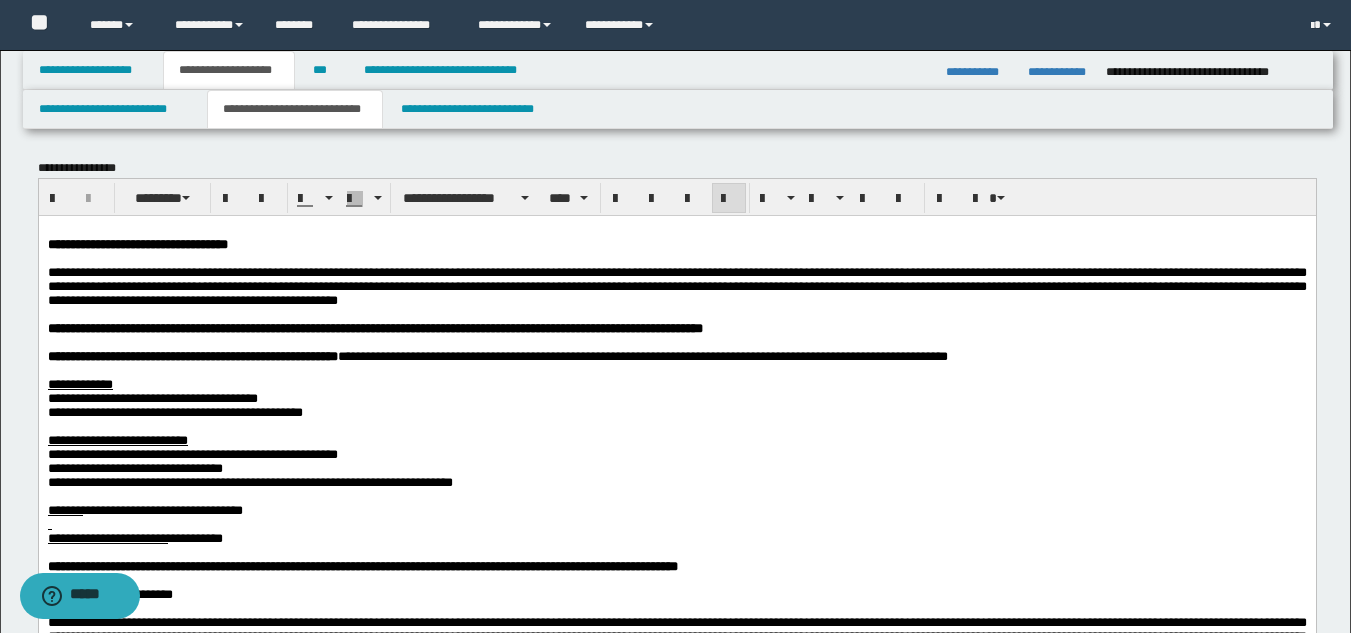 click on "**********" at bounding box center (117, 439) 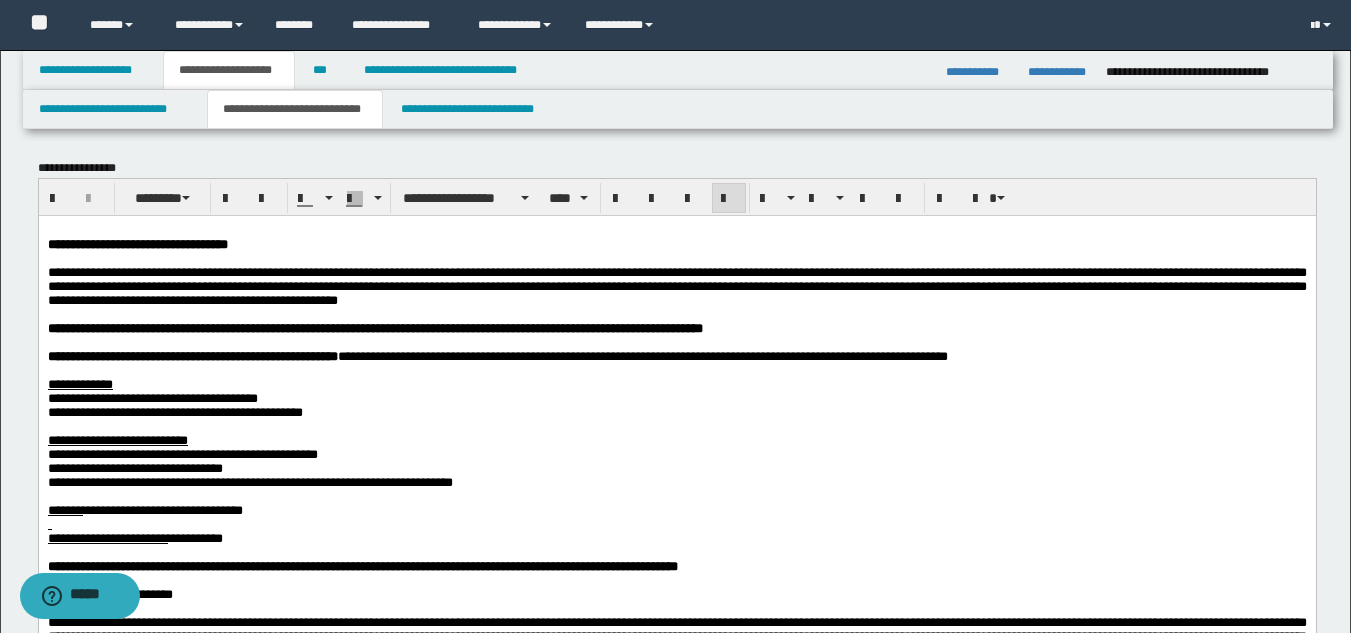 click on "**********" at bounding box center [249, 481] 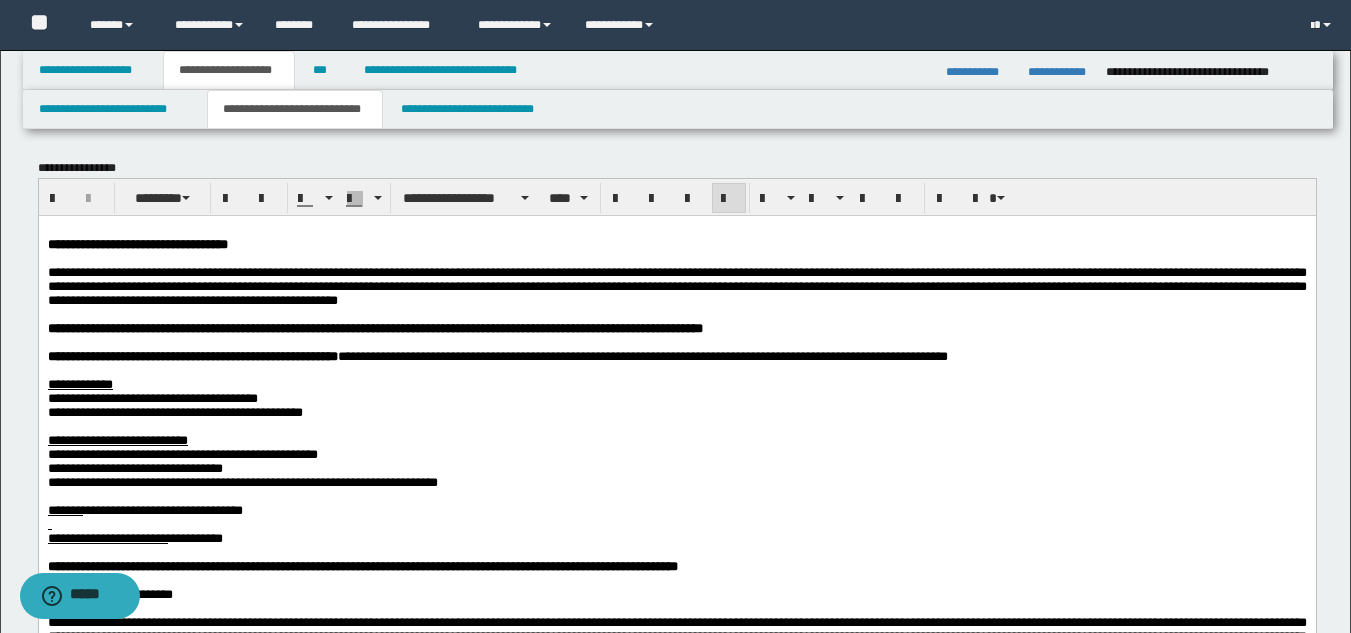 click at bounding box center [676, 426] 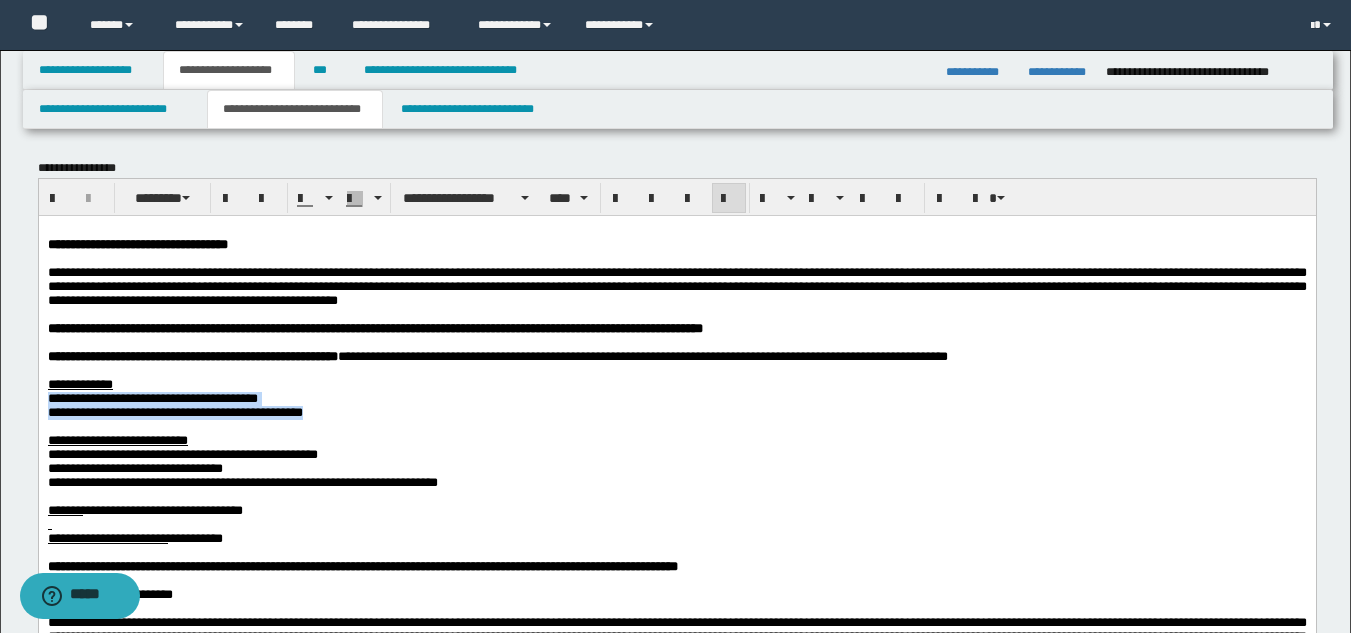 drag, startPoint x: 435, startPoint y: 442, endPoint x: -1, endPoint y: 425, distance: 436.3313 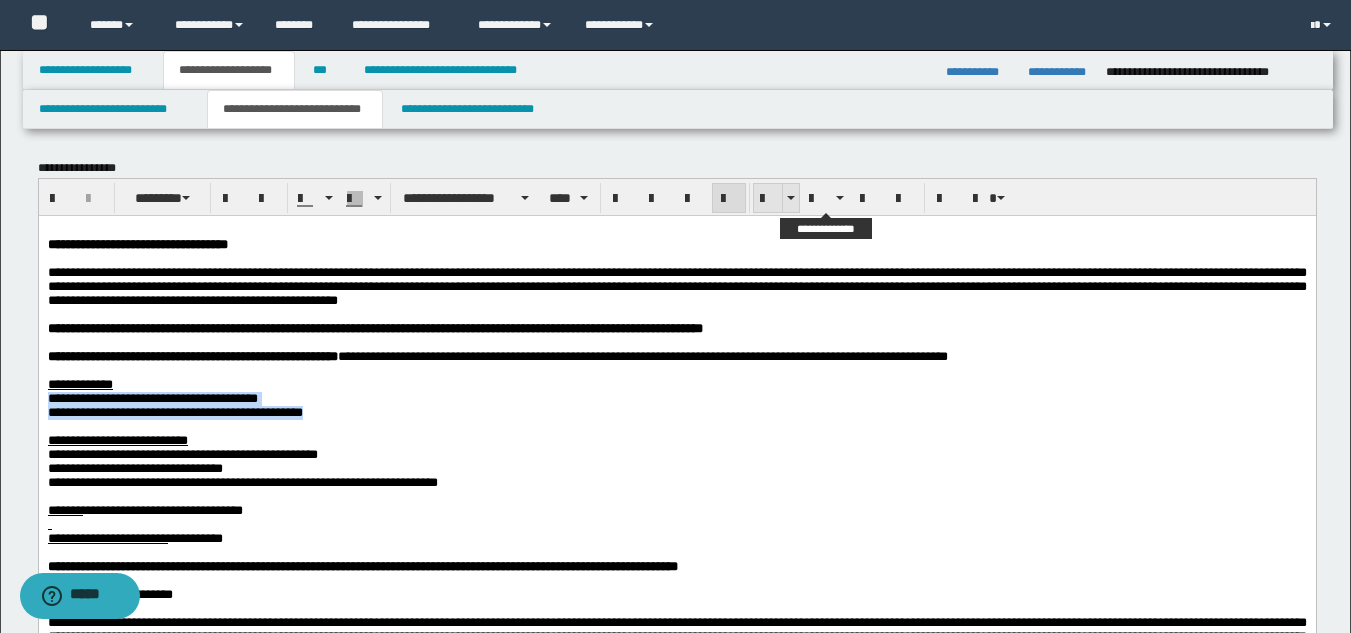 click at bounding box center (817, 199) 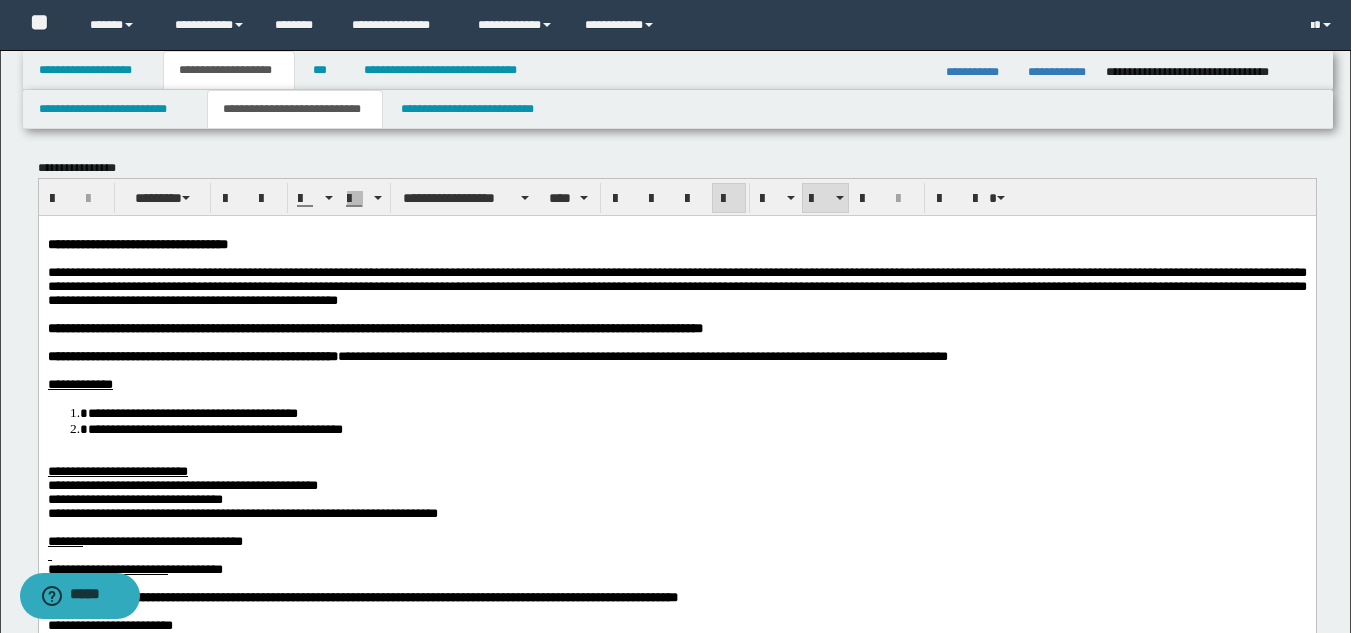 click on "**********" at bounding box center (117, 470) 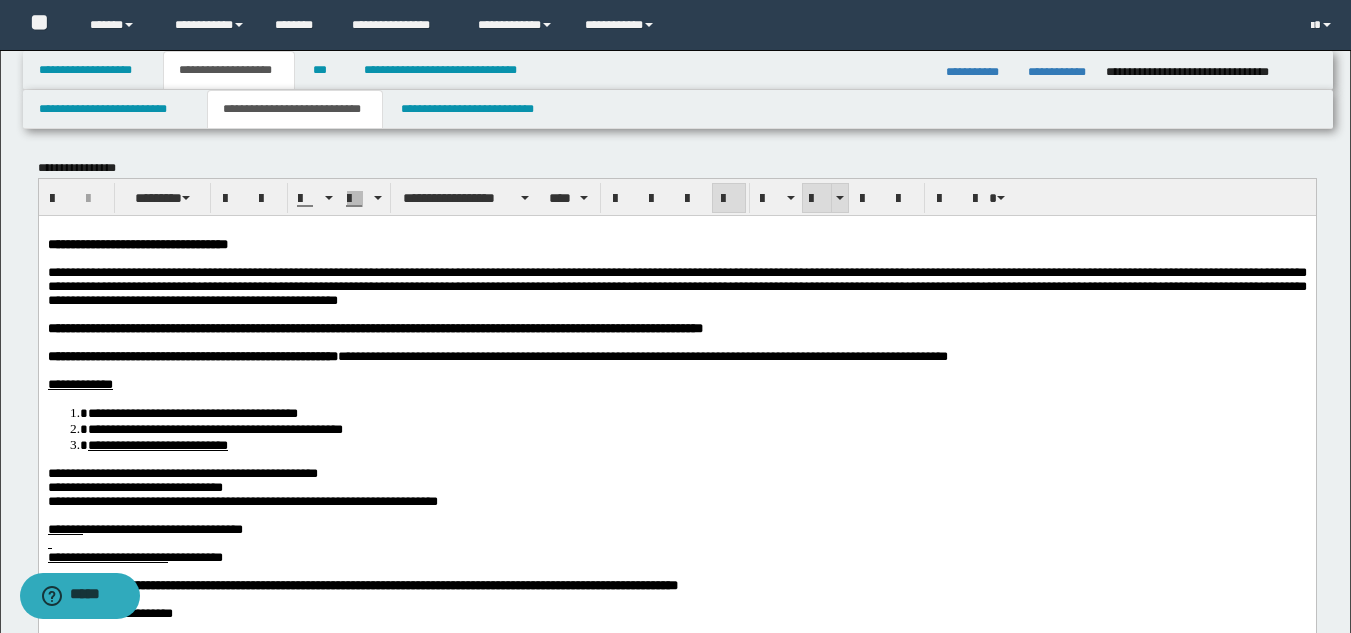 click at bounding box center (817, 199) 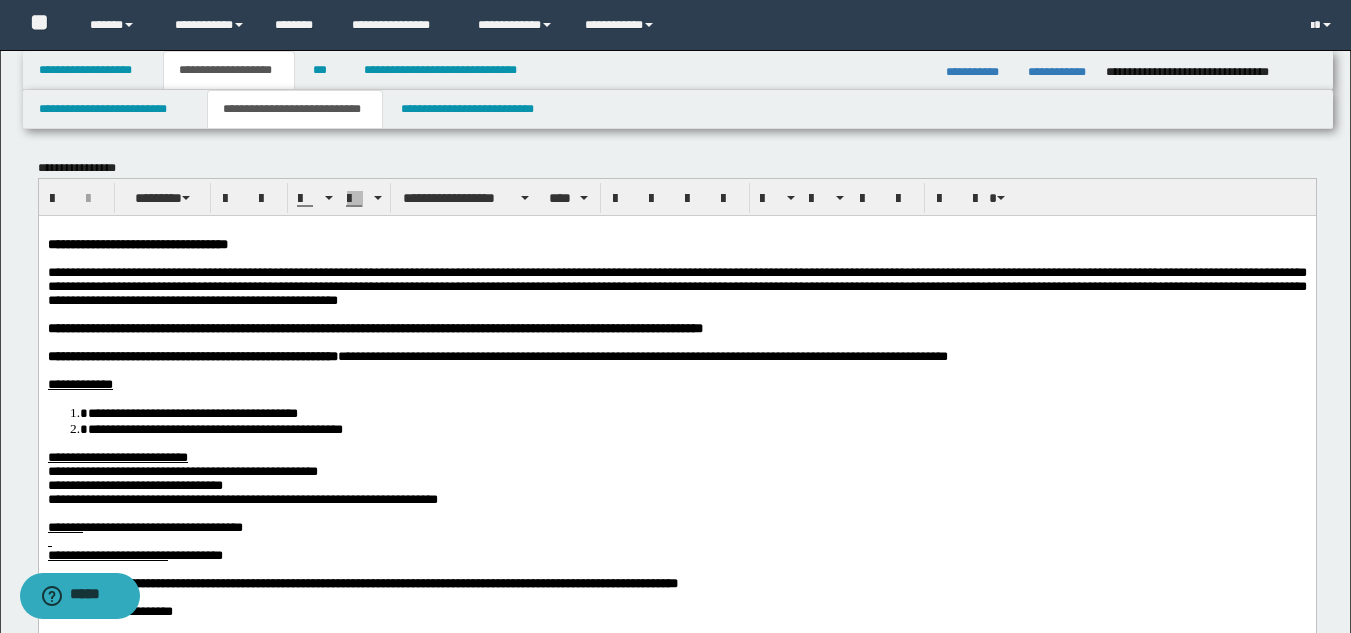 click on "**********" at bounding box center (242, 498) 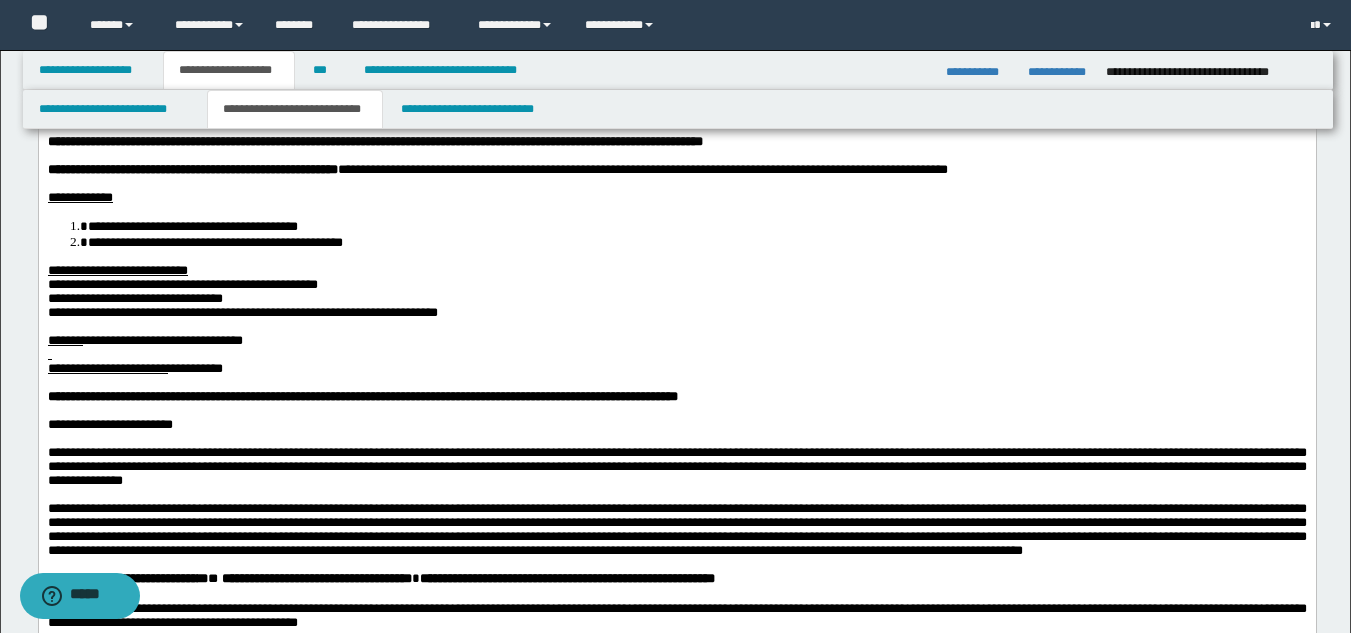 scroll, scrollTop: 200, scrollLeft: 0, axis: vertical 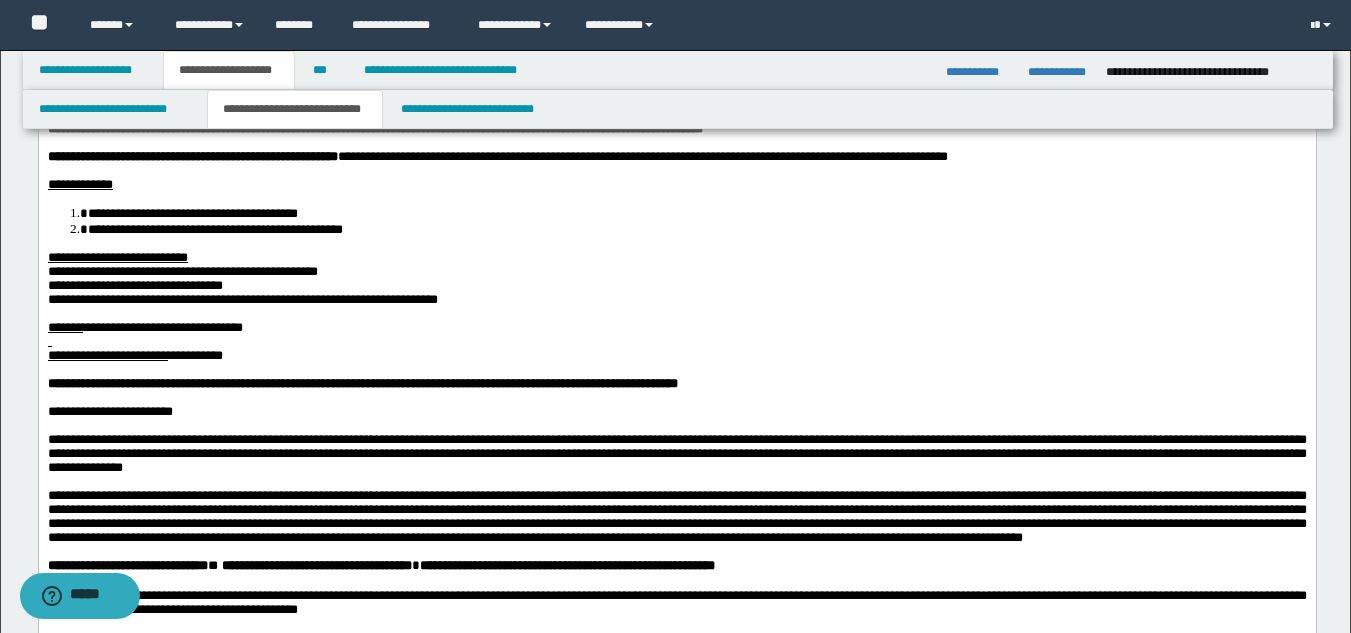 click on "**********" at bounding box center [676, 452] 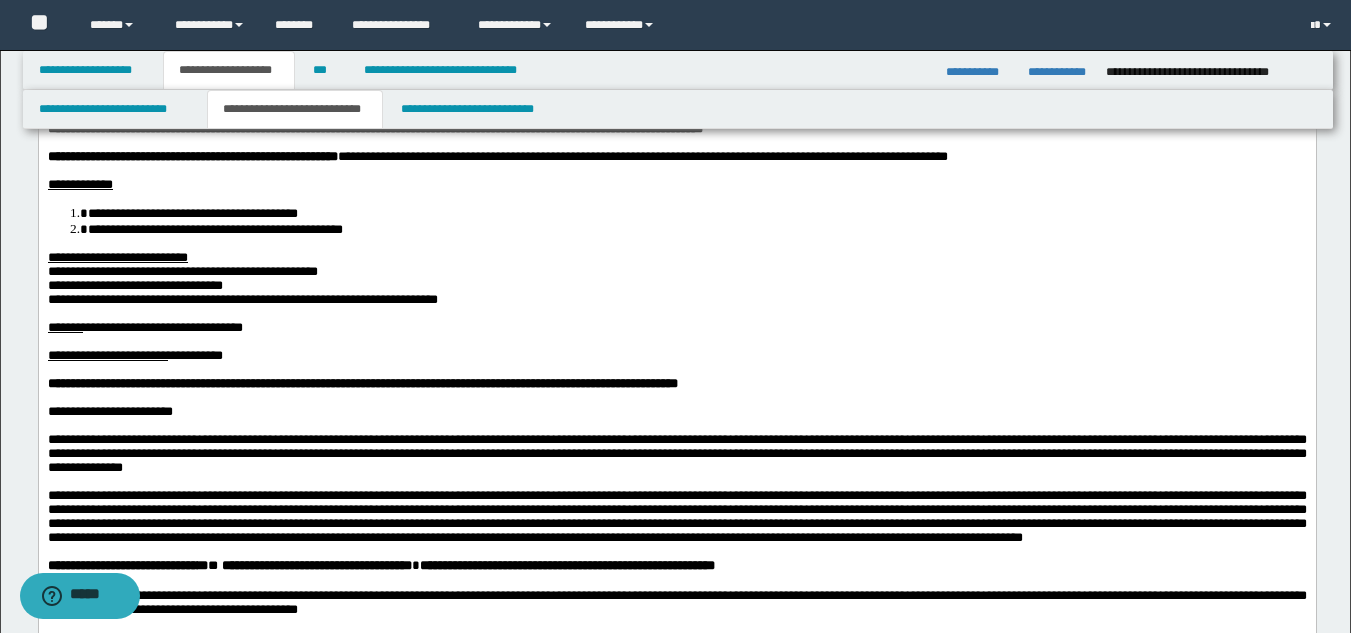 click at bounding box center (676, 397) 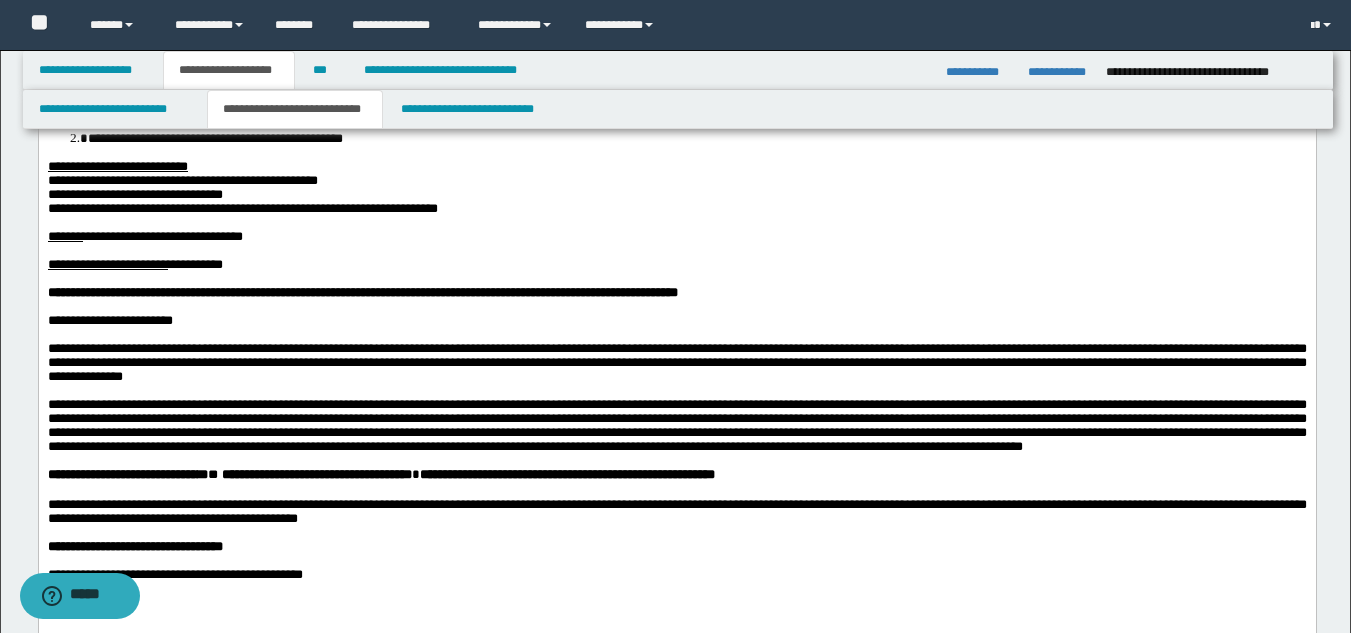 scroll, scrollTop: 400, scrollLeft: 0, axis: vertical 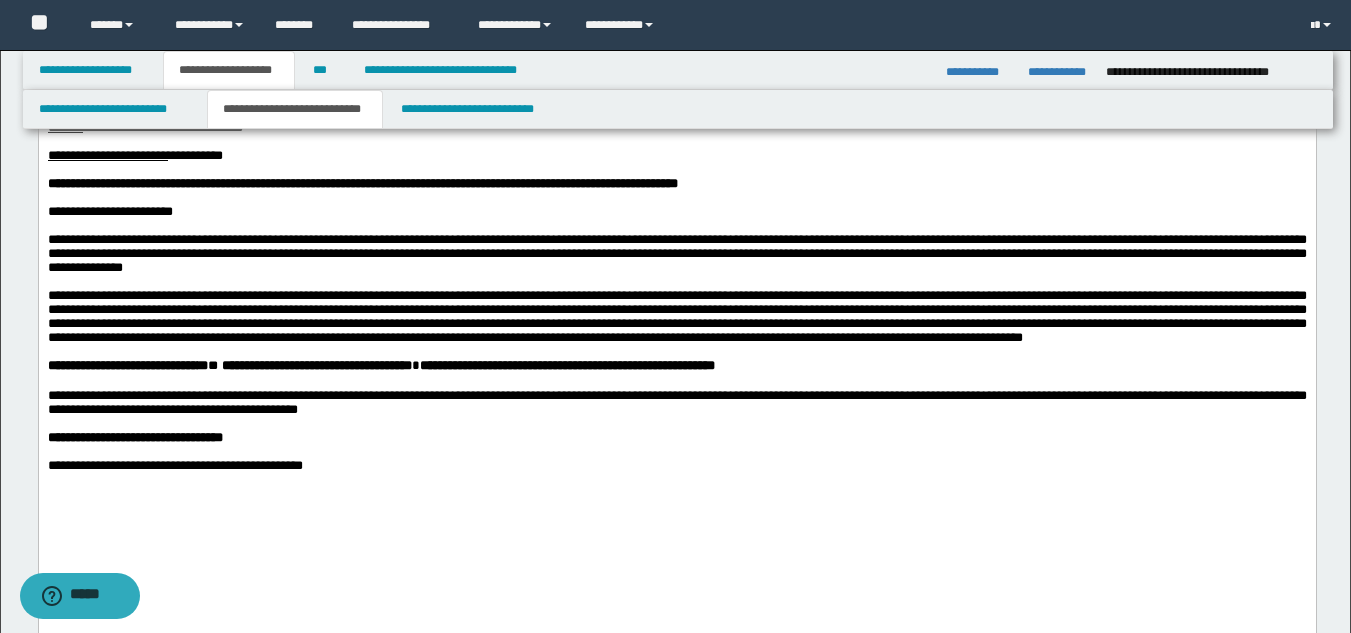click on "**********" at bounding box center [676, 316] 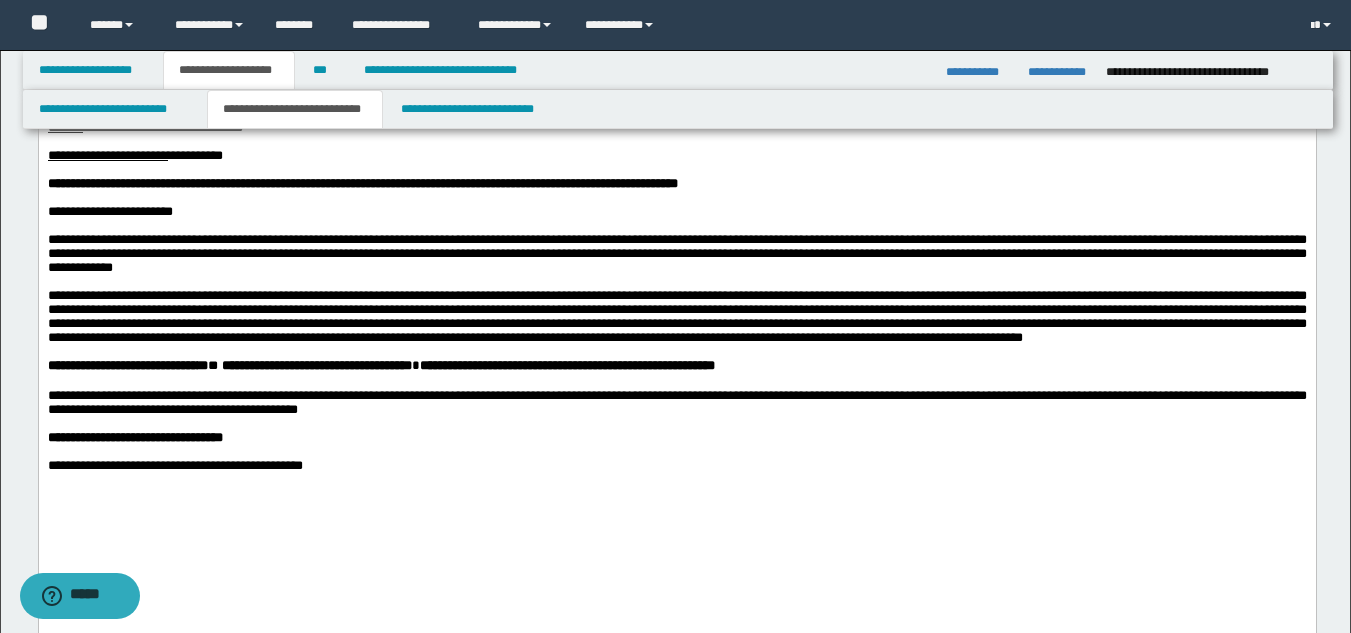 click on "**********" at bounding box center (676, 254) 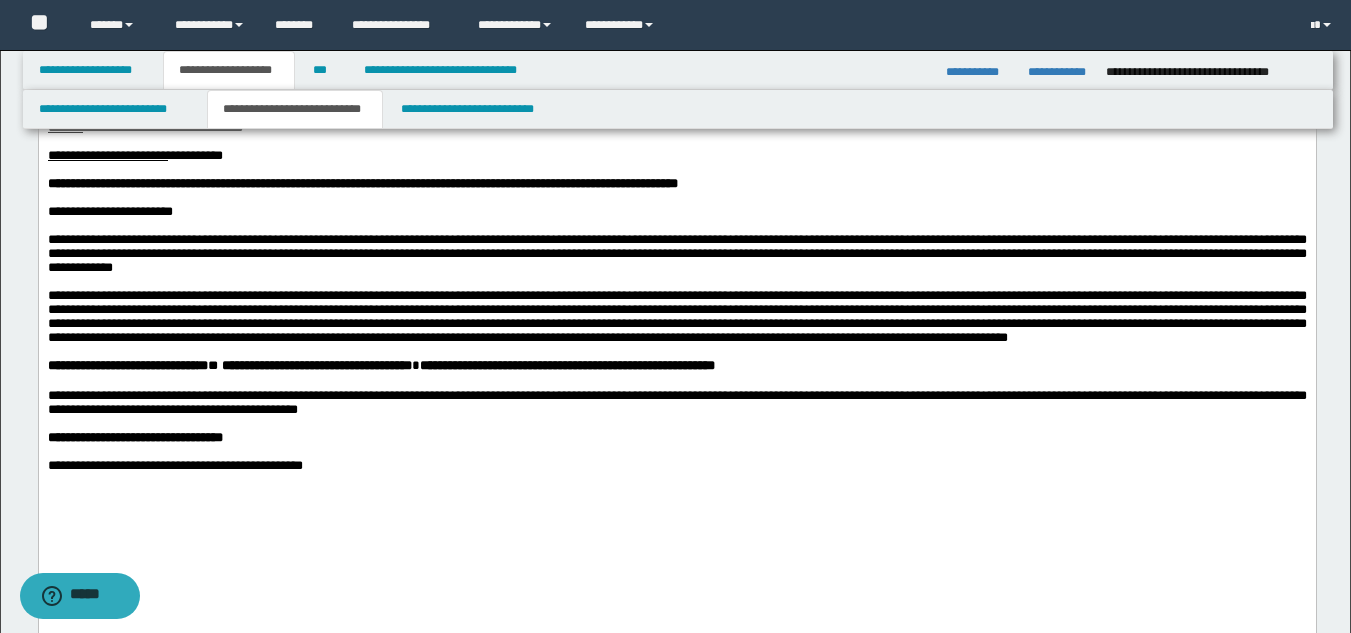 click on "**********" at bounding box center [676, 317] 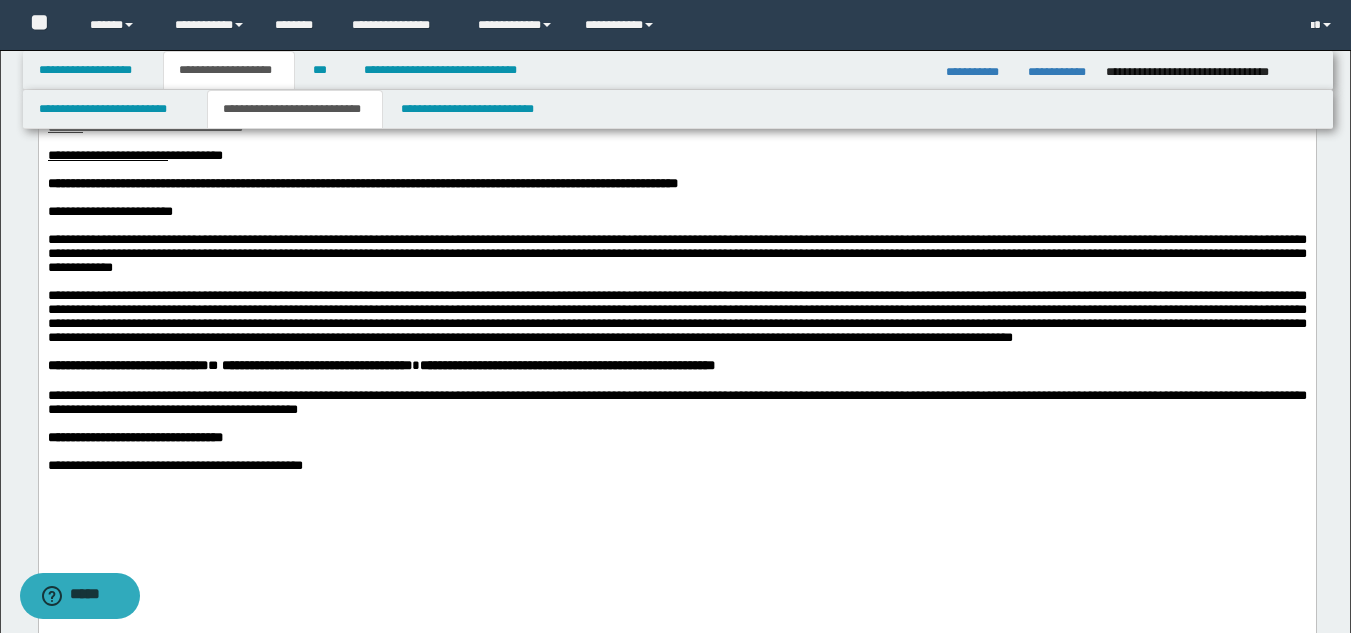 click on "**********" at bounding box center (676, 316) 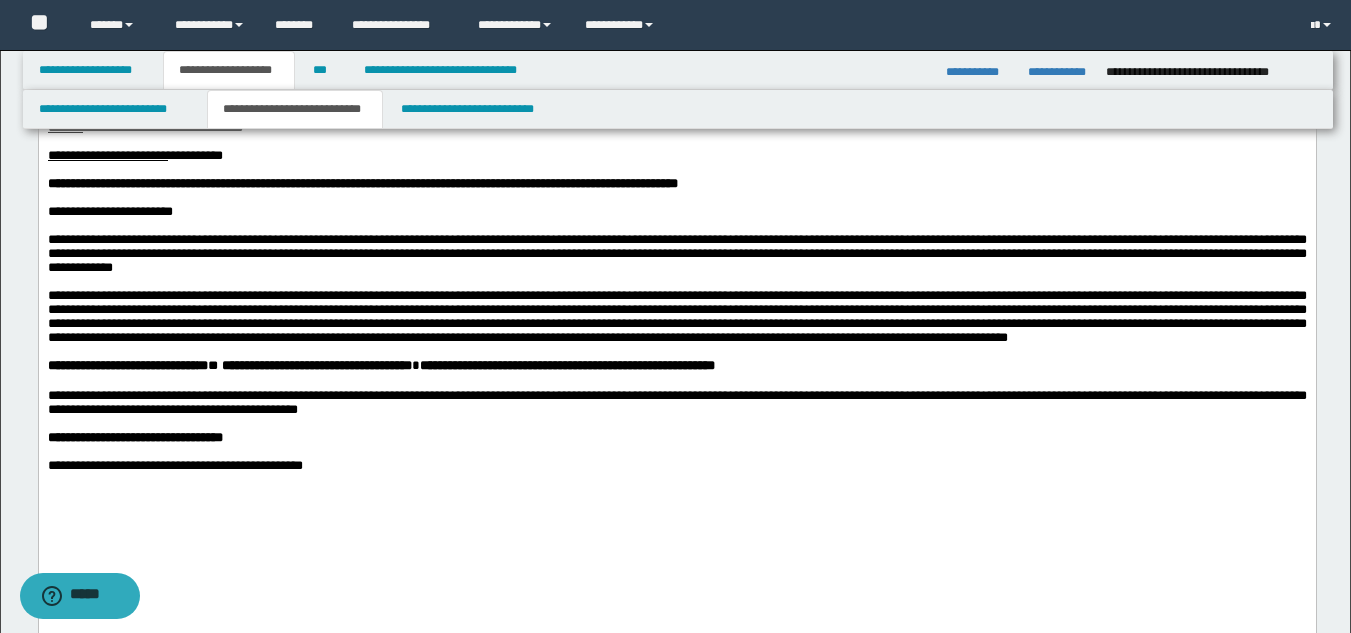 click on "**********" at bounding box center [676, 317] 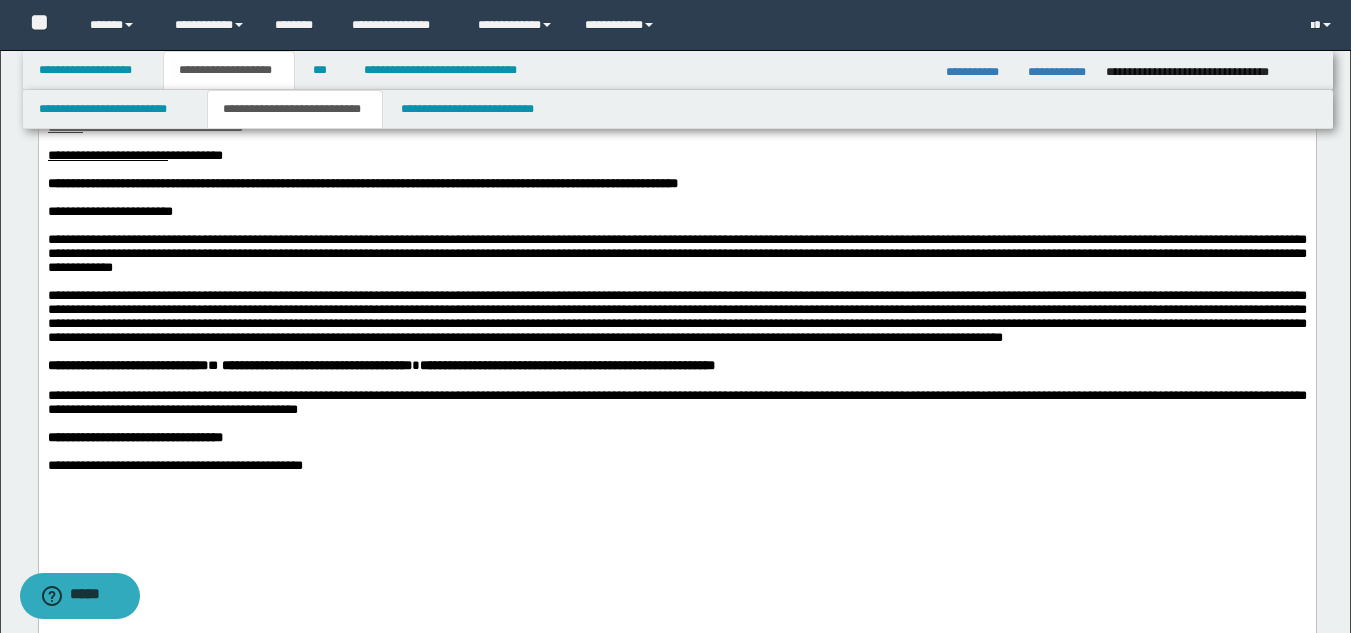 click at bounding box center (688, 352) 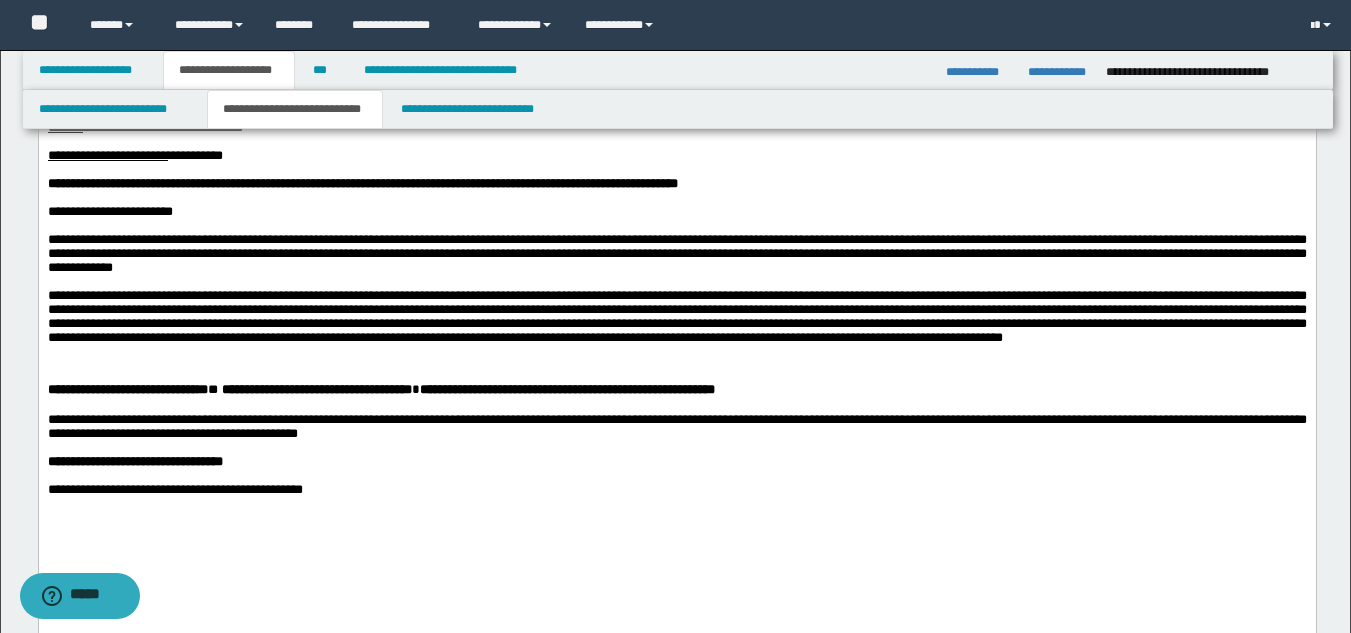 click at bounding box center [676, 406] 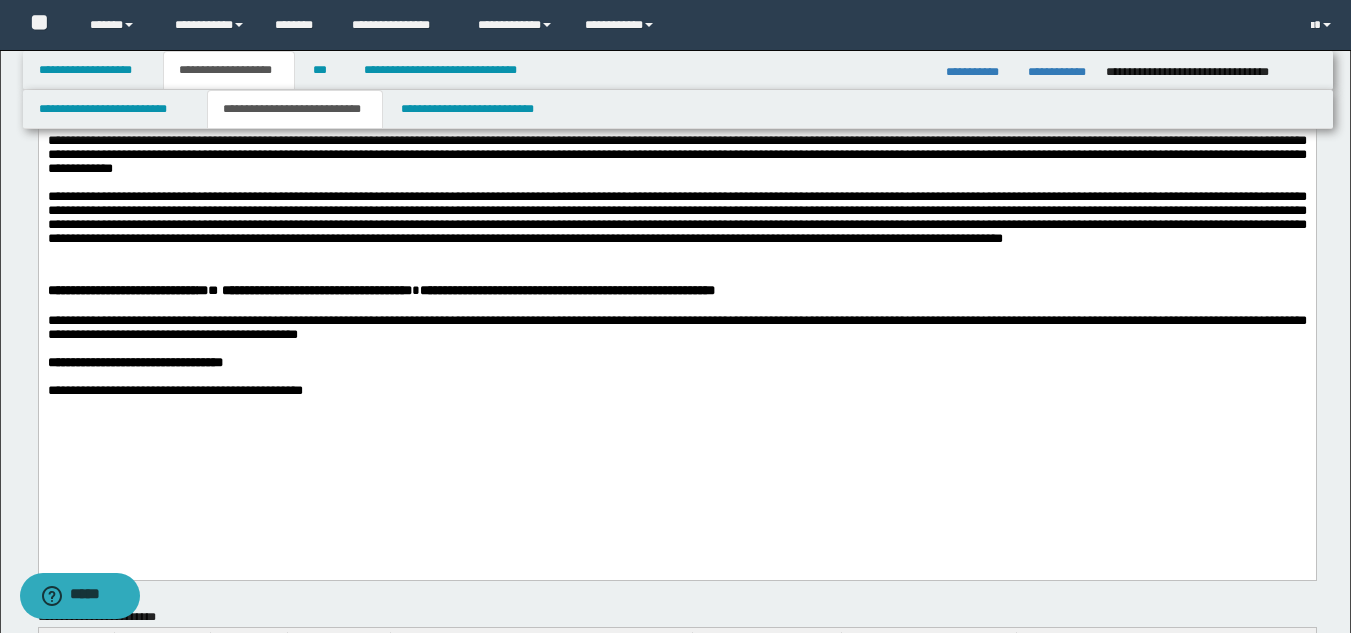 scroll, scrollTop: 500, scrollLeft: 0, axis: vertical 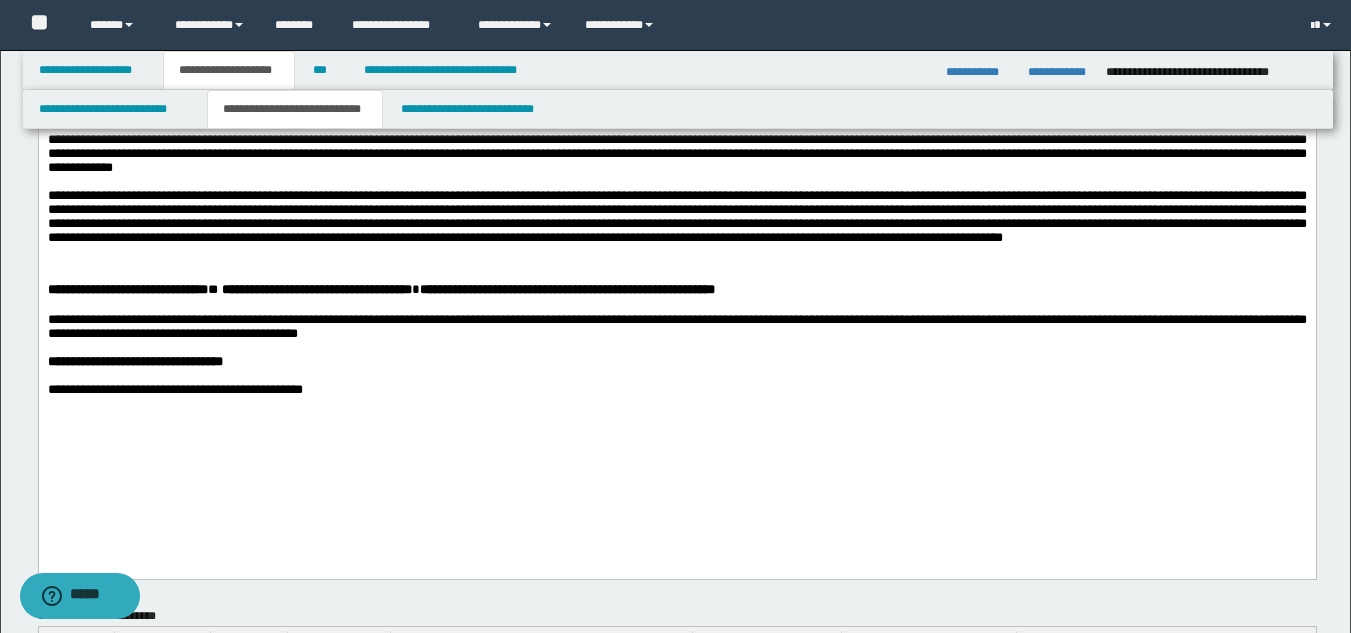 click at bounding box center [688, 348] 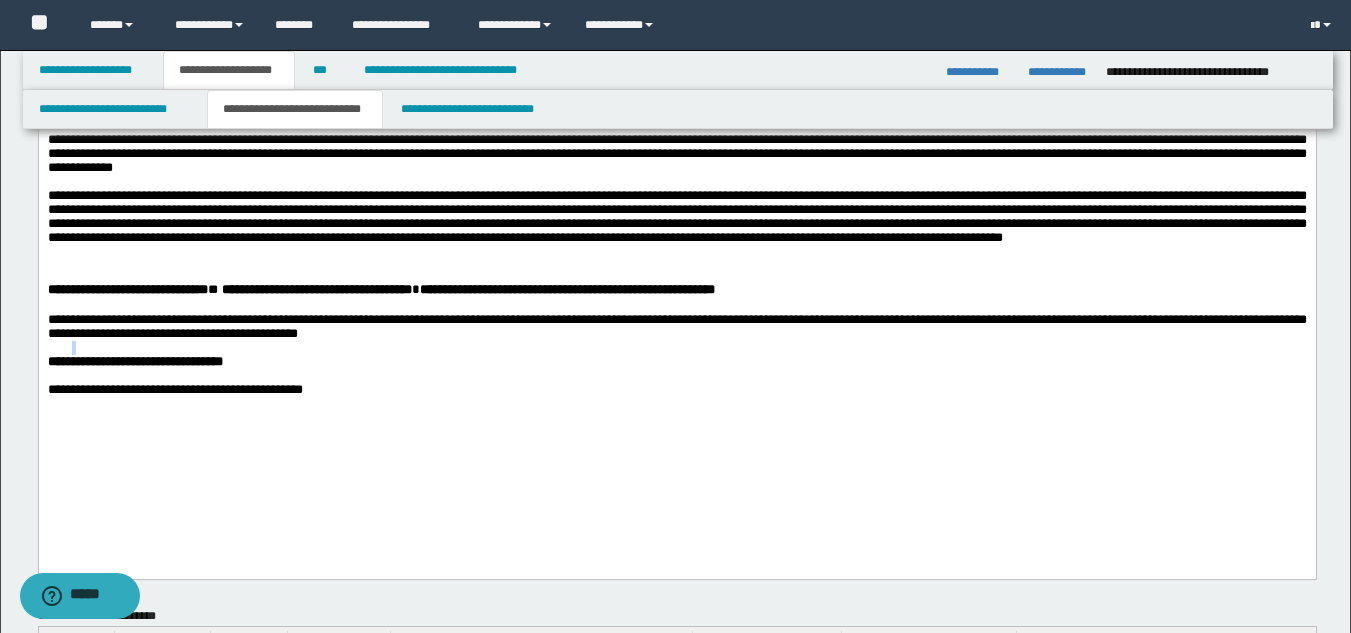 click on "**********" at bounding box center (676, 327) 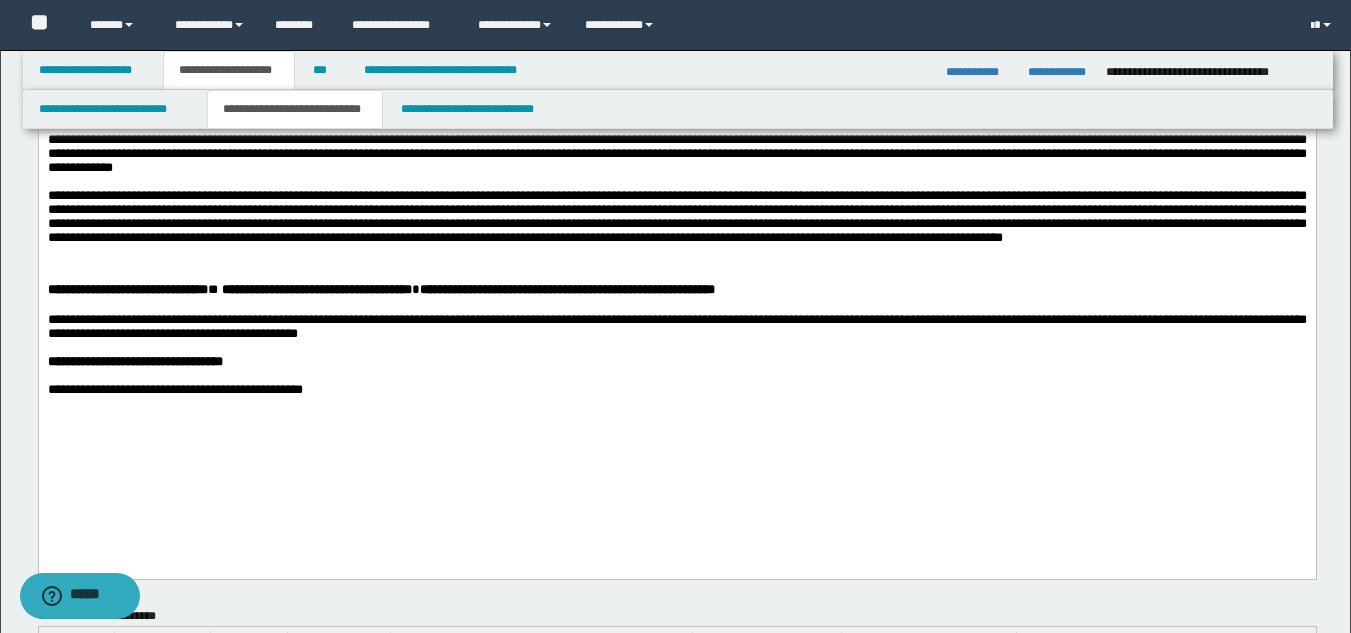 click on "**********" at bounding box center [676, 85] 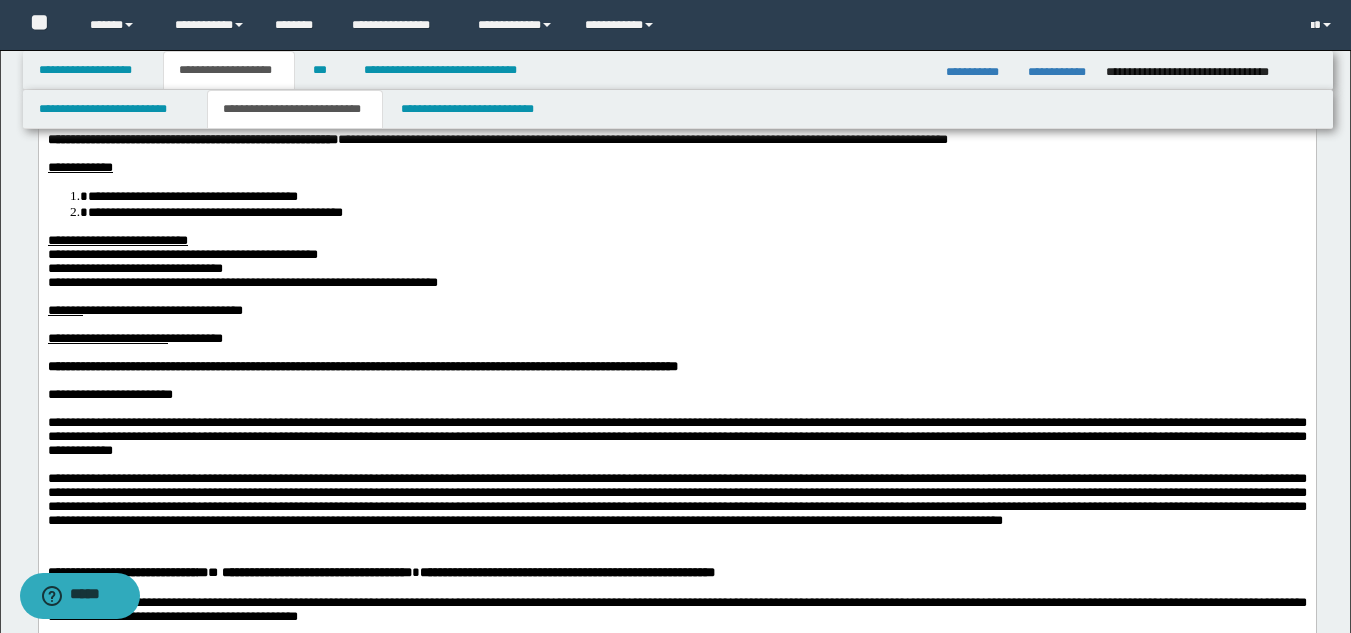 scroll, scrollTop: 0, scrollLeft: 0, axis: both 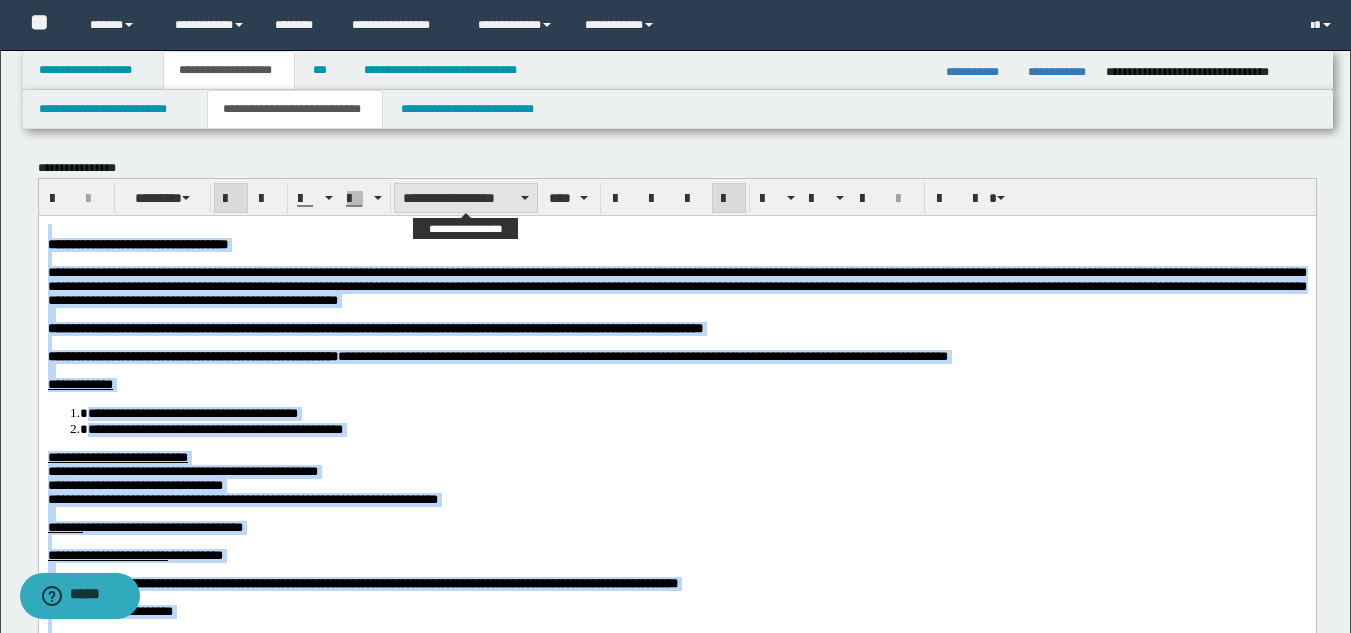 click on "**********" at bounding box center [466, 198] 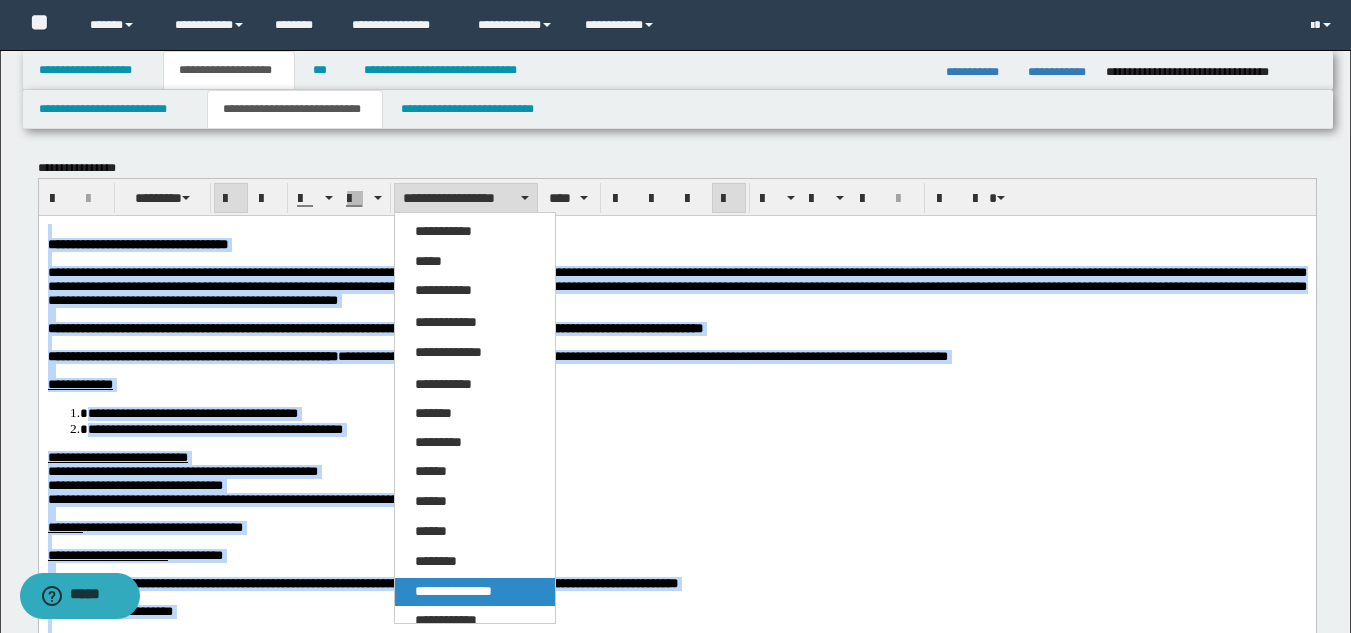click on "**********" at bounding box center [475, 592] 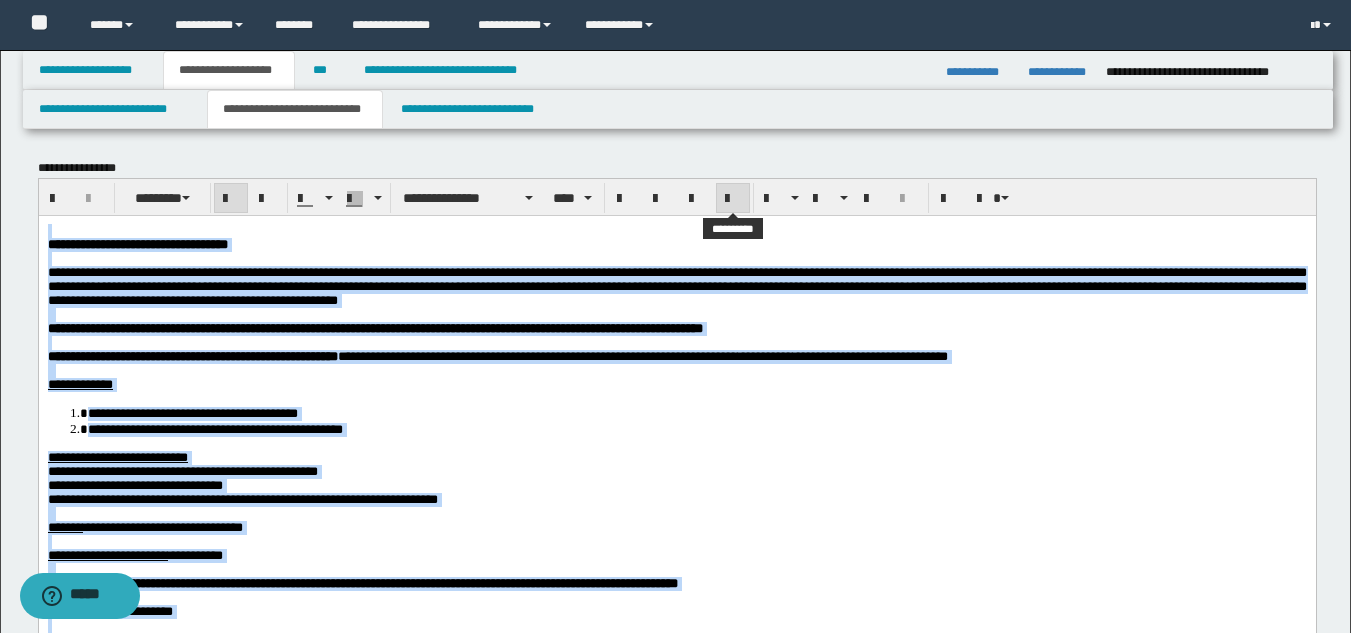 click at bounding box center (733, 199) 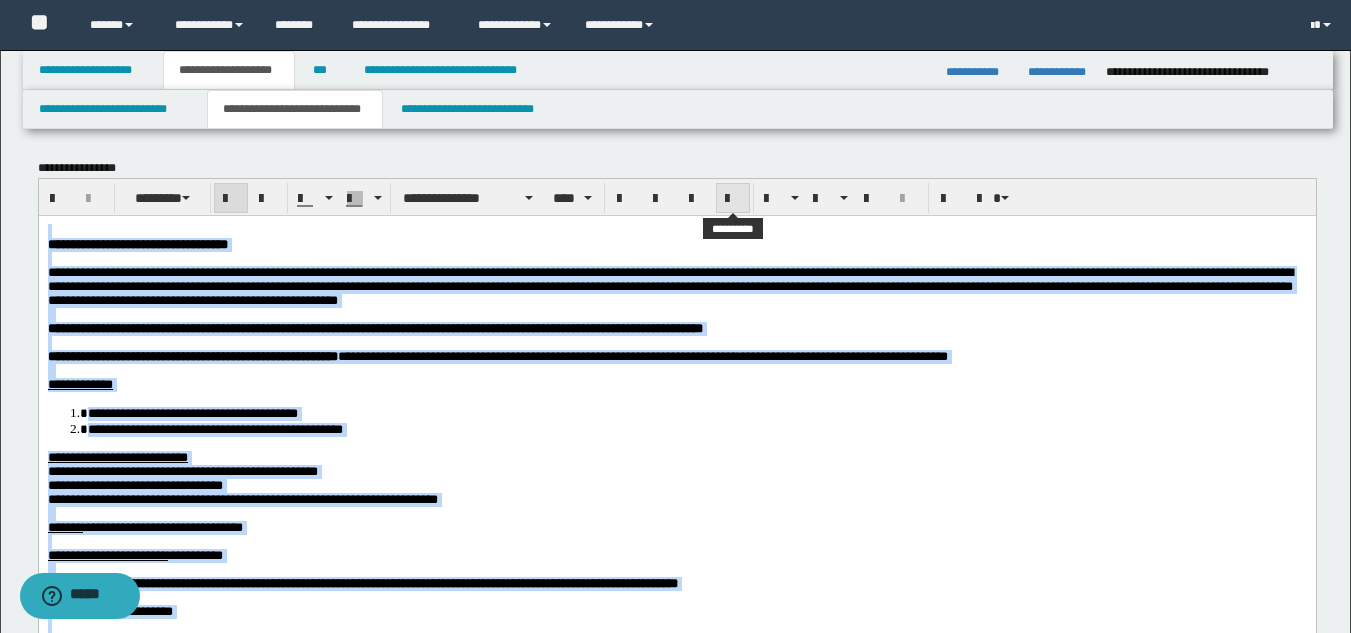 click at bounding box center [733, 199] 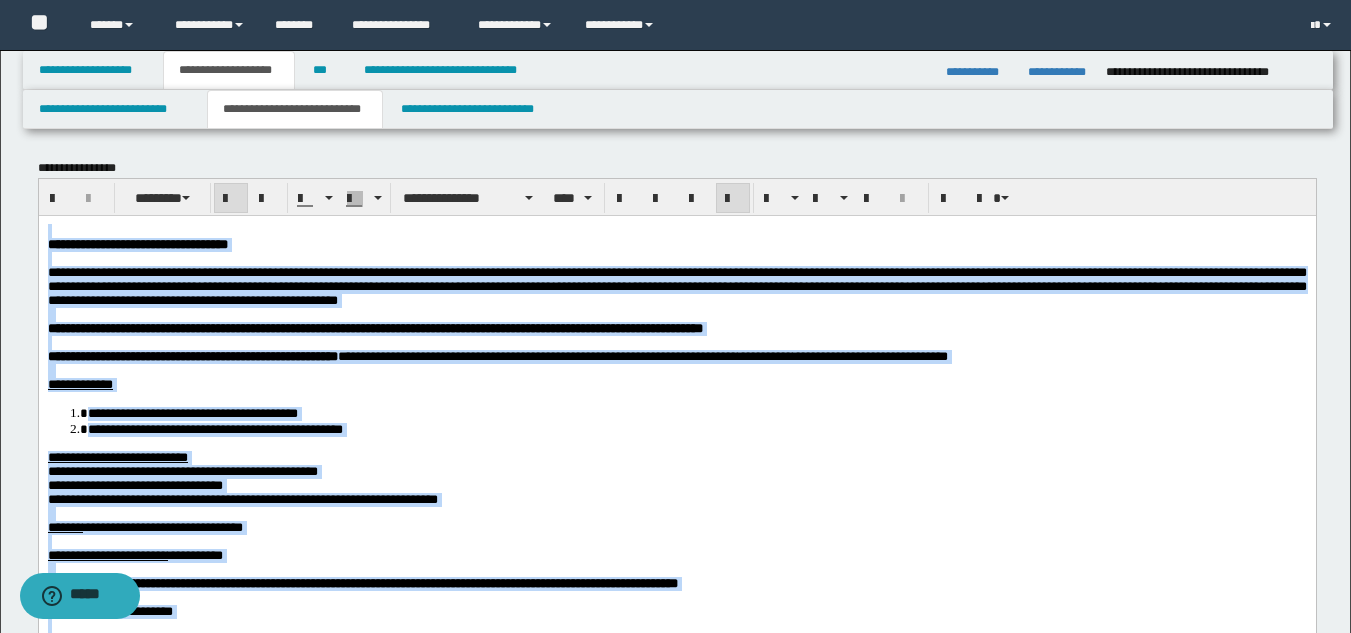 click on "**********" at bounding box center [676, 244] 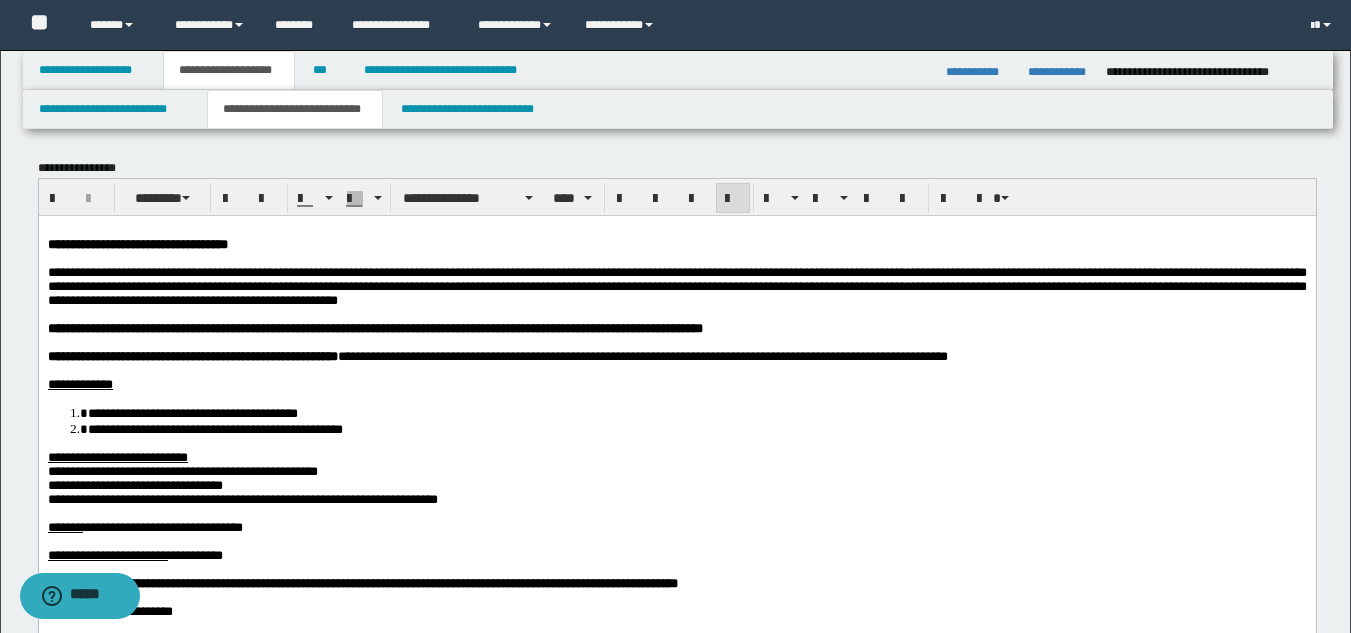 click on "**********" at bounding box center (676, 286) 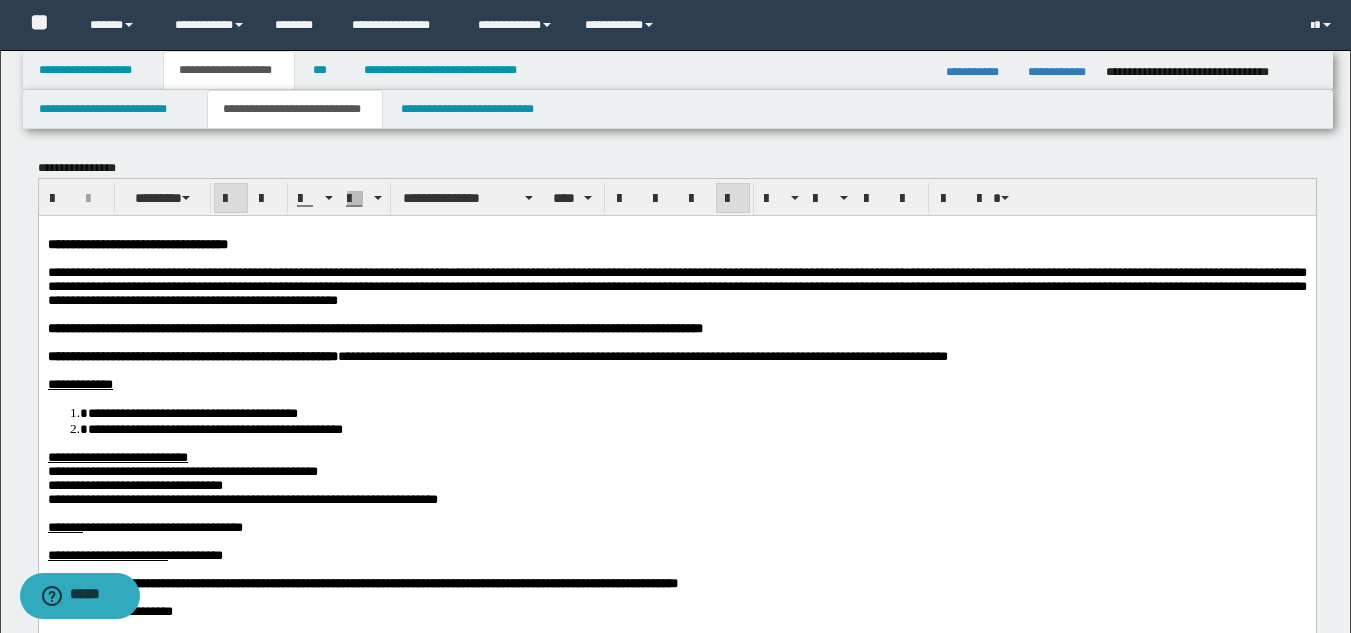 click on "**********" at bounding box center [696, 412] 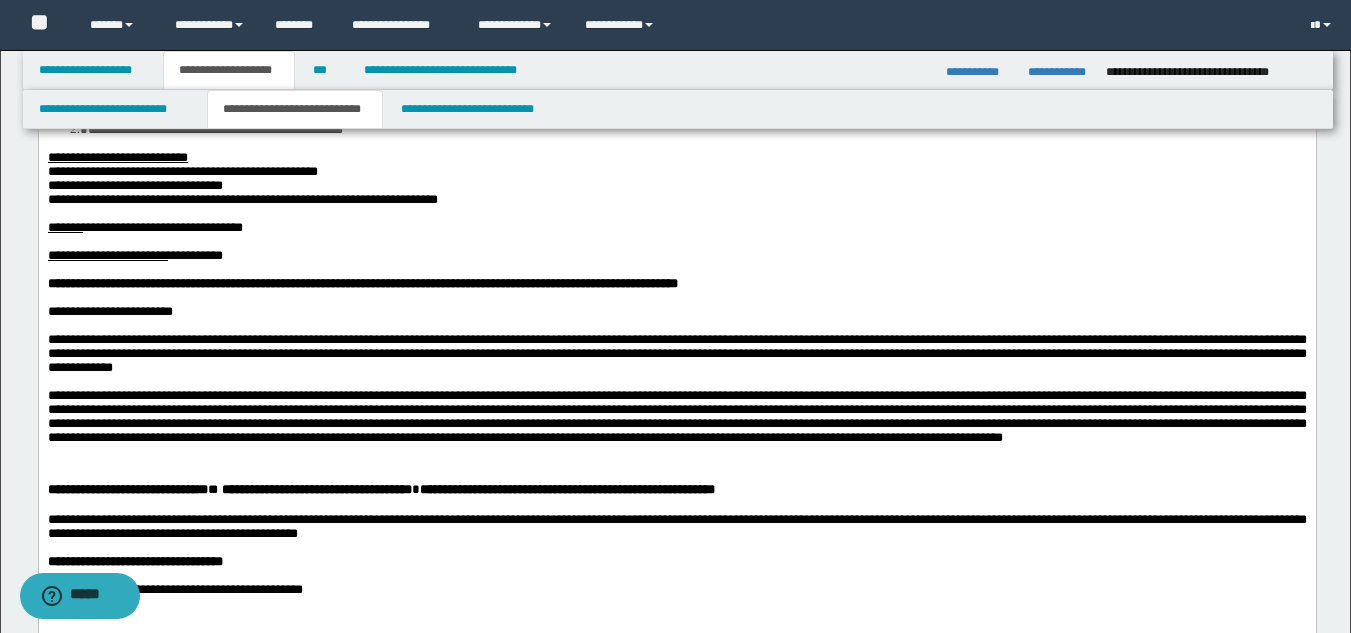 scroll, scrollTop: 500, scrollLeft: 0, axis: vertical 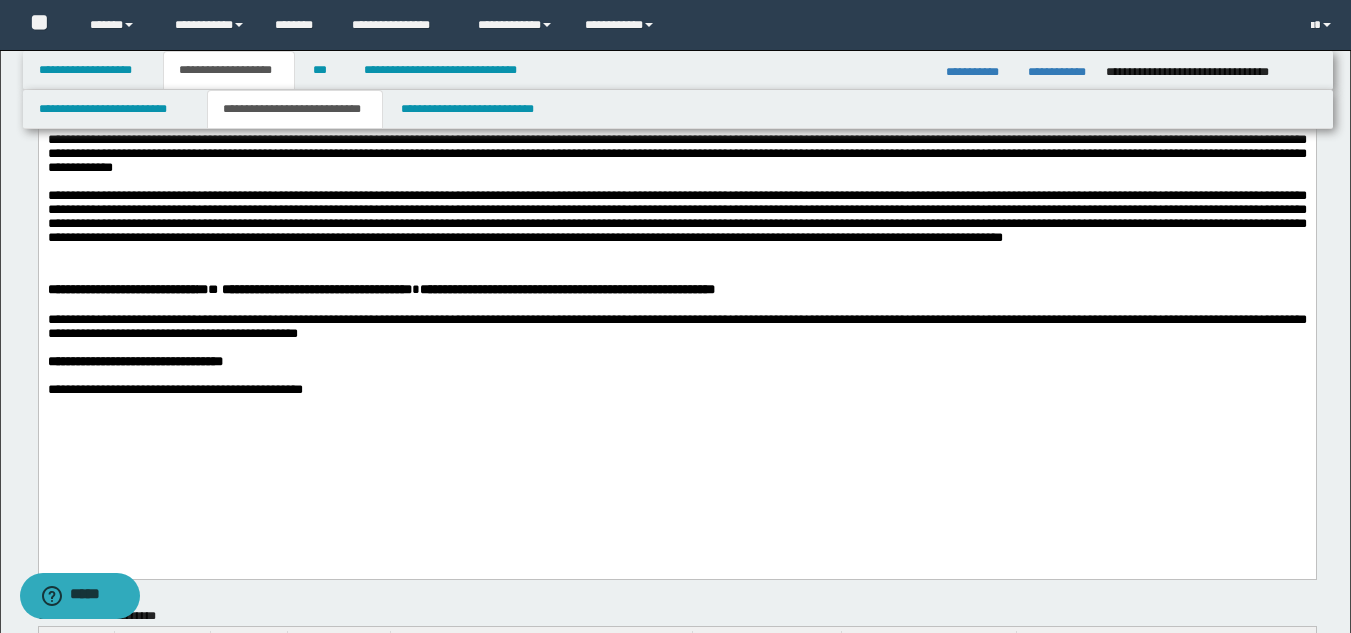 click on "**********" at bounding box center (676, 216) 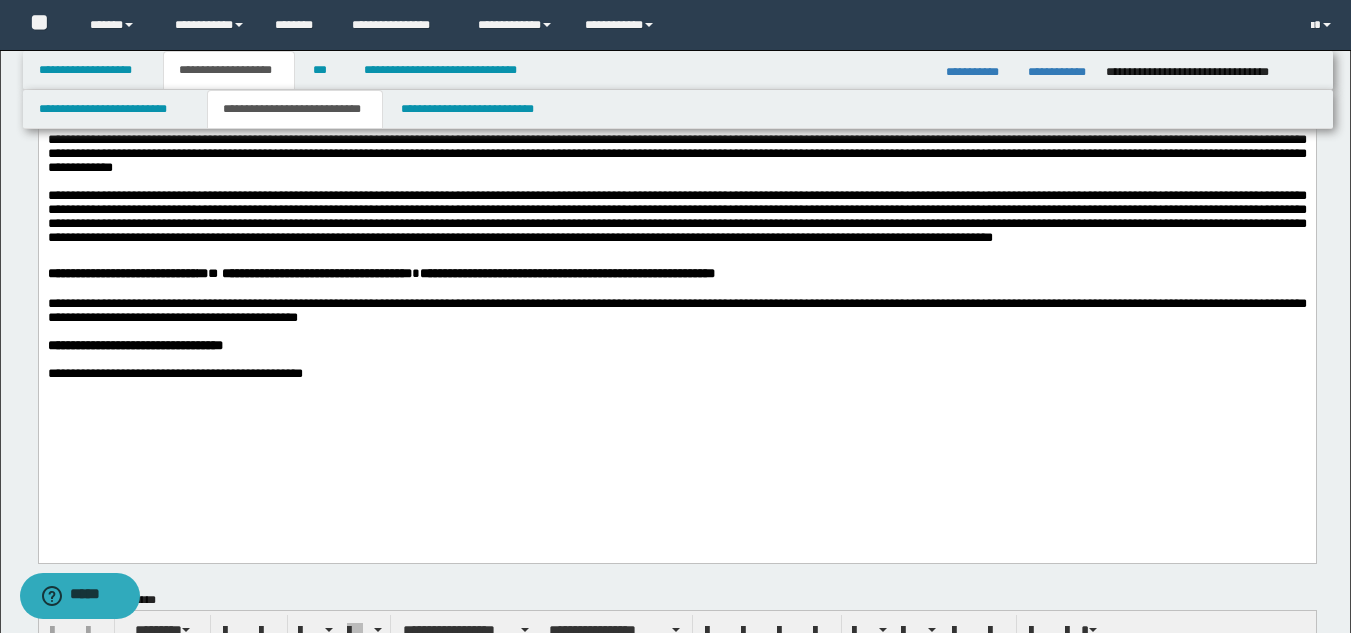 click on "**********" at bounding box center (676, 216) 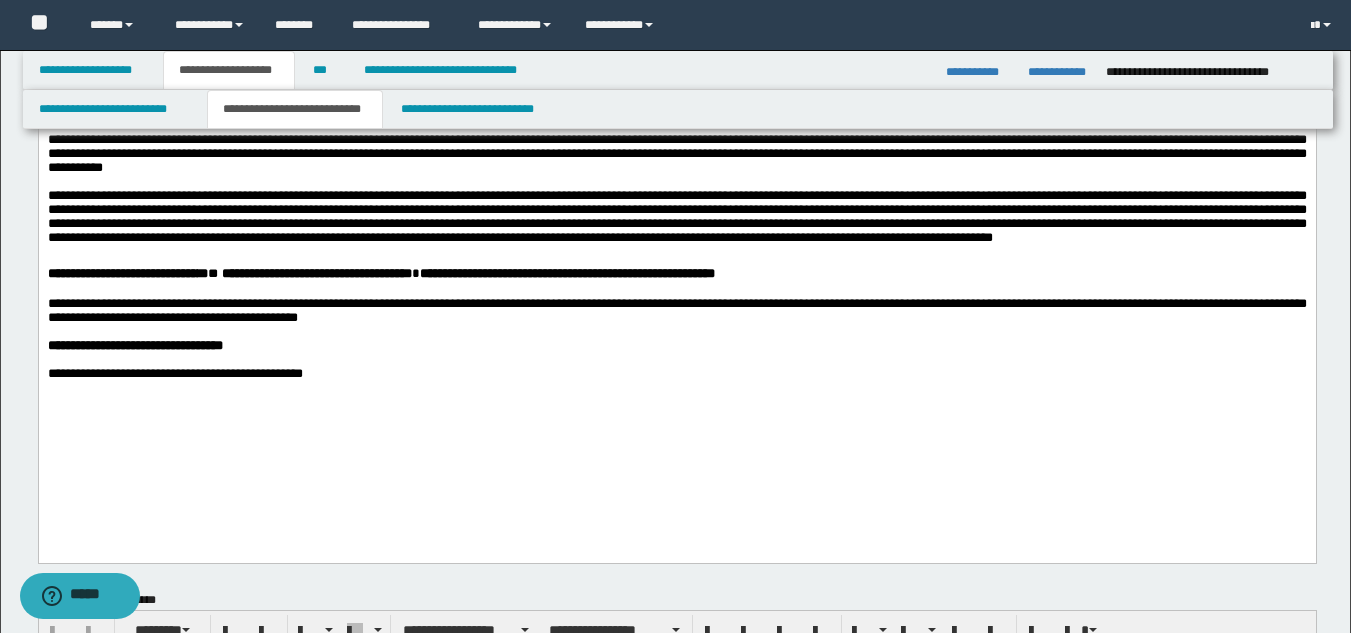 click at bounding box center [676, 182] 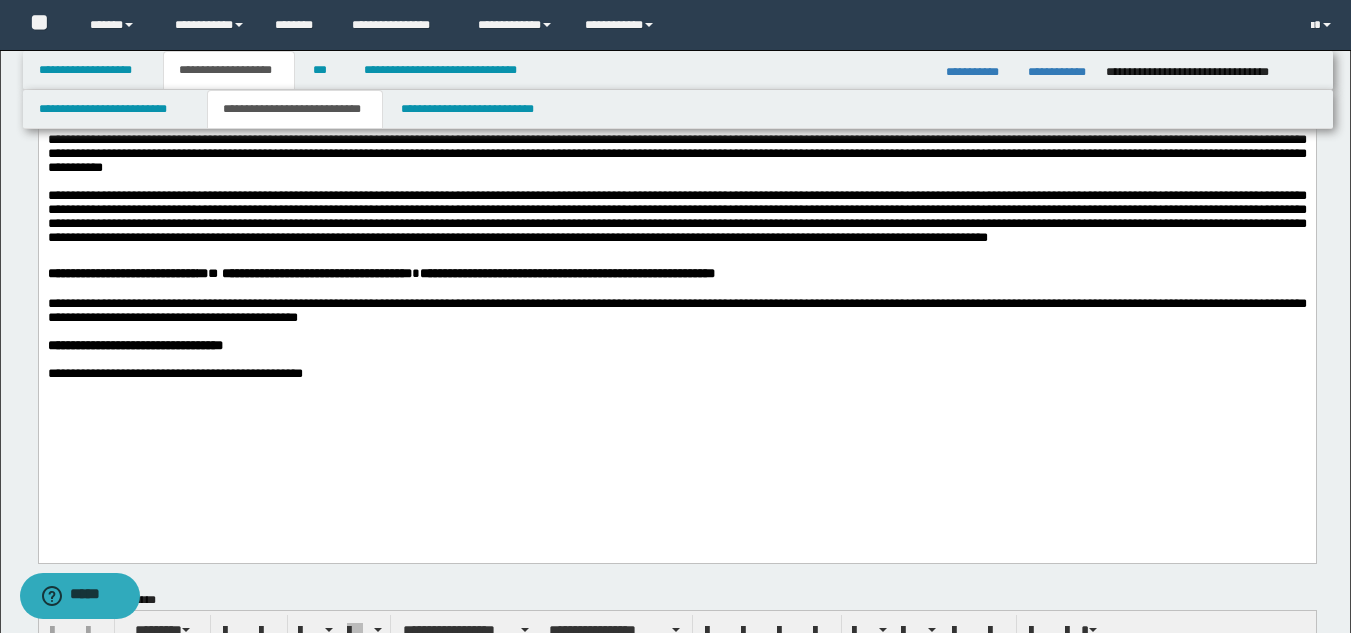 click on "**********" at bounding box center [676, 221] 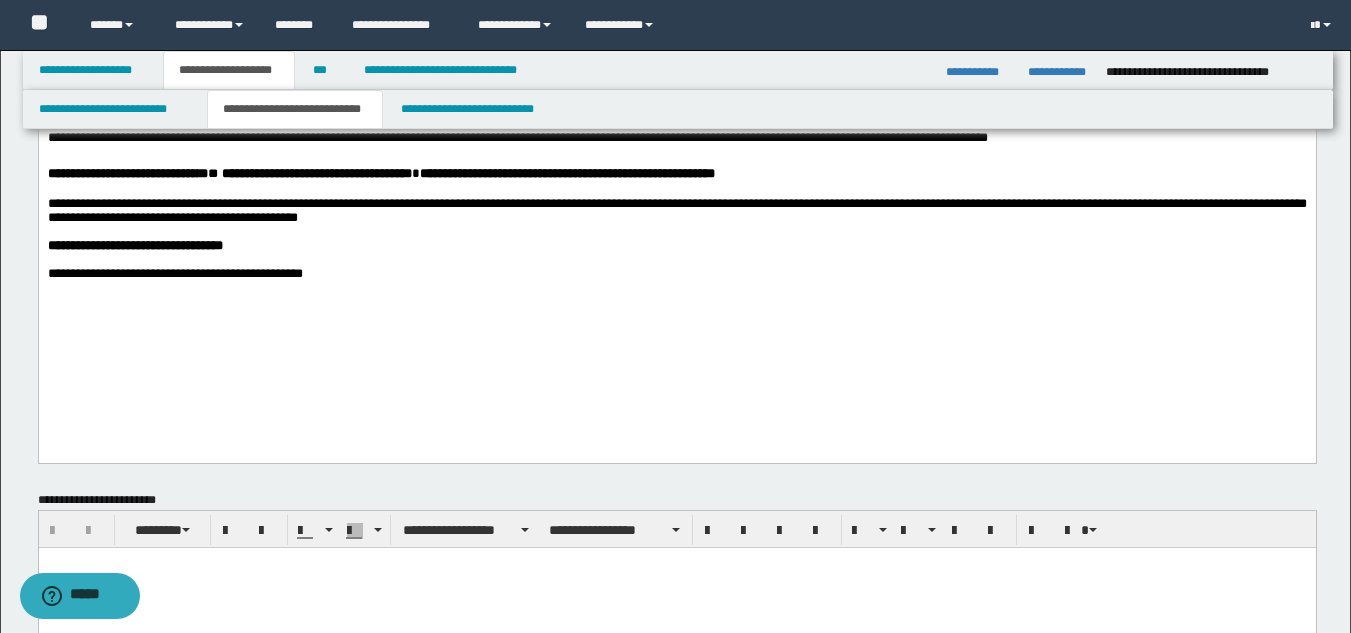 click on "**********" at bounding box center (676, 246) 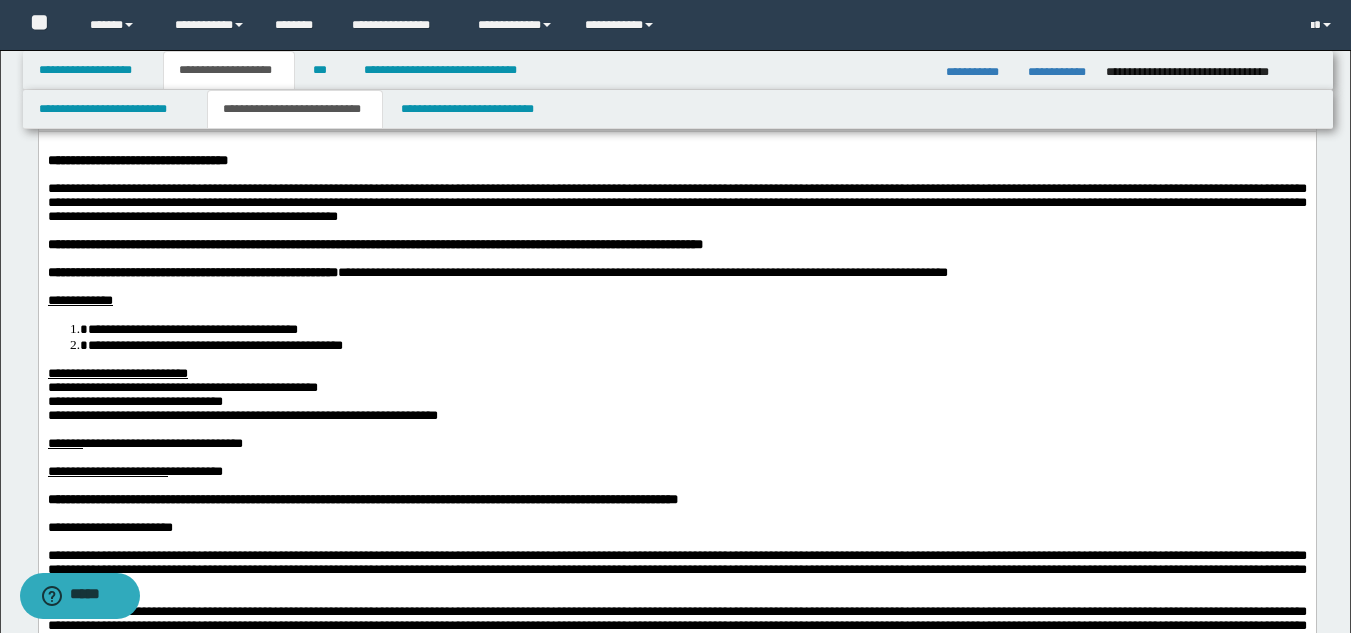 scroll, scrollTop: 0, scrollLeft: 0, axis: both 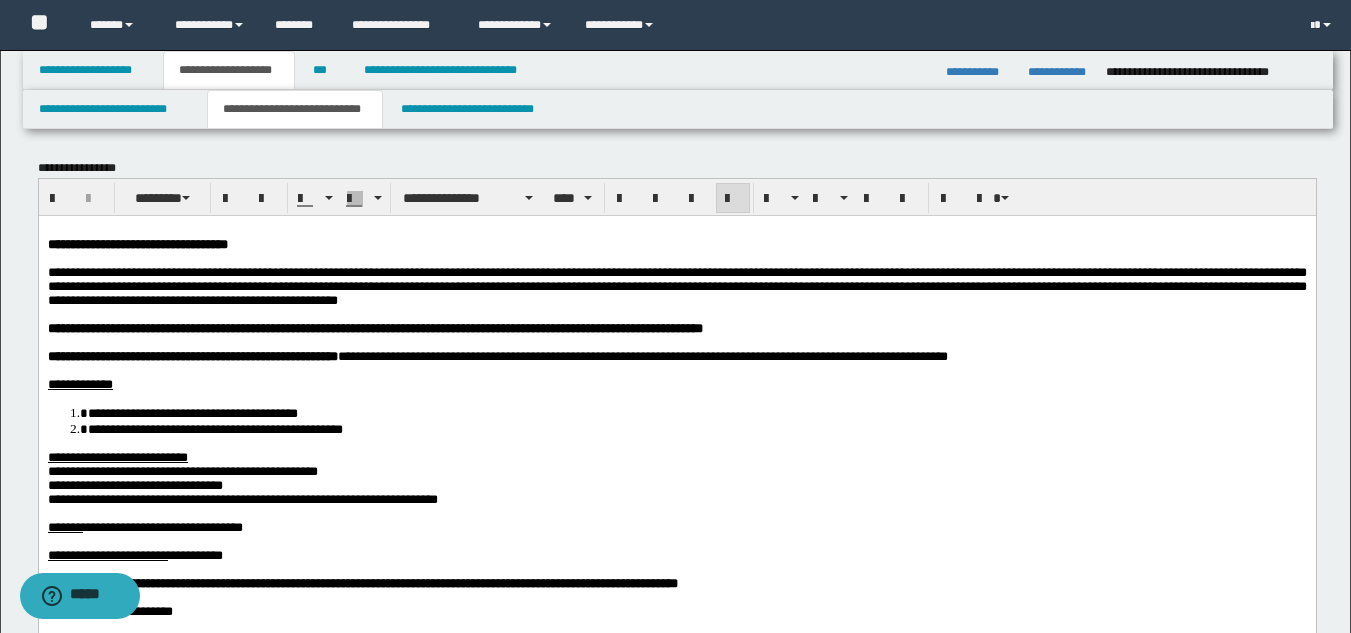 click on "**********" at bounding box center [676, 384] 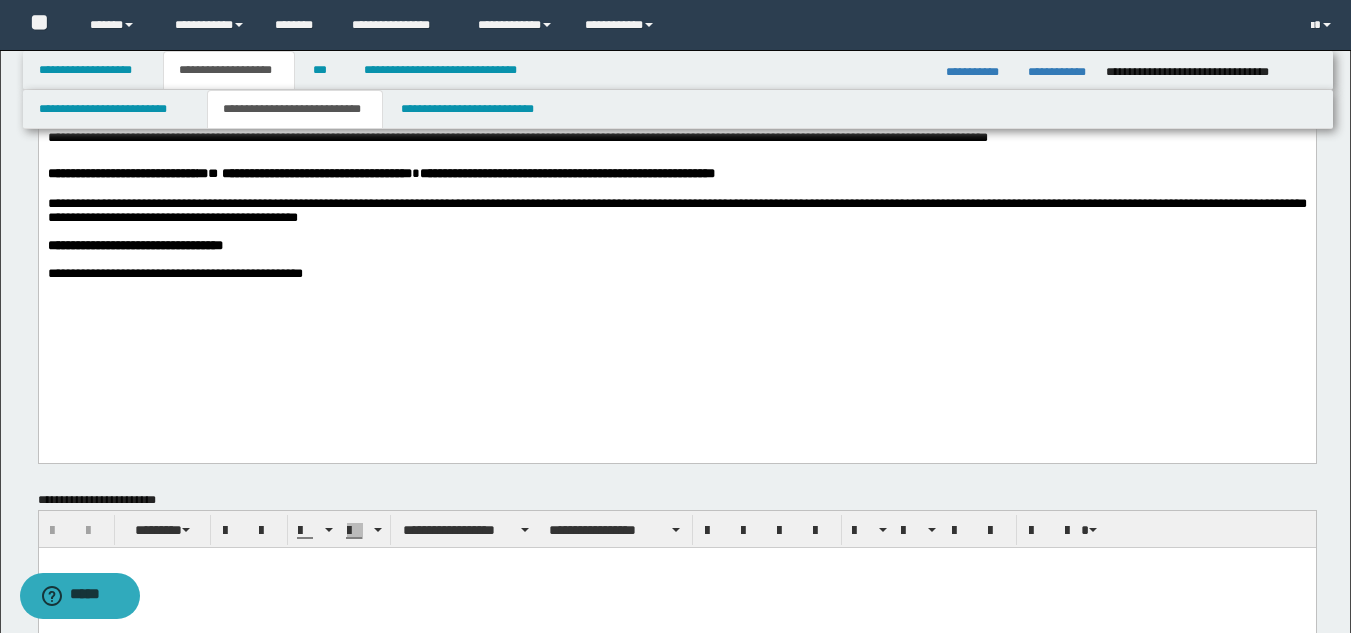 scroll, scrollTop: 700, scrollLeft: 0, axis: vertical 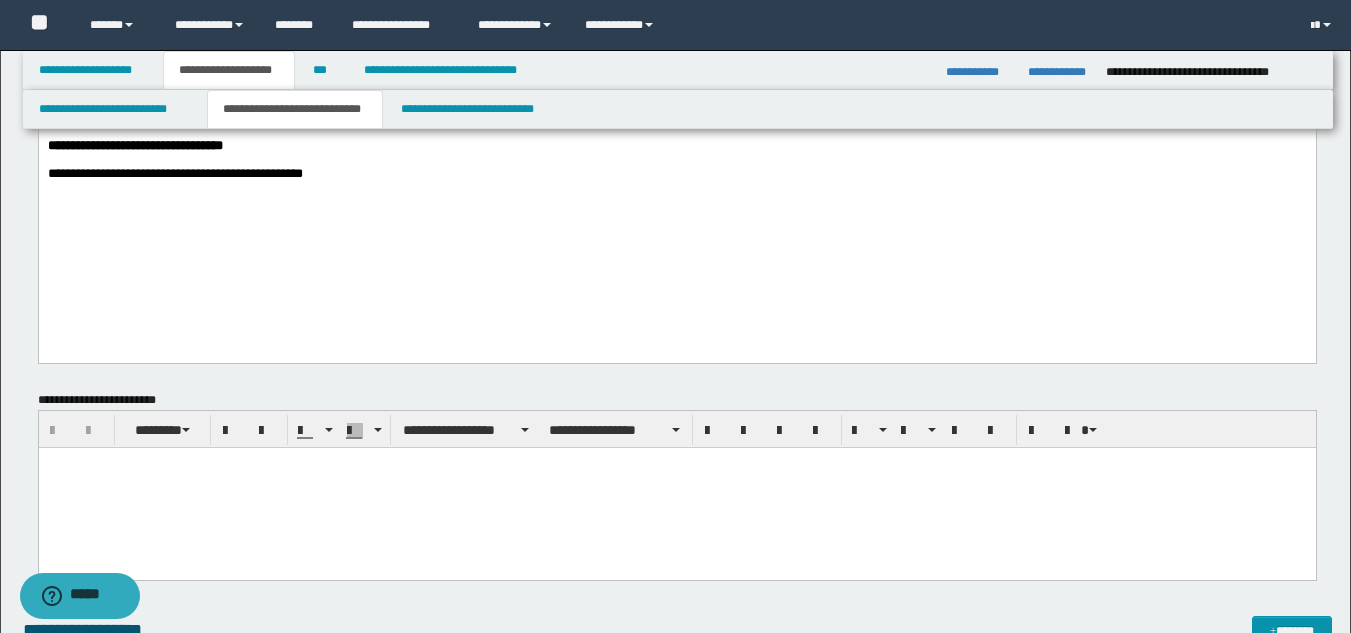 click on "**********" at bounding box center [676, -123] 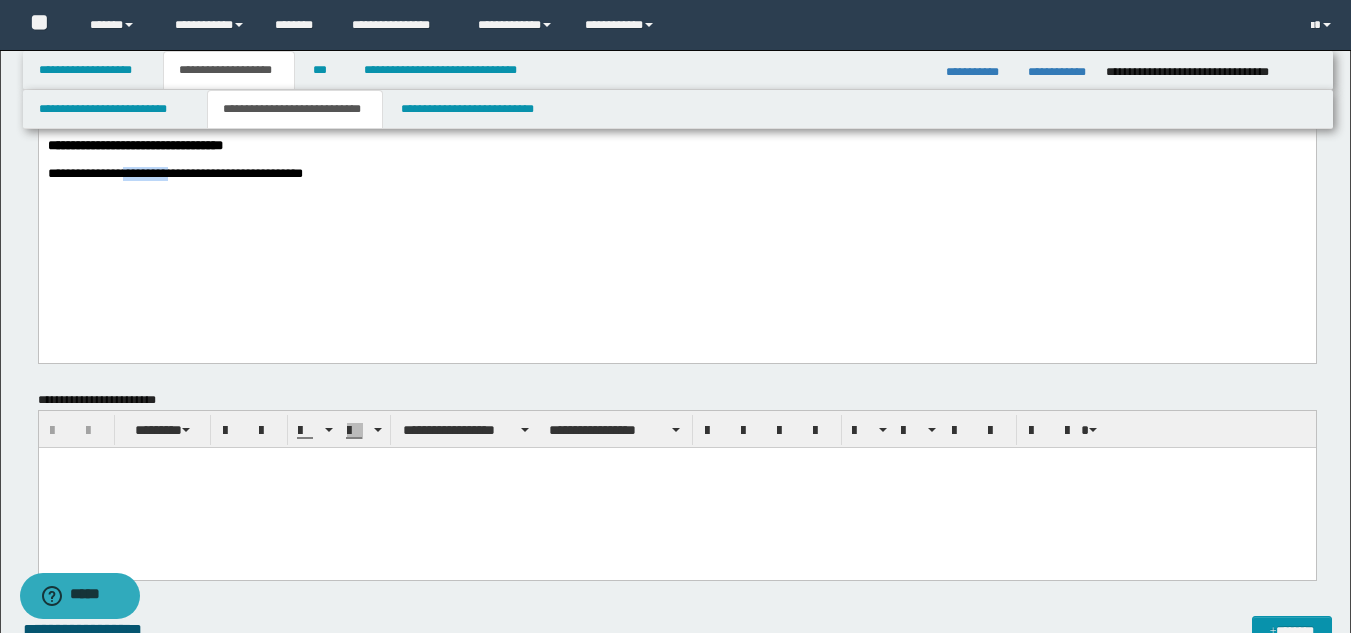 click on "**********" at bounding box center (676, -123) 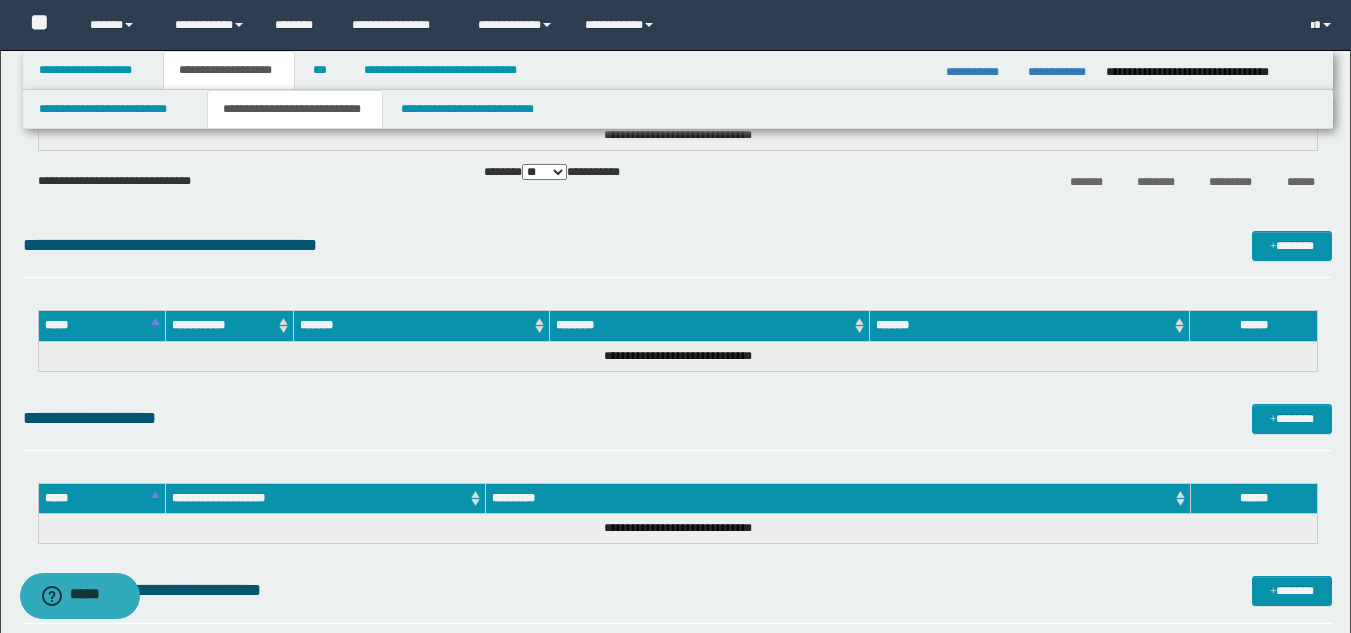 scroll, scrollTop: 1761, scrollLeft: 0, axis: vertical 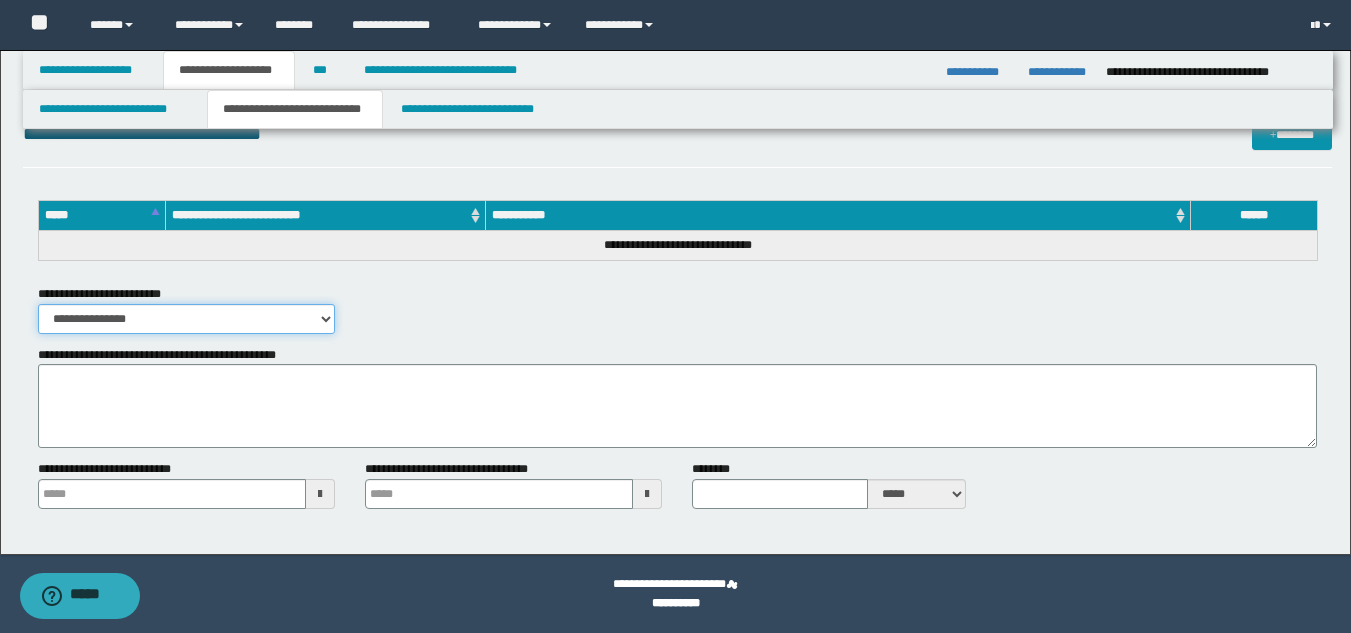 click on "**********" at bounding box center (186, 319) 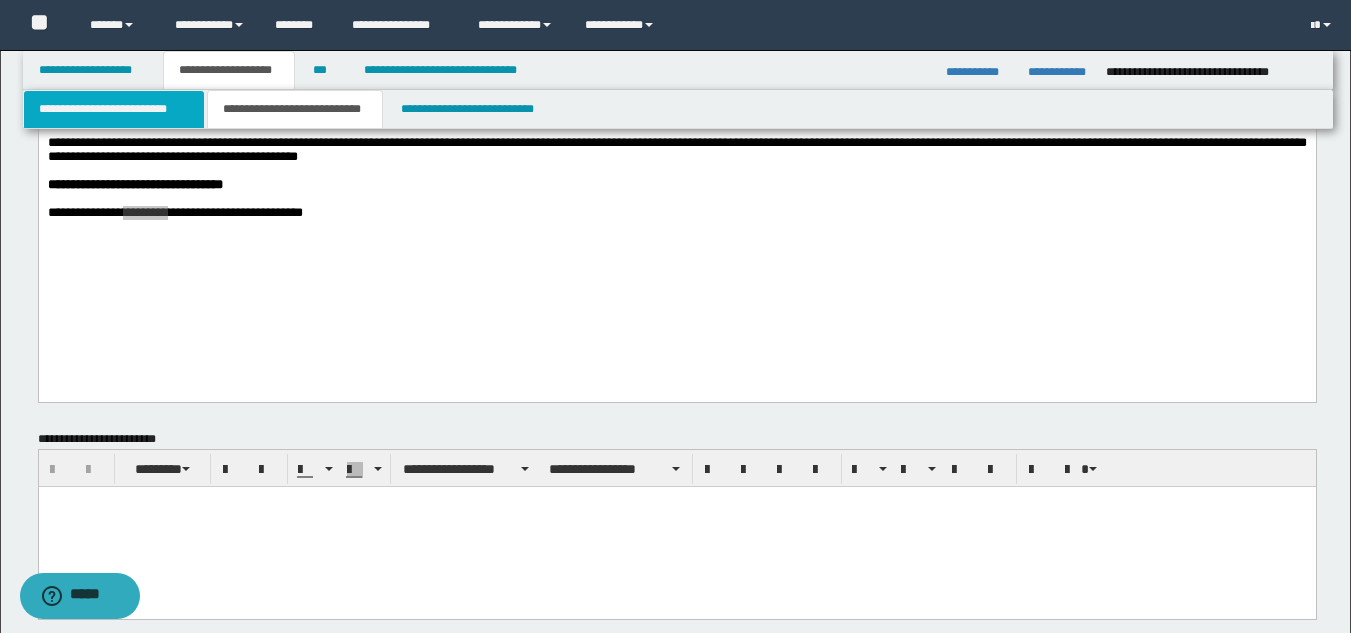 click on "**********" at bounding box center [114, 109] 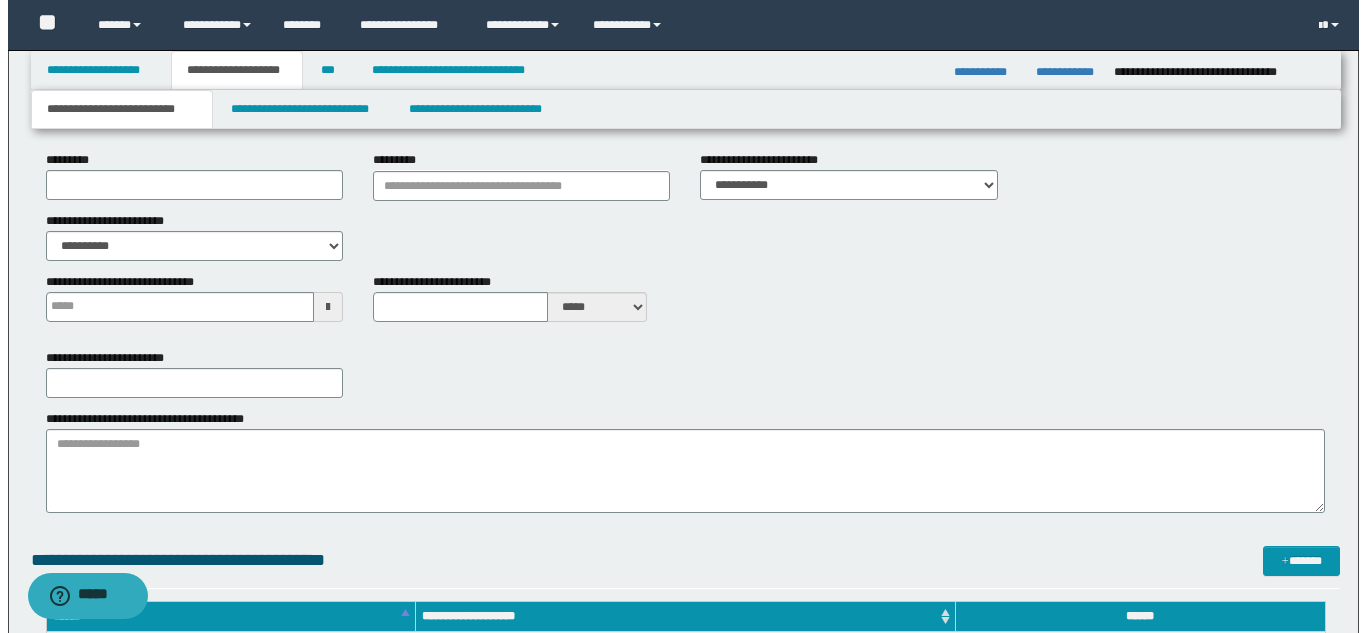 scroll, scrollTop: 0, scrollLeft: 0, axis: both 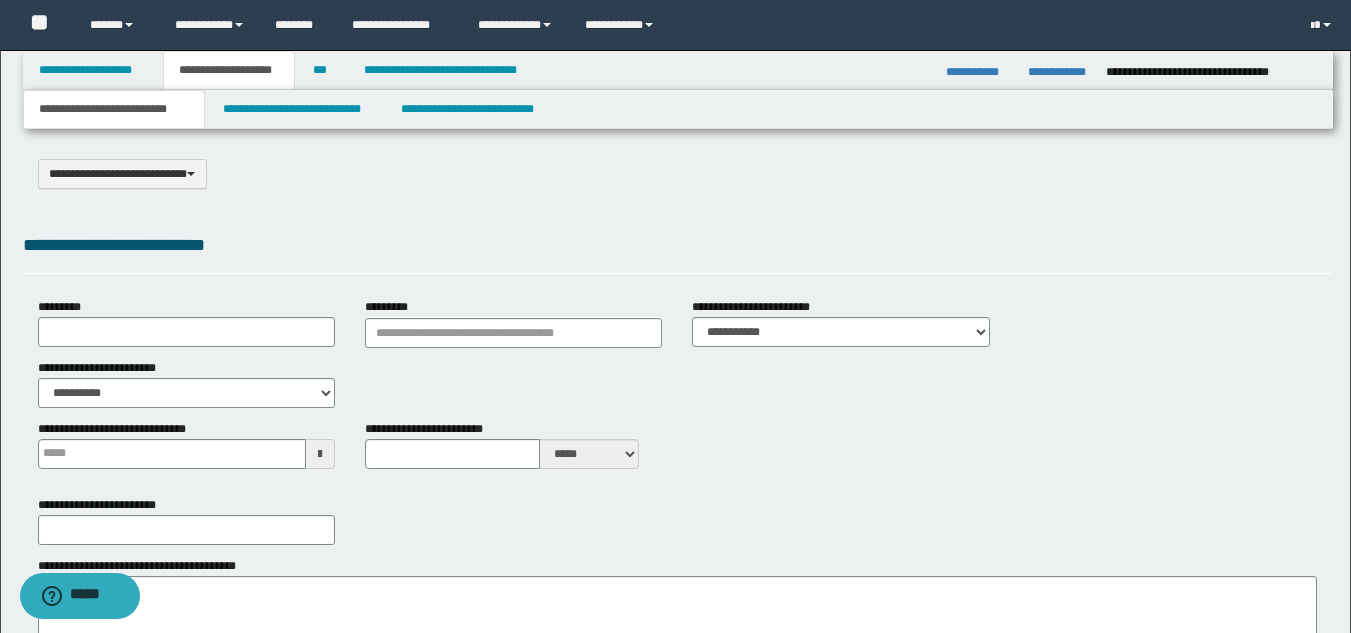 type 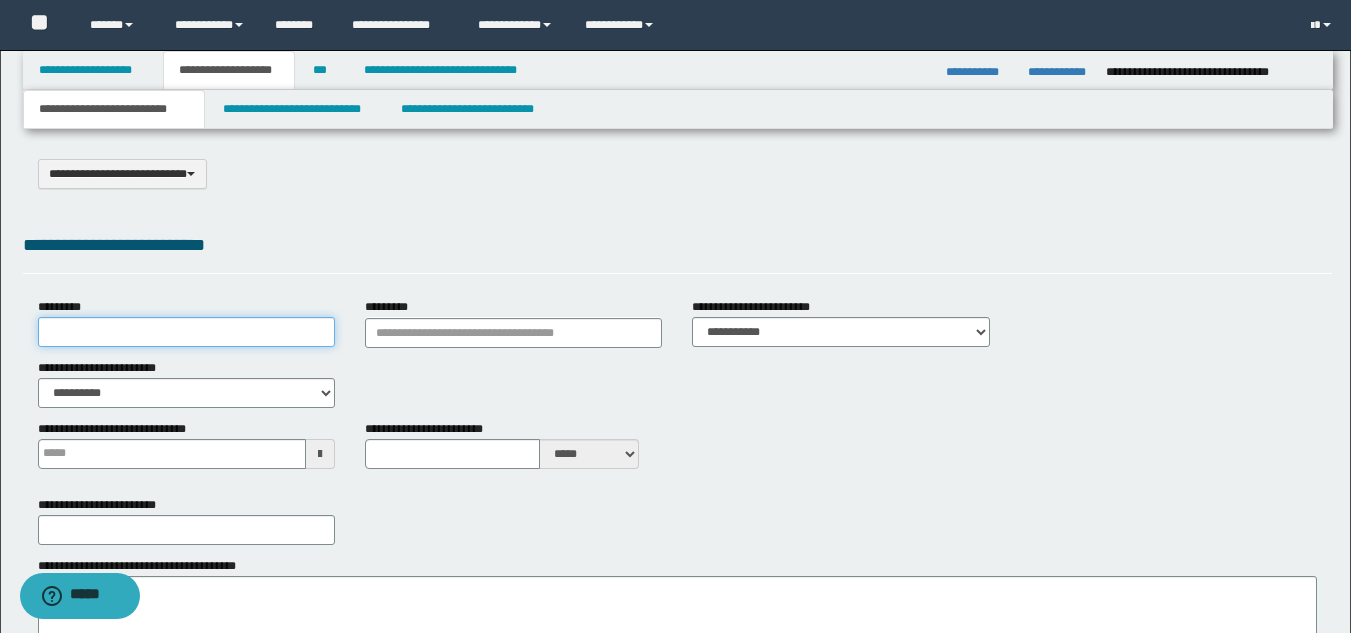click on "*********" at bounding box center [186, 332] 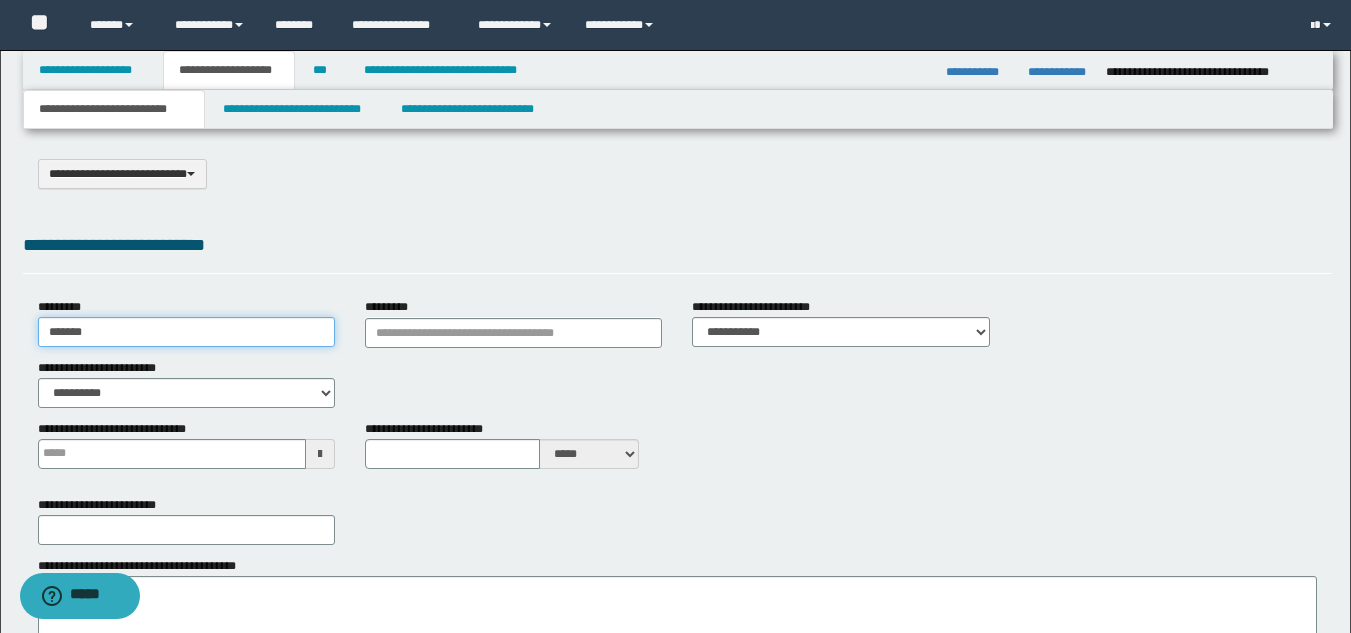 type on "**********" 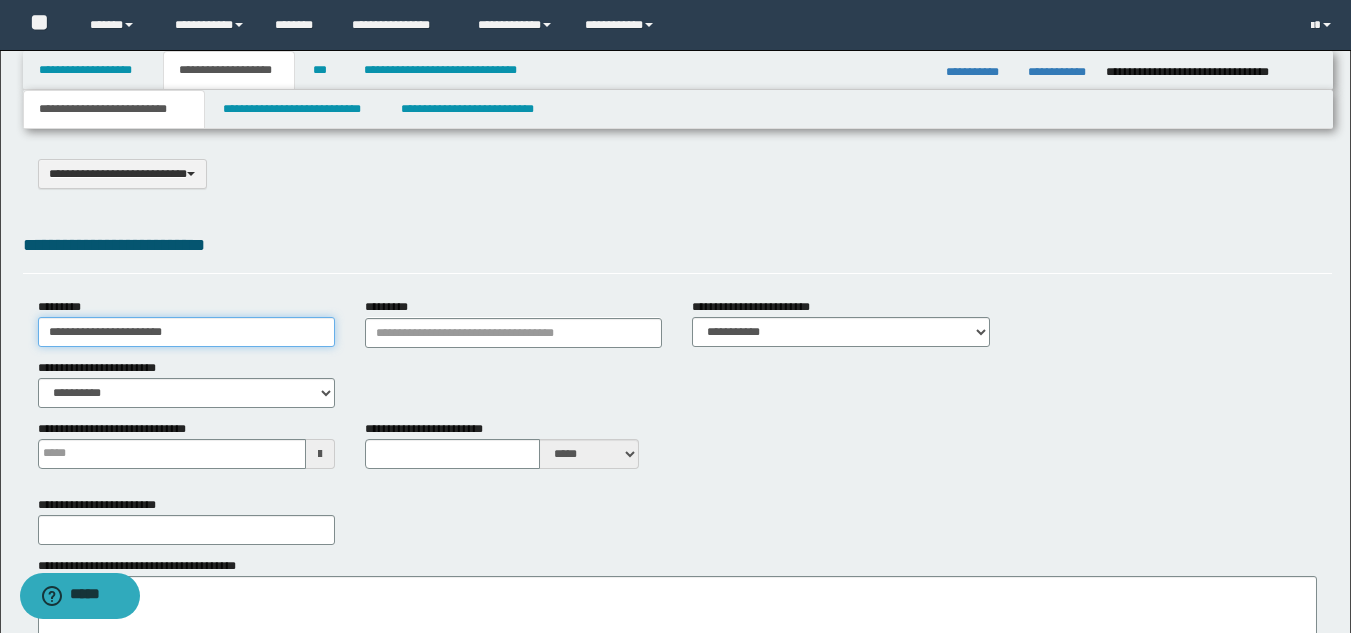 type 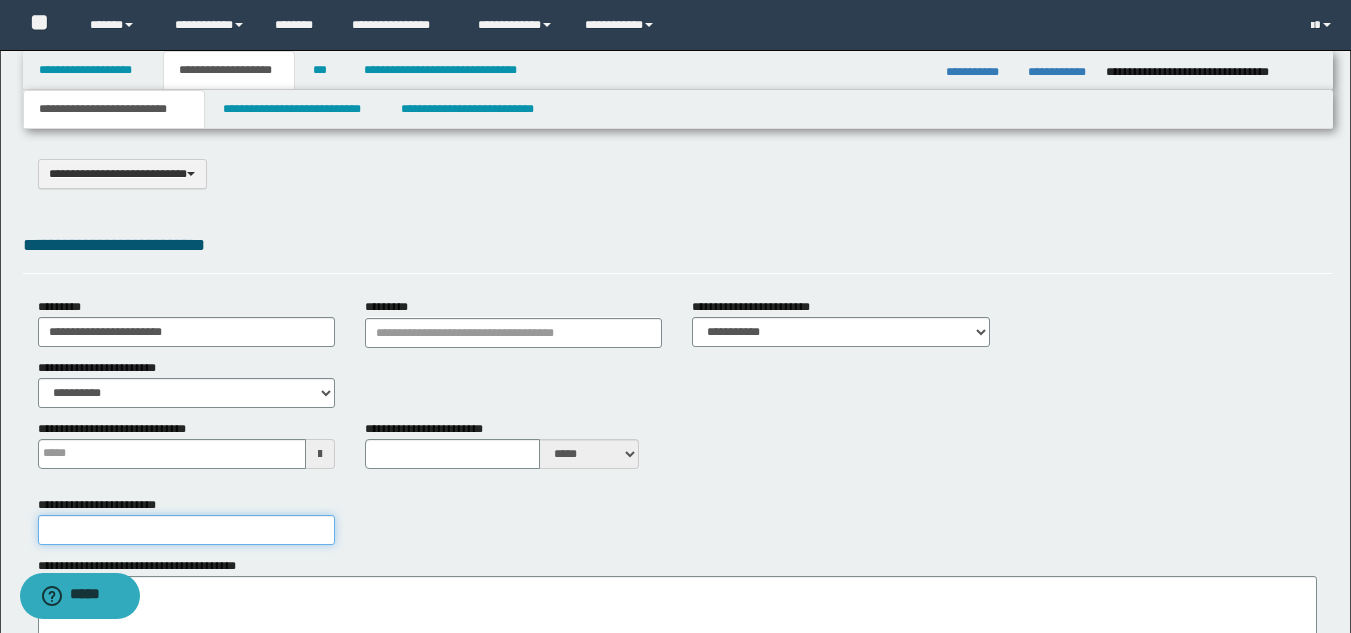 click on "**********" at bounding box center (186, 530) 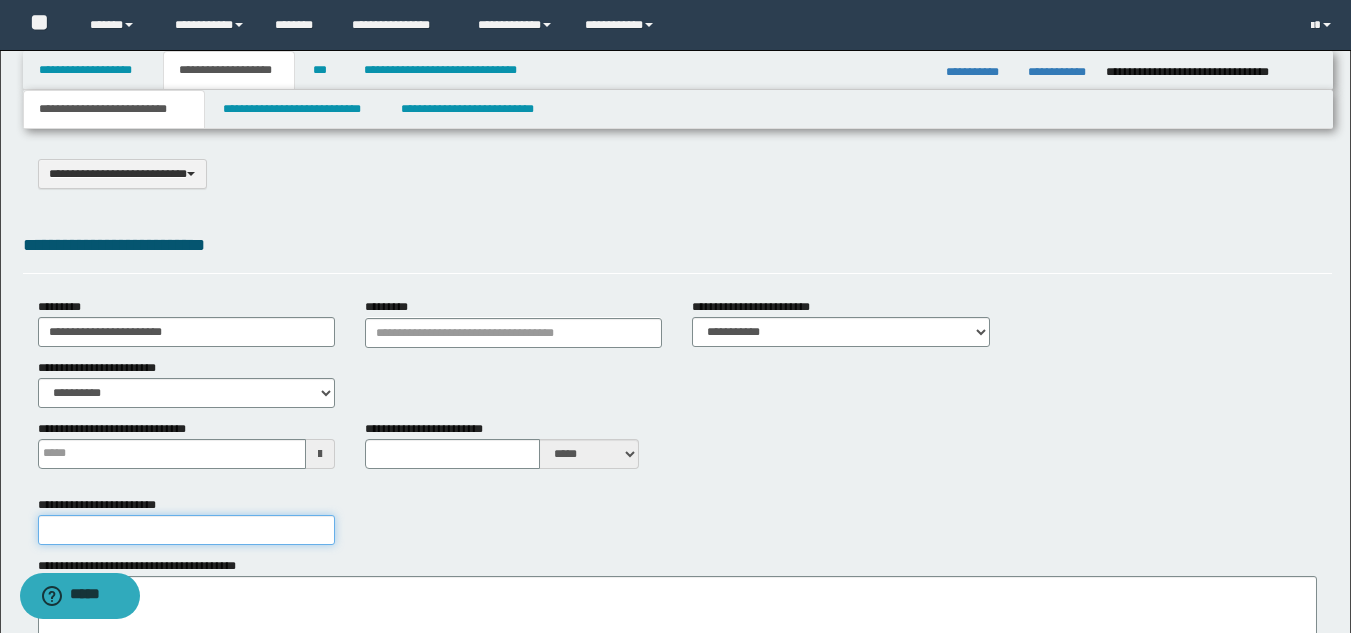 click on "**********" at bounding box center [186, 530] 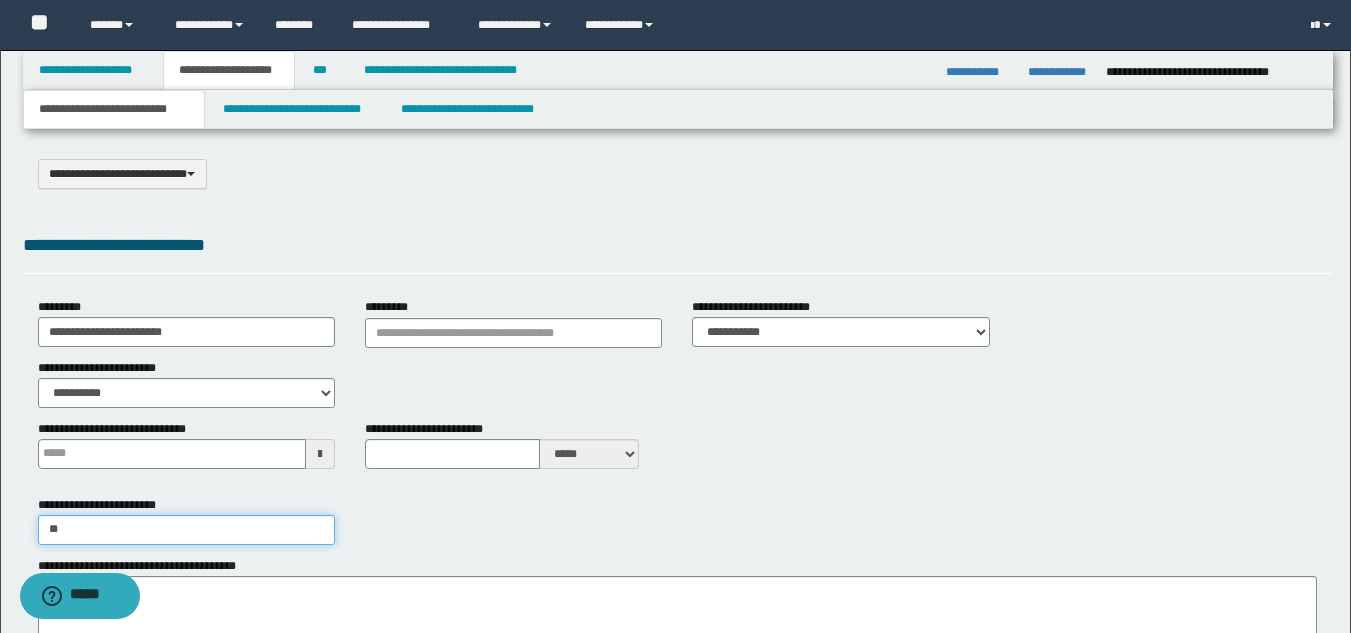 type on "**********" 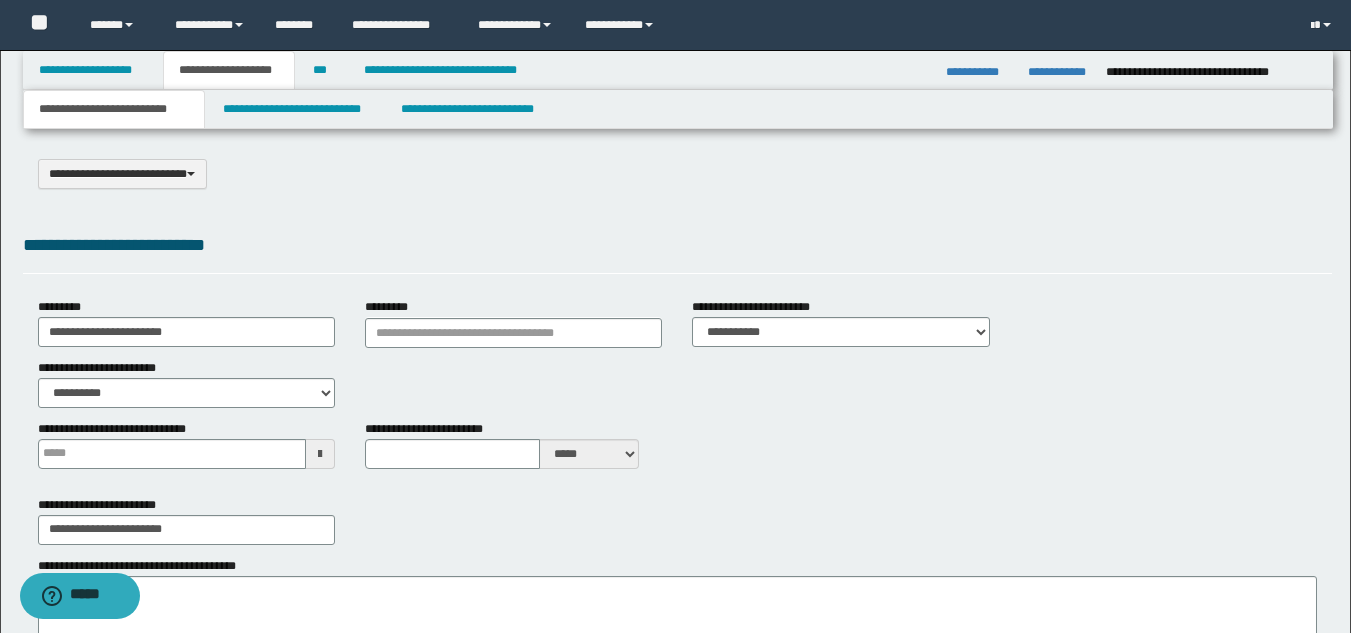 click on "**********" at bounding box center [677, 249] 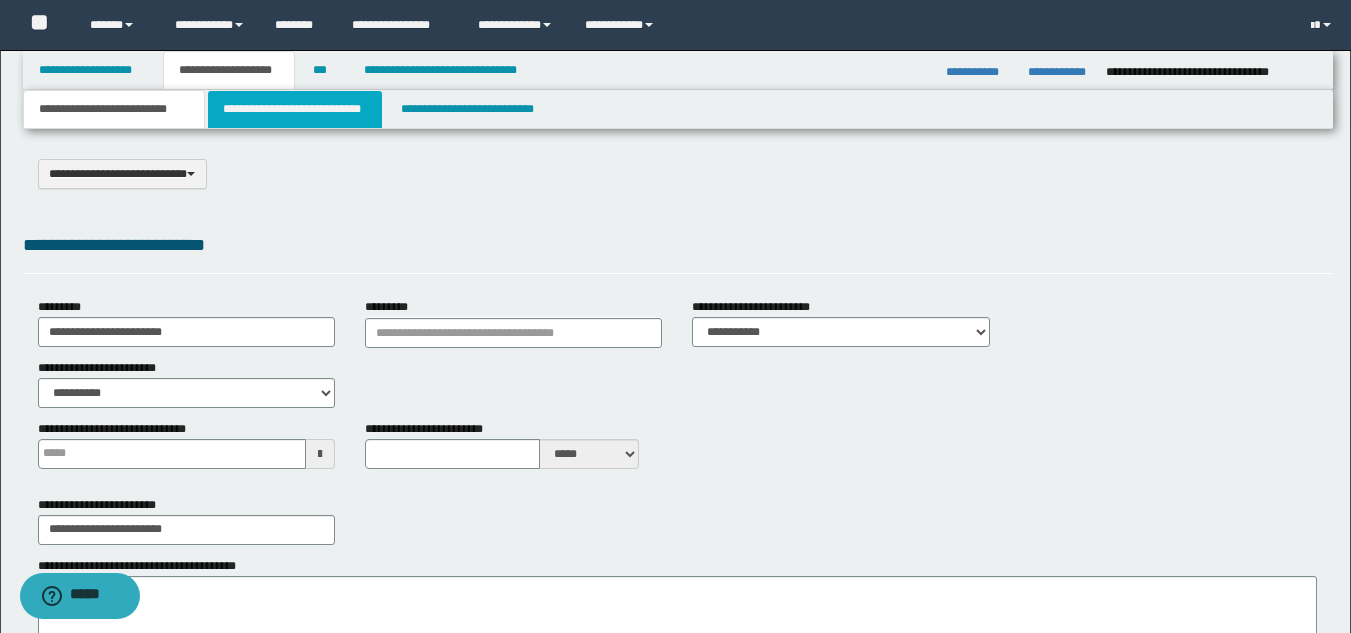 click on "**********" at bounding box center (295, 109) 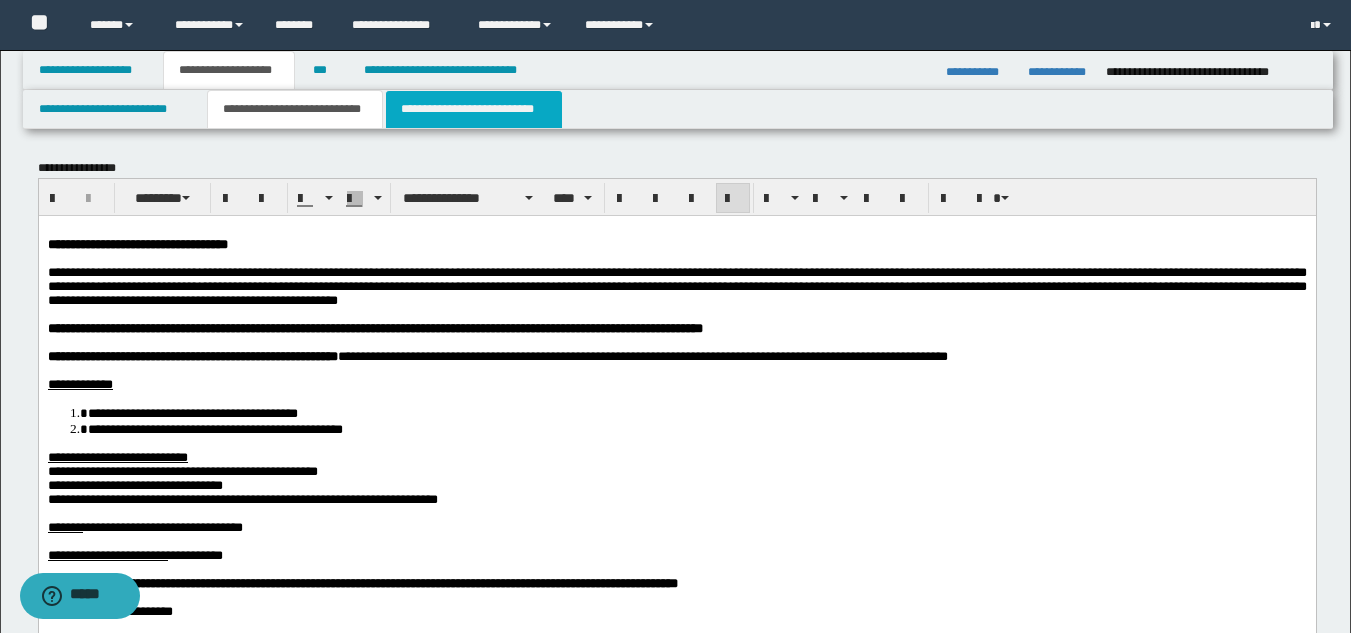 click on "**********" at bounding box center (474, 109) 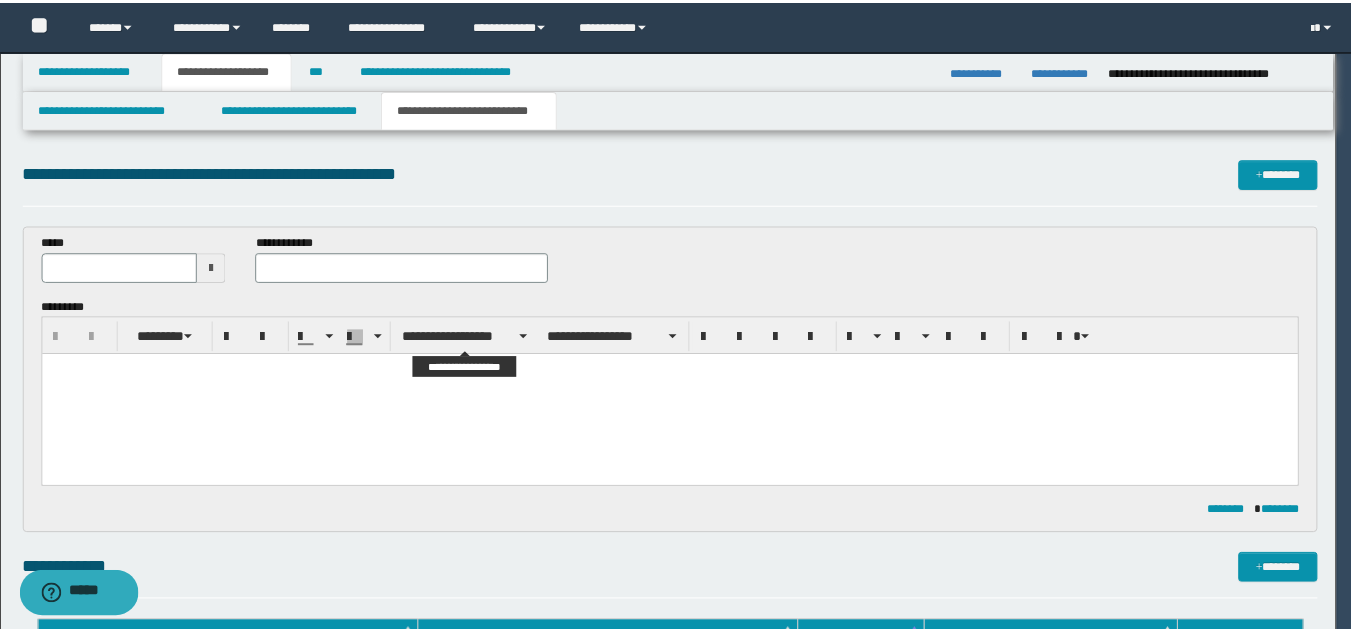 scroll, scrollTop: 0, scrollLeft: 0, axis: both 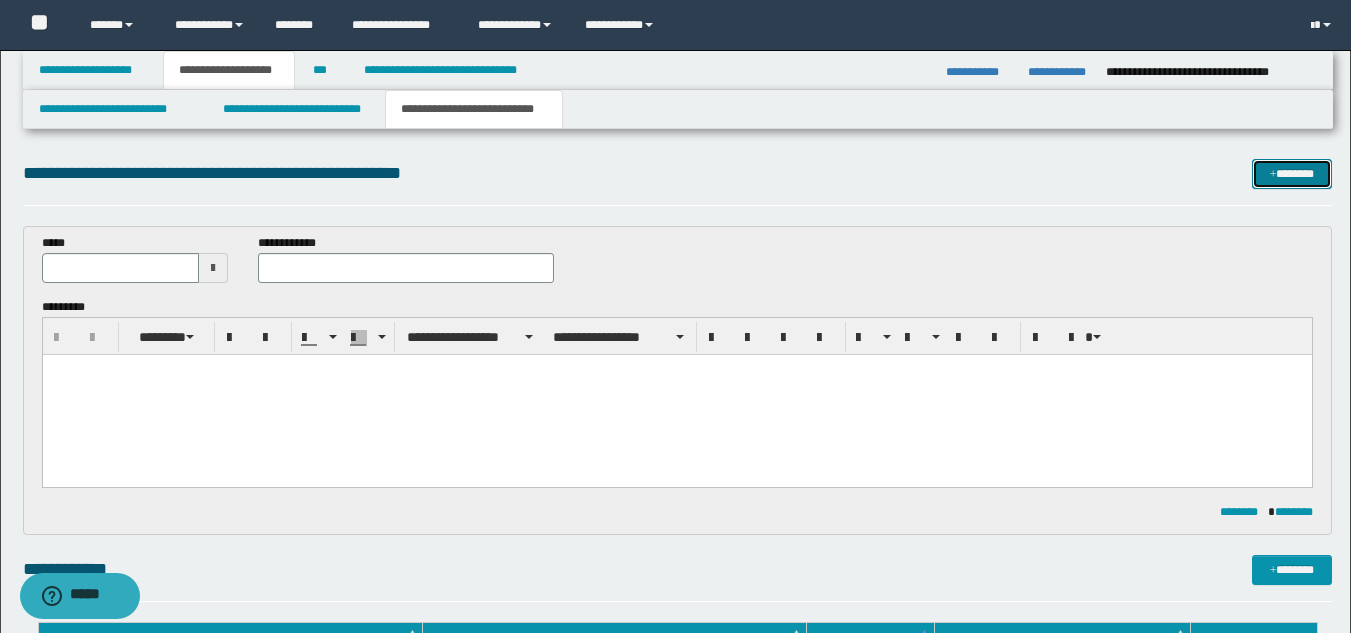 click on "*******" at bounding box center [1292, 174] 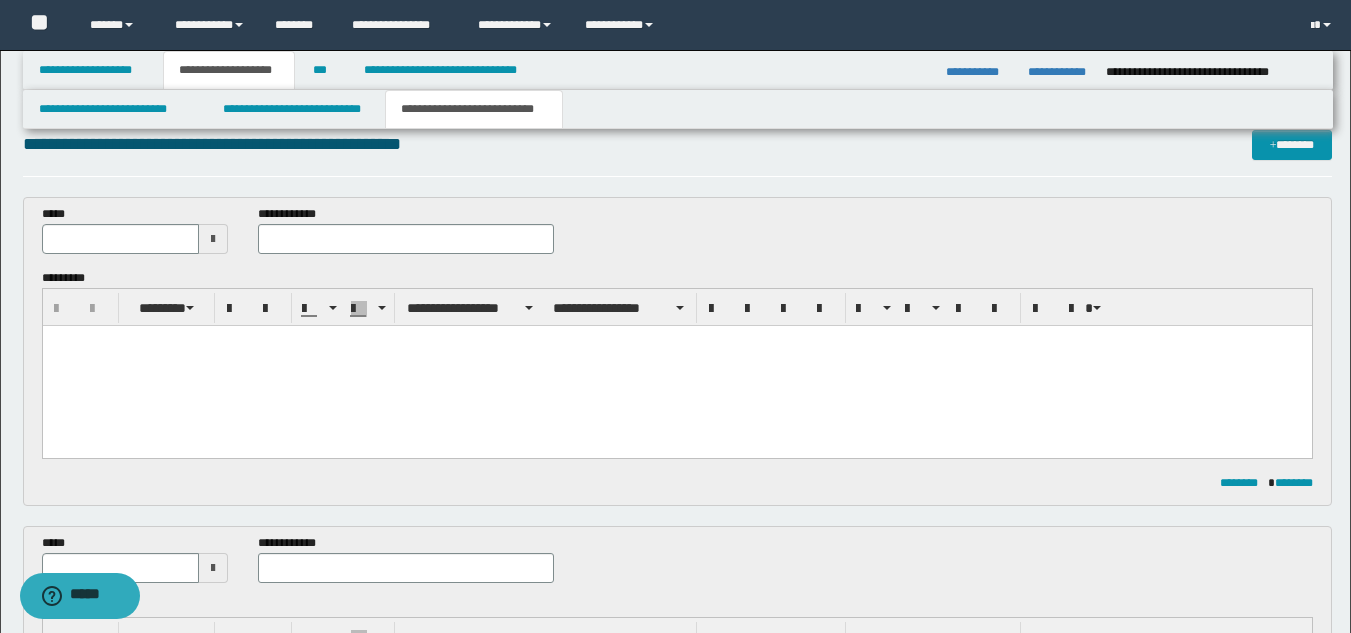 scroll, scrollTop: 0, scrollLeft: 0, axis: both 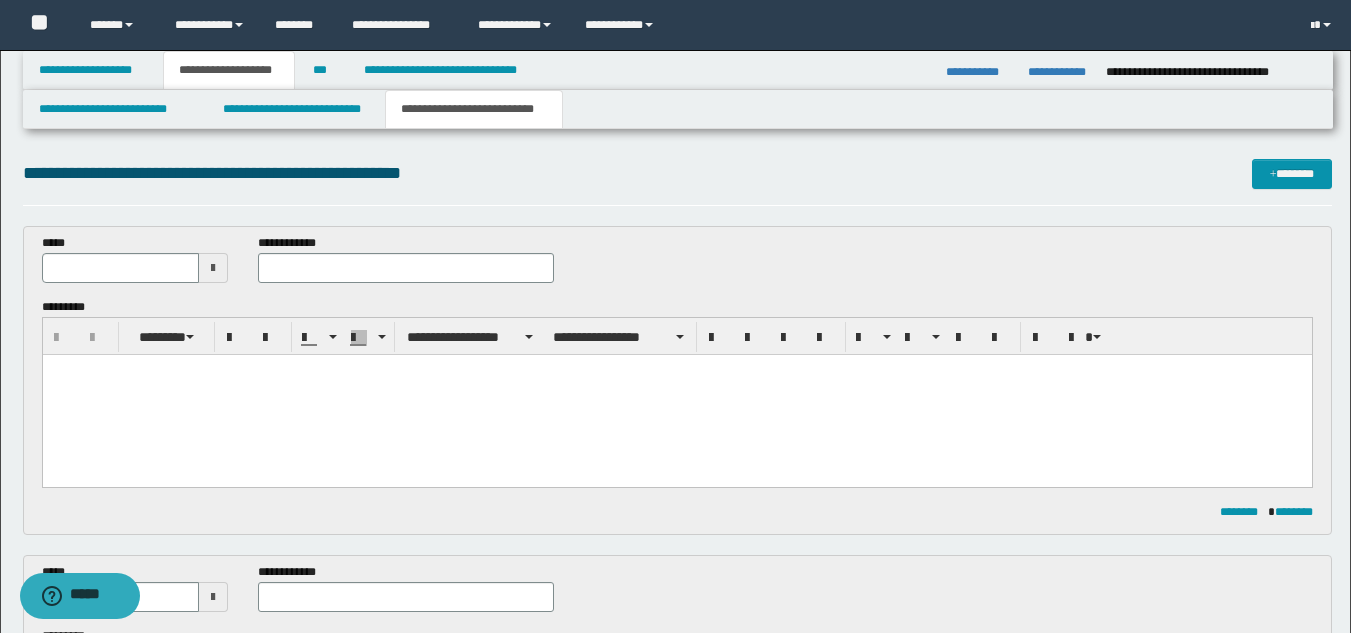 click at bounding box center (213, 268) 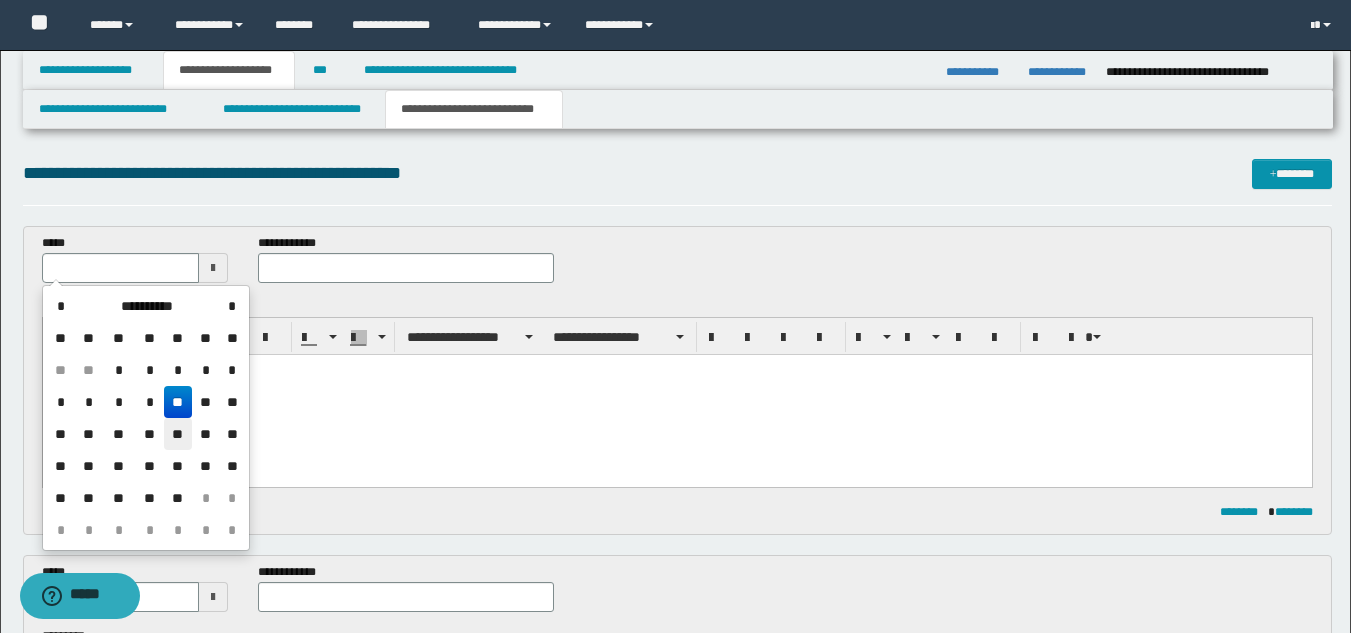click on "**" at bounding box center [178, 434] 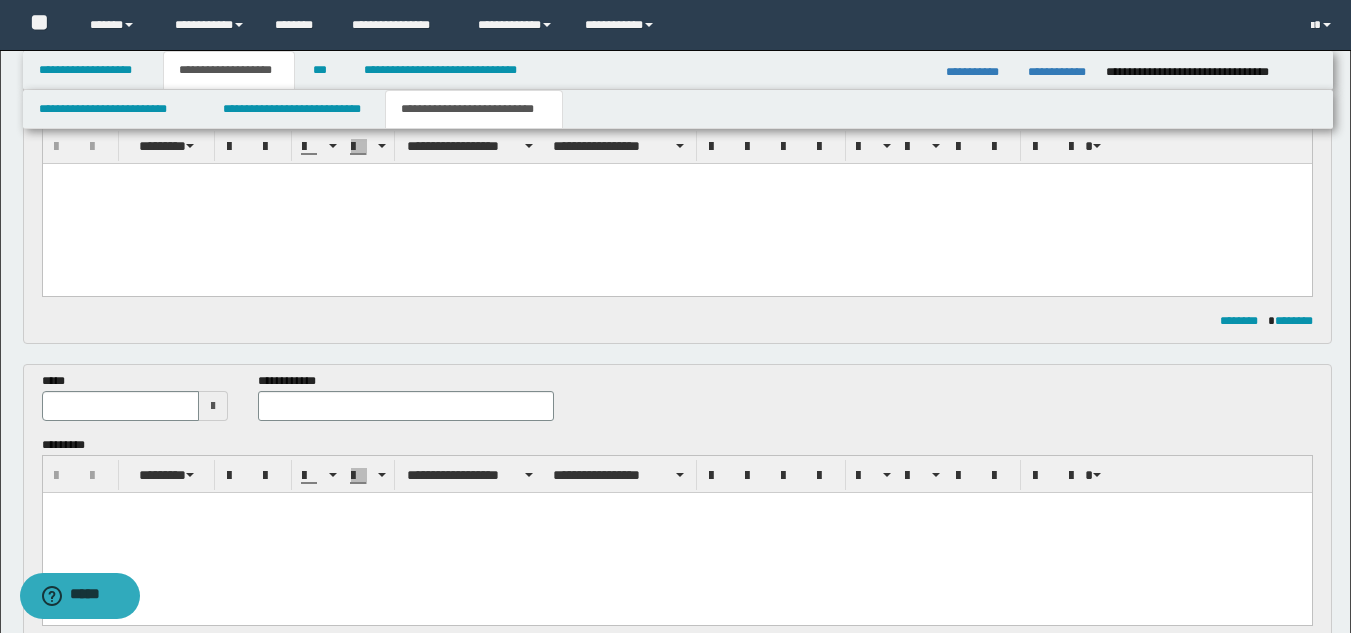 scroll, scrollTop: 200, scrollLeft: 0, axis: vertical 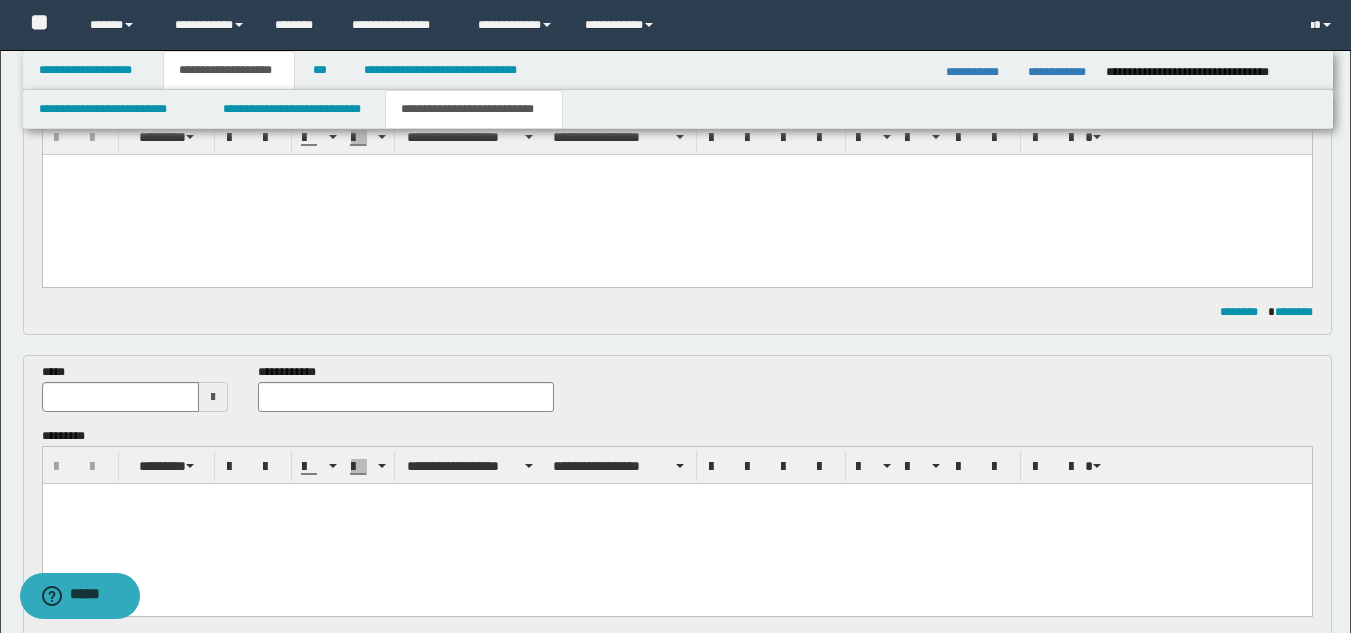 click at bounding box center (213, 397) 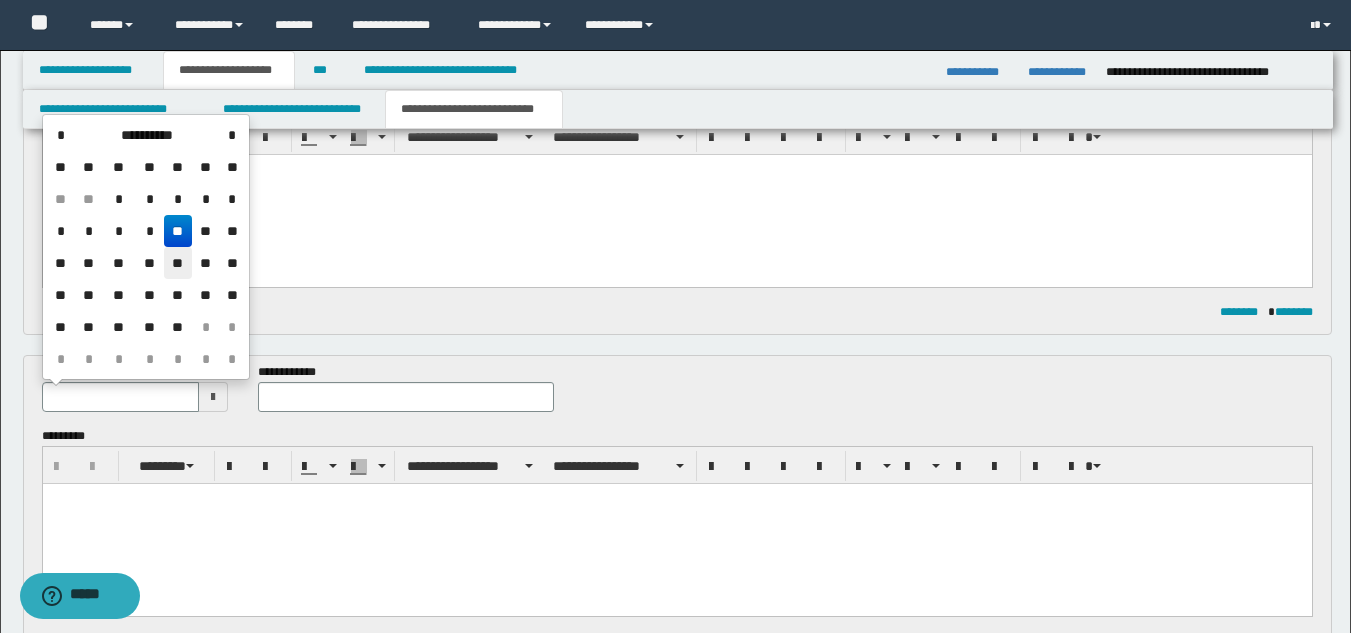 click on "**" at bounding box center [178, 263] 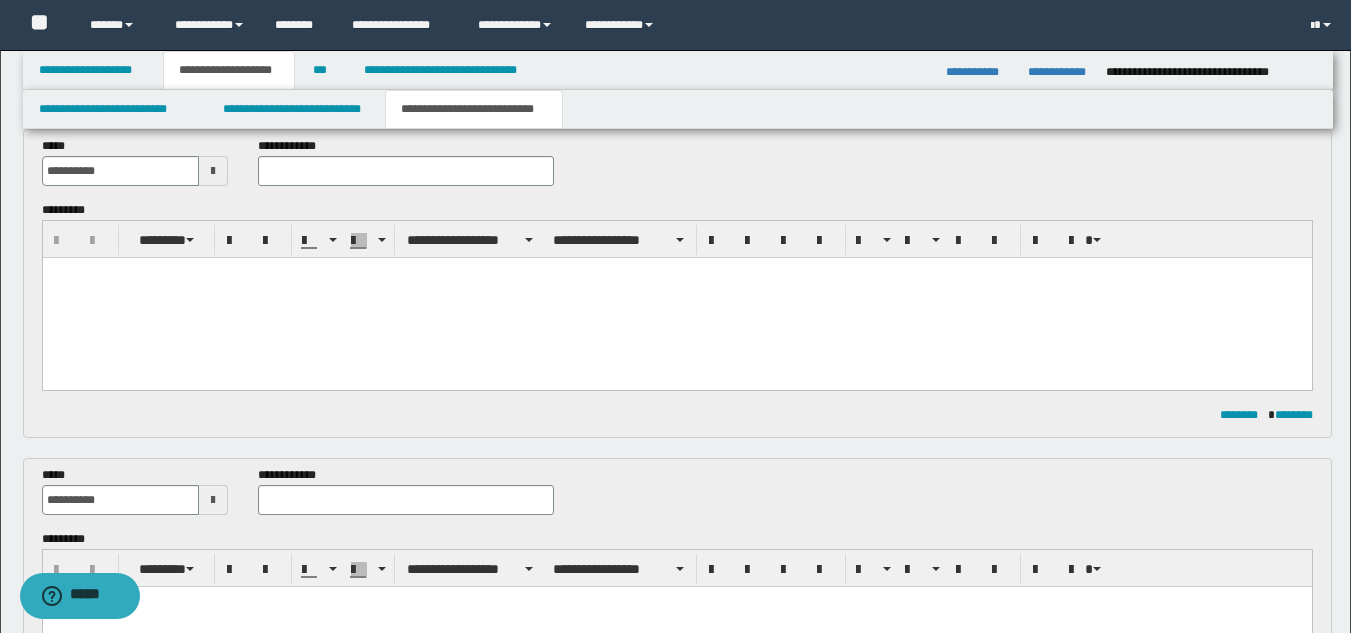 scroll, scrollTop: 0, scrollLeft: 0, axis: both 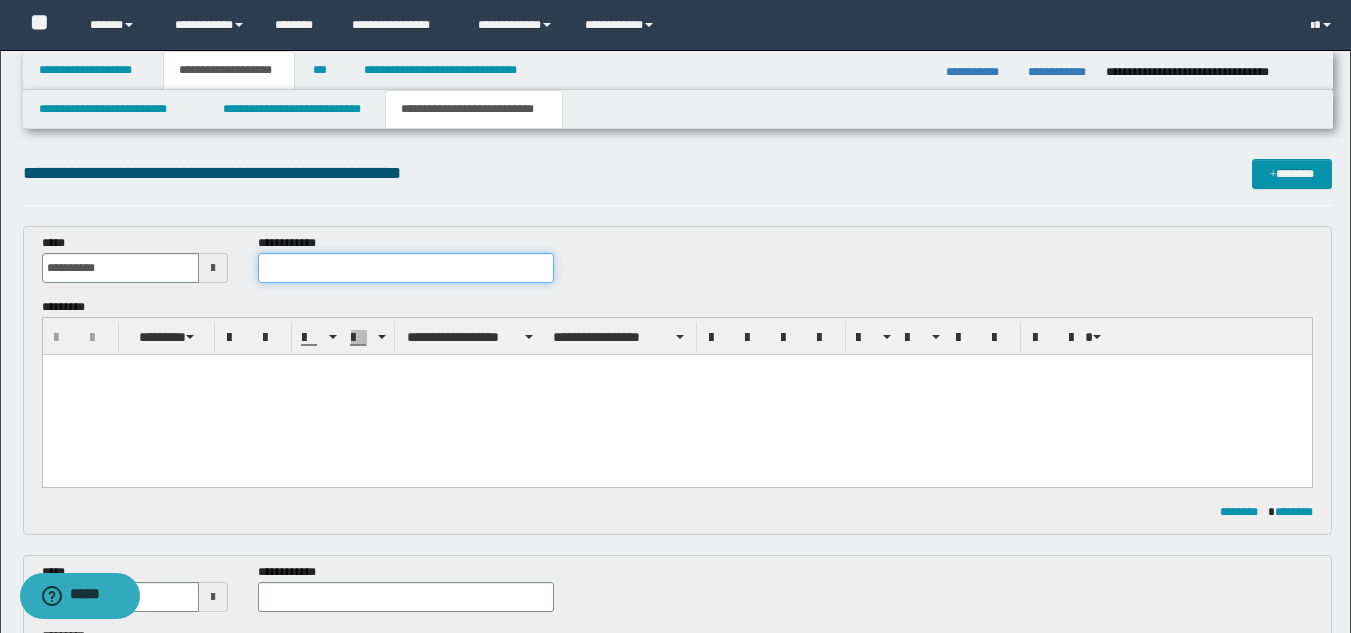 click at bounding box center (405, 268) 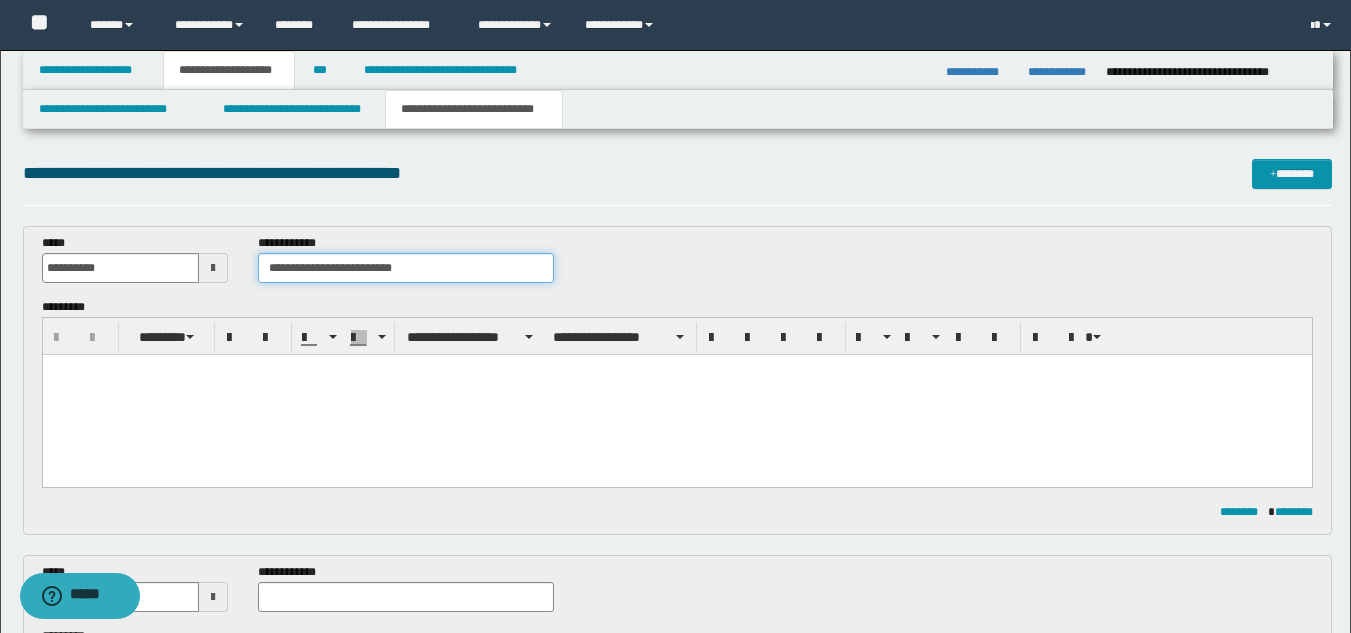 type on "**********" 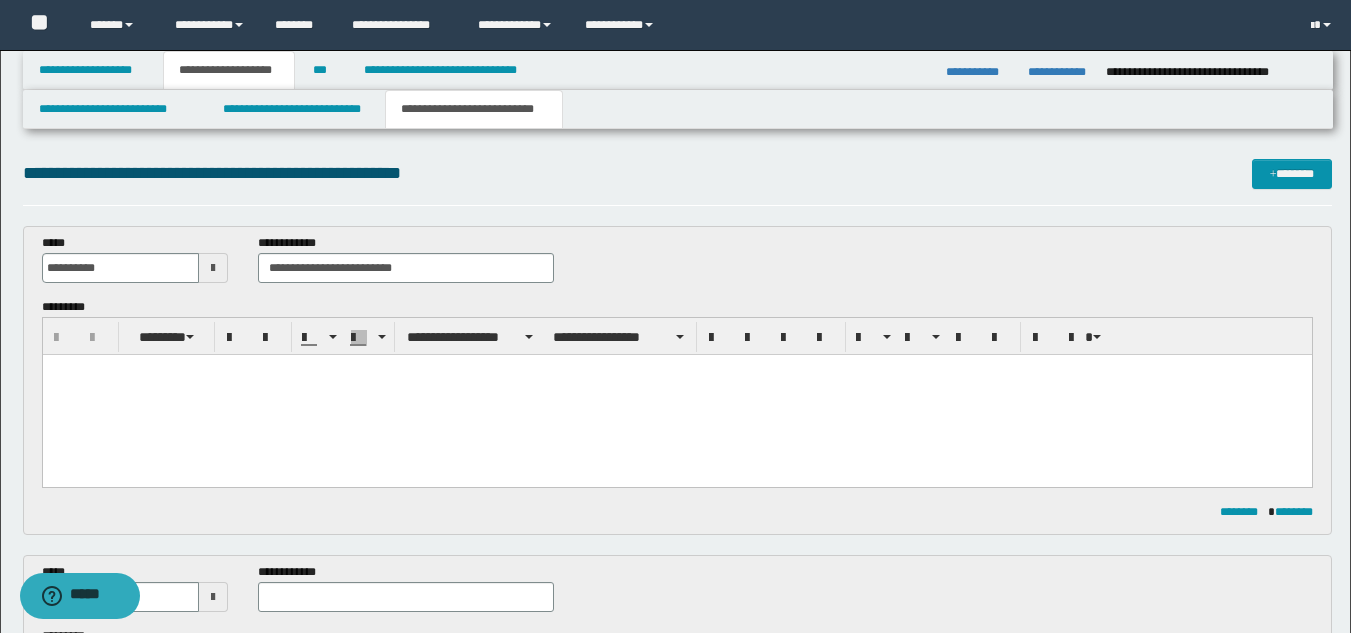 click at bounding box center (676, 395) 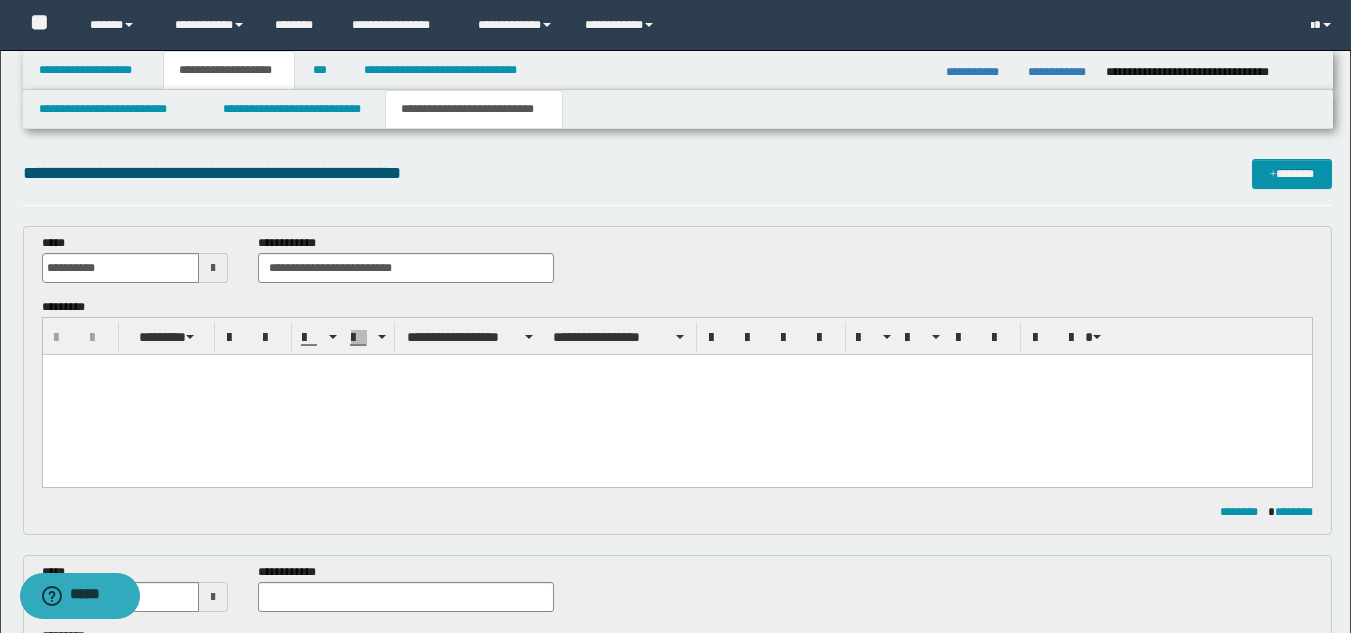 paste 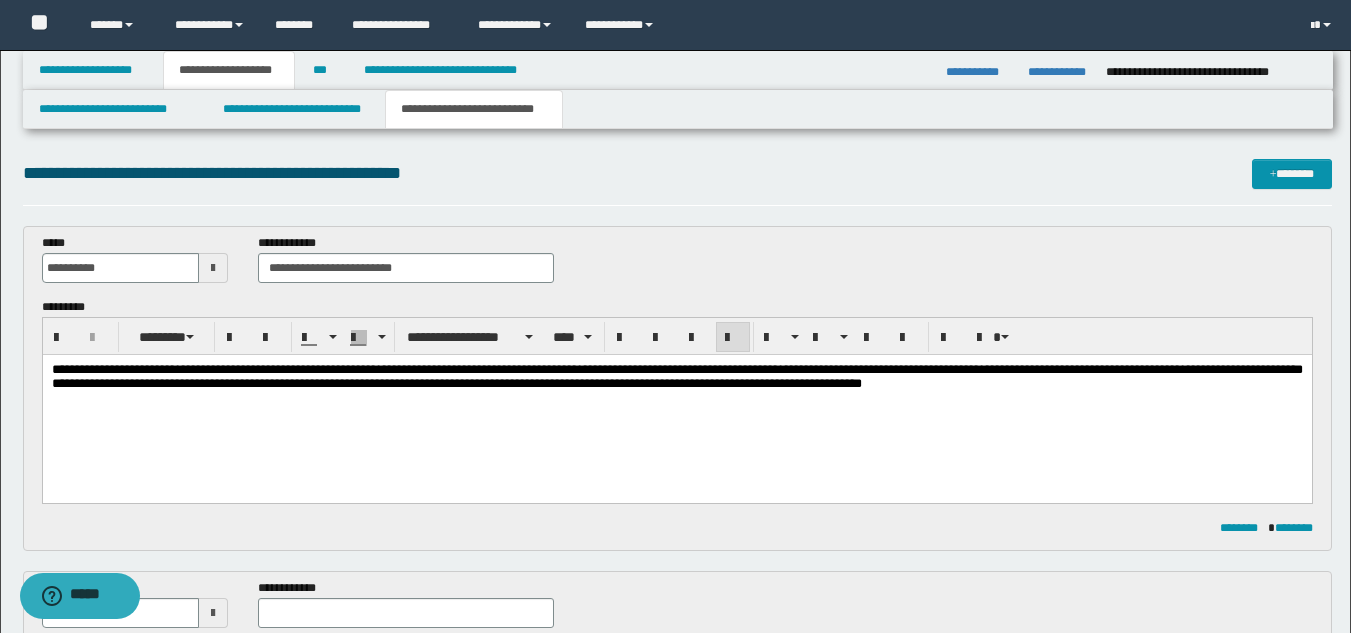 click on "**********" at bounding box center (676, 376) 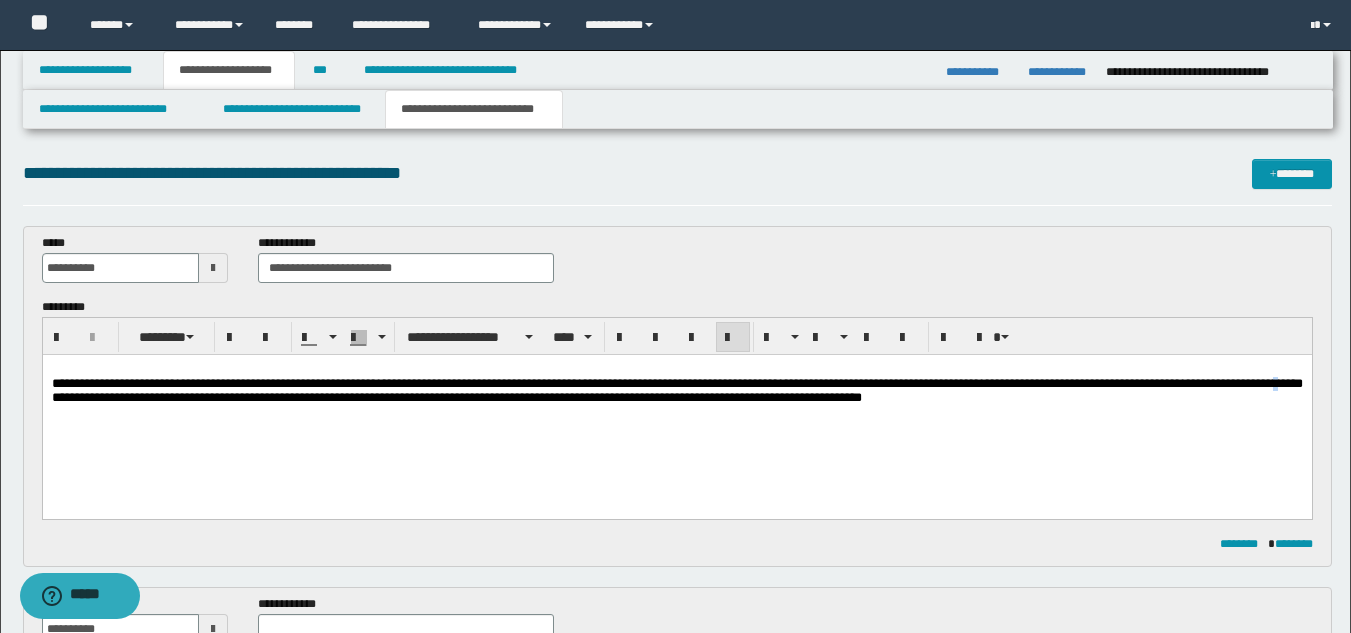 click on "**********" at bounding box center (676, 390) 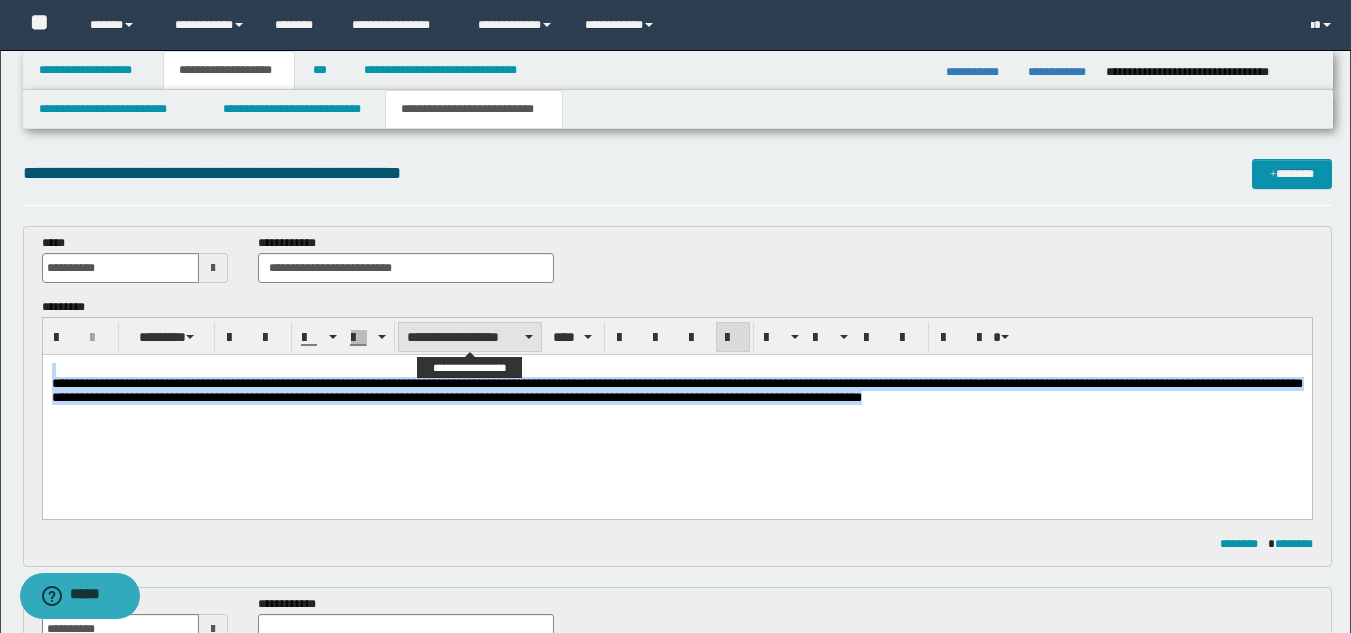click on "**********" at bounding box center [470, 337] 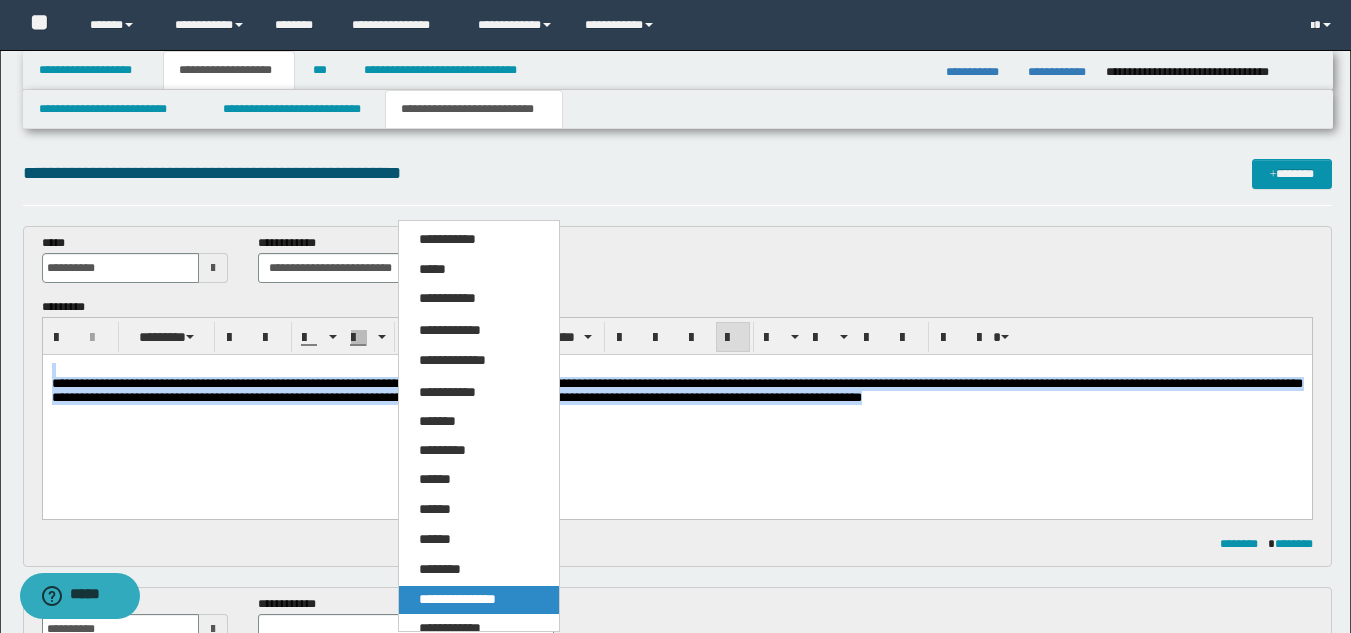 click on "**********" at bounding box center [457, 599] 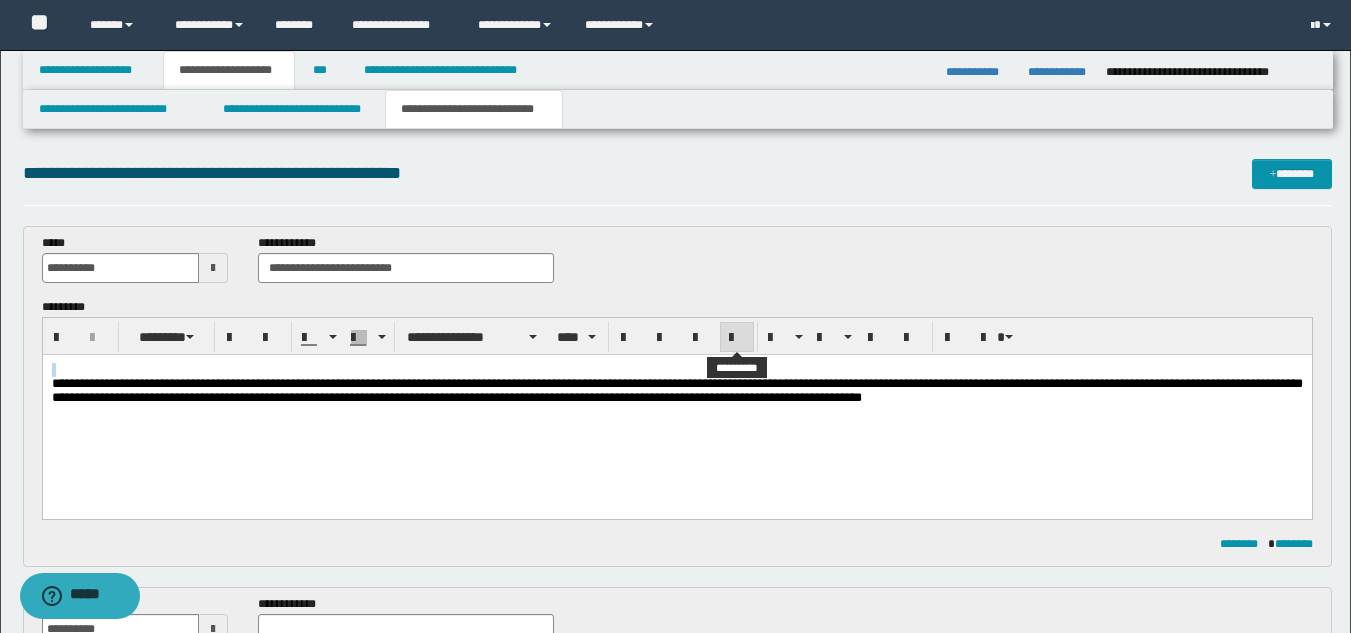 click at bounding box center (737, 338) 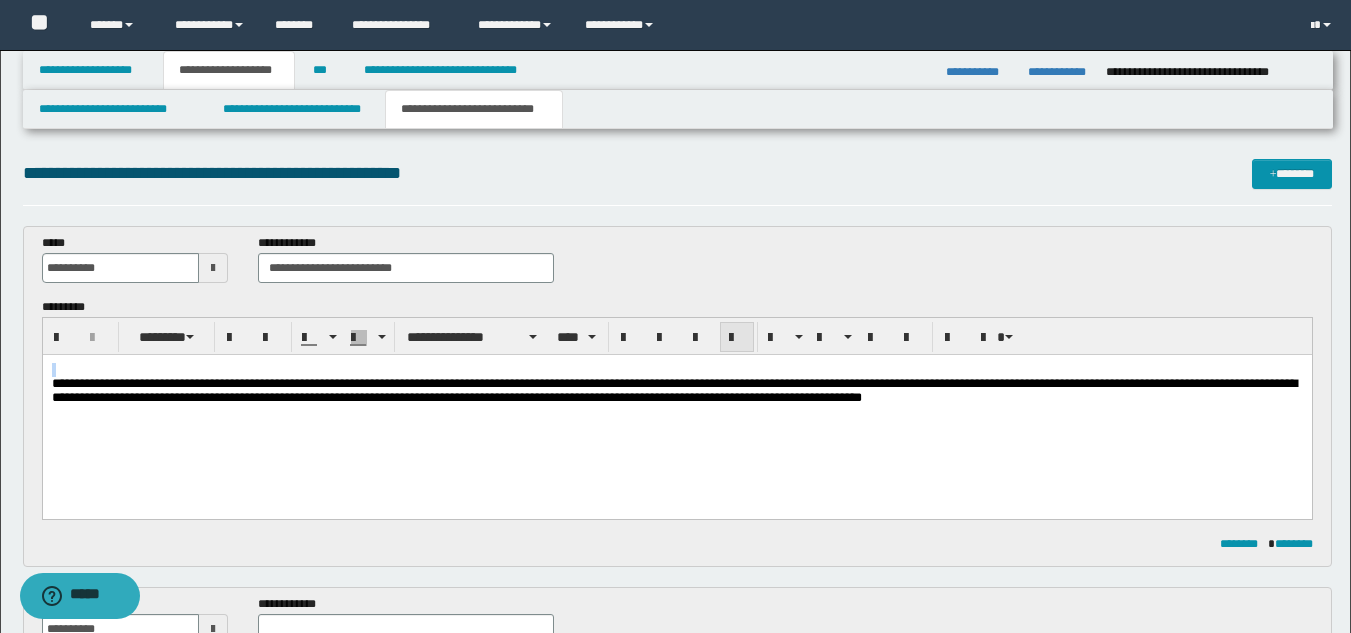 click at bounding box center (737, 338) 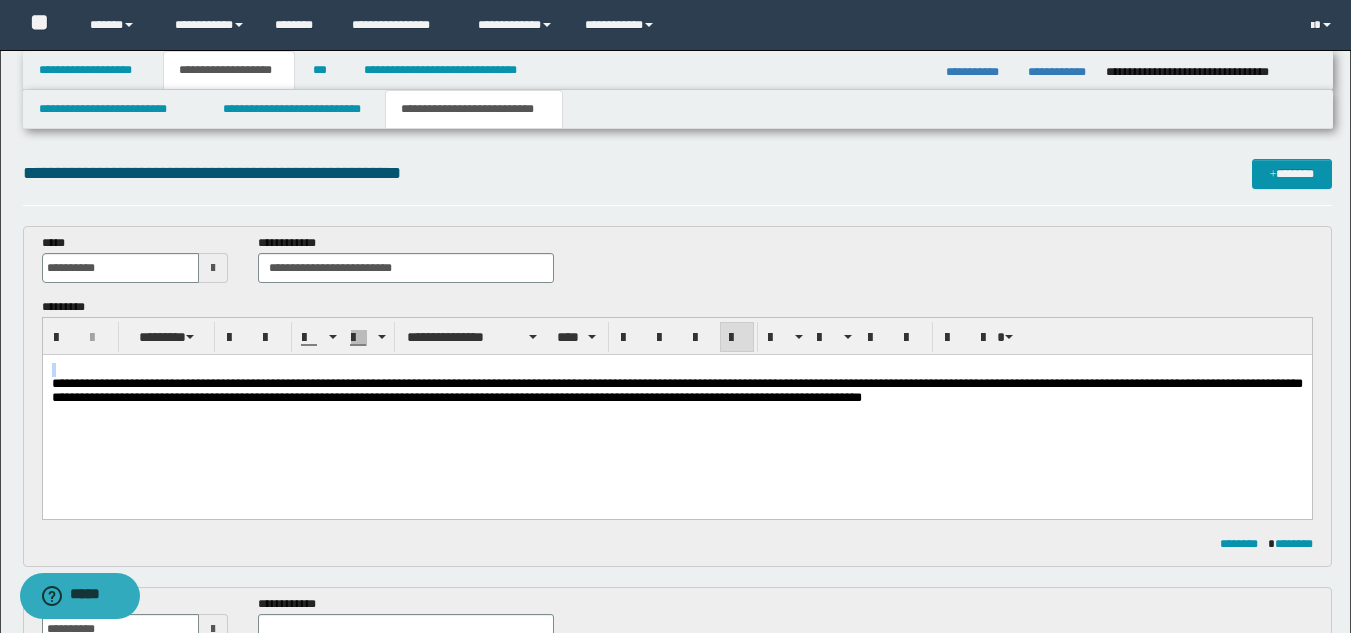 click on "**********" at bounding box center (676, 409) 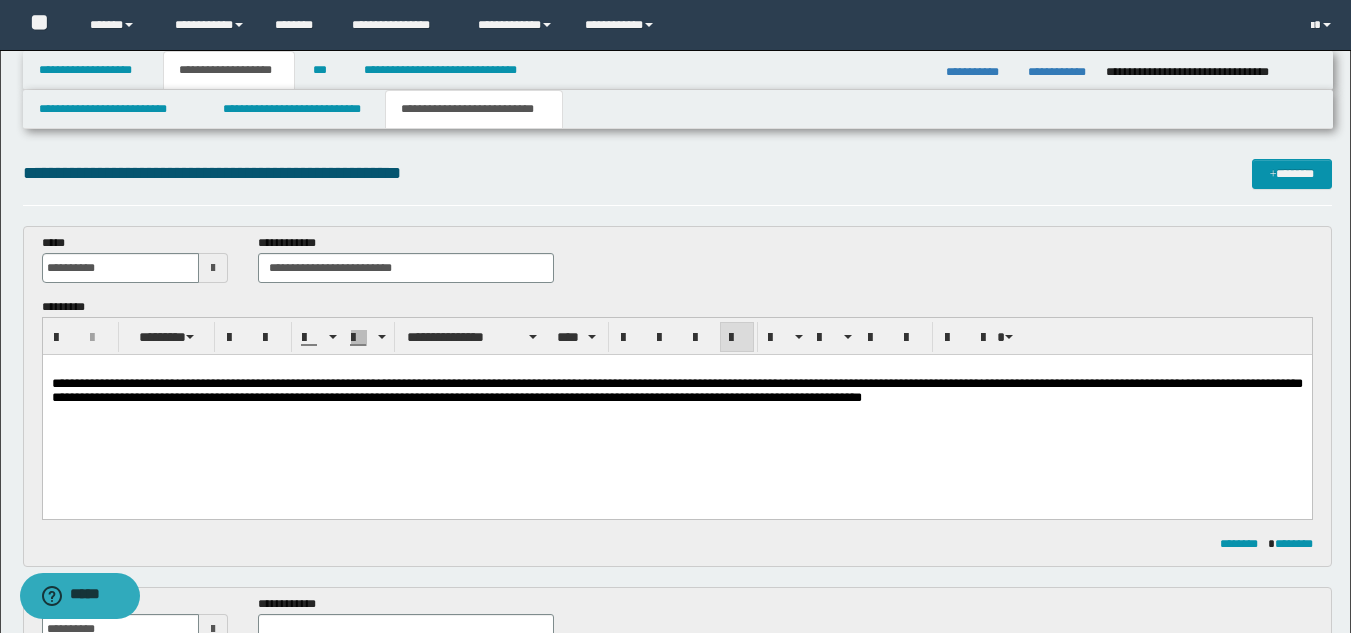 drag, startPoint x: 710, startPoint y: 464, endPoint x: 671, endPoint y: 468, distance: 39.20459 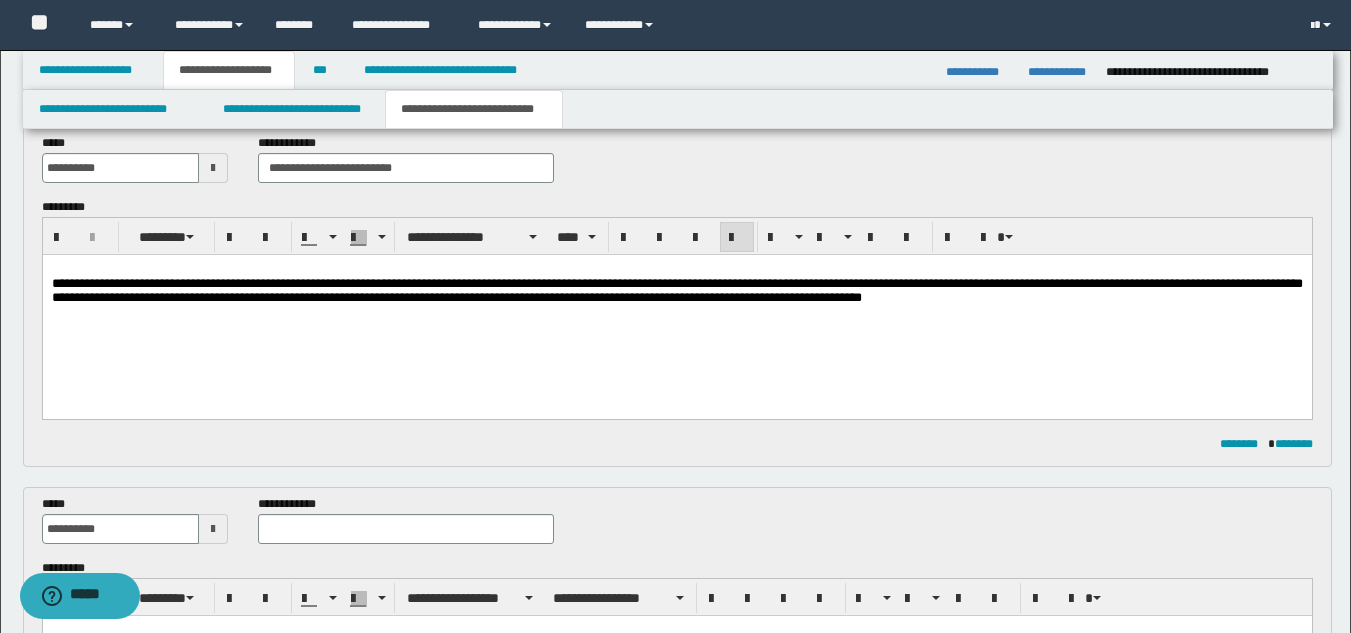 click on "**********" at bounding box center (405, 519) 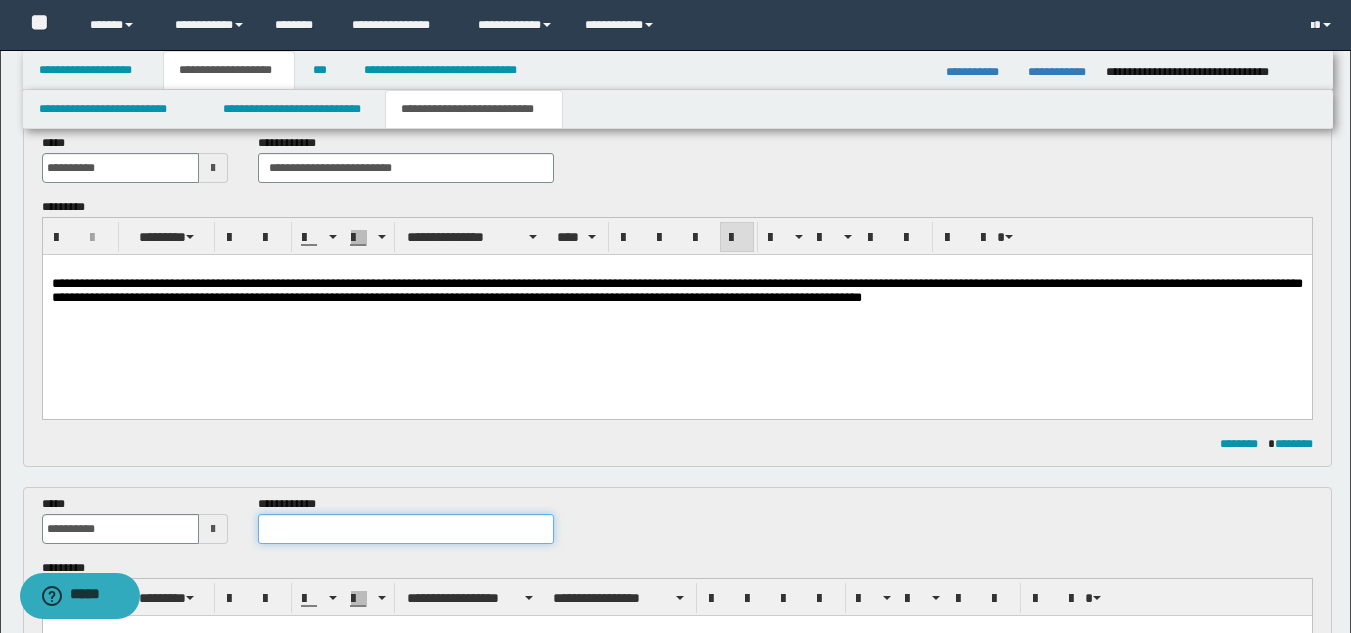 click at bounding box center [405, 529] 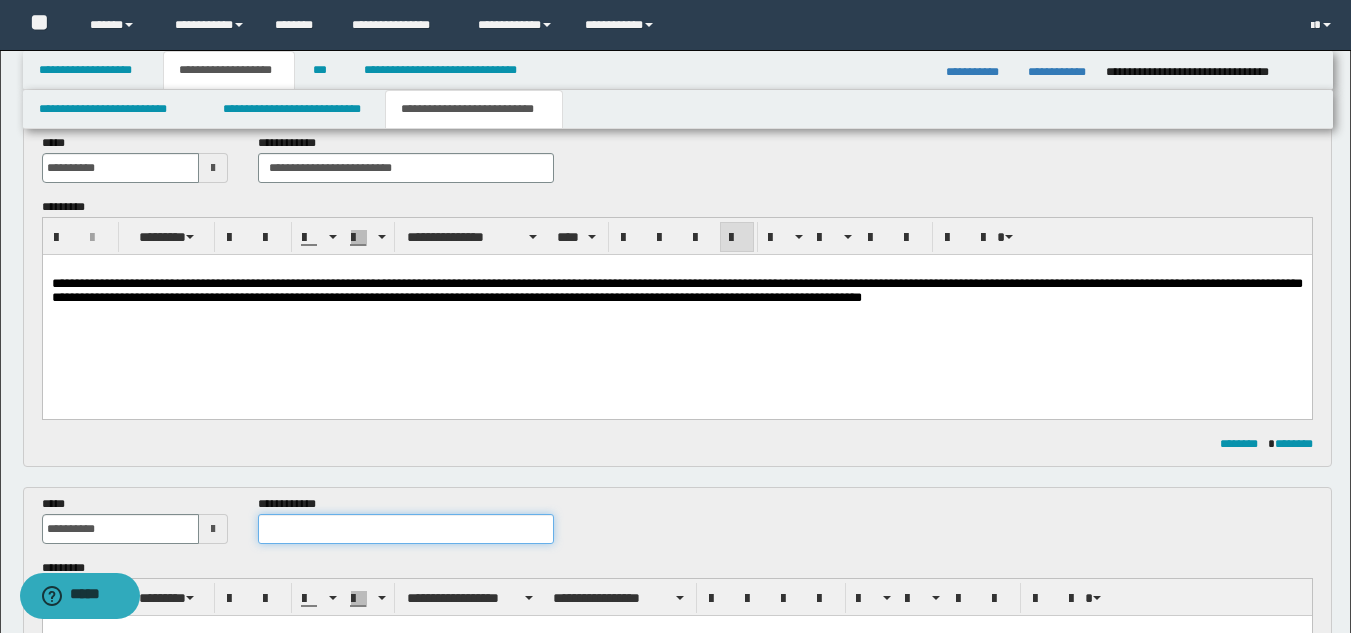 paste on "**********" 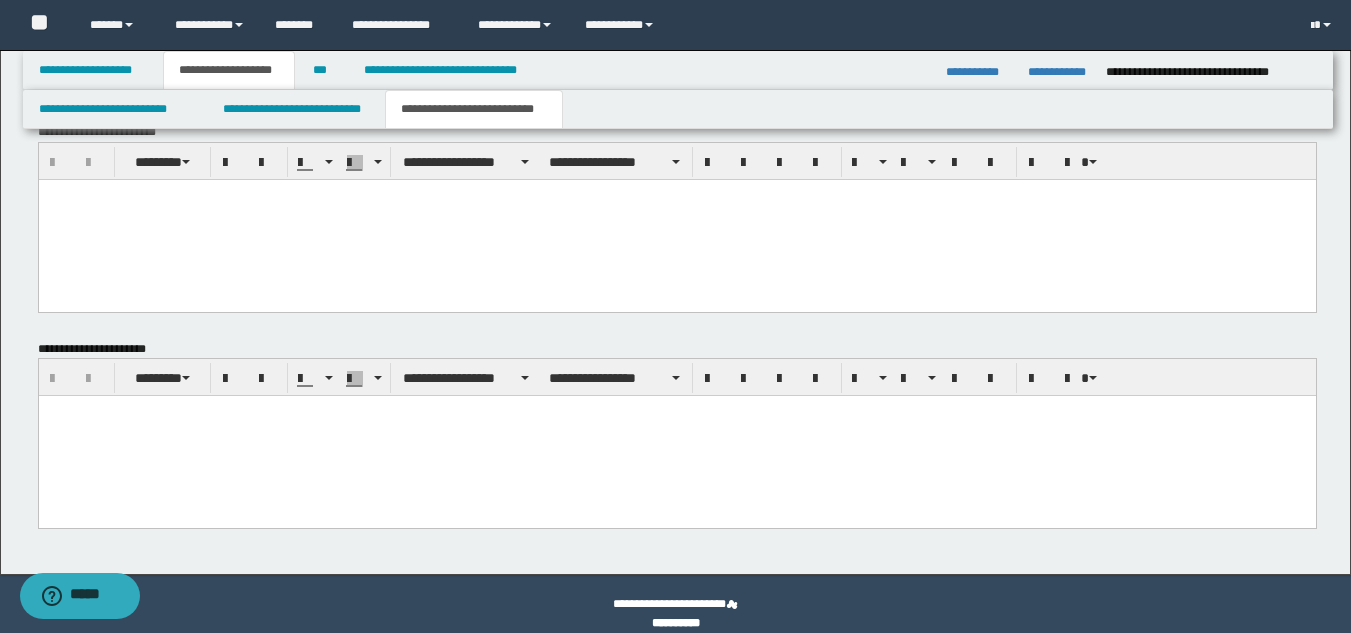 scroll, scrollTop: 1246, scrollLeft: 0, axis: vertical 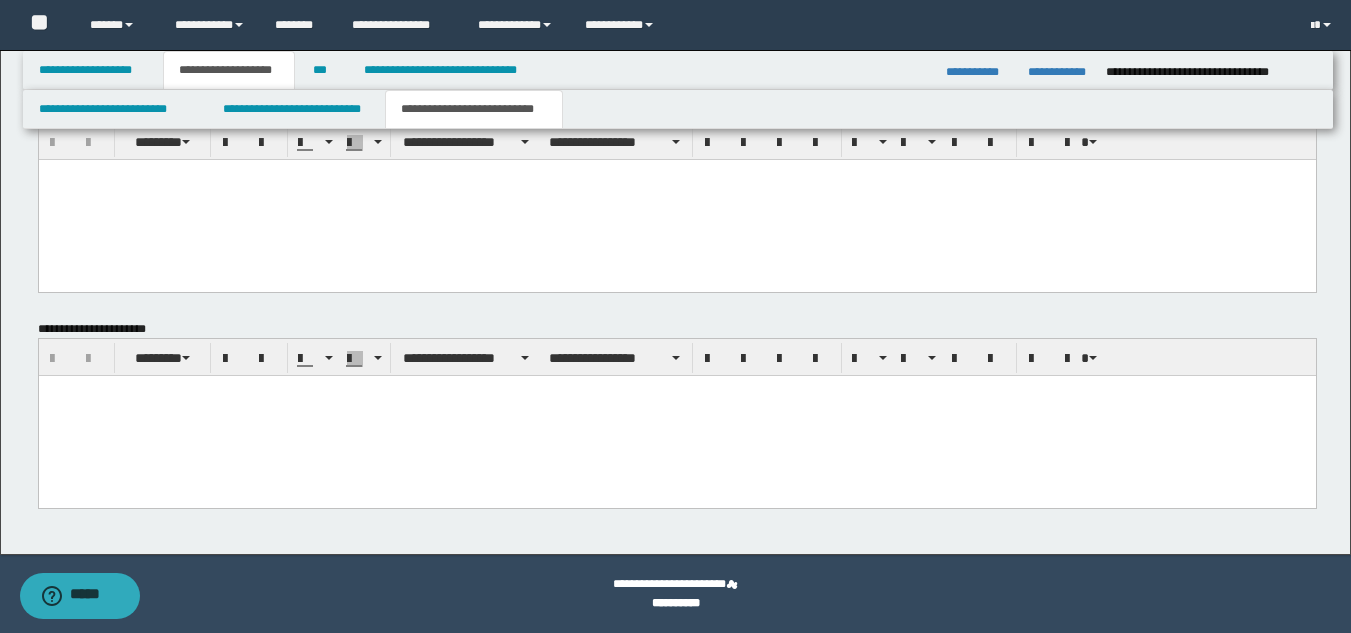 type on "**********" 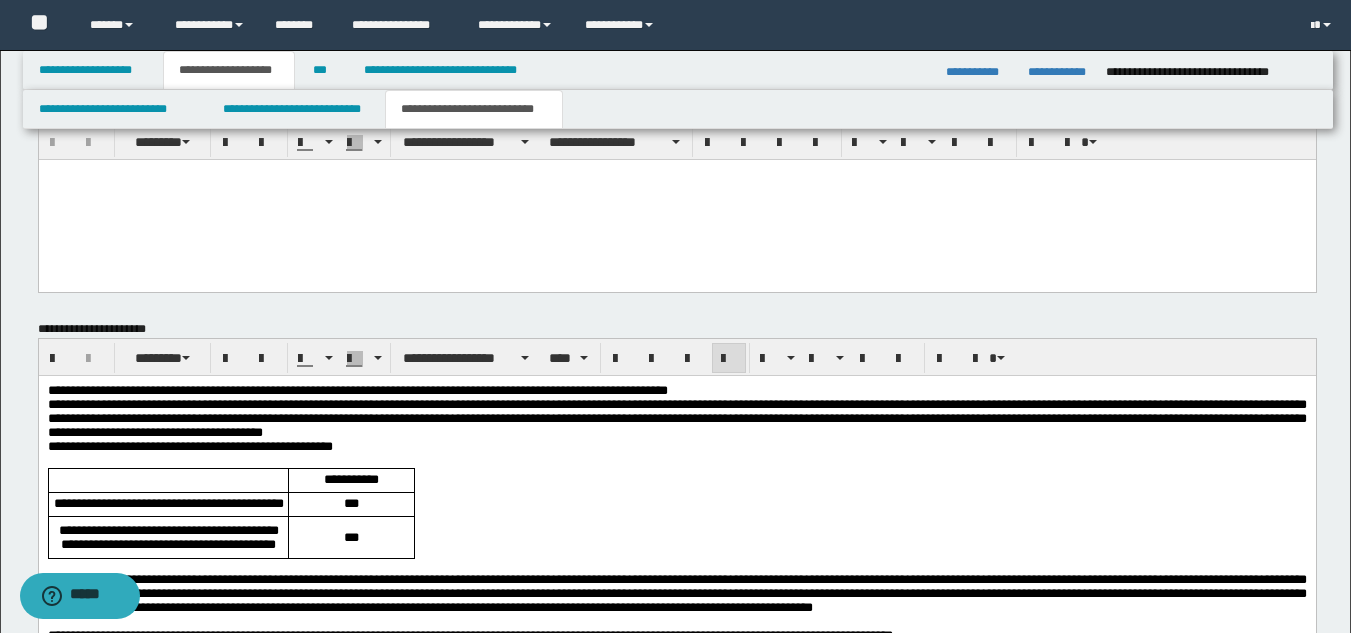 click on "**********" at bounding box center (357, 390) 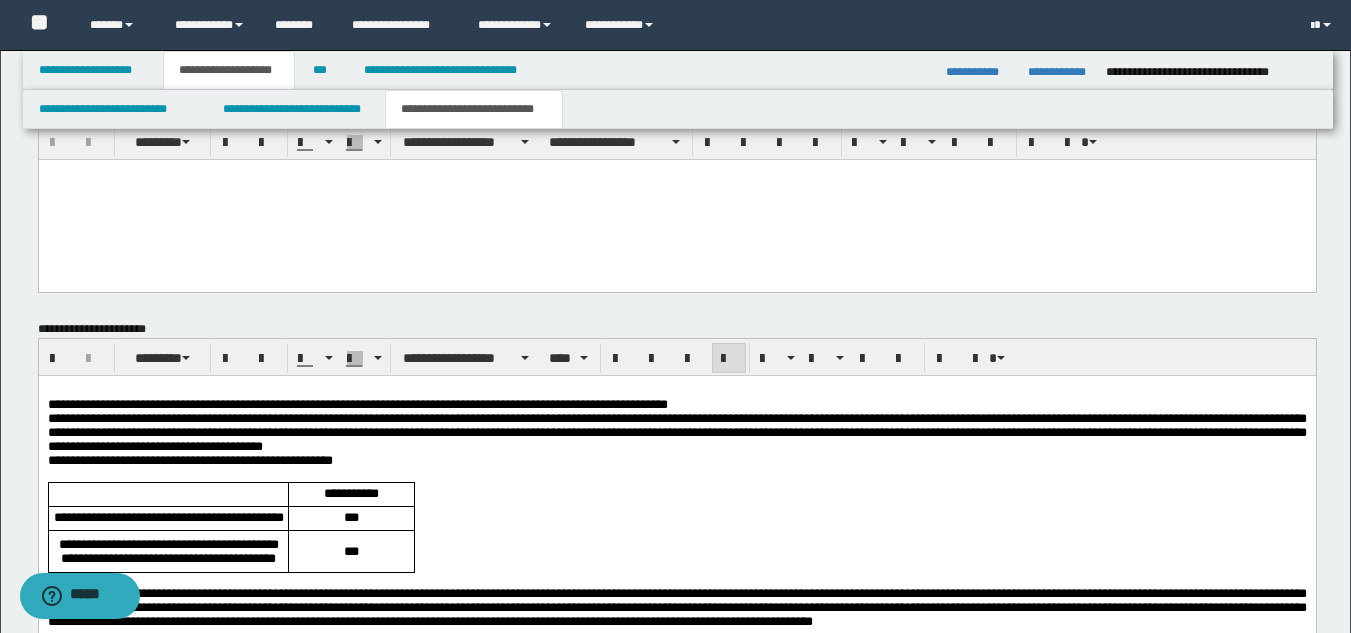 click on "**********" at bounding box center [676, 405] 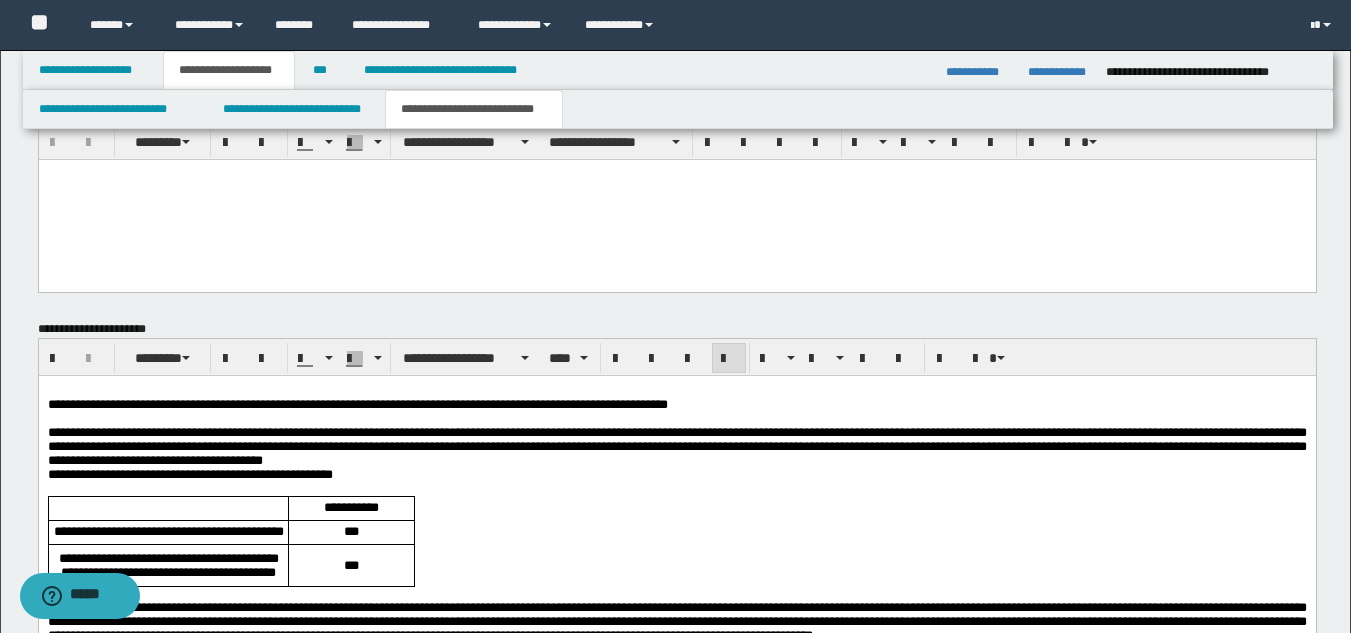 click on "**********" at bounding box center [676, 475] 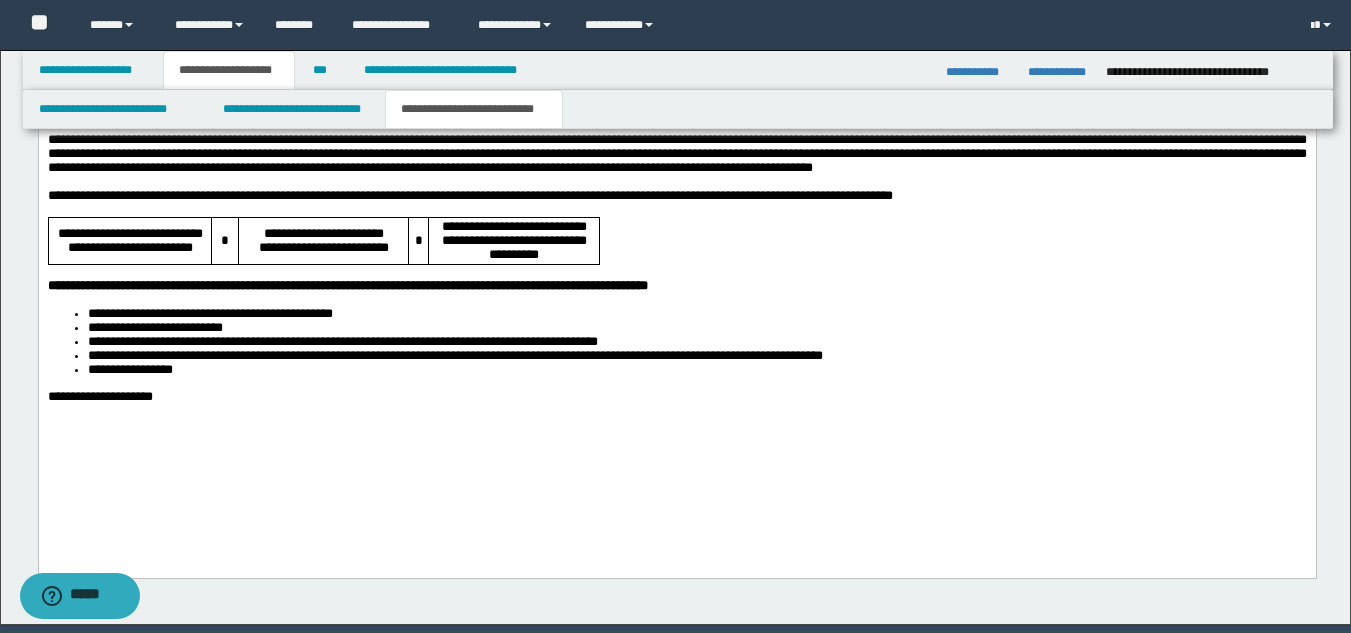 scroll, scrollTop: 1798, scrollLeft: 0, axis: vertical 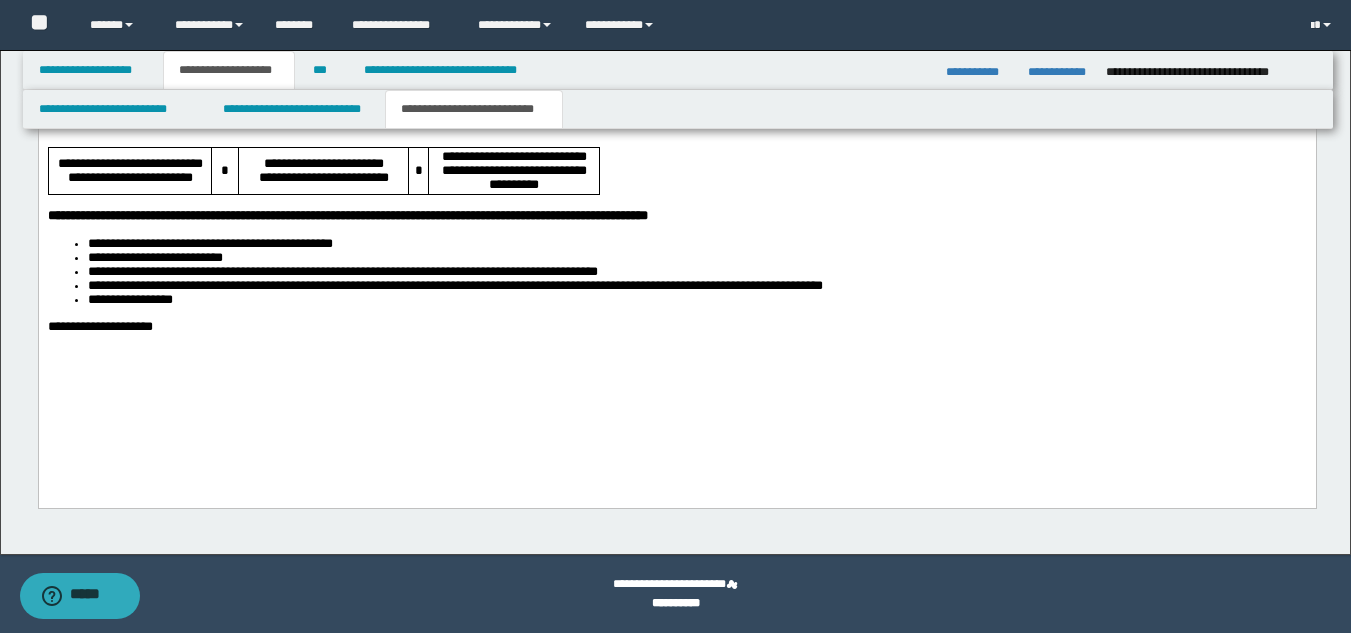 click on "**********" at bounding box center [676, 109] 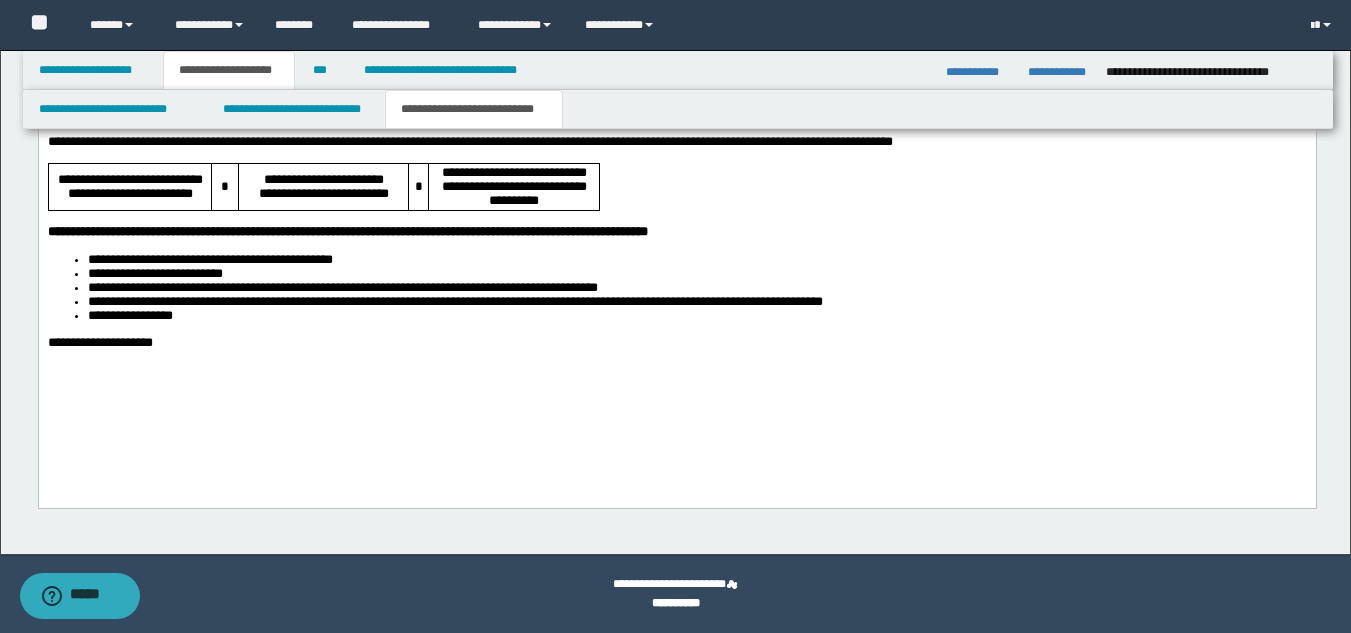 scroll, scrollTop: 1782, scrollLeft: 0, axis: vertical 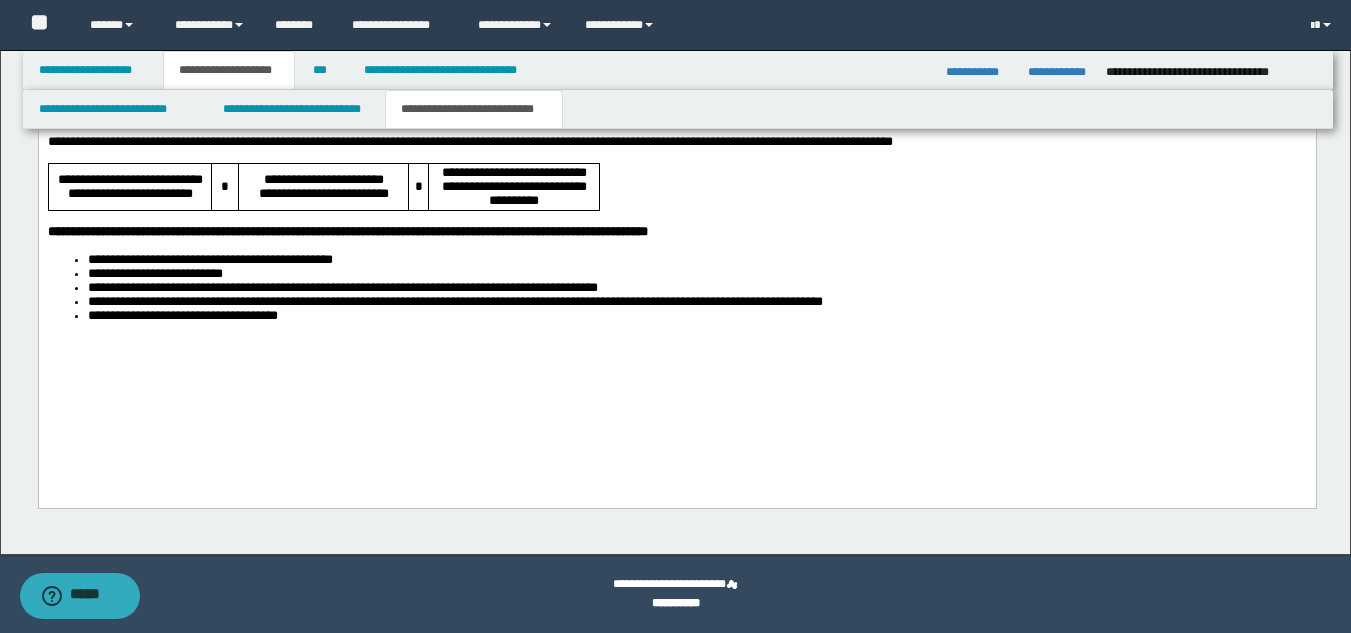 click on "**********" at bounding box center [676, 119] 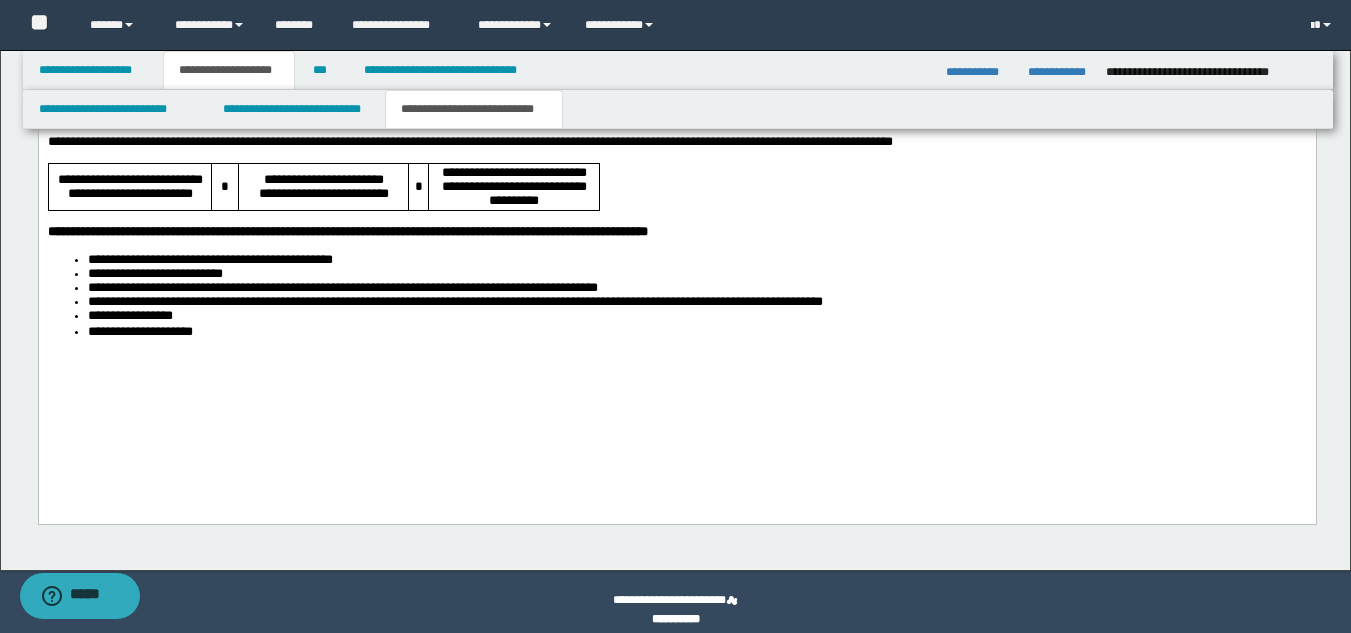 click on "**********" at bounding box center (676, 127) 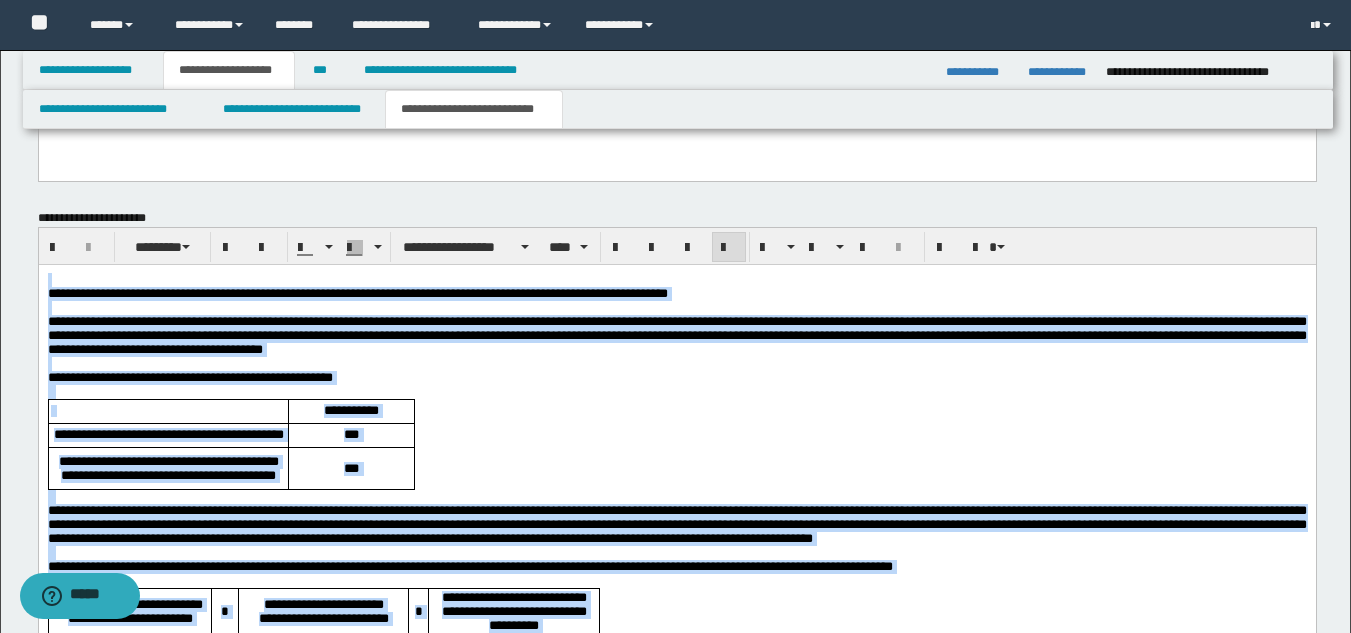 scroll, scrollTop: 1382, scrollLeft: 0, axis: vertical 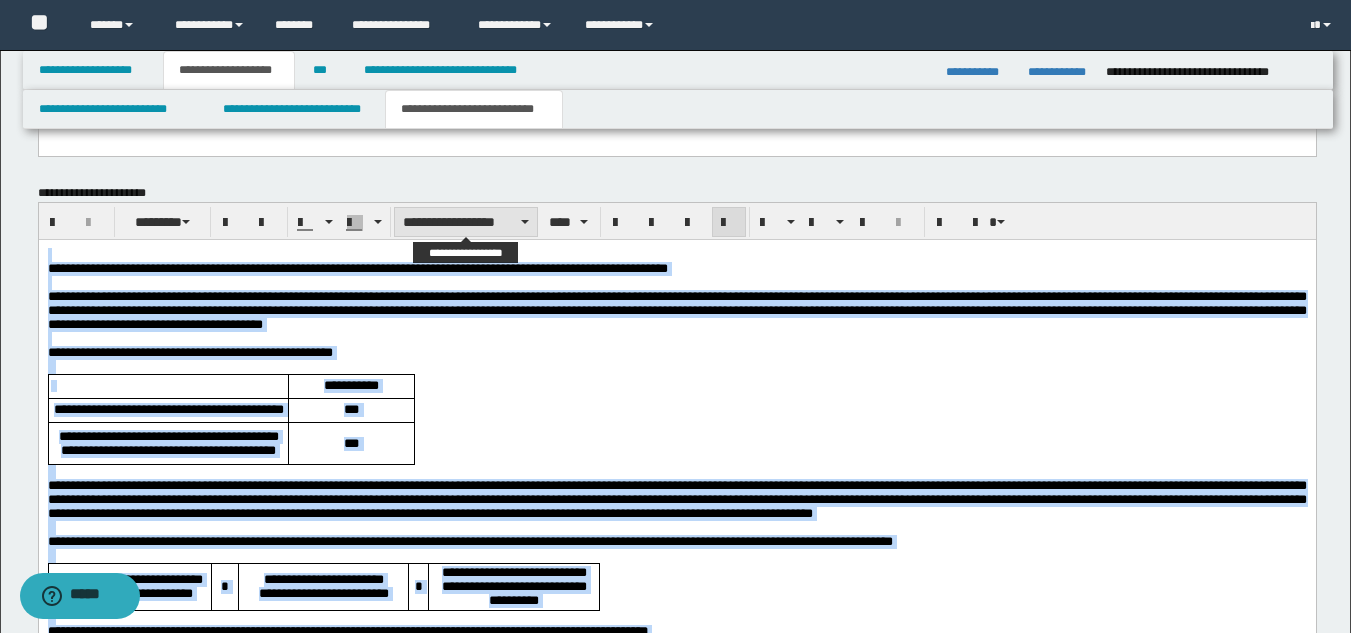 click on "**********" at bounding box center (466, 222) 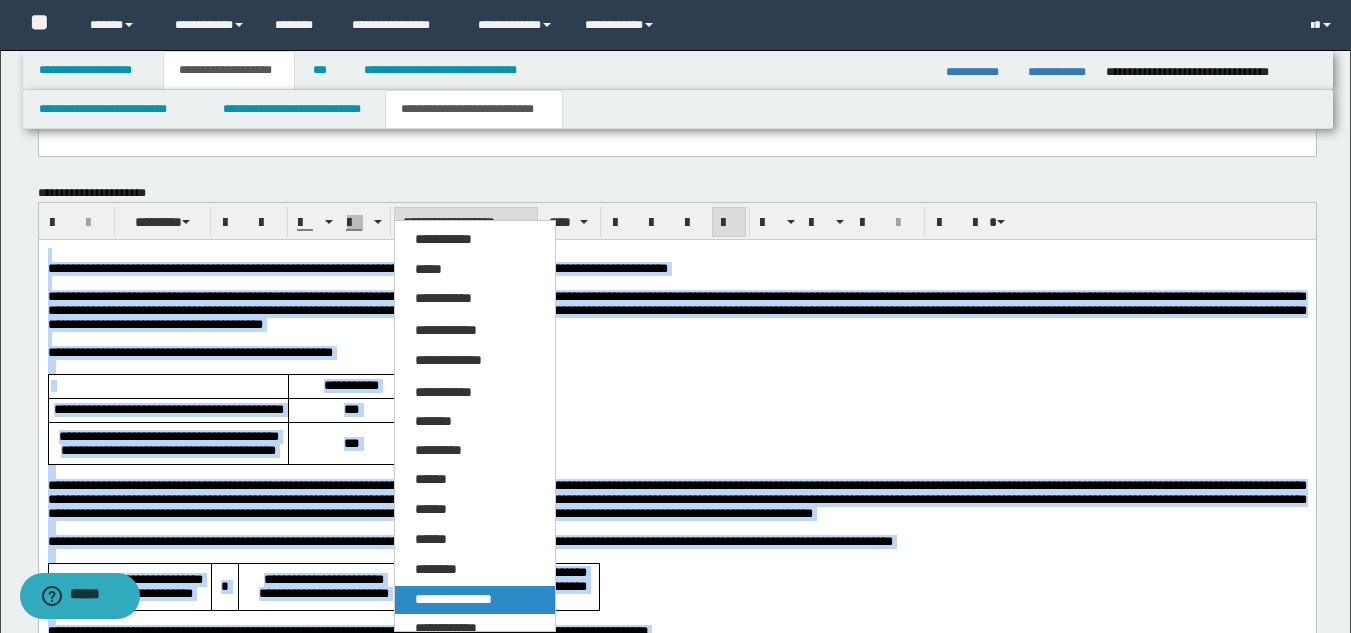click on "**********" at bounding box center [453, 599] 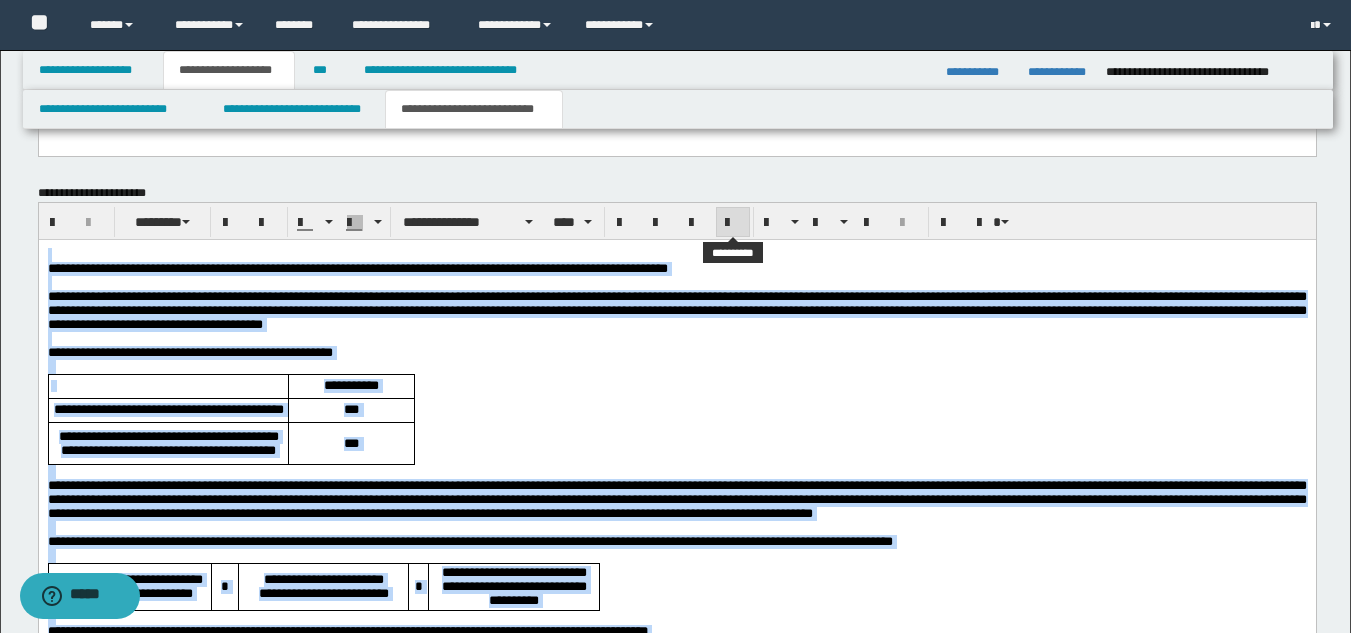 click at bounding box center (733, 223) 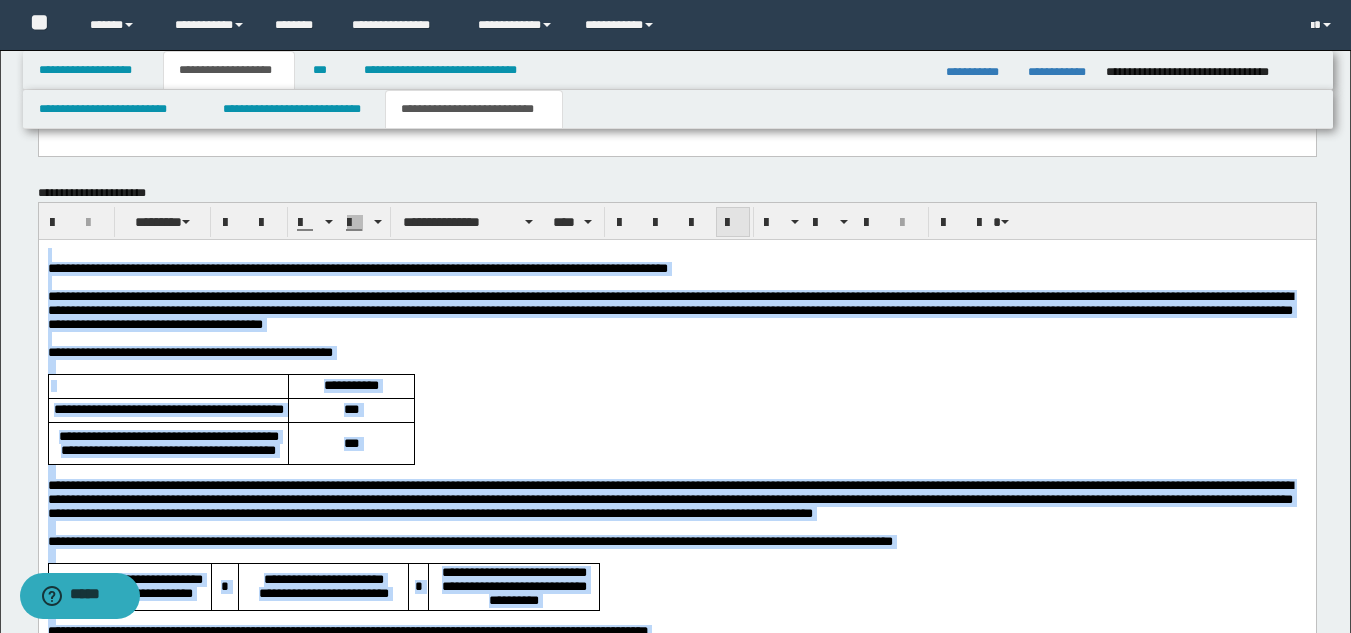 drag, startPoint x: 737, startPoint y: 217, endPoint x: 702, endPoint y: 22, distance: 198.11613 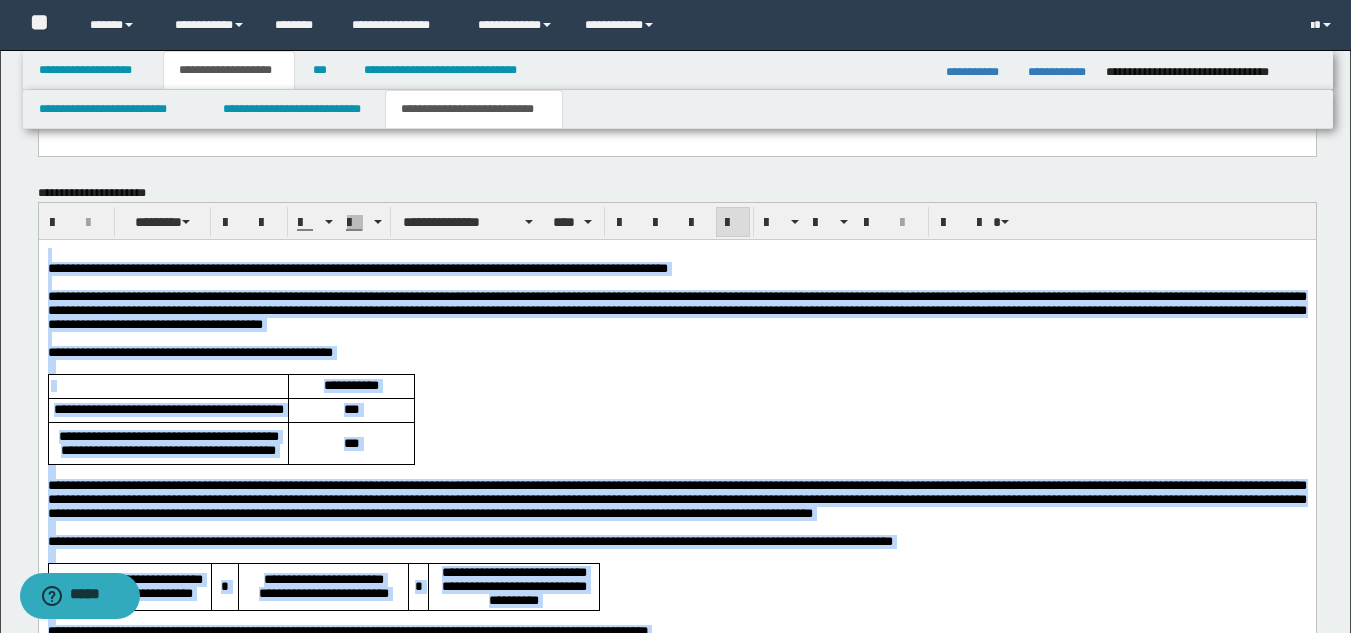 click at bounding box center [676, 367] 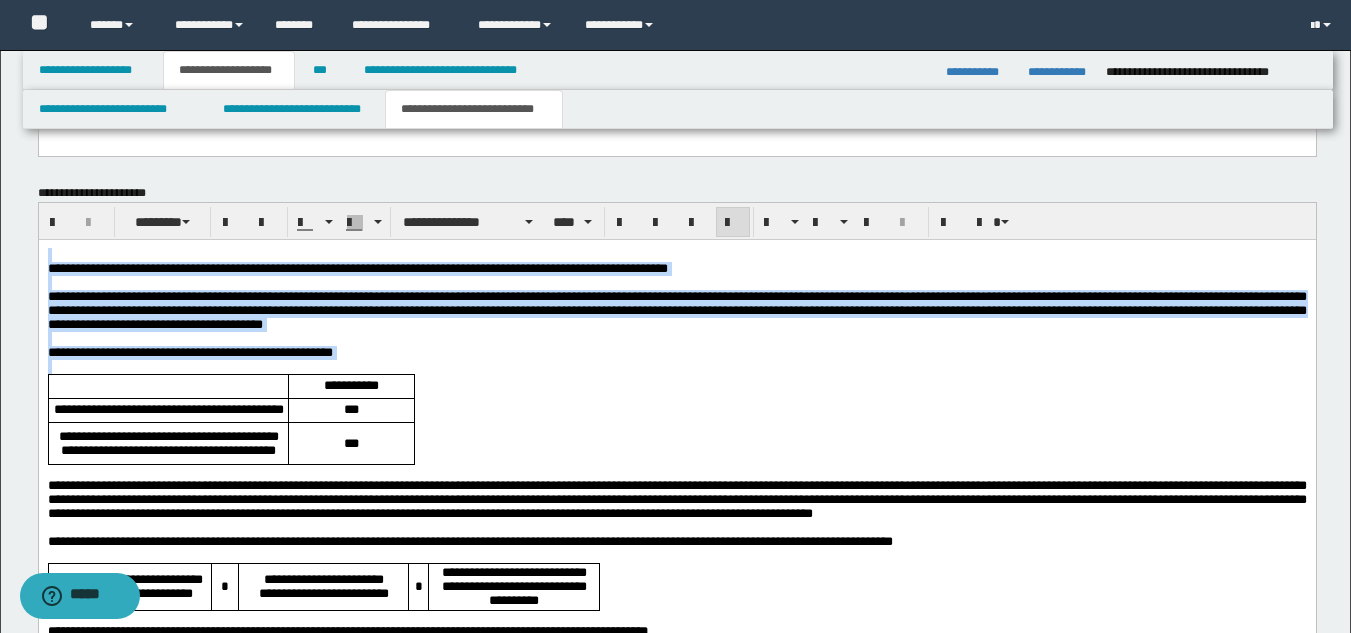 click at bounding box center (676, 367) 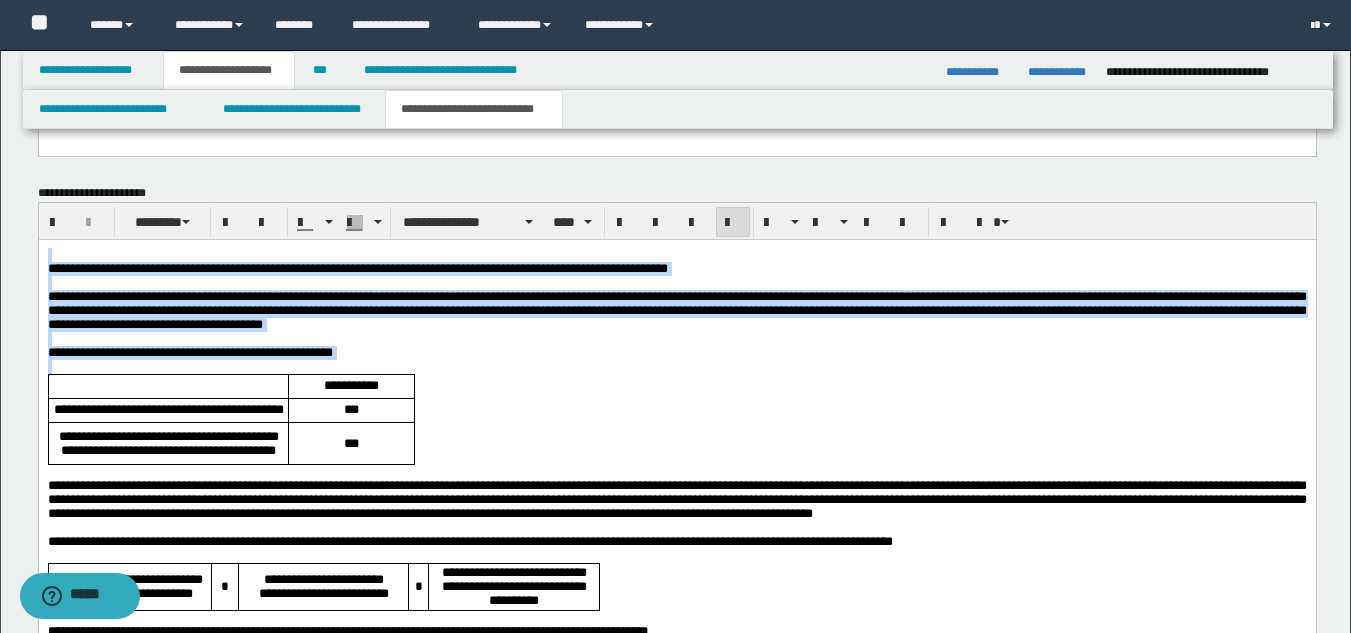 click at bounding box center [676, 367] 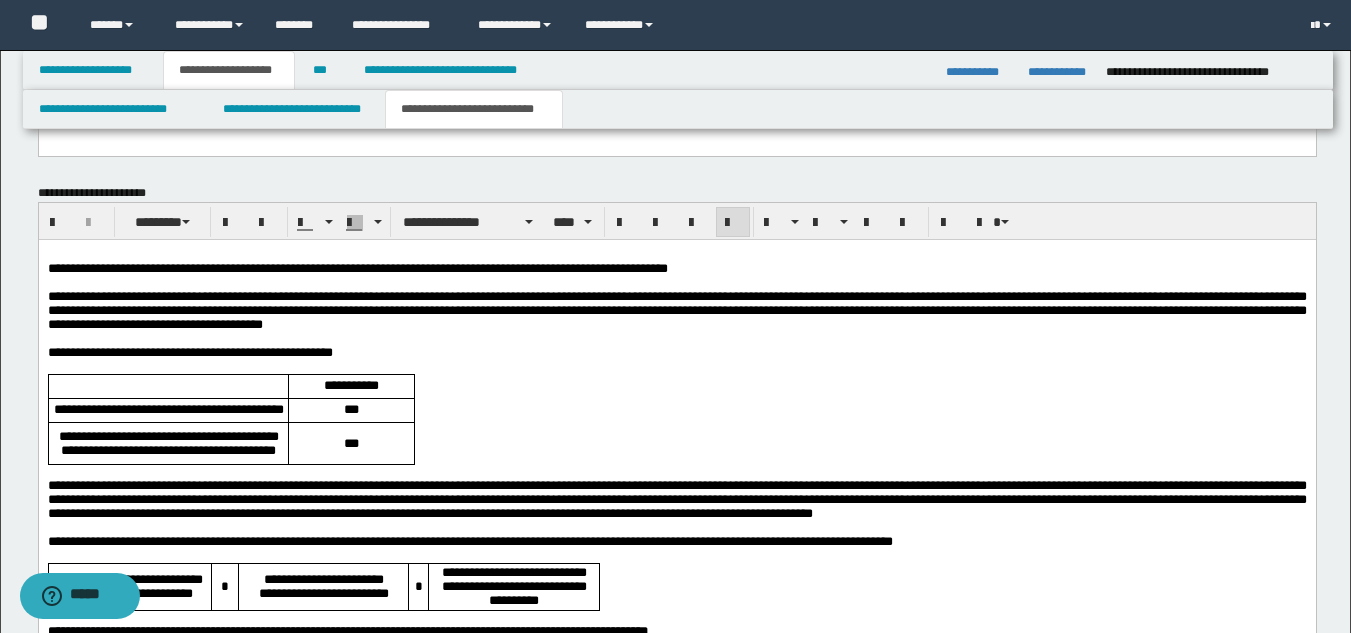 click on "**********" at bounding box center (676, 353) 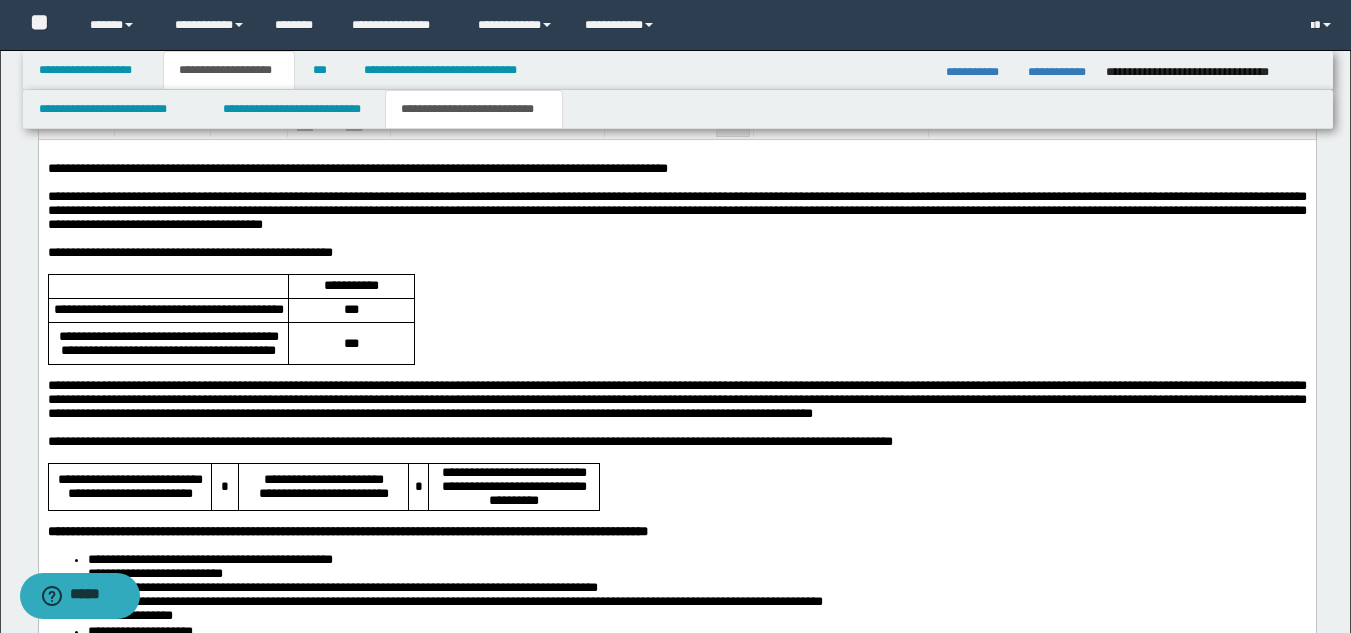 drag, startPoint x: 646, startPoint y: 289, endPoint x: 646, endPoint y: 389, distance: 100 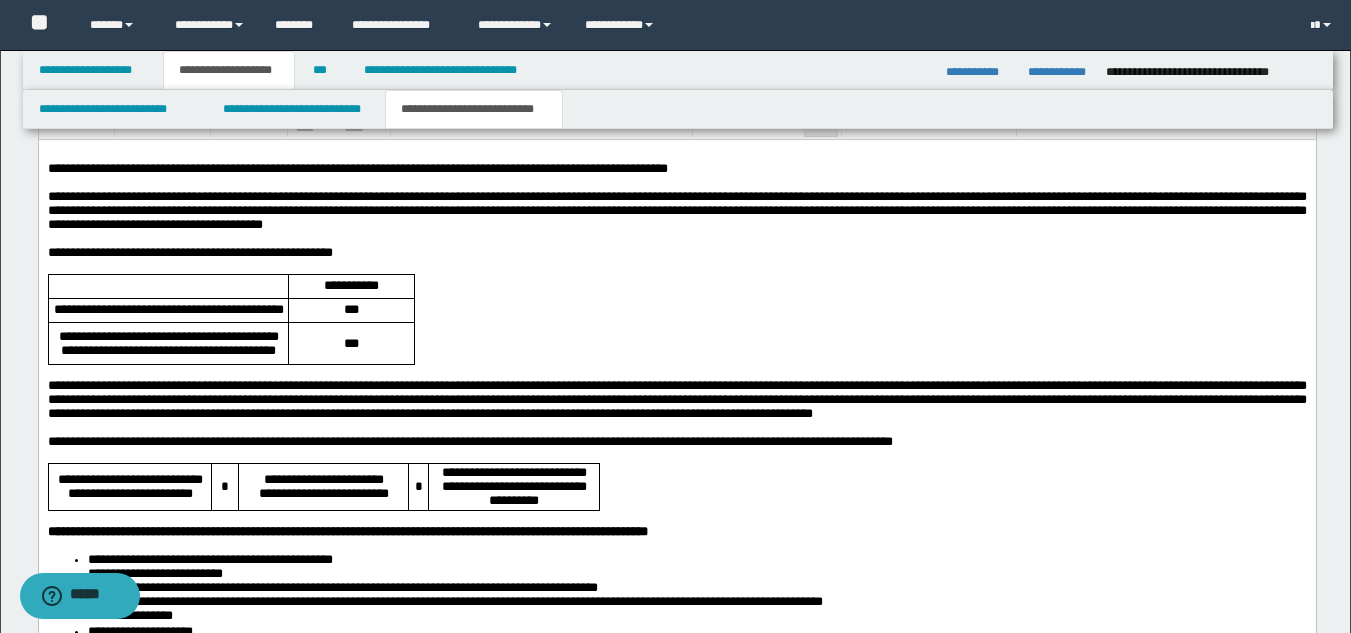 scroll, scrollTop: 1682, scrollLeft: 0, axis: vertical 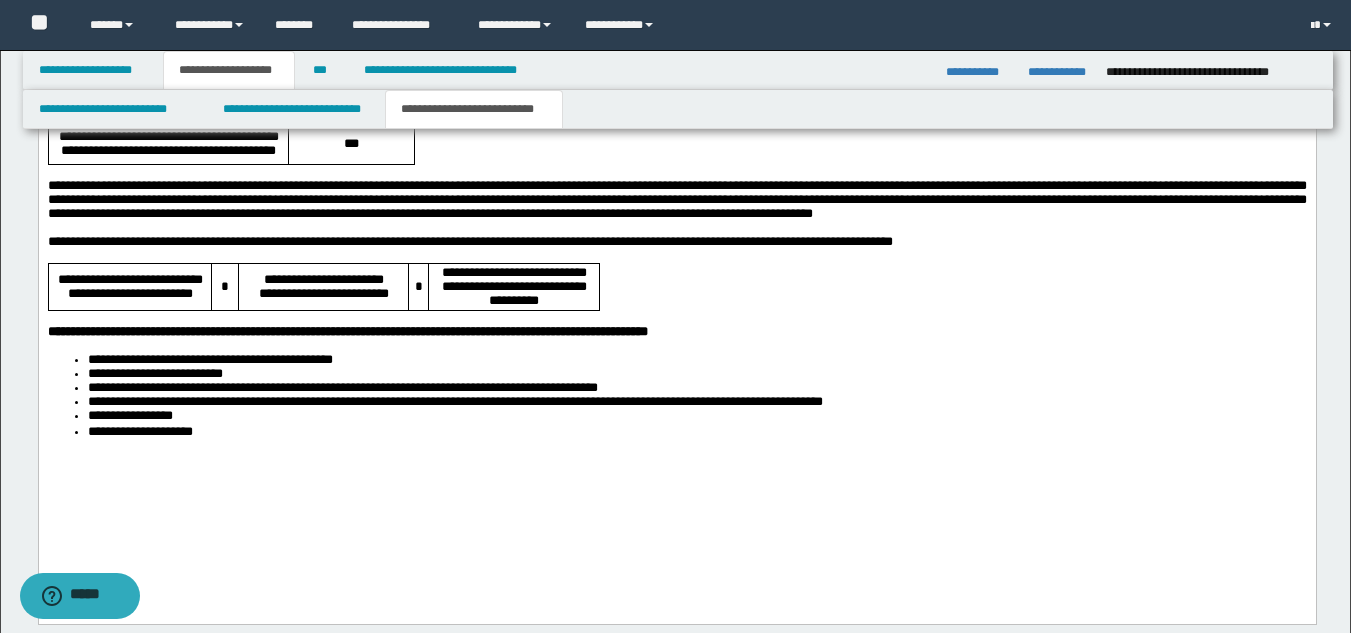 drag, startPoint x: 438, startPoint y: 528, endPoint x: 390, endPoint y: 536, distance: 48.6621 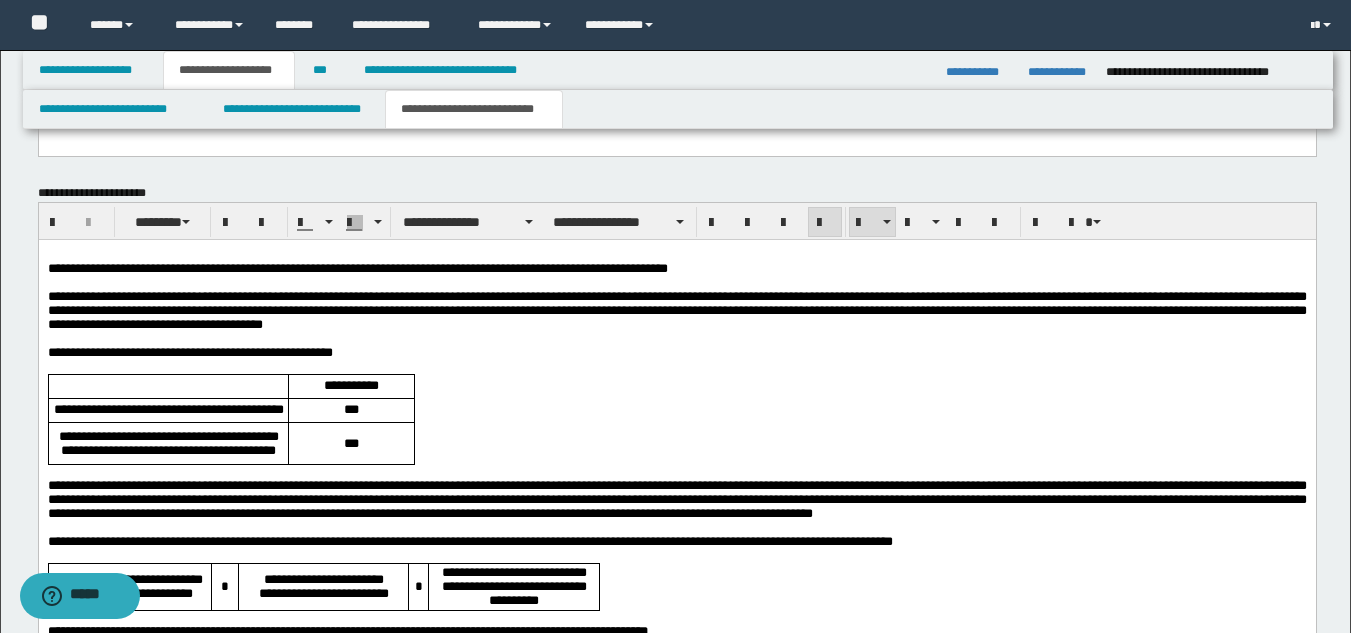 click on "**********" at bounding box center [676, 526] 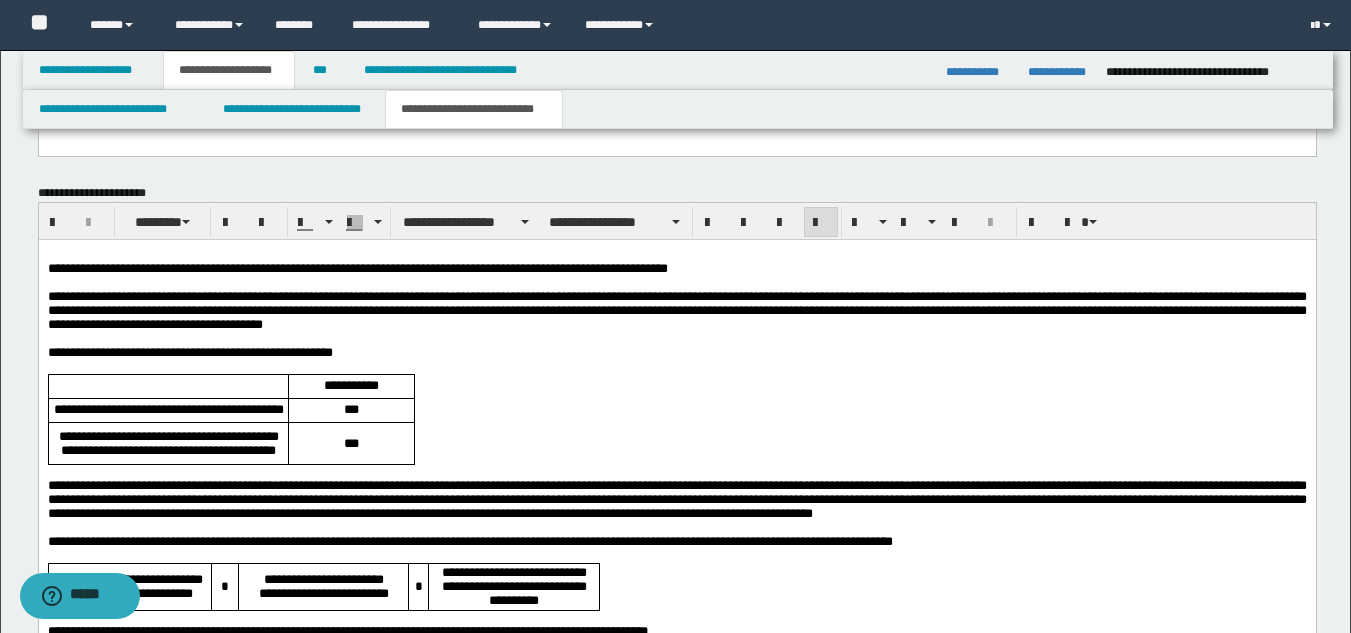 click on "**********" at bounding box center [676, 310] 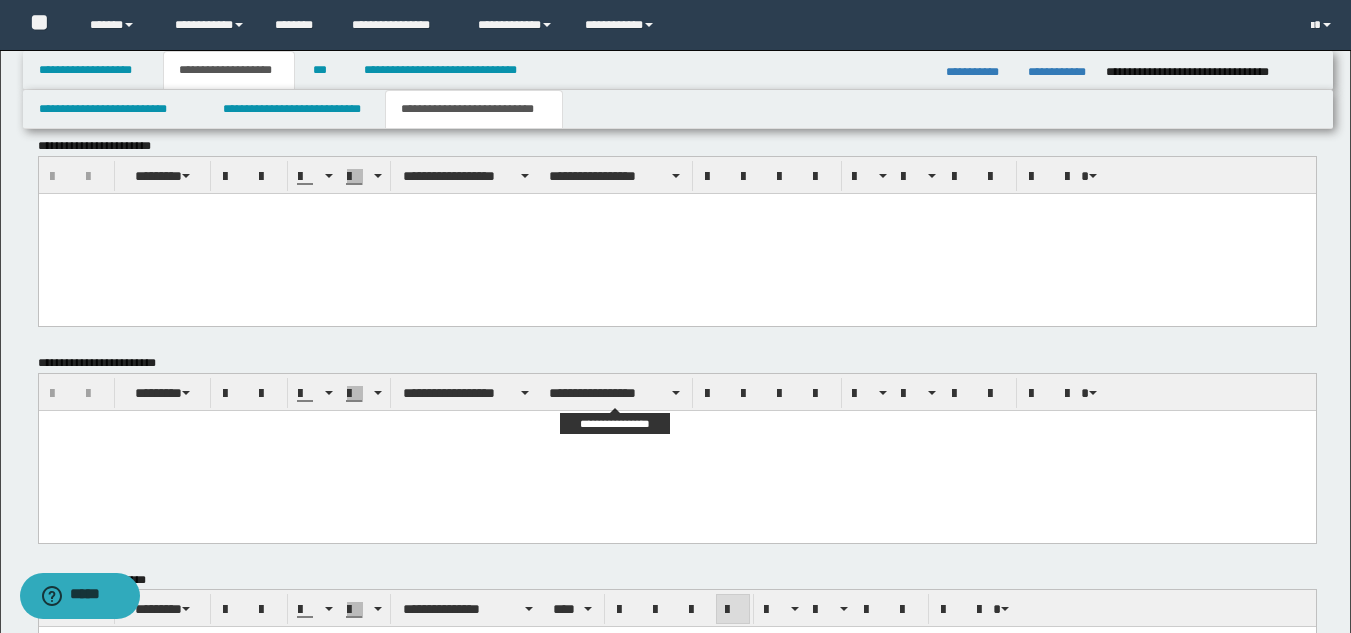 scroll, scrollTop: 982, scrollLeft: 0, axis: vertical 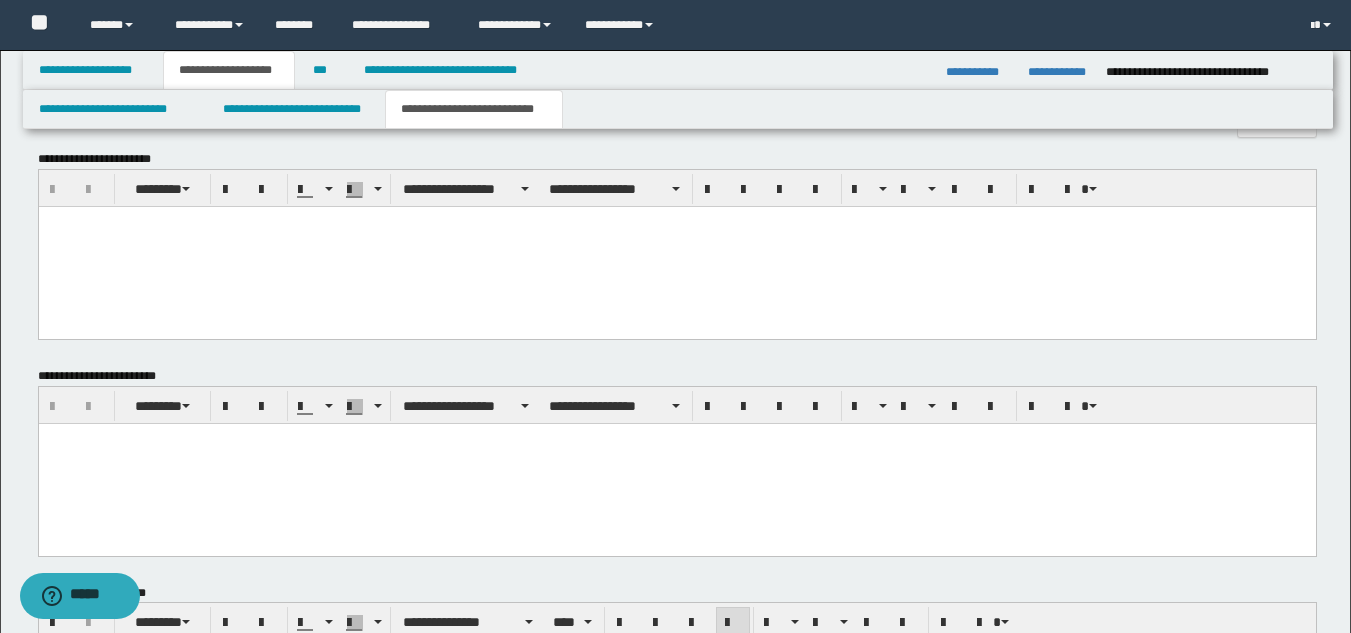 click at bounding box center [676, 246] 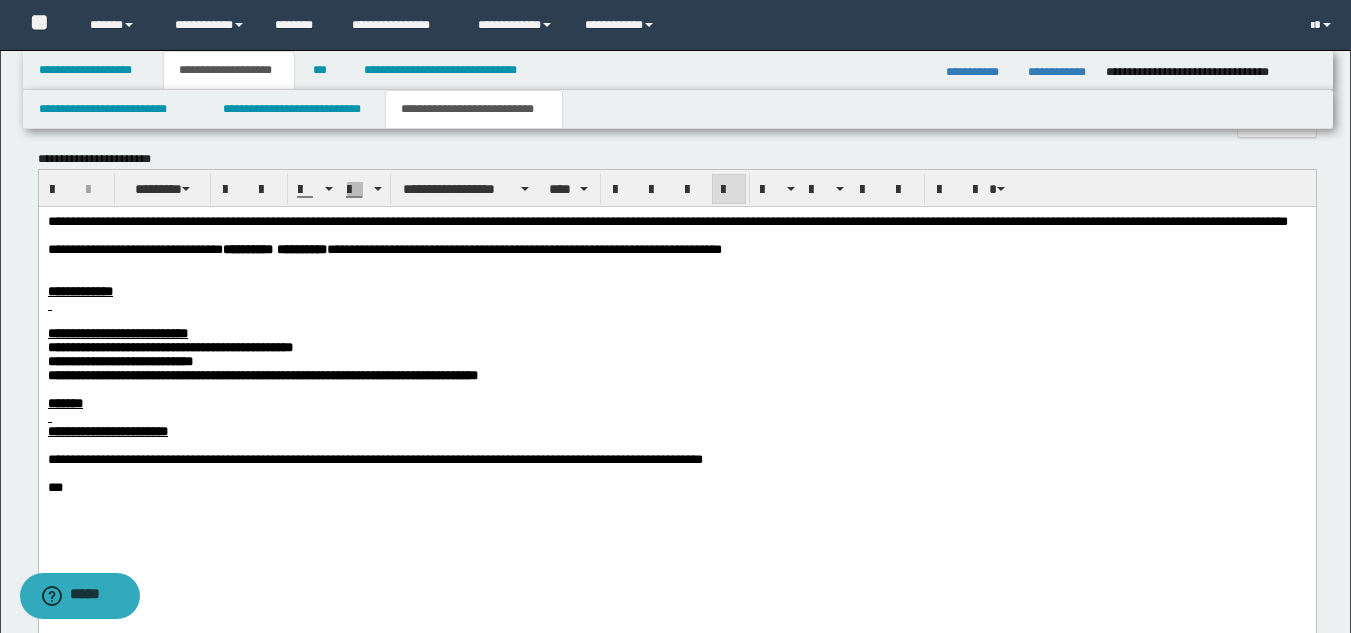 click on "**********" at bounding box center [676, 386] 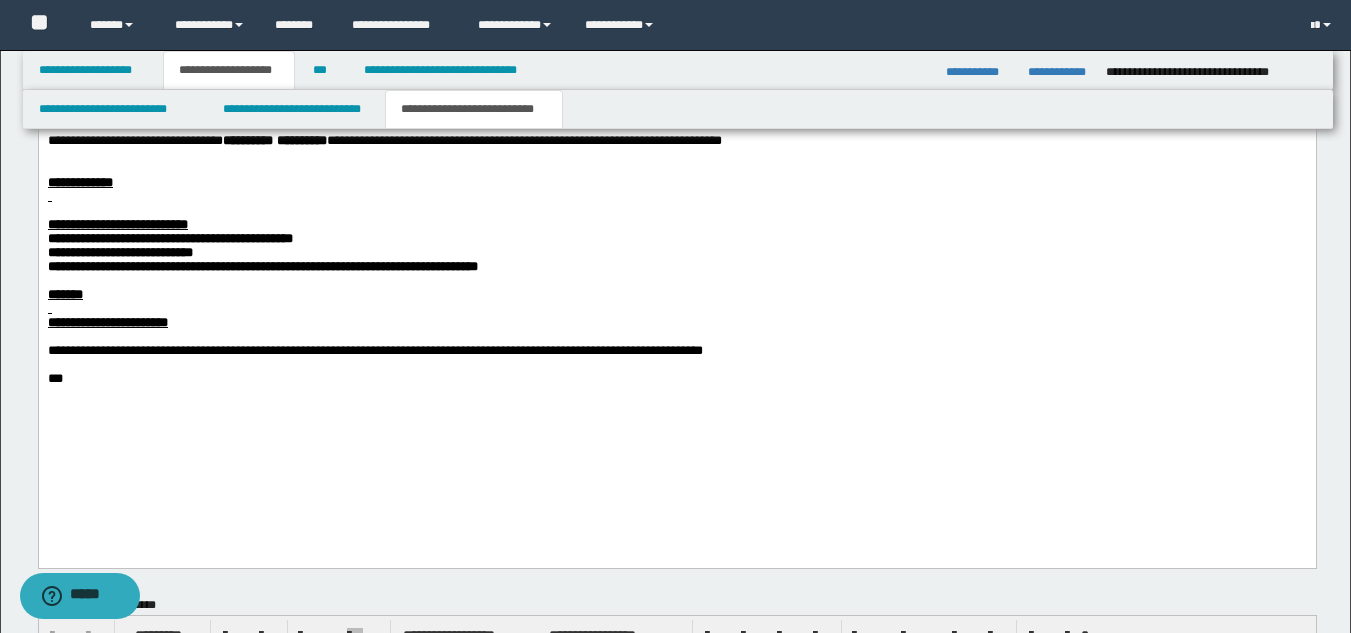 scroll, scrollTop: 1282, scrollLeft: 0, axis: vertical 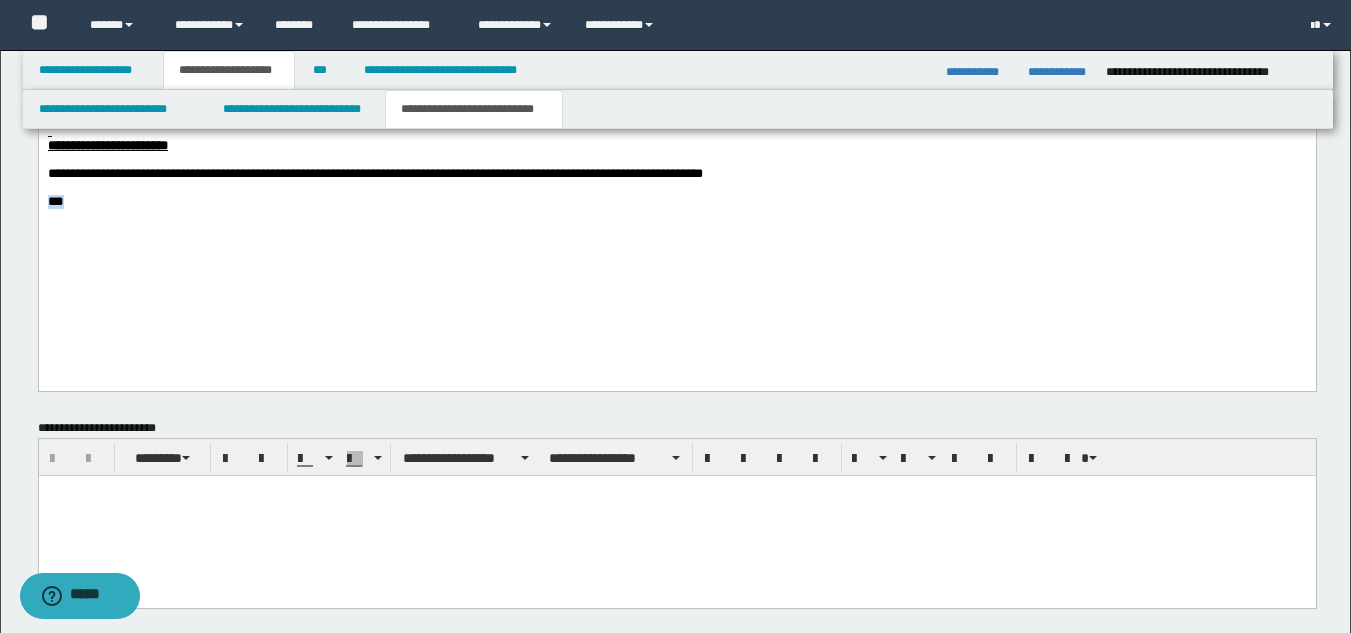 drag, startPoint x: 77, startPoint y: 259, endPoint x: 39, endPoint y: 260, distance: 38.013157 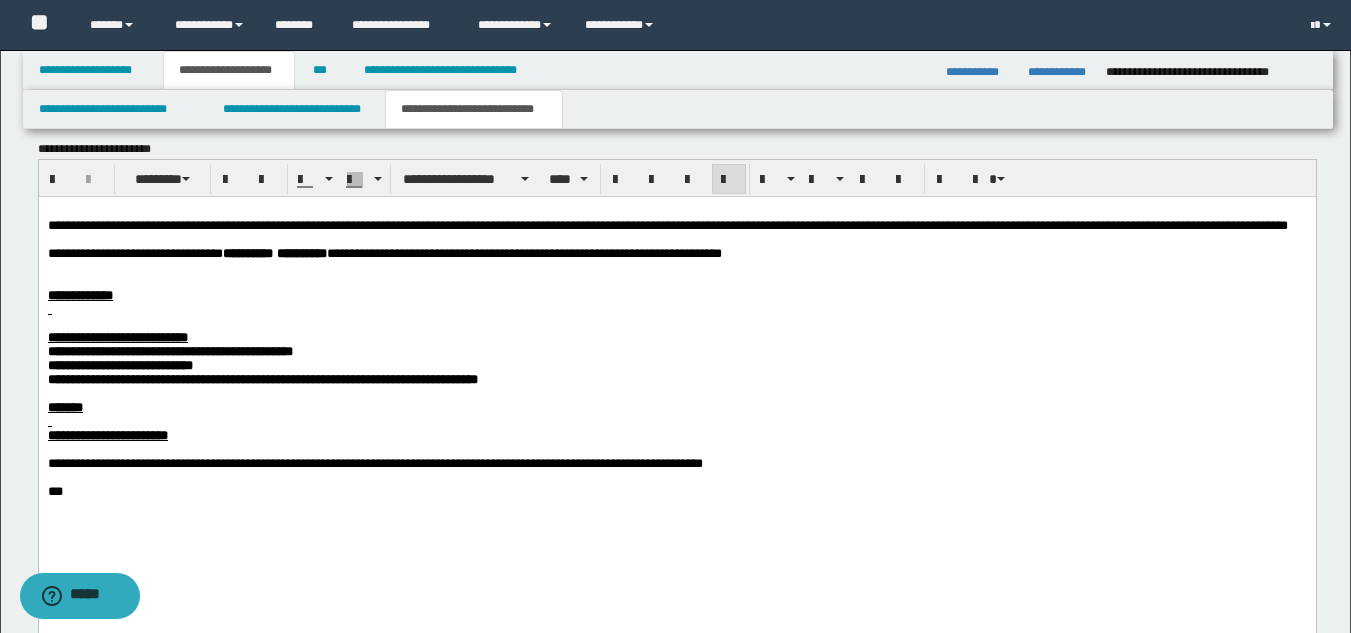 scroll, scrollTop: 982, scrollLeft: 0, axis: vertical 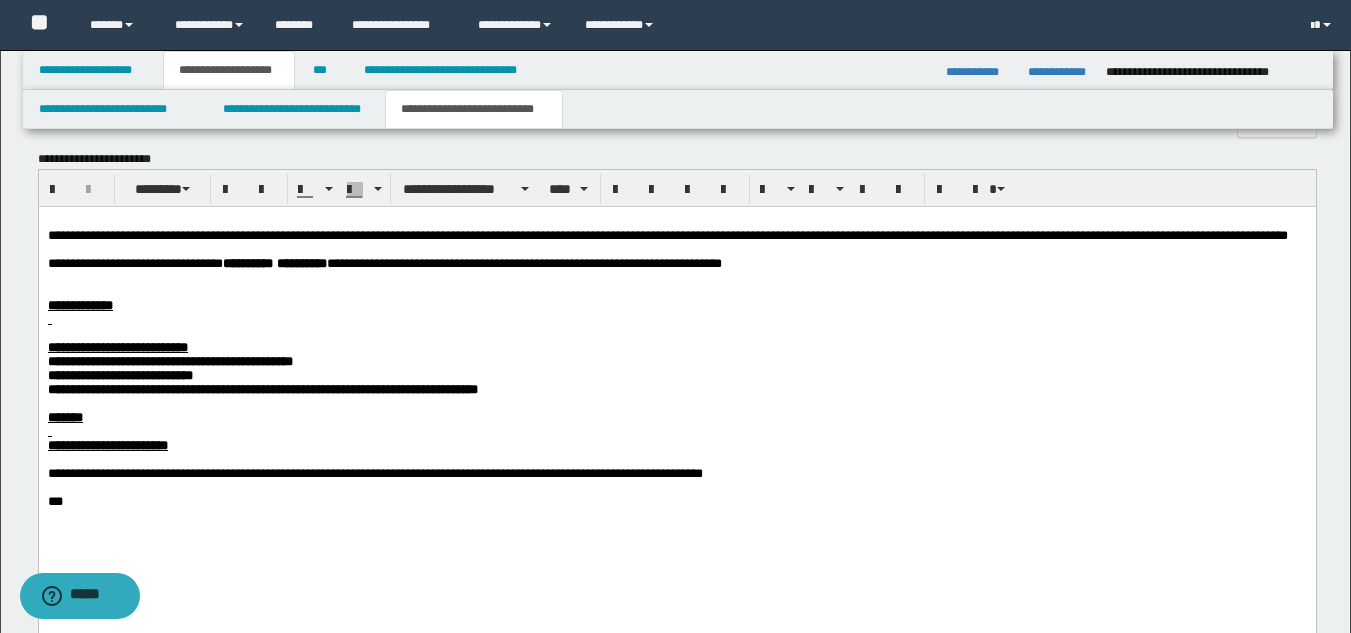 click at bounding box center (676, 291) 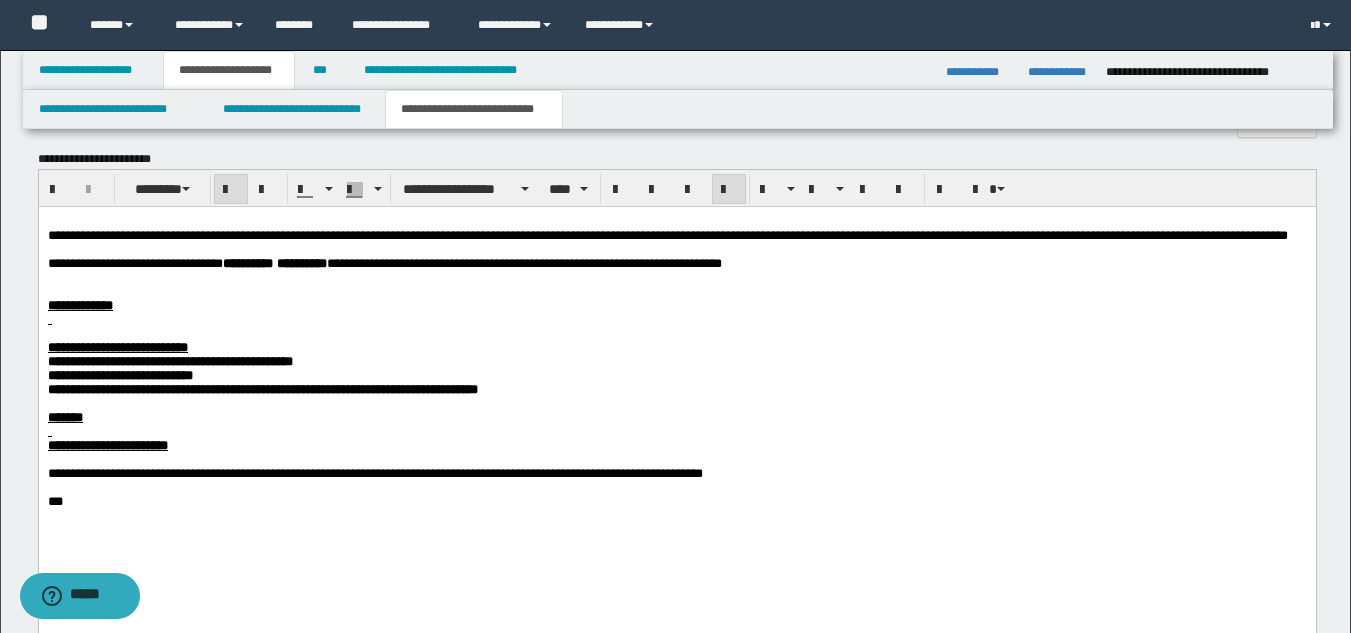 click on "**********" at bounding box center (676, 347) 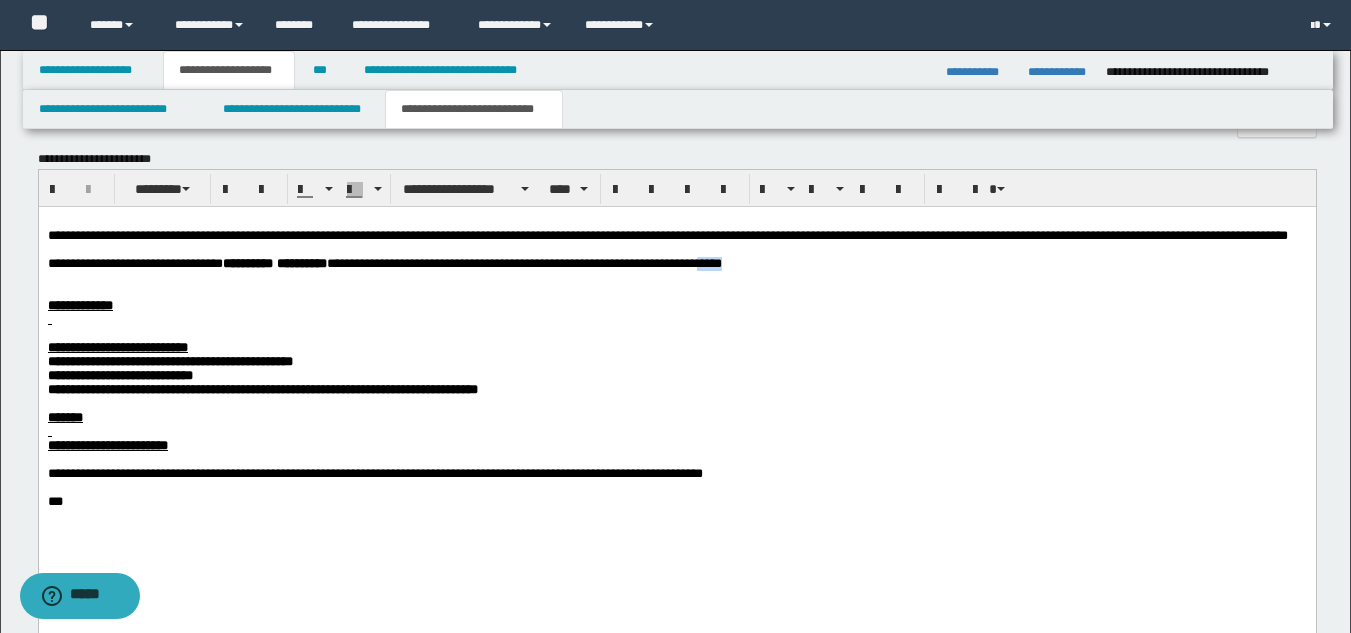 drag, startPoint x: 797, startPoint y: 288, endPoint x: 881, endPoint y: 290, distance: 84.0238 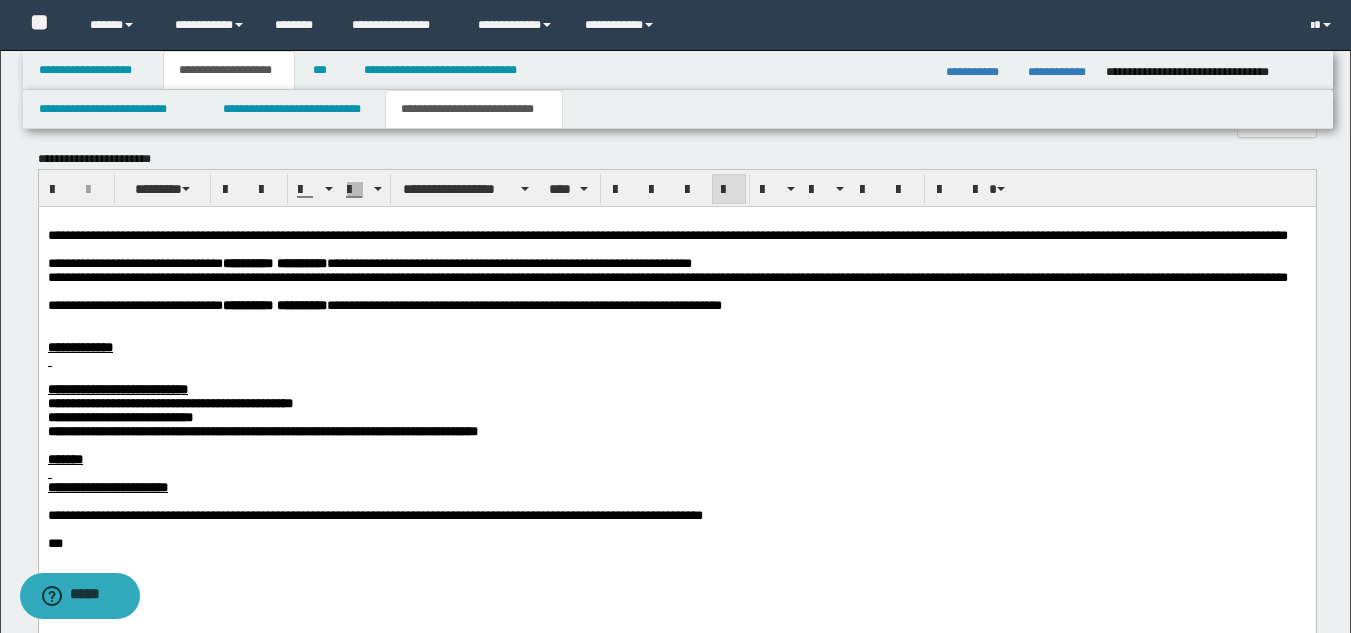 click on "**********" at bounding box center (523, 304) 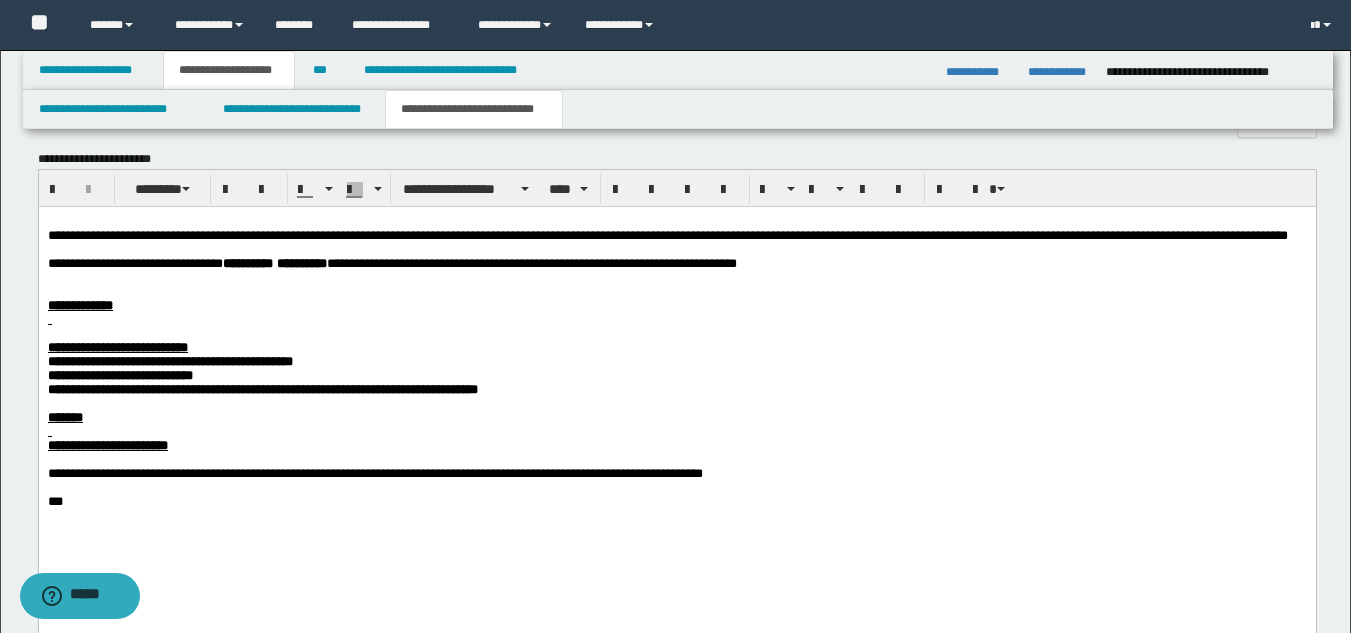 click at bounding box center (676, 291) 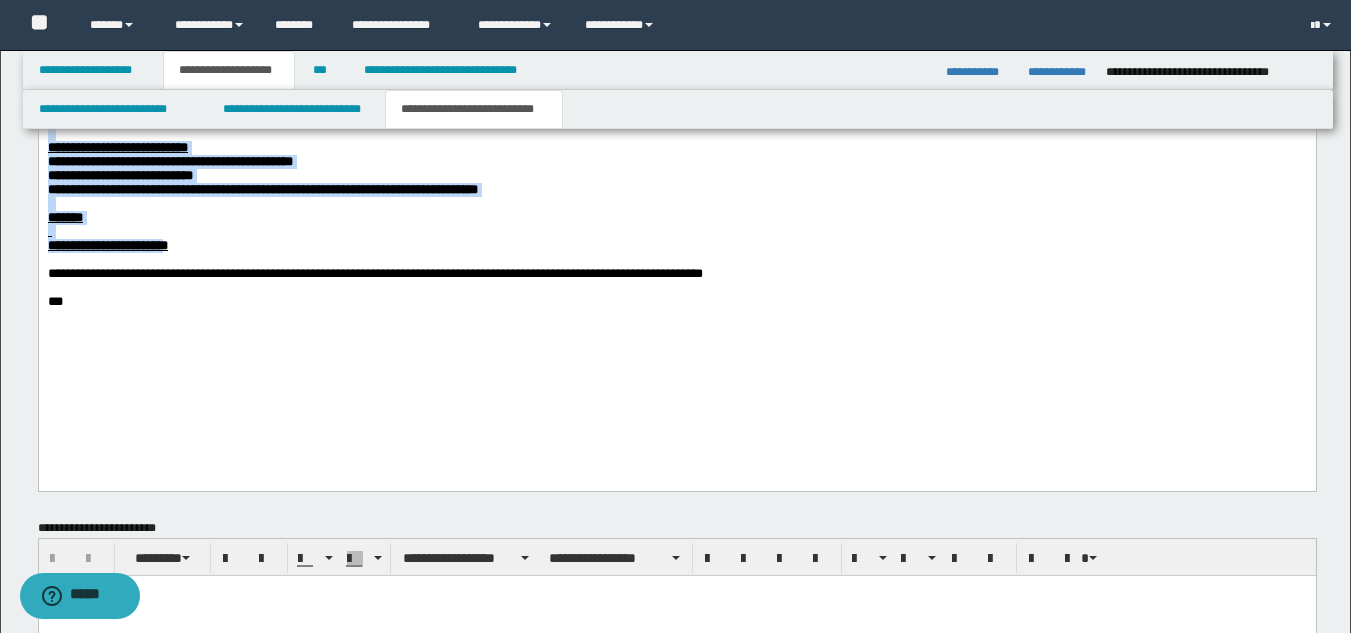 drag, startPoint x: 244, startPoint y: 291, endPoint x: 81, endPoint y: 189, distance: 192.28365 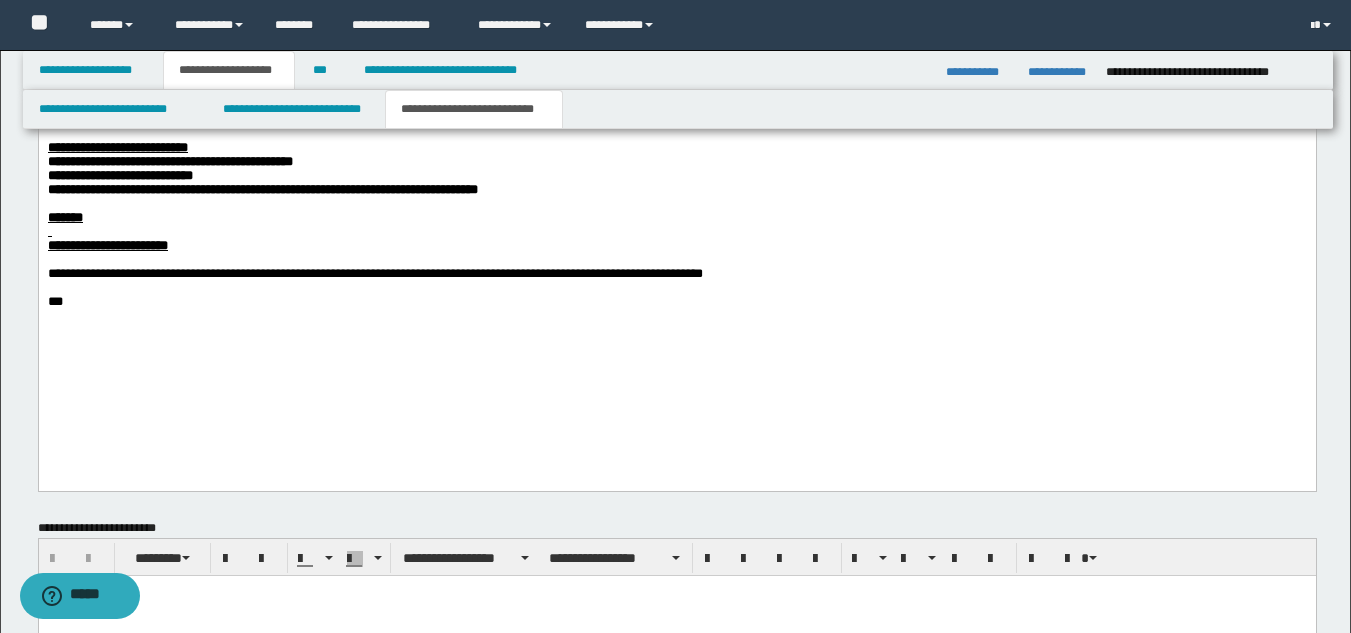 click on "**********" at bounding box center (676, 245) 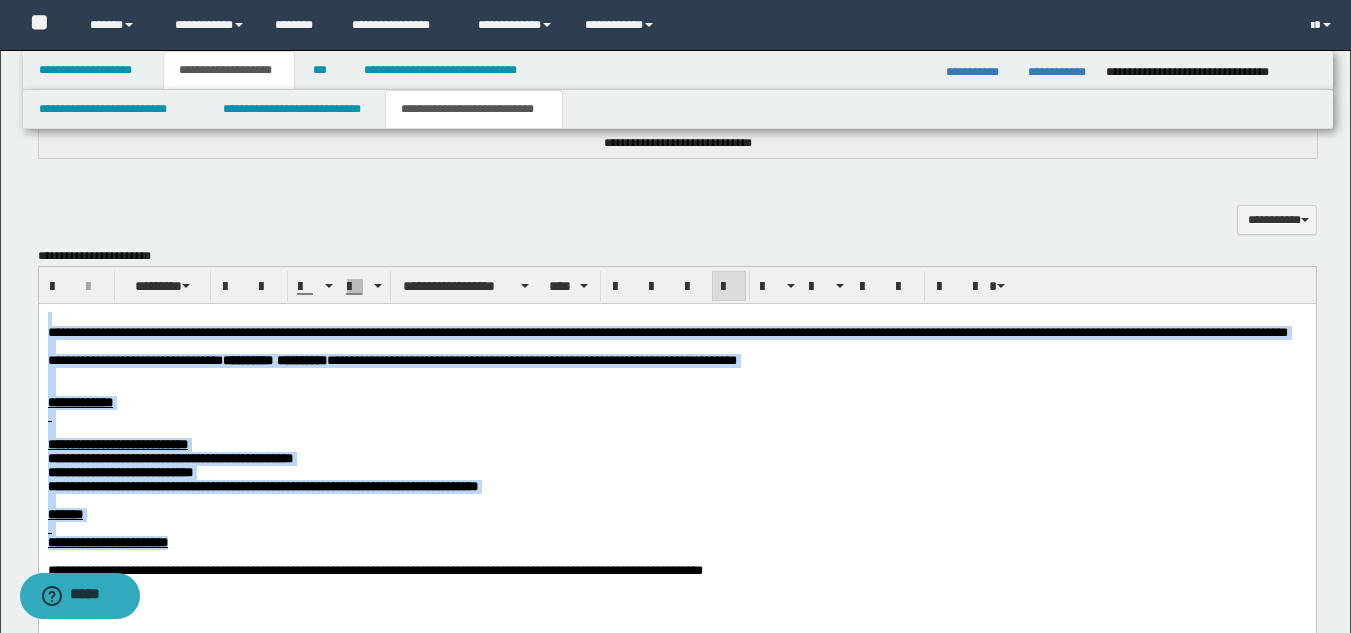 scroll, scrollTop: 882, scrollLeft: 0, axis: vertical 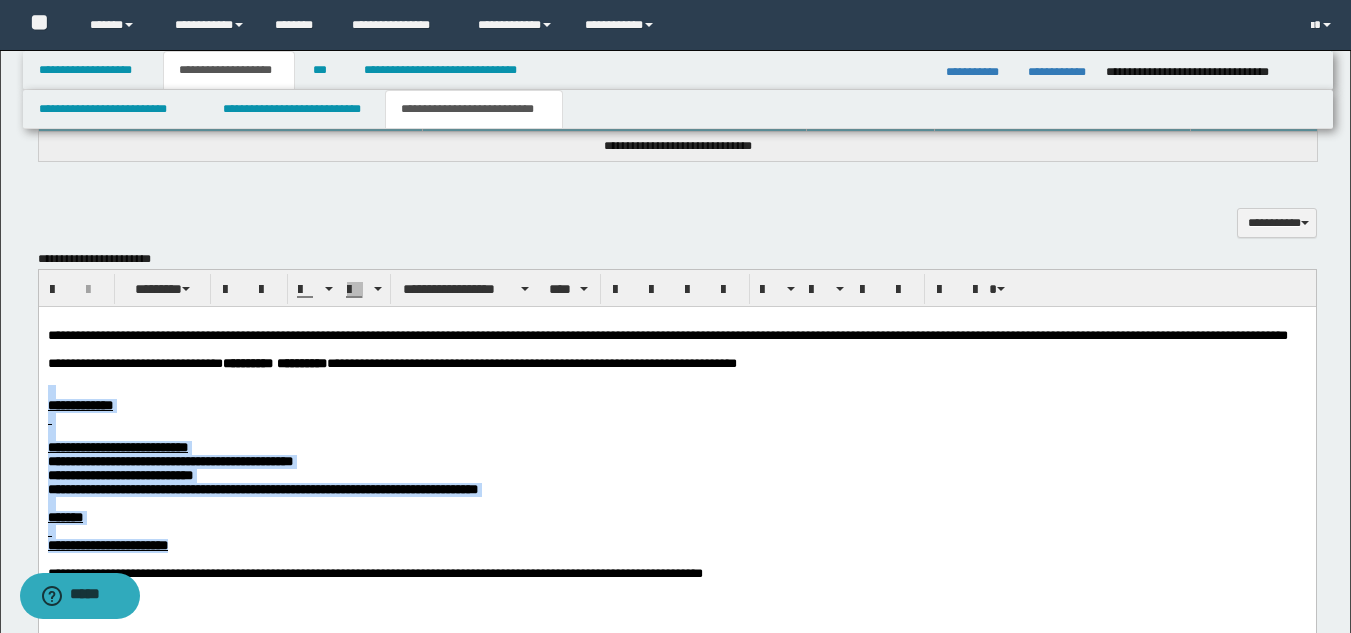 drag, startPoint x: 265, startPoint y: 597, endPoint x: 39, endPoint y: 425, distance: 284.00705 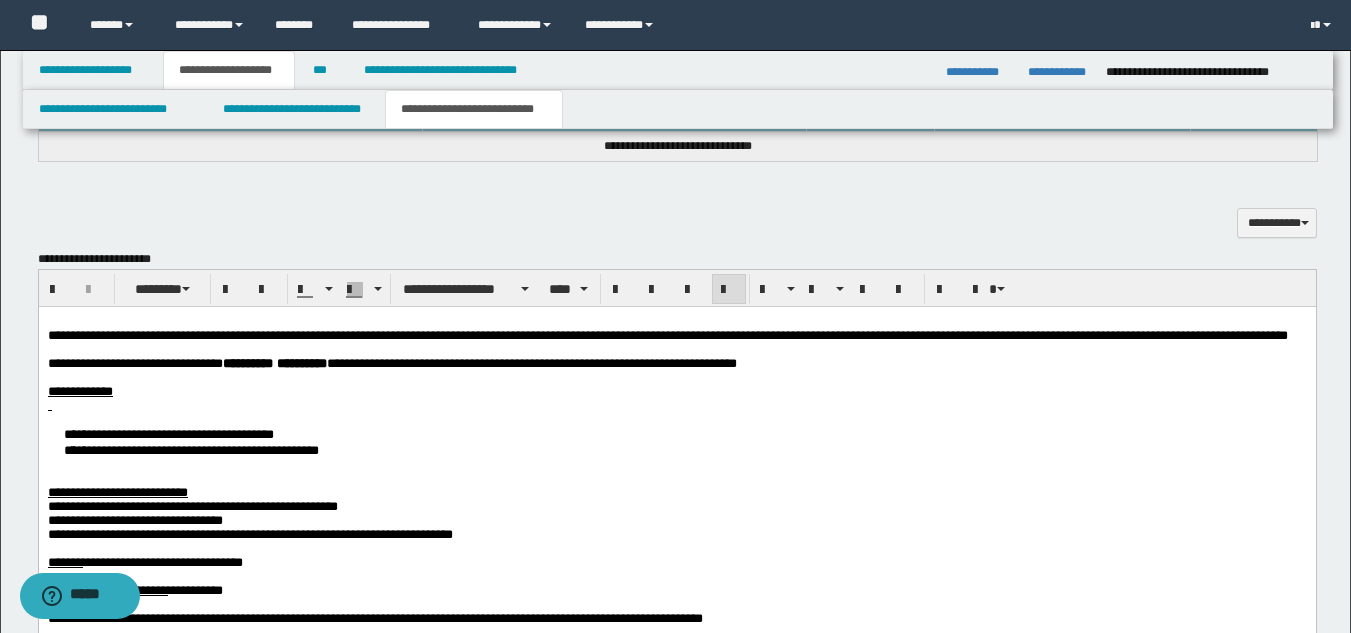 click on "**********" at bounding box center [79, 390] 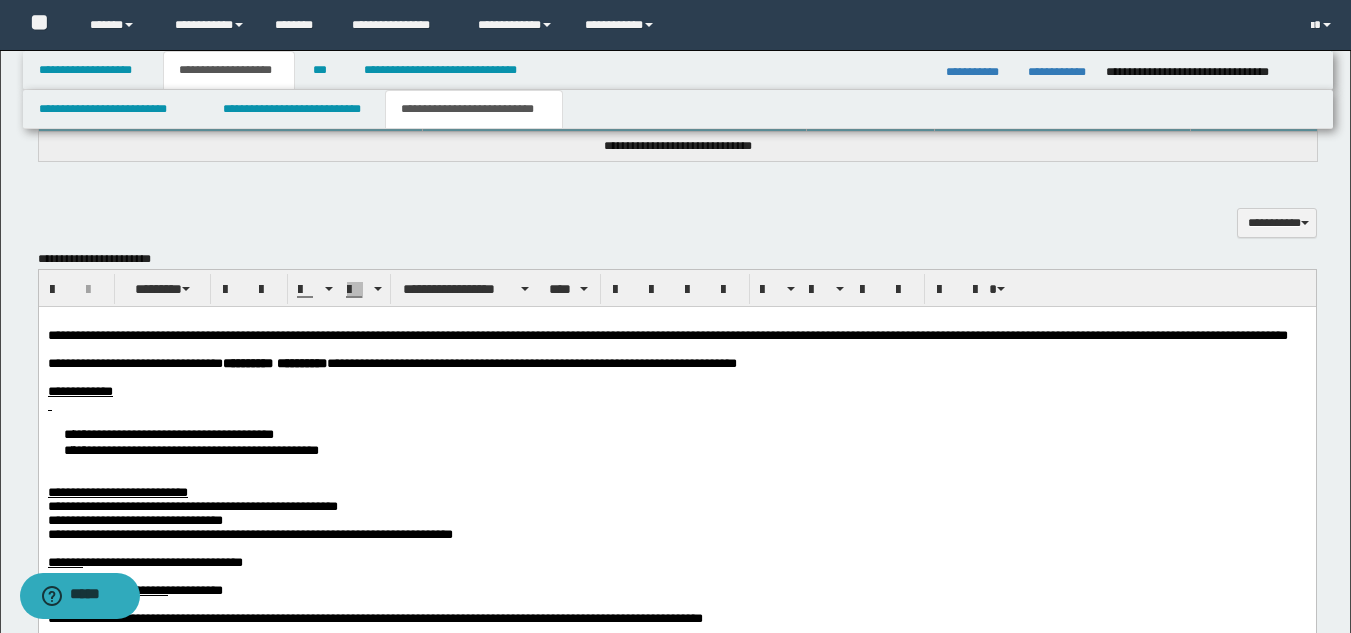 click on "**********" at bounding box center (676, 441) 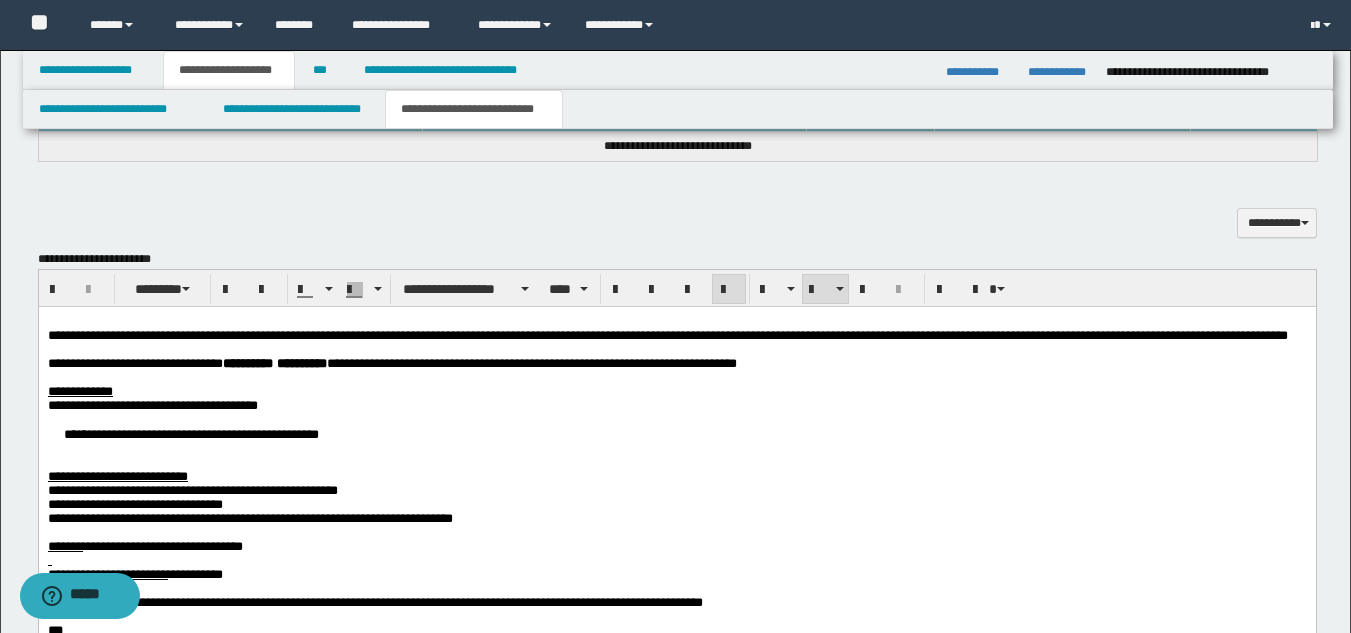 click on "**********" at bounding box center [676, 433] 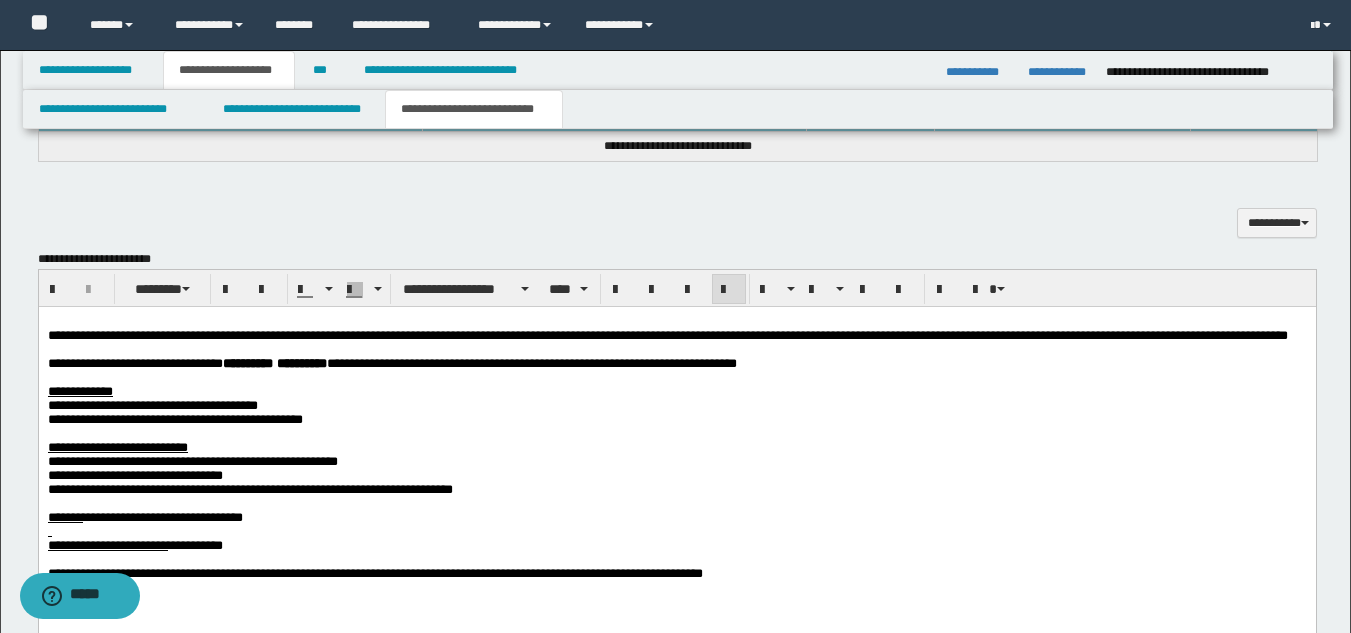 click on "**********" at bounding box center [676, 493] 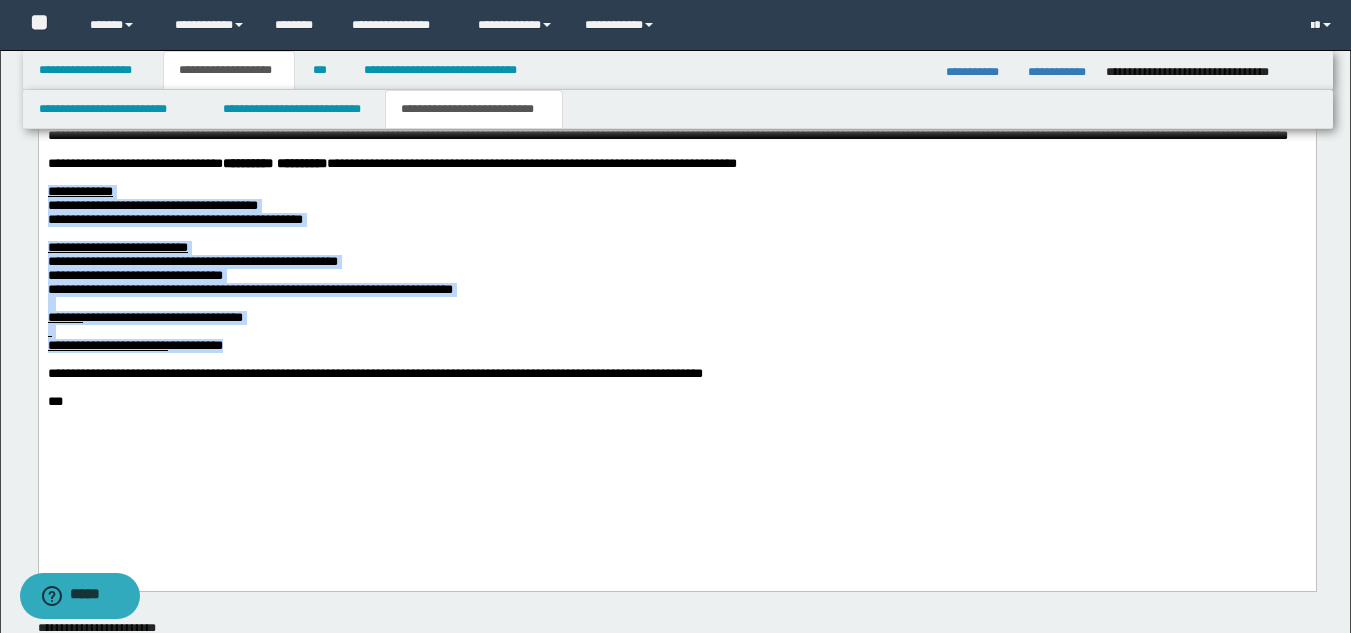 drag, startPoint x: 289, startPoint y: 383, endPoint x: 371, endPoint y: 247, distance: 158.80806 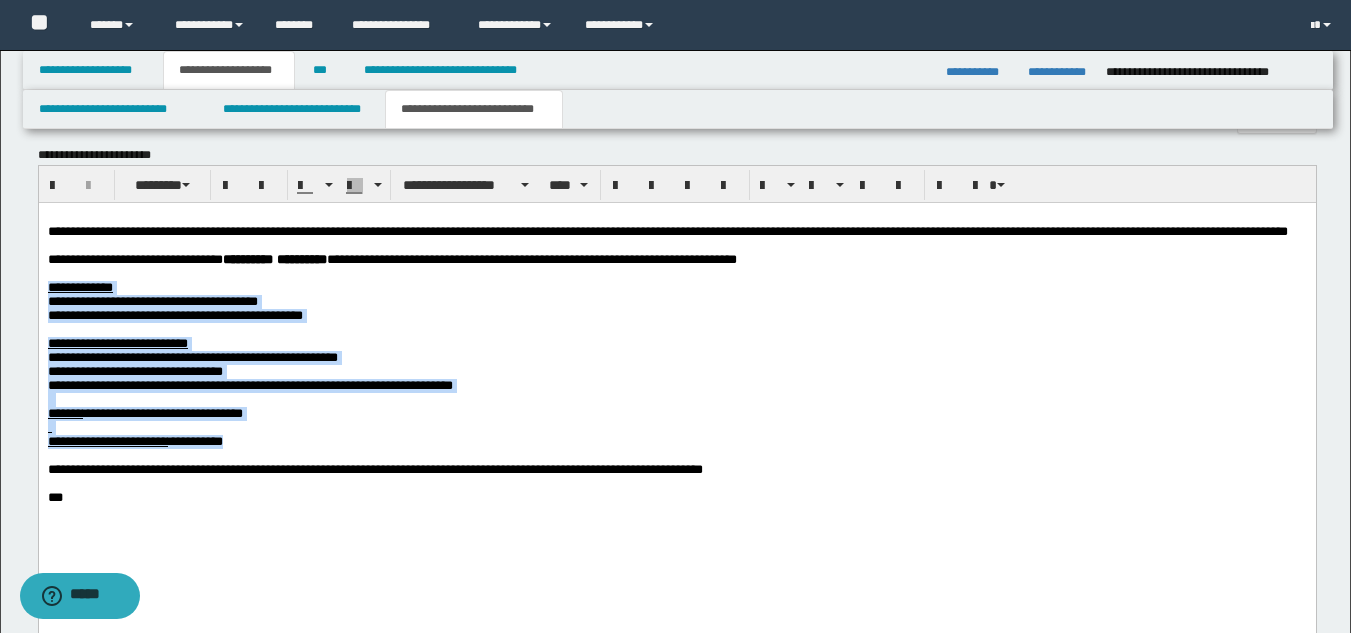 scroll, scrollTop: 882, scrollLeft: 0, axis: vertical 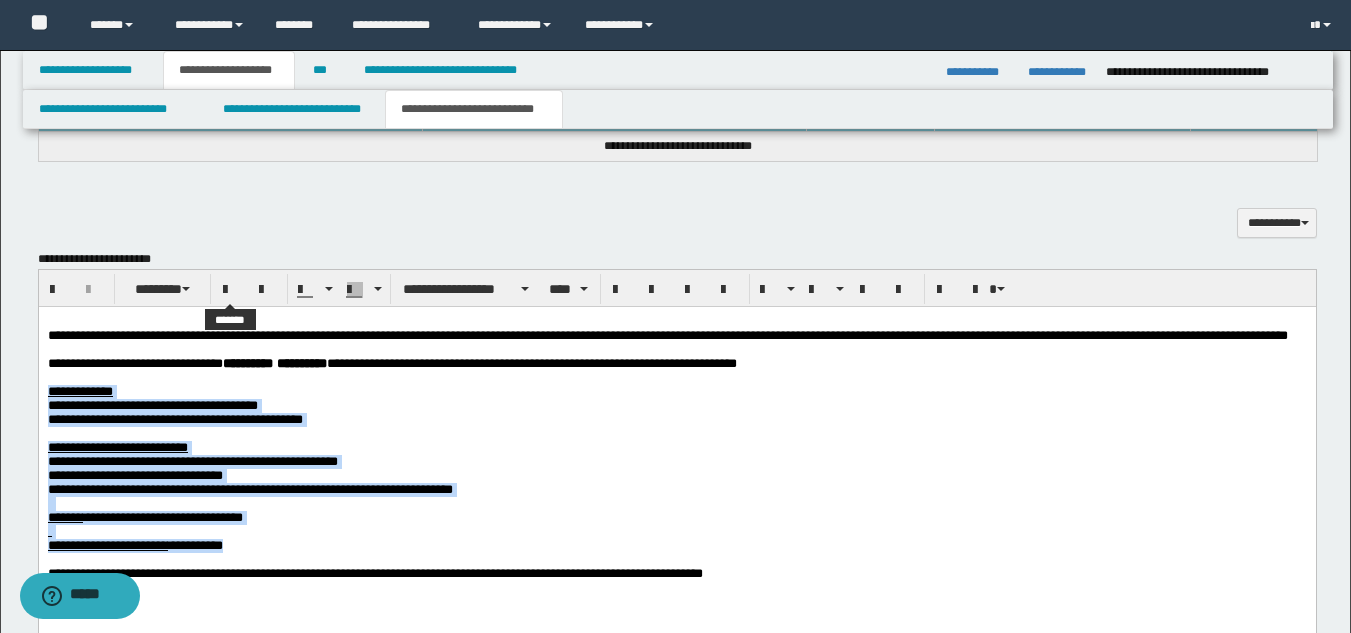 click at bounding box center (231, 290) 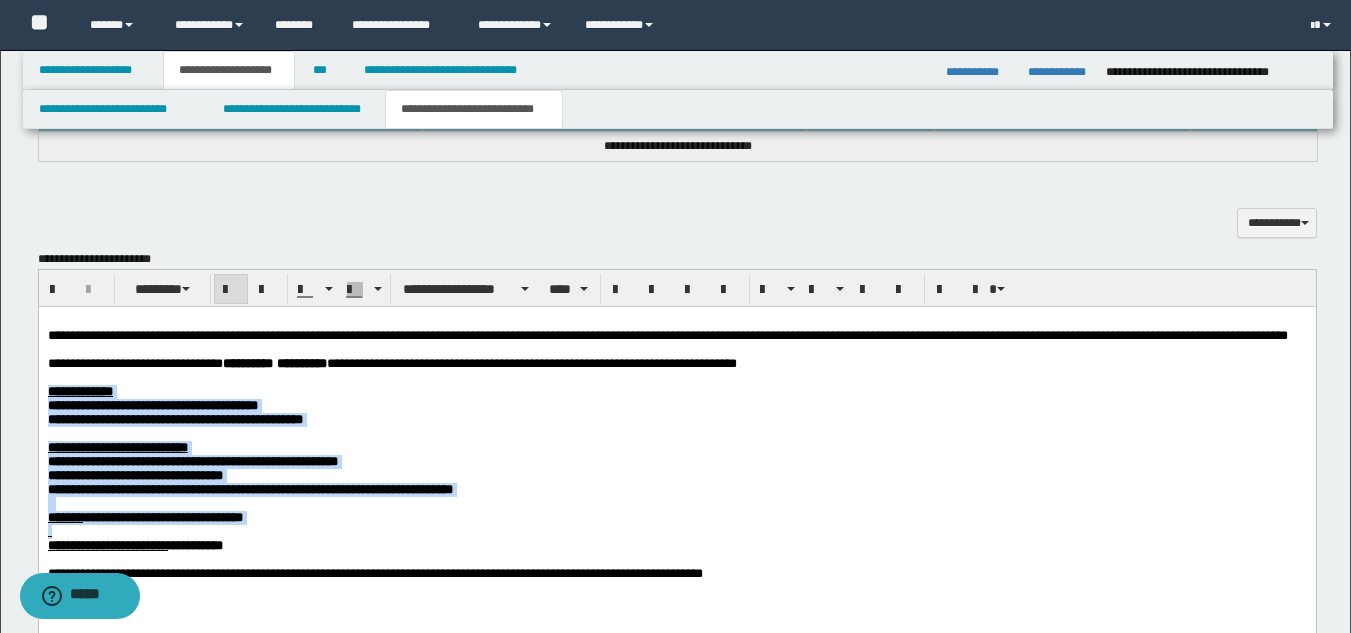 click on "**********" at bounding box center [174, 418] 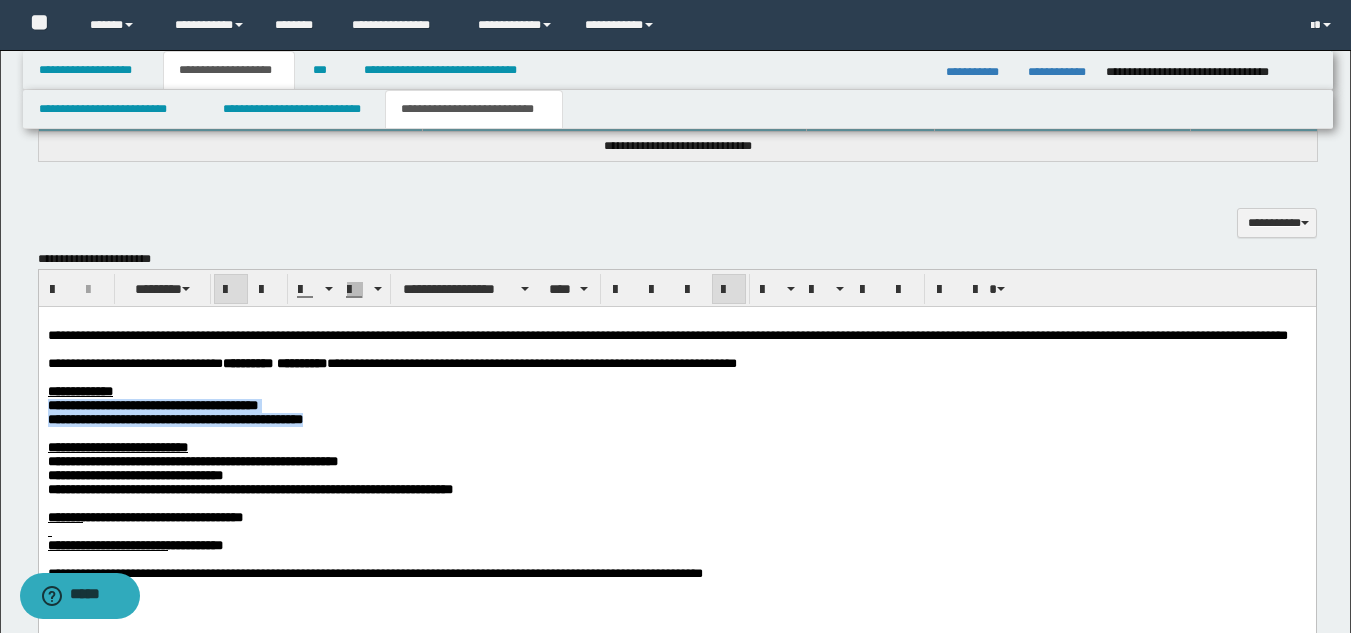 drag, startPoint x: 258, startPoint y: 434, endPoint x: 11, endPoint y: 434, distance: 247 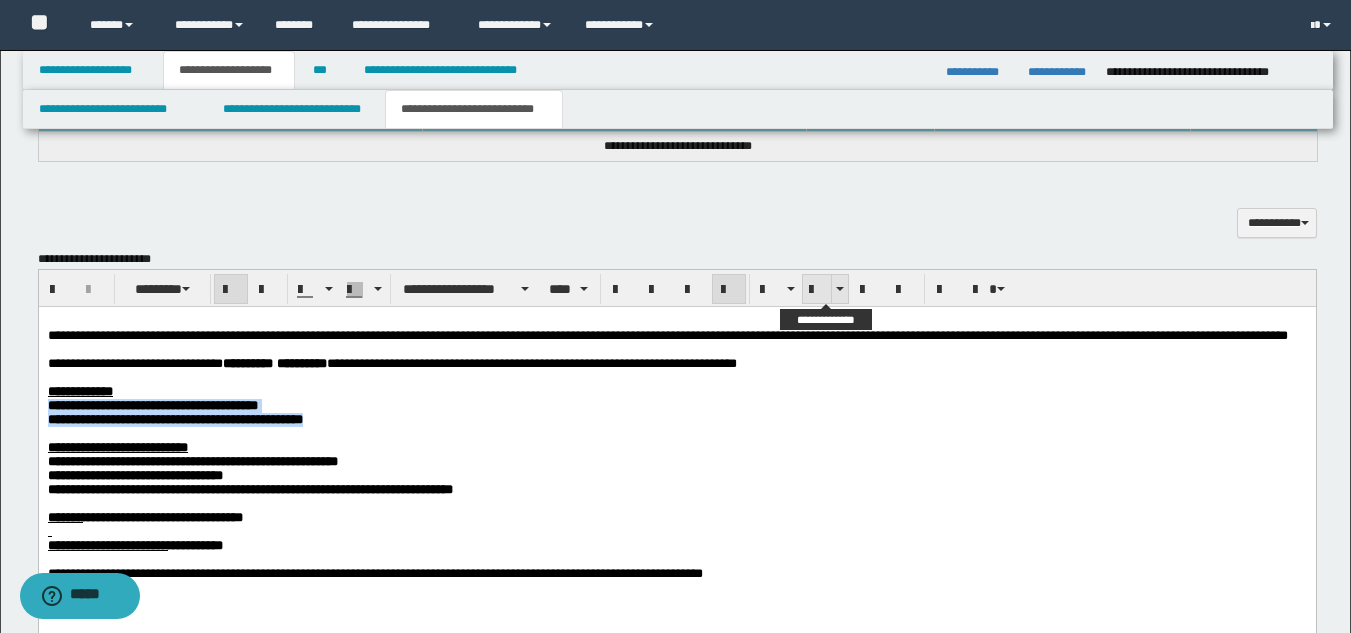 click at bounding box center [817, 290] 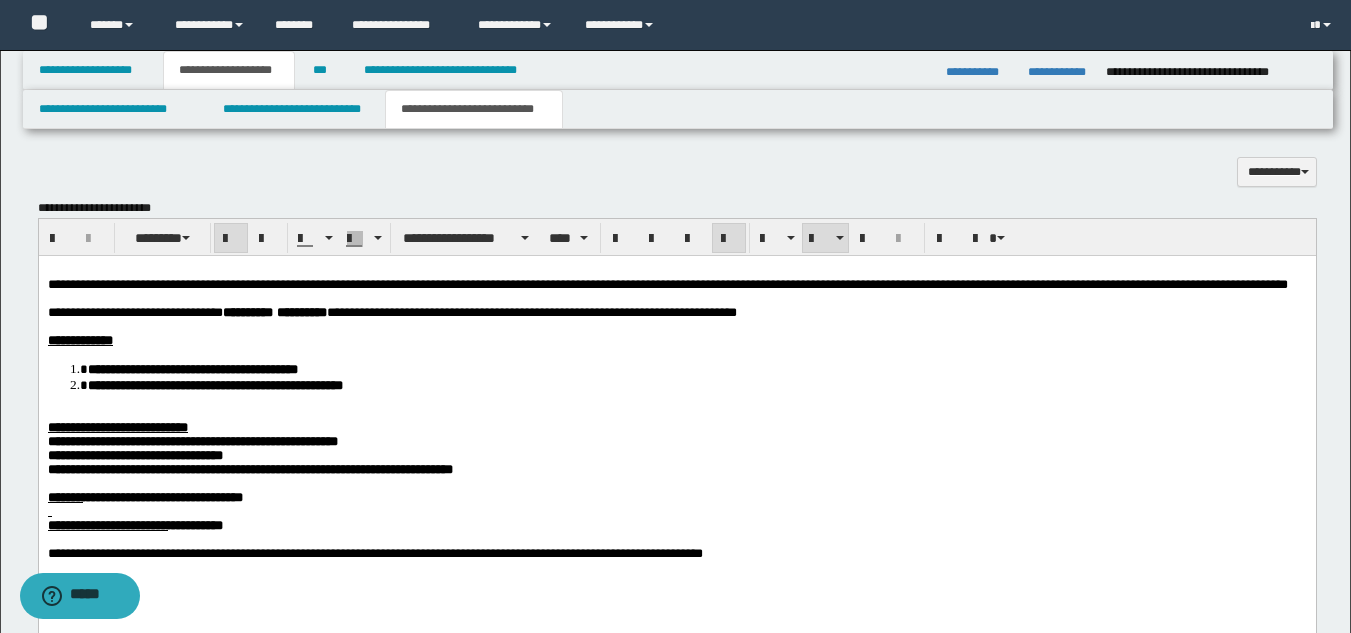 scroll, scrollTop: 982, scrollLeft: 0, axis: vertical 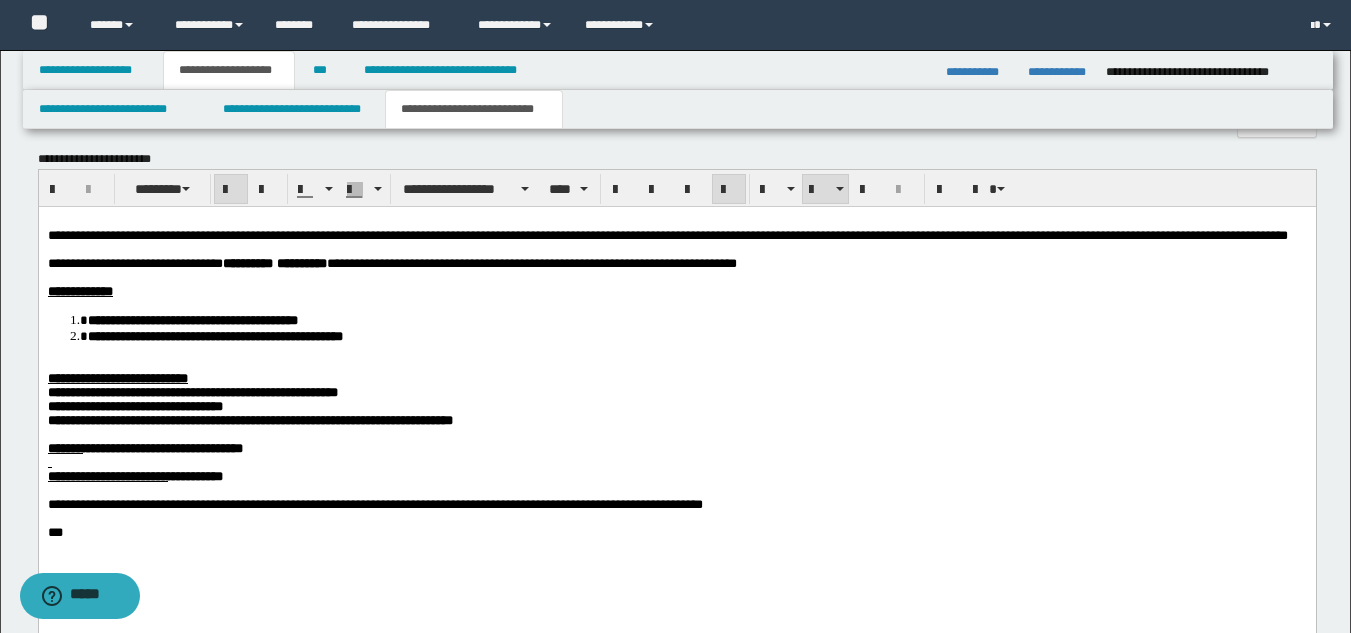 click on "**********" at bounding box center (117, 377) 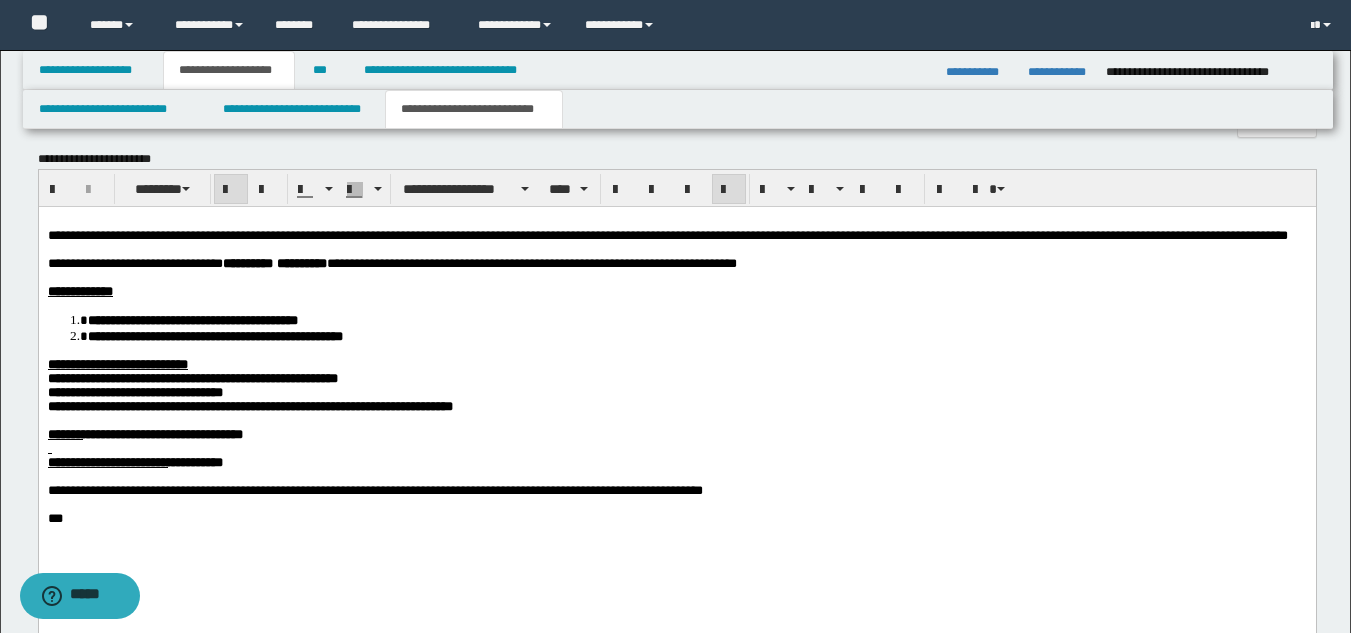 click on "**********" at bounding box center (192, 377) 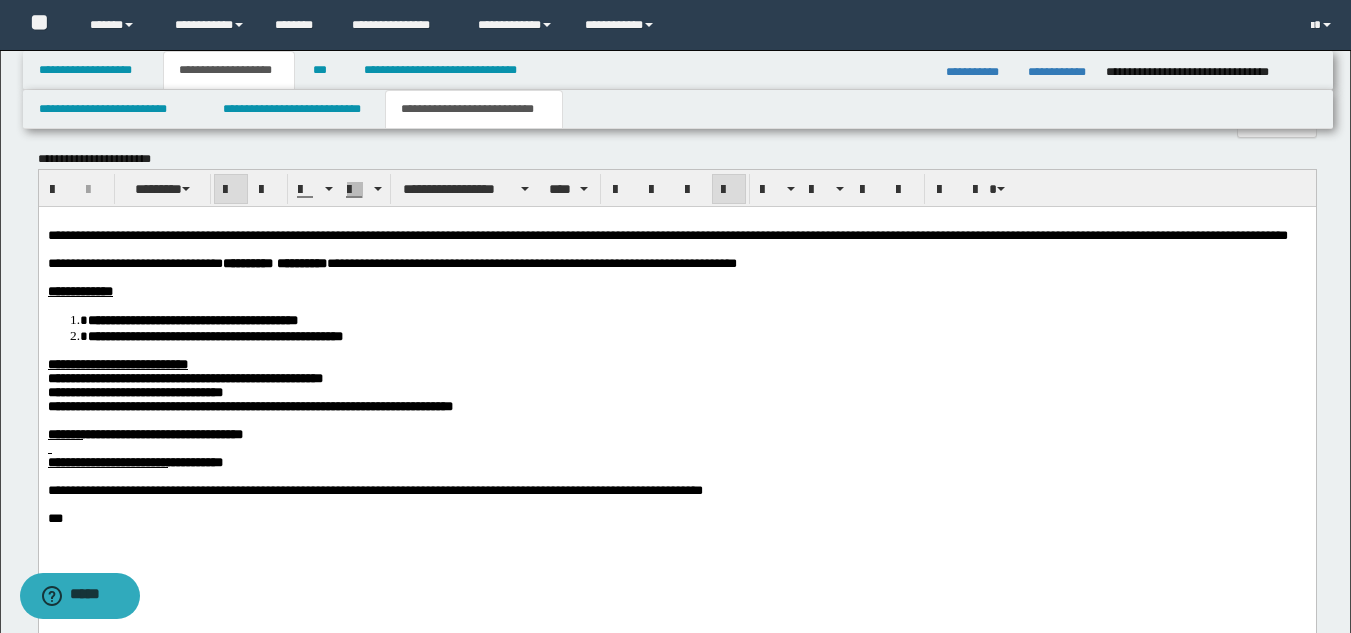 click on "**********" at bounding box center (249, 405) 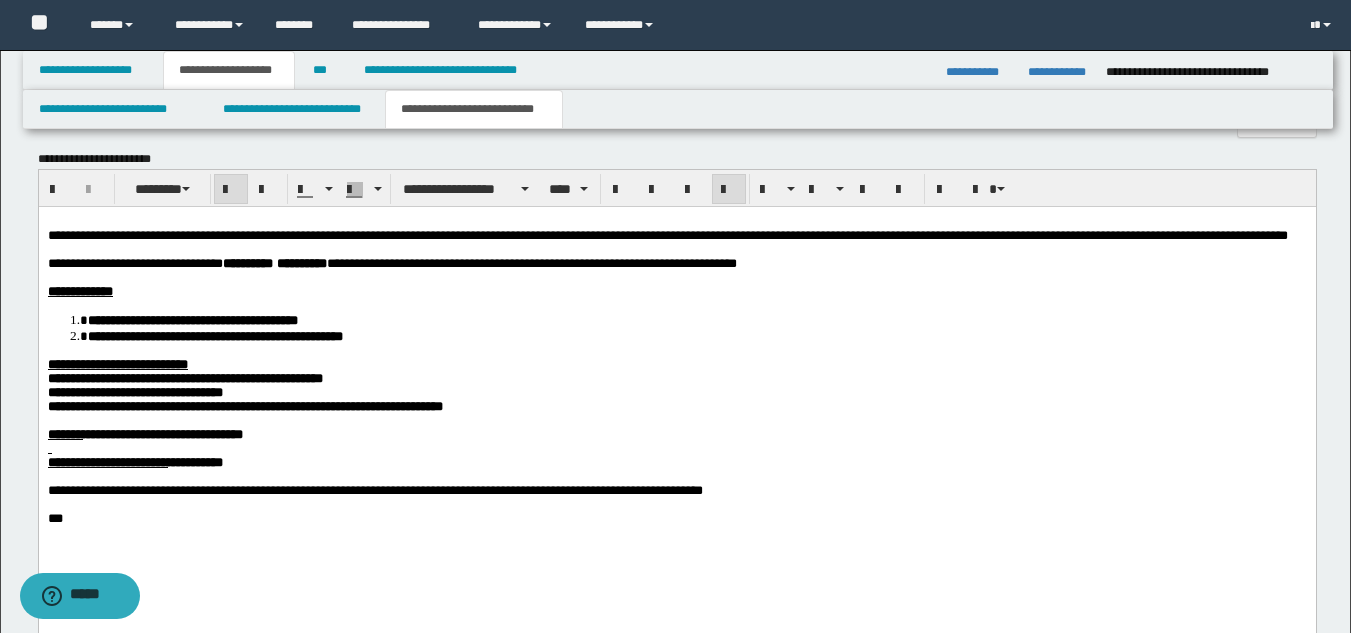 drag, startPoint x: 276, startPoint y: 474, endPoint x: 281, endPoint y: 484, distance: 11.18034 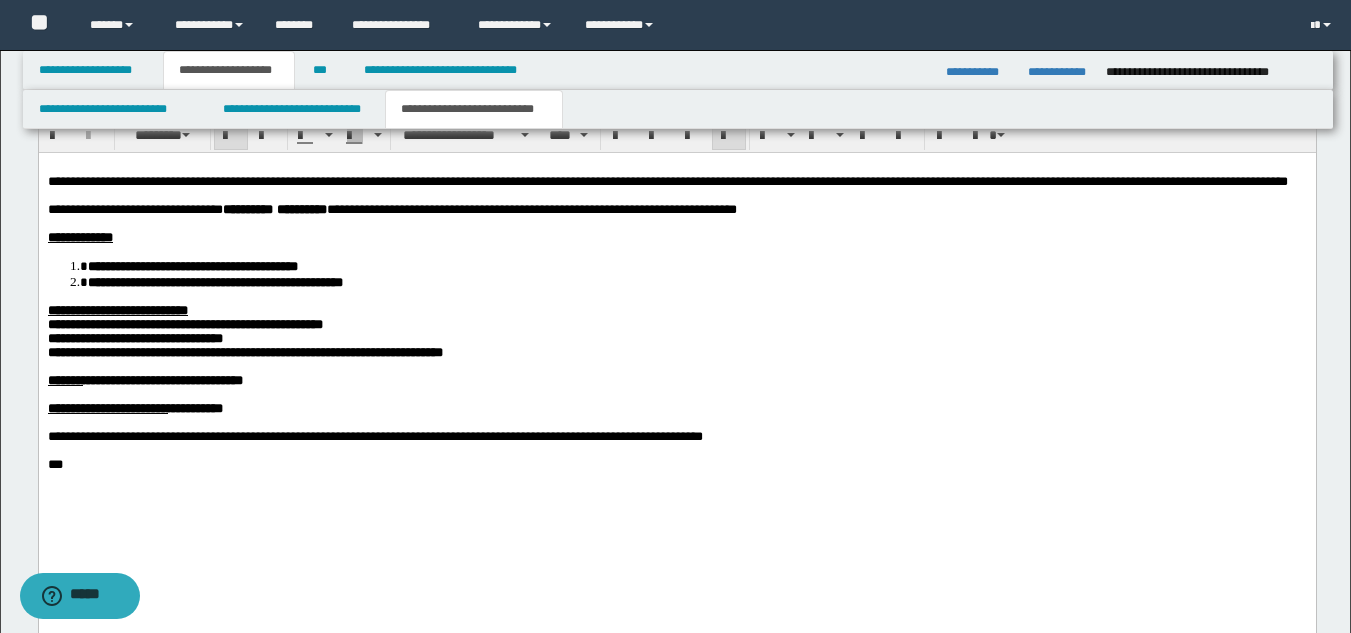 scroll, scrollTop: 1082, scrollLeft: 0, axis: vertical 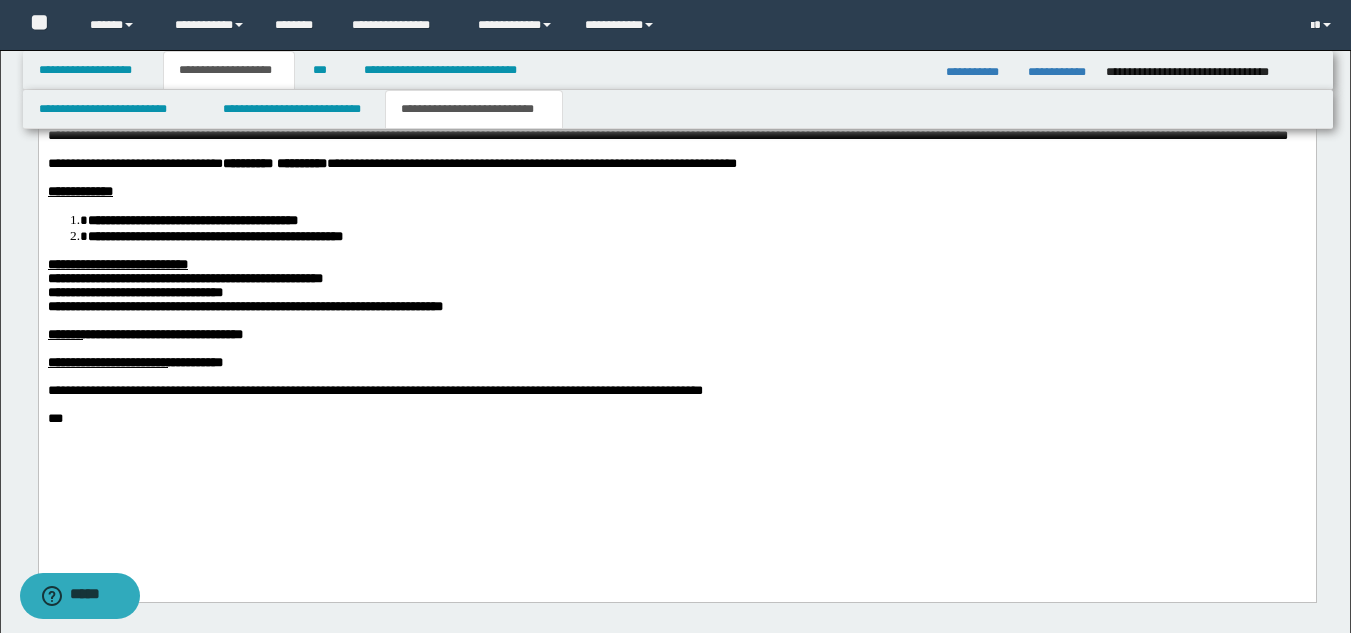 click on "***" at bounding box center (676, 418) 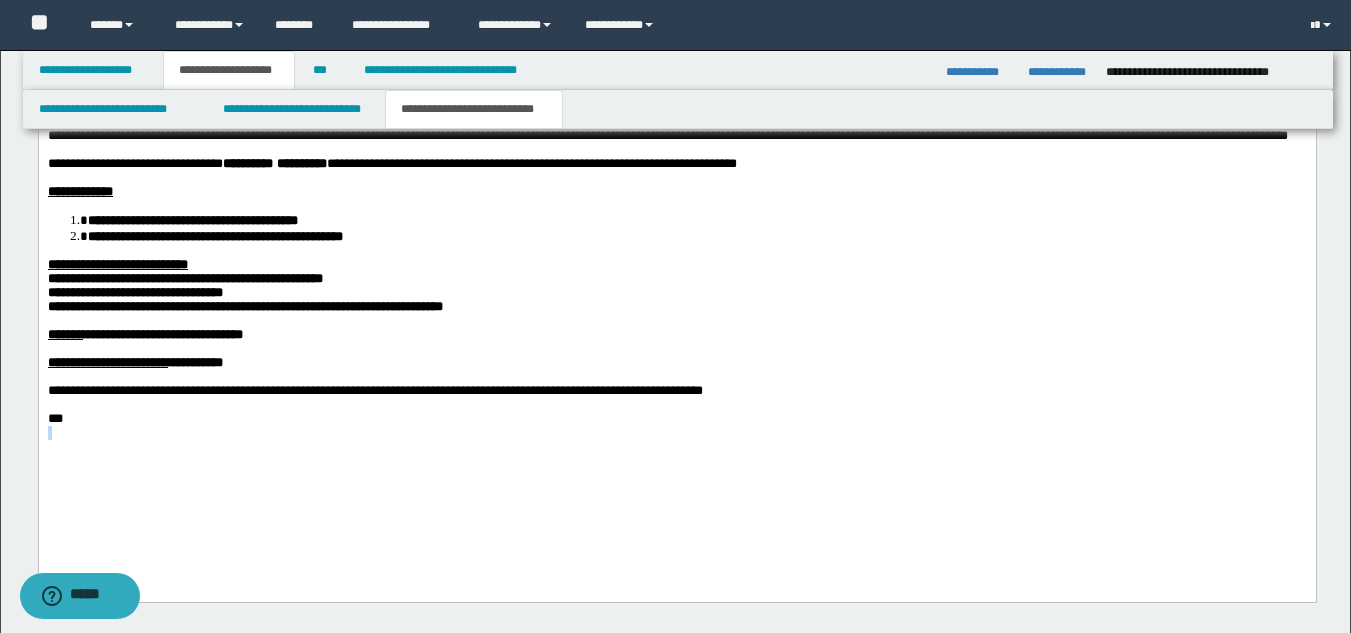 click on "**********" at bounding box center (676, 301) 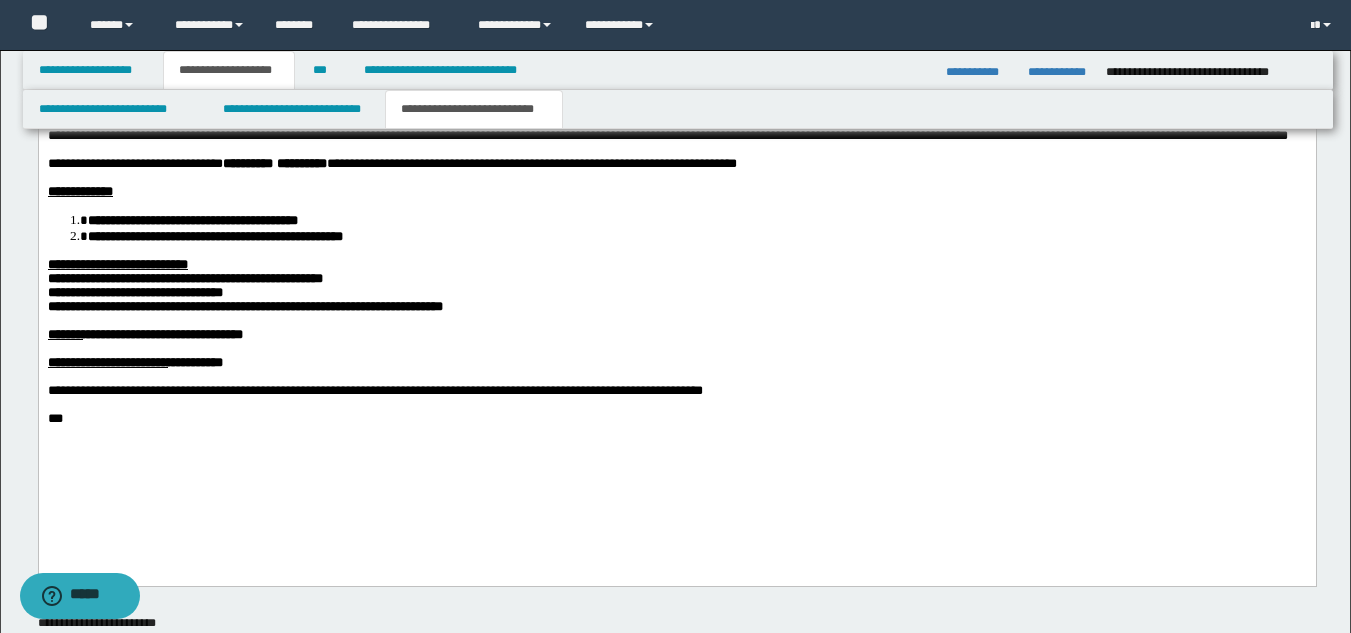 drag, startPoint x: 80, startPoint y: 505, endPoint x: 90, endPoint y: 497, distance: 12.806249 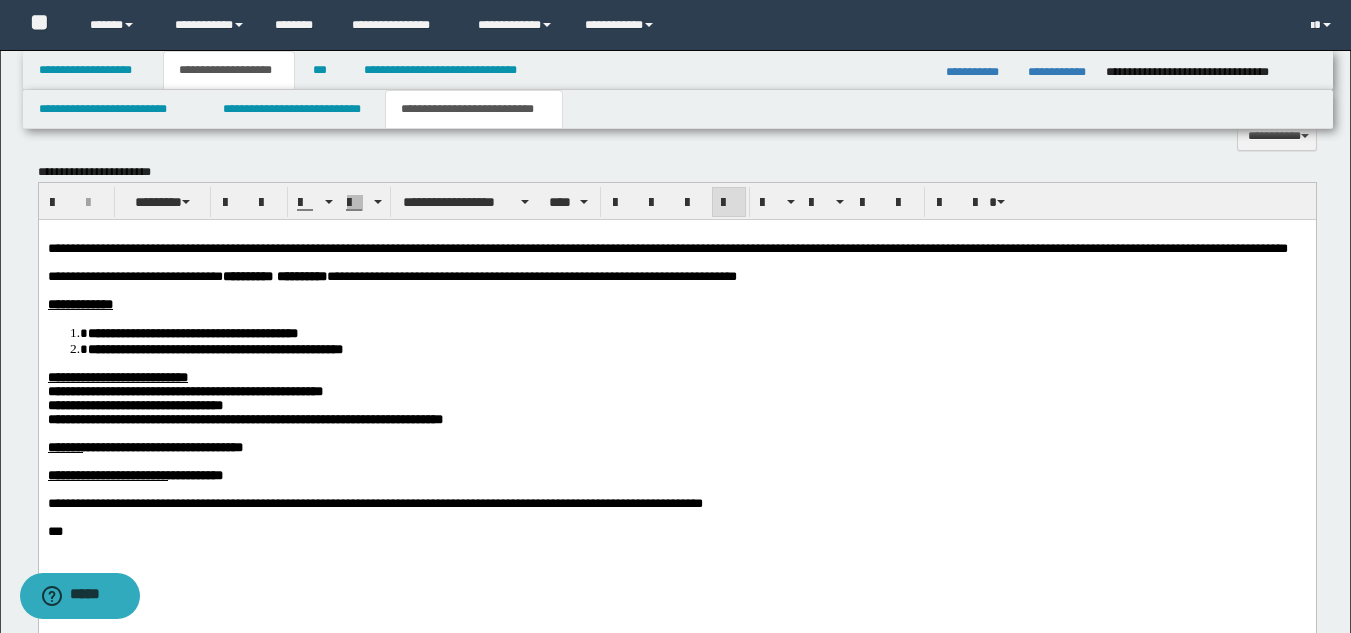 scroll, scrollTop: 882, scrollLeft: 0, axis: vertical 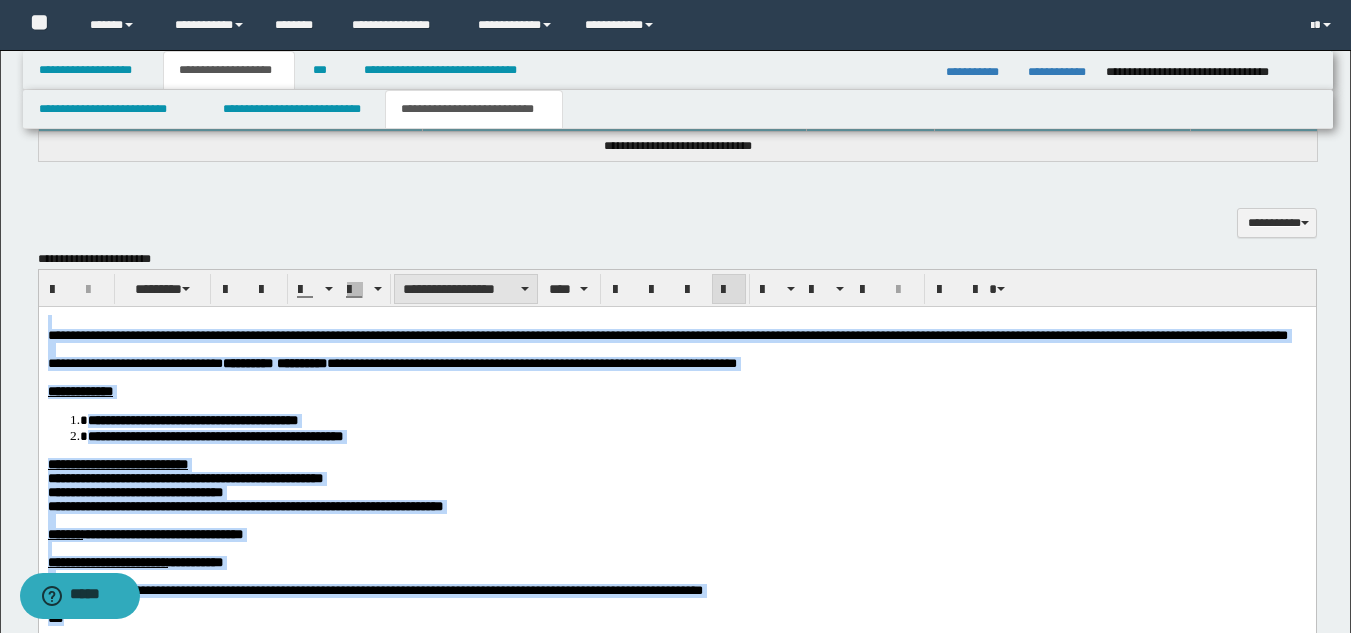 click on "**********" at bounding box center (466, 289) 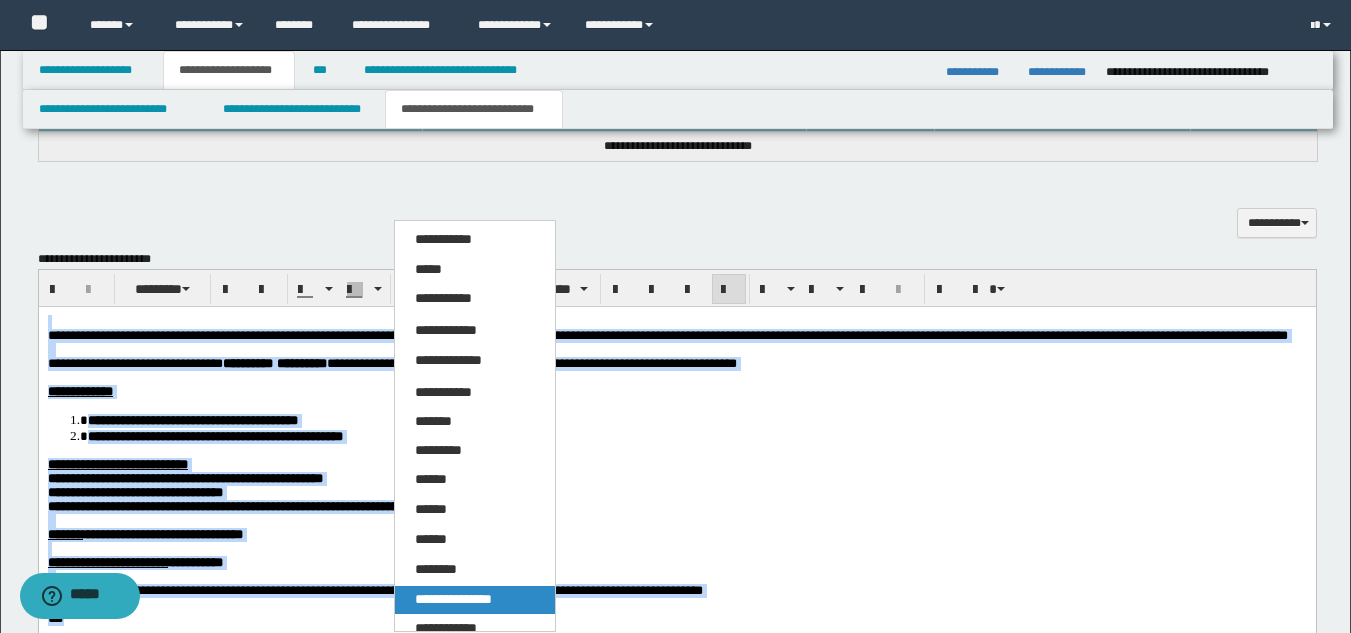 click on "**********" at bounding box center (453, 599) 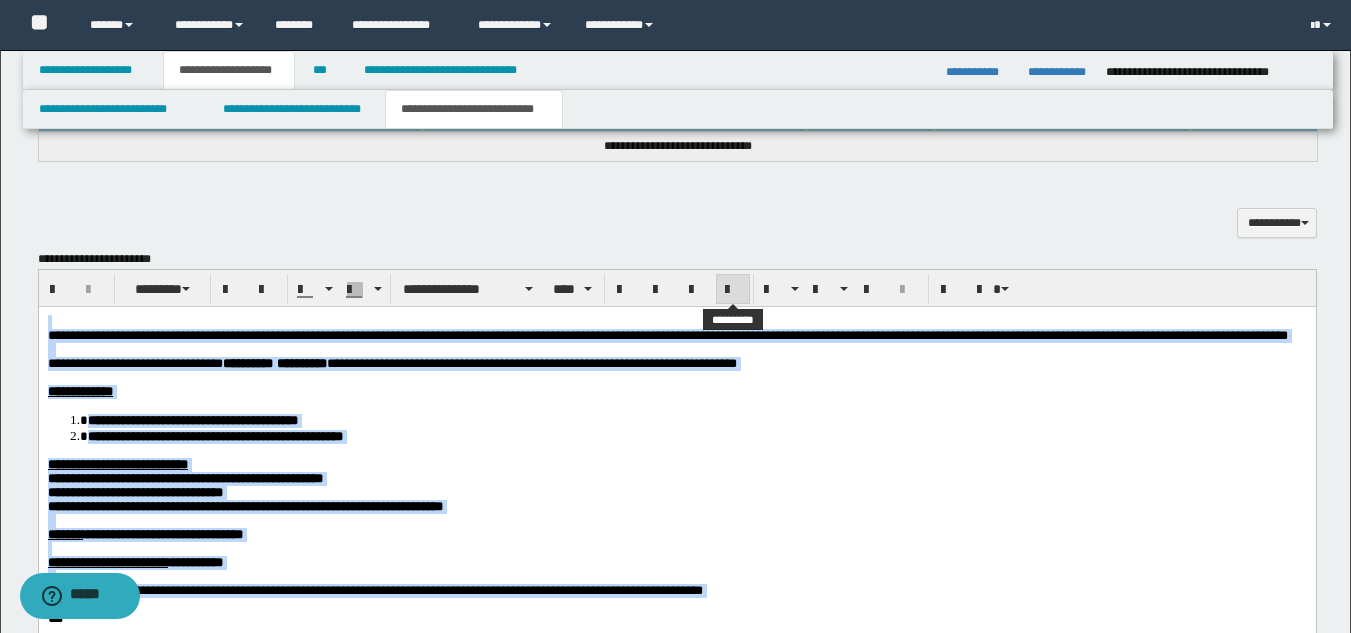 click at bounding box center (733, 290) 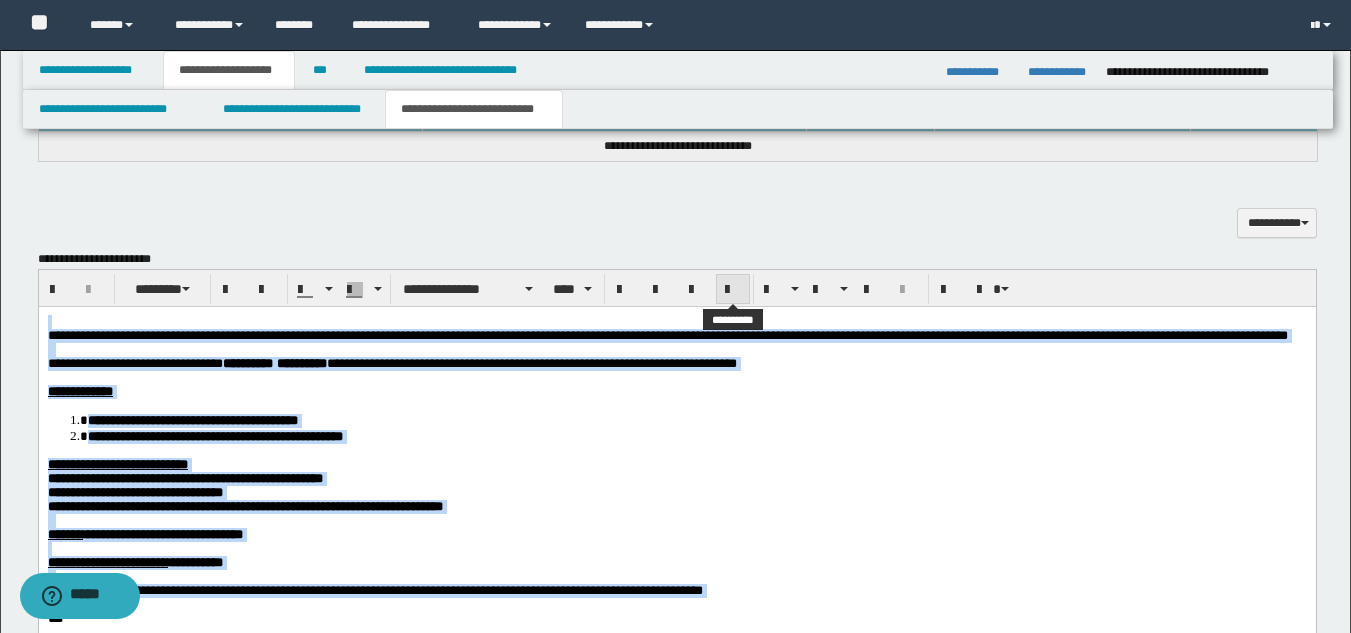 click at bounding box center (733, 290) 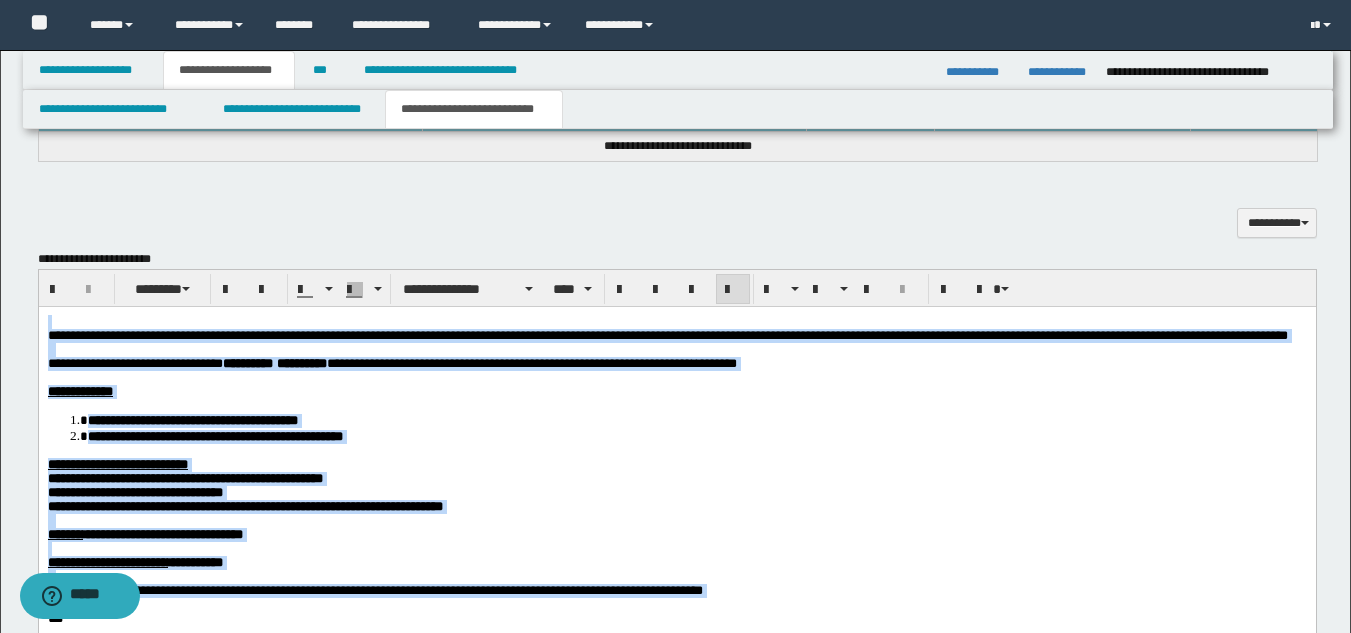 click at bounding box center [676, 349] 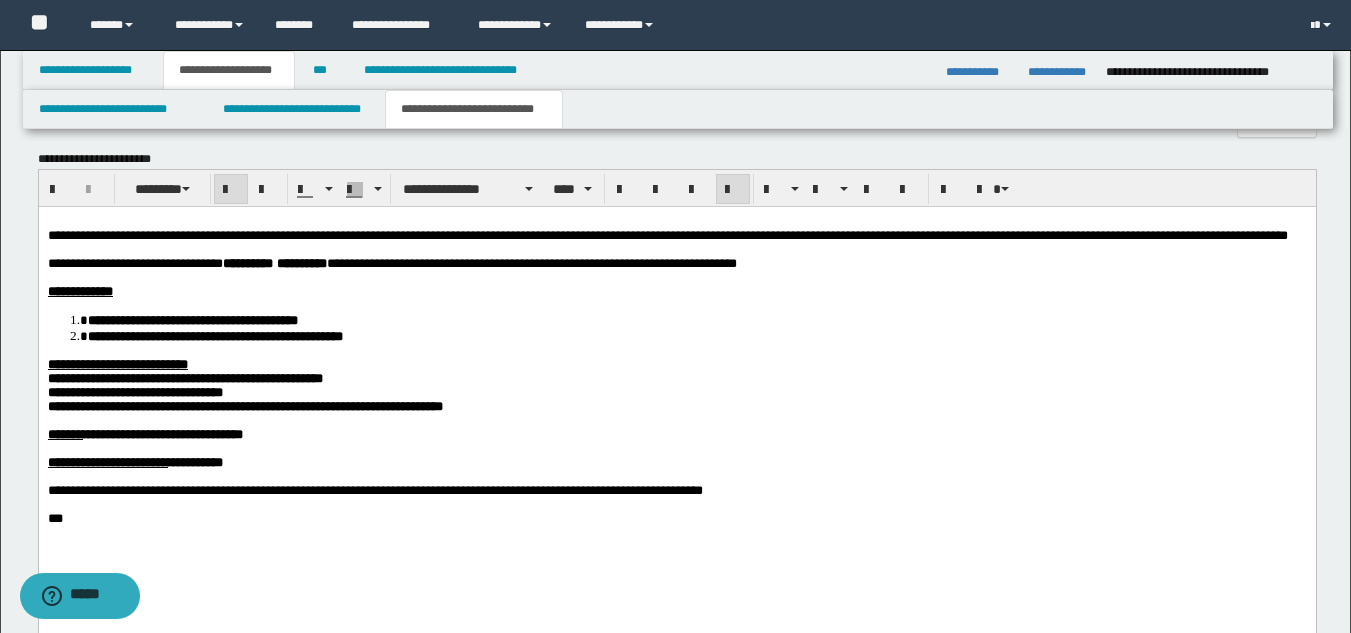 click on "**********" at bounding box center [676, 406] 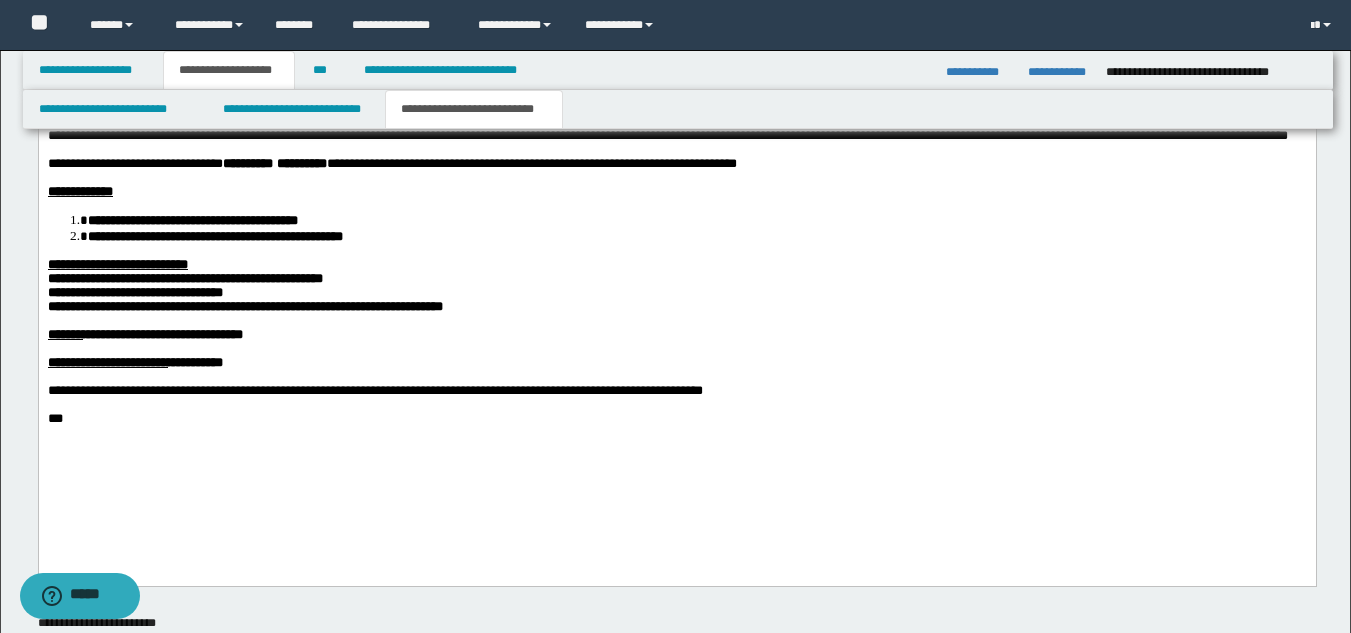 click at bounding box center [676, 404] 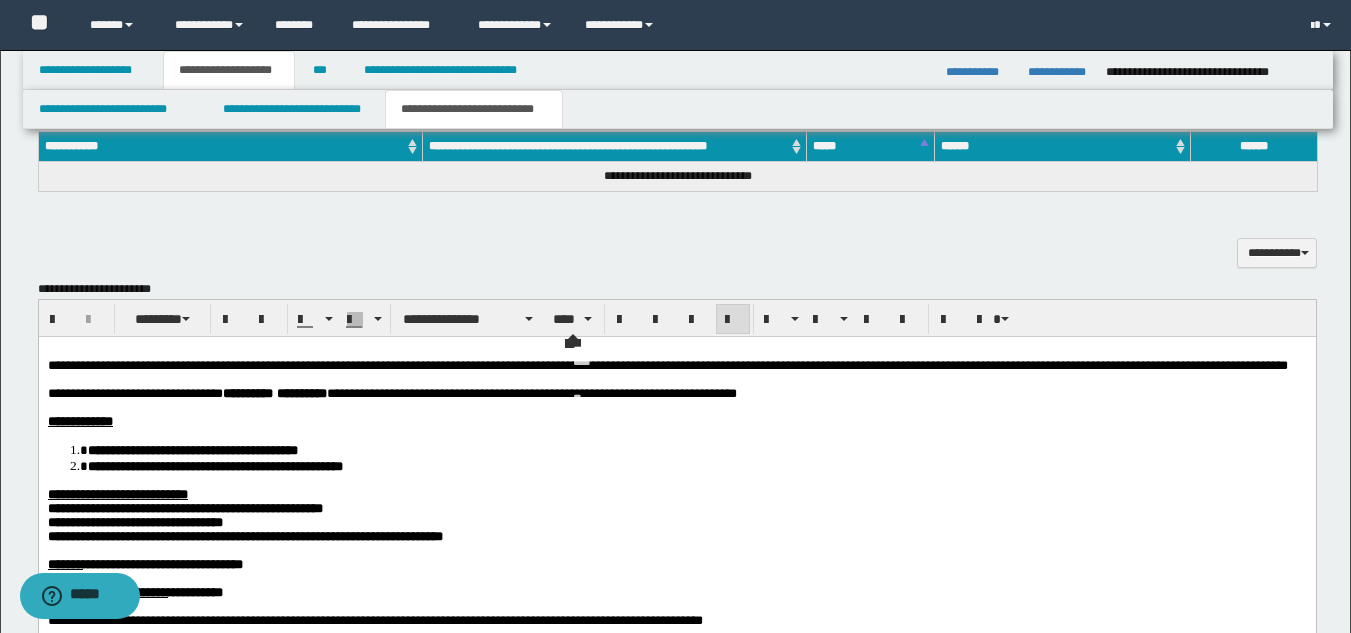 scroll, scrollTop: 582, scrollLeft: 0, axis: vertical 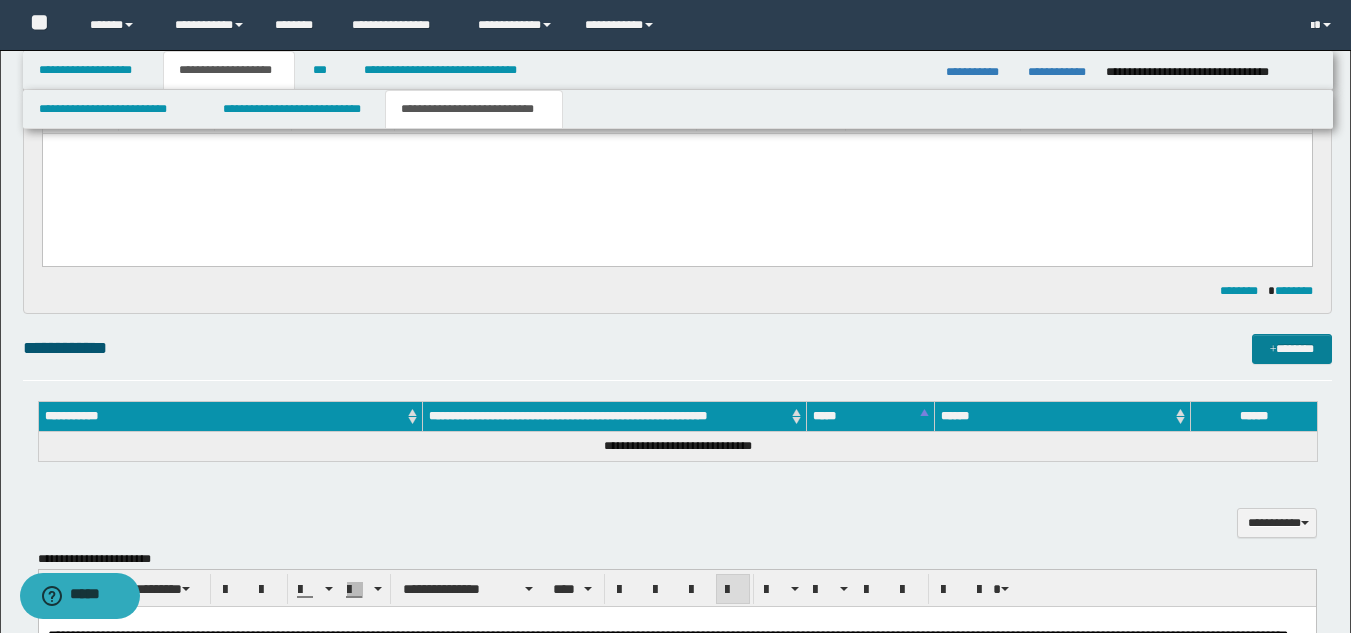 click on "*******" at bounding box center [1292, 349] 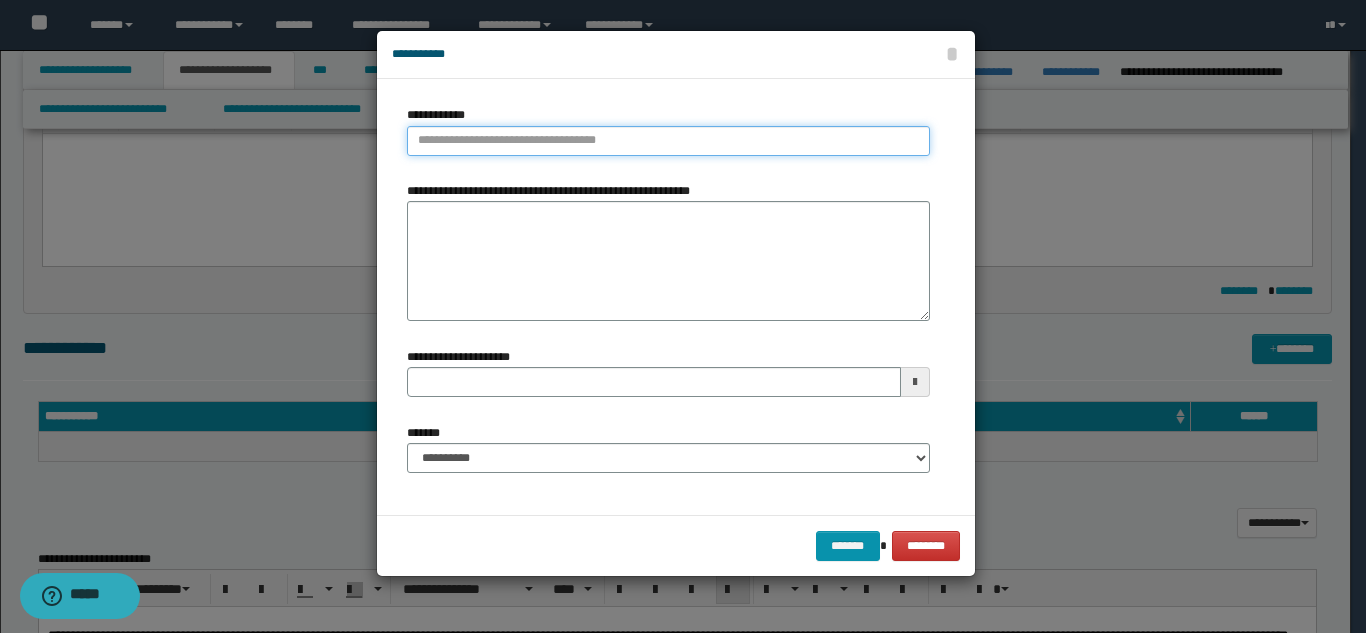click on "**********" at bounding box center (668, 141) 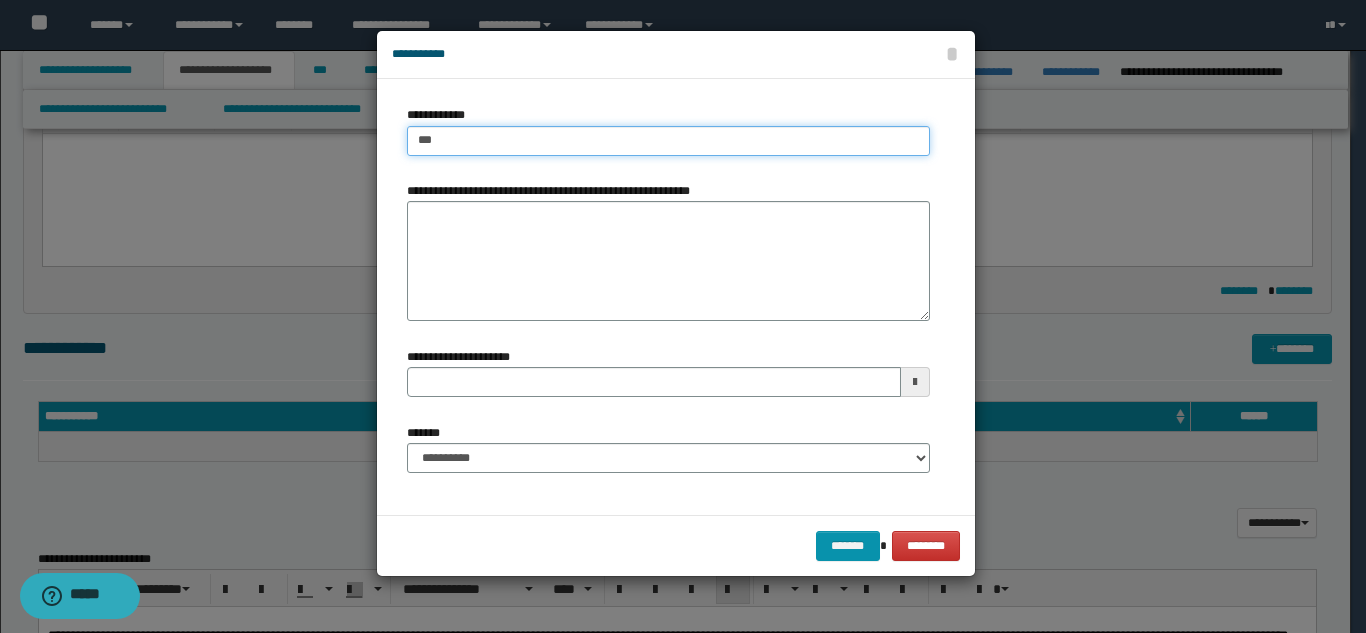 type on "****" 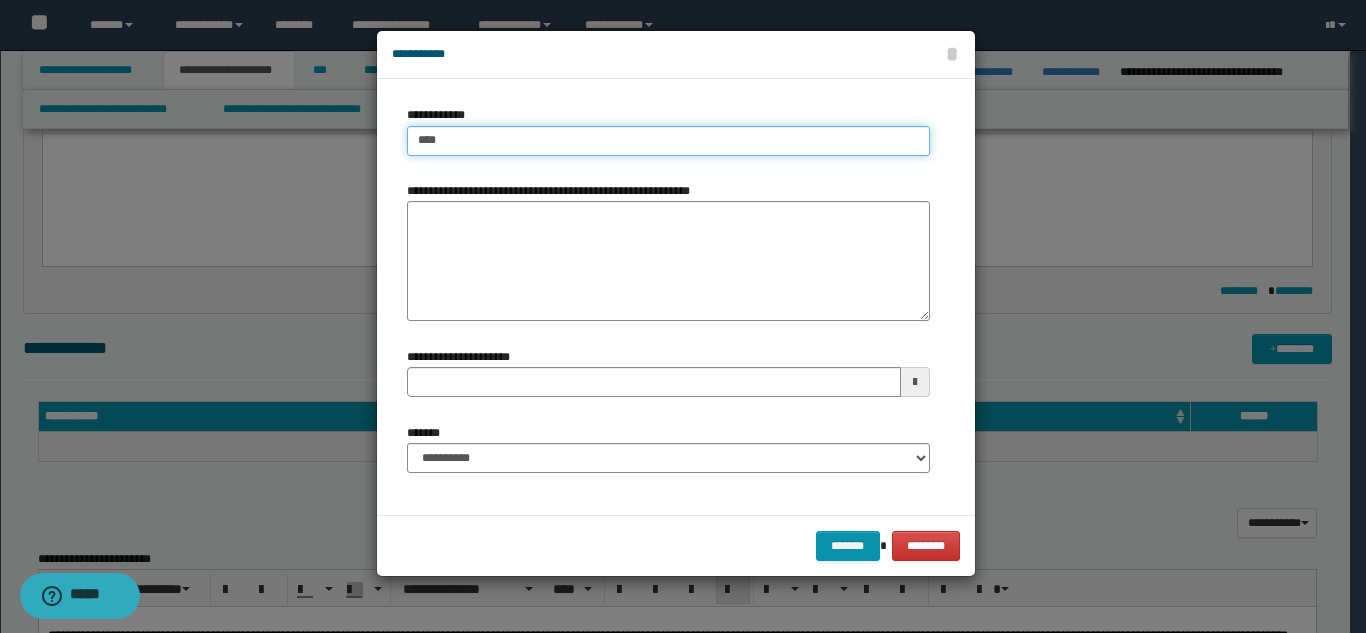 type on "****" 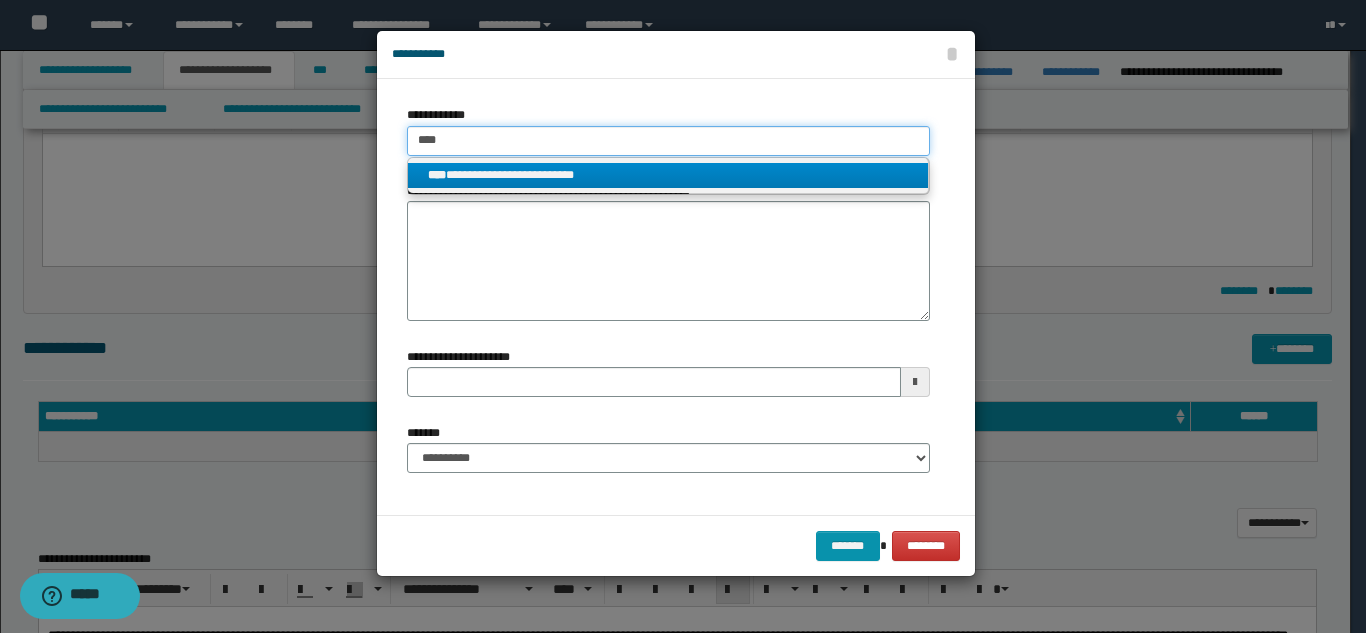 type on "****" 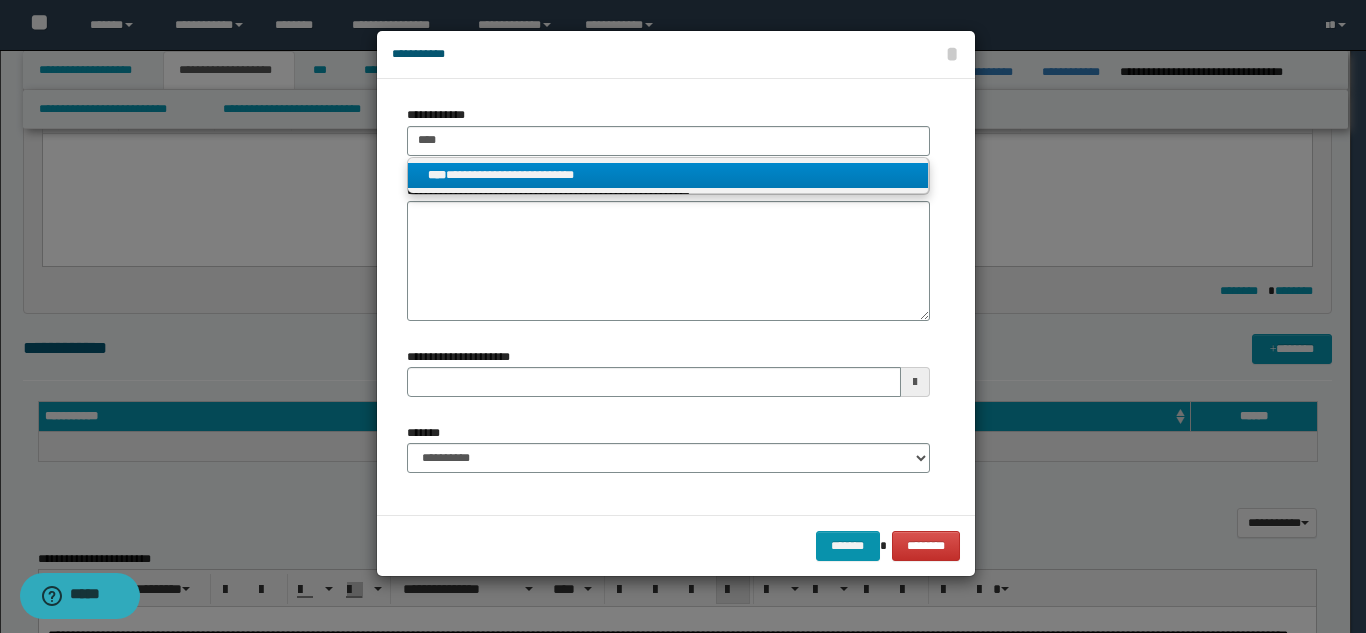 click on "**********" at bounding box center (668, 175) 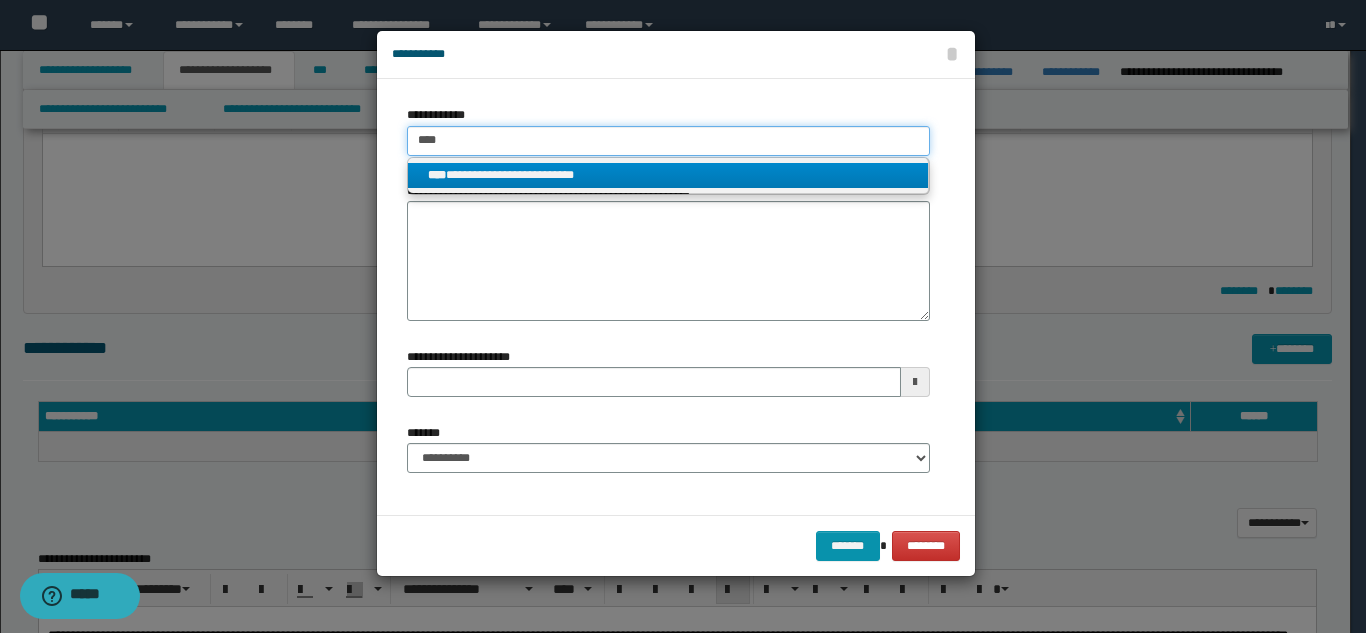type 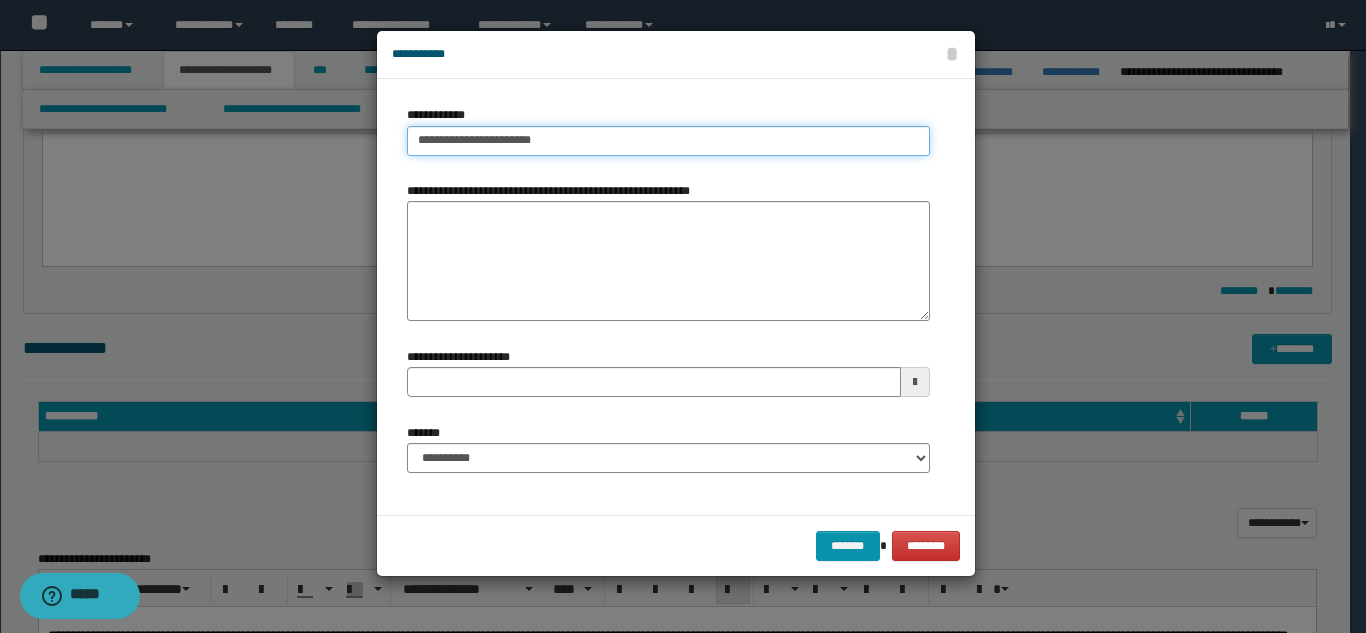 type on "**********" 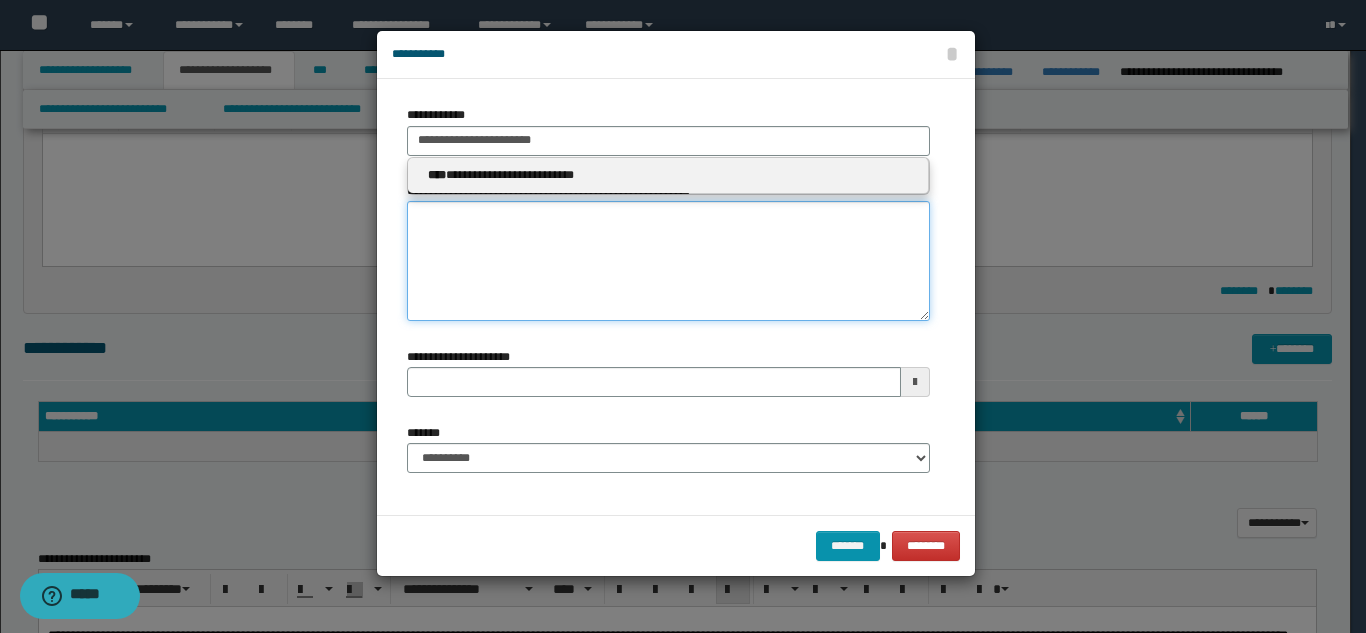 type 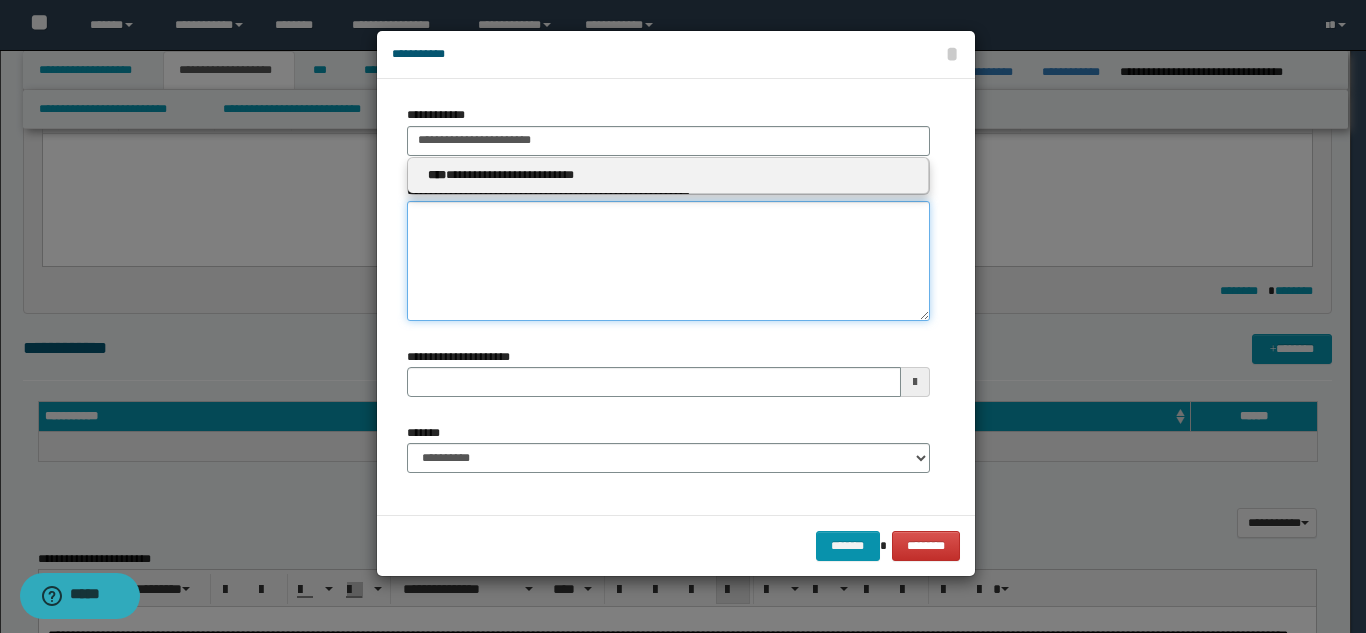 click on "**********" at bounding box center [668, 261] 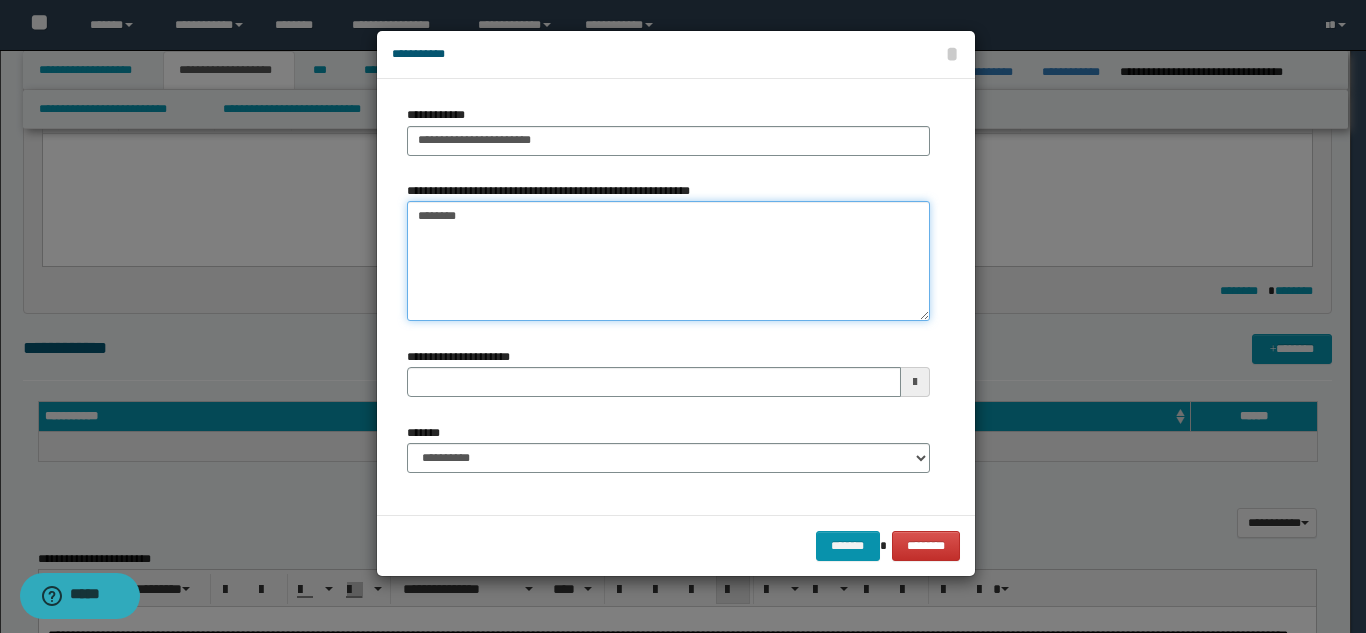 type on "*********" 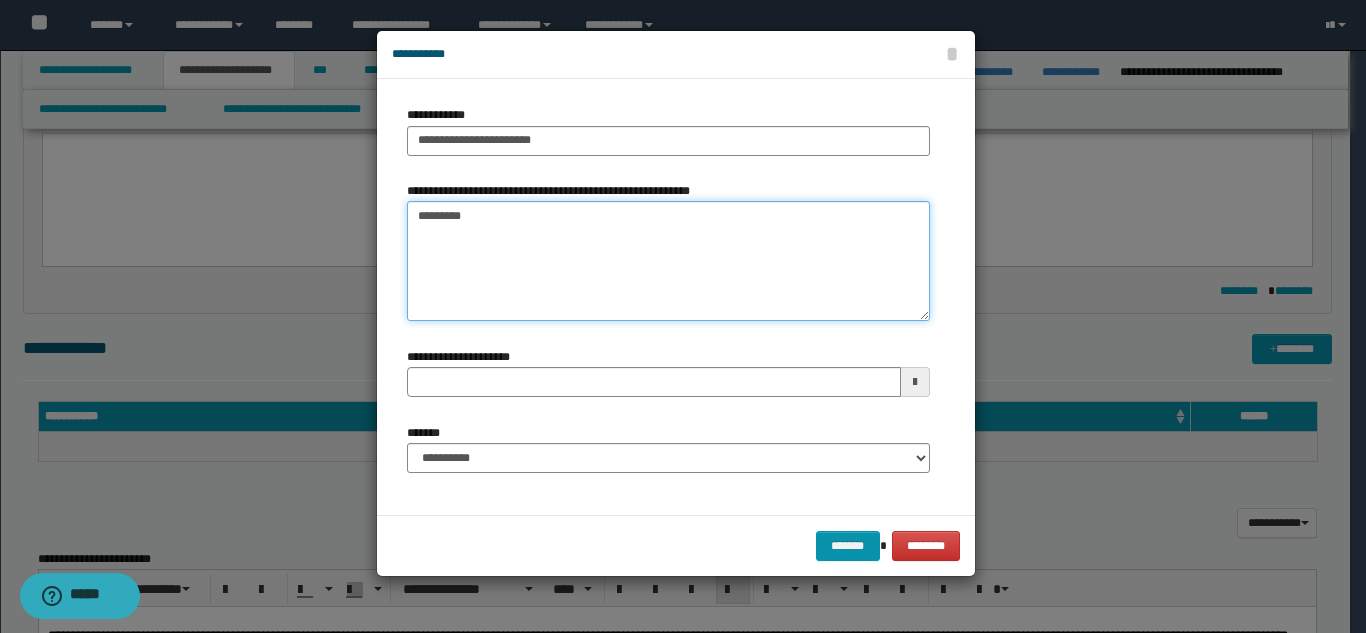 type 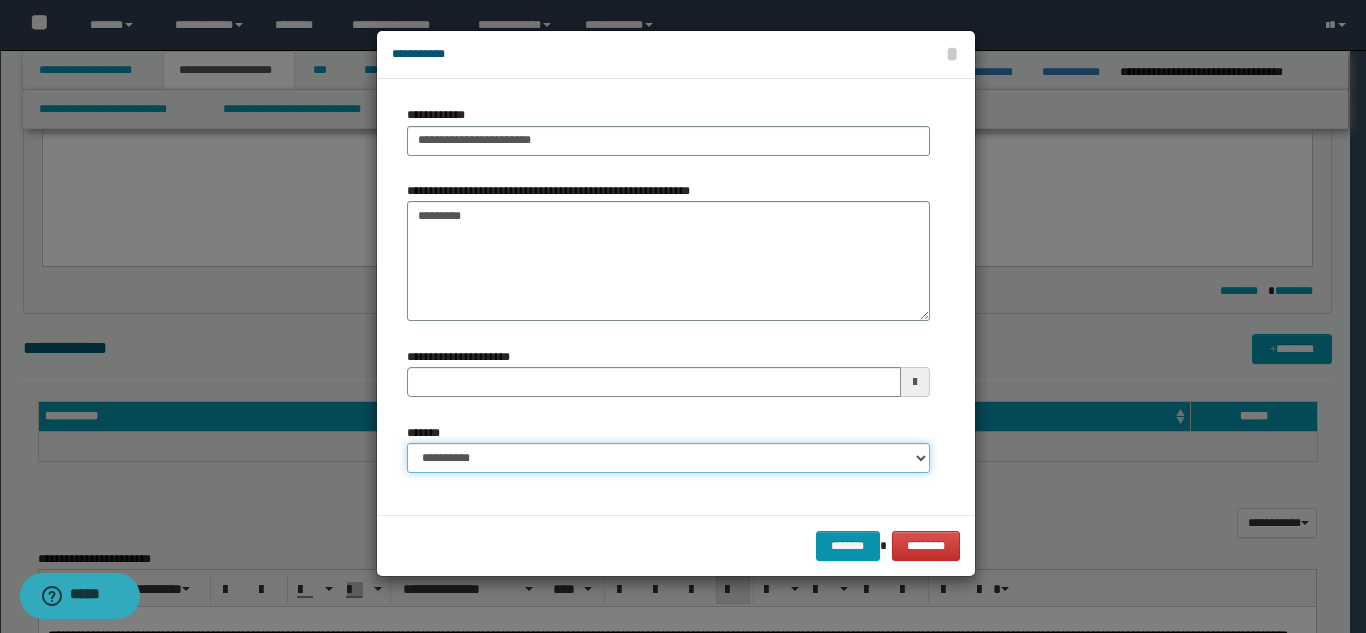 drag, startPoint x: 535, startPoint y: 463, endPoint x: 544, endPoint y: 455, distance: 12.0415945 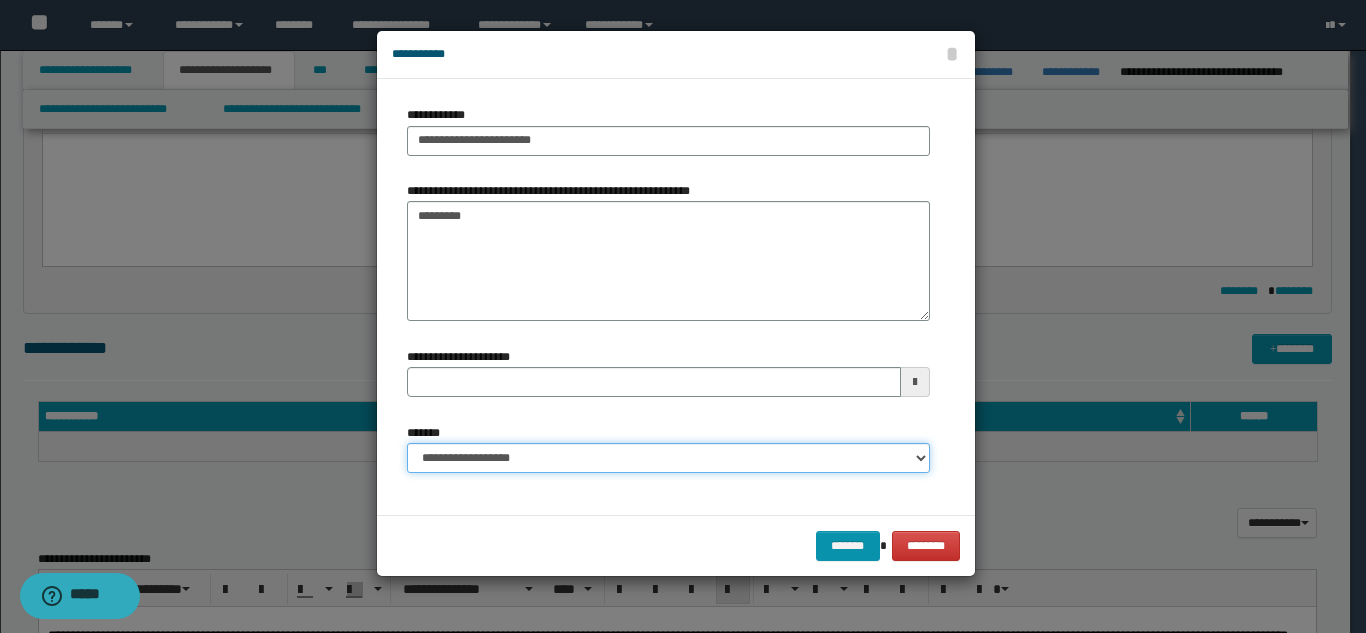 type 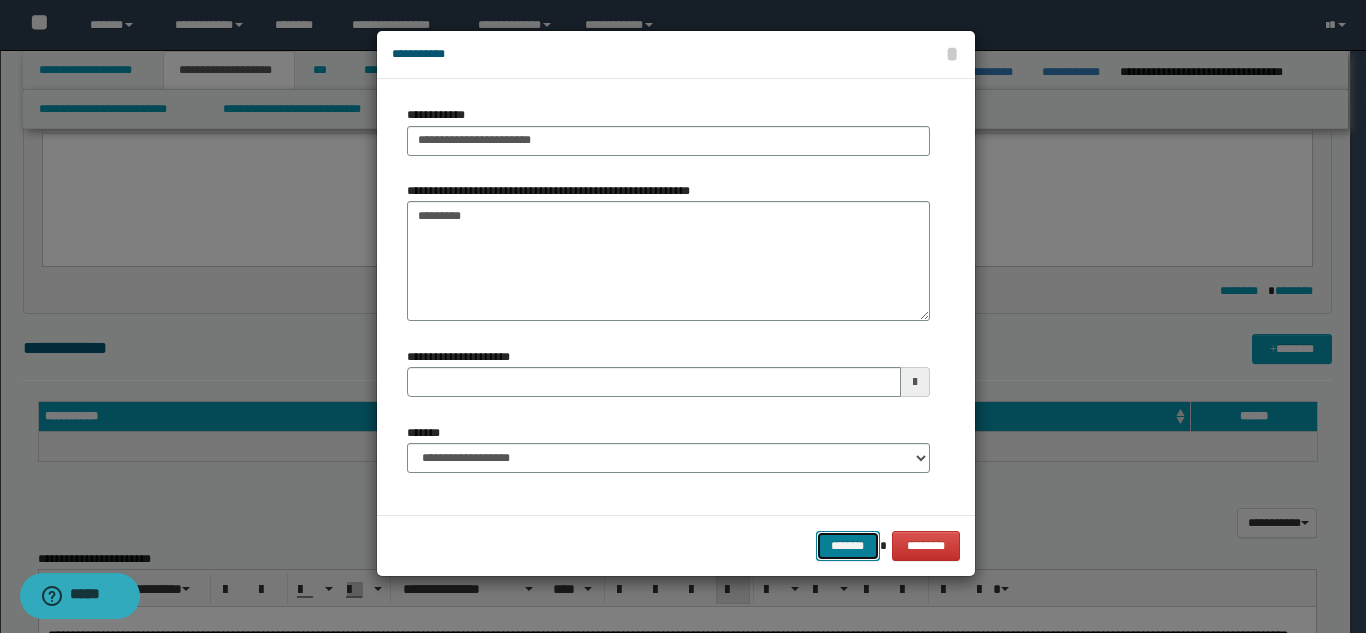 click on "*******" at bounding box center [848, 546] 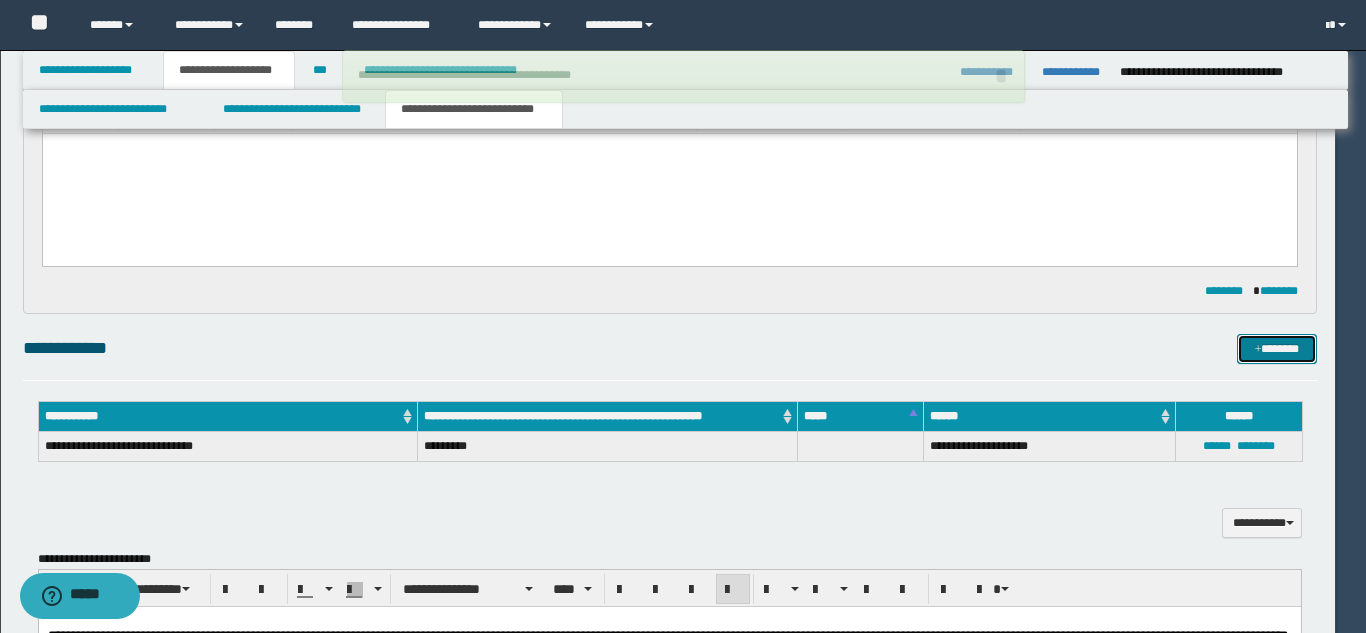 type 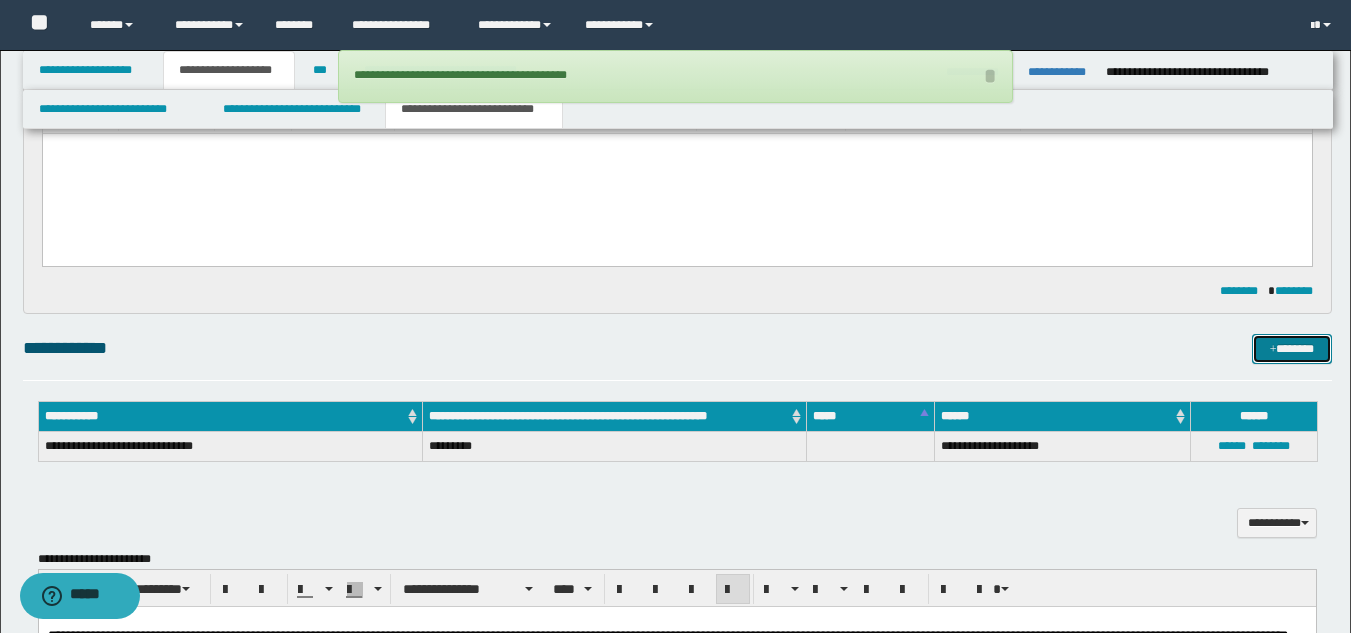 click on "*******" at bounding box center [1292, 349] 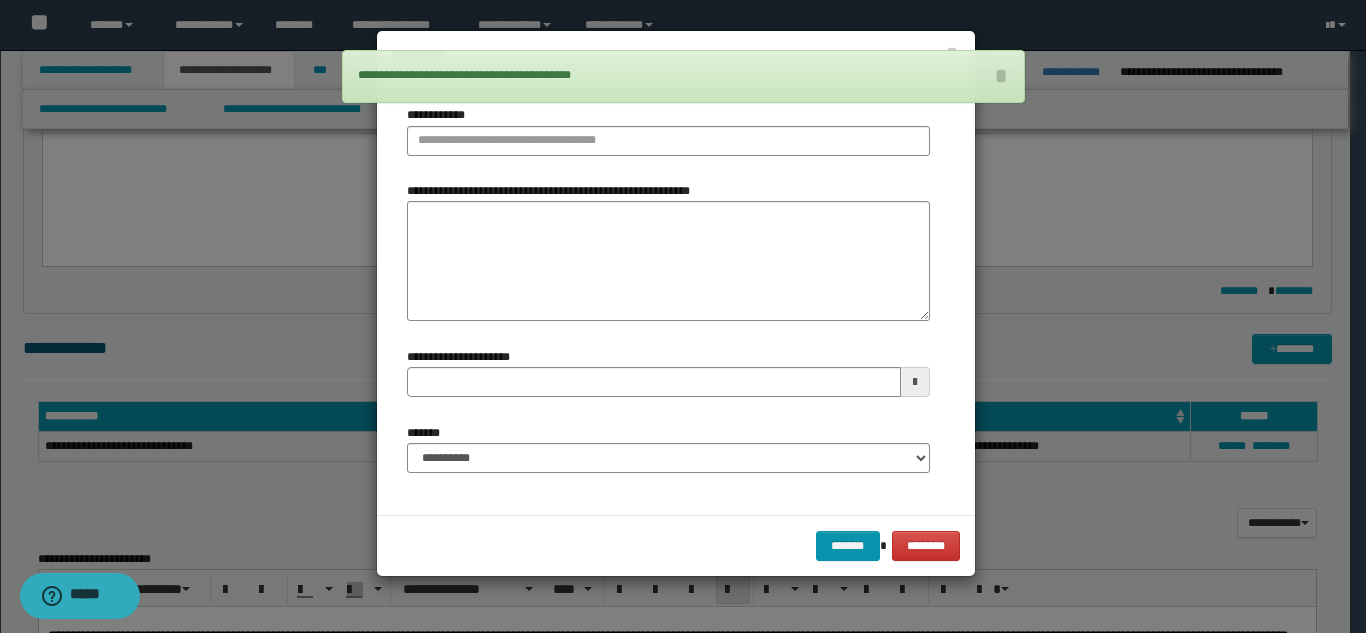 type 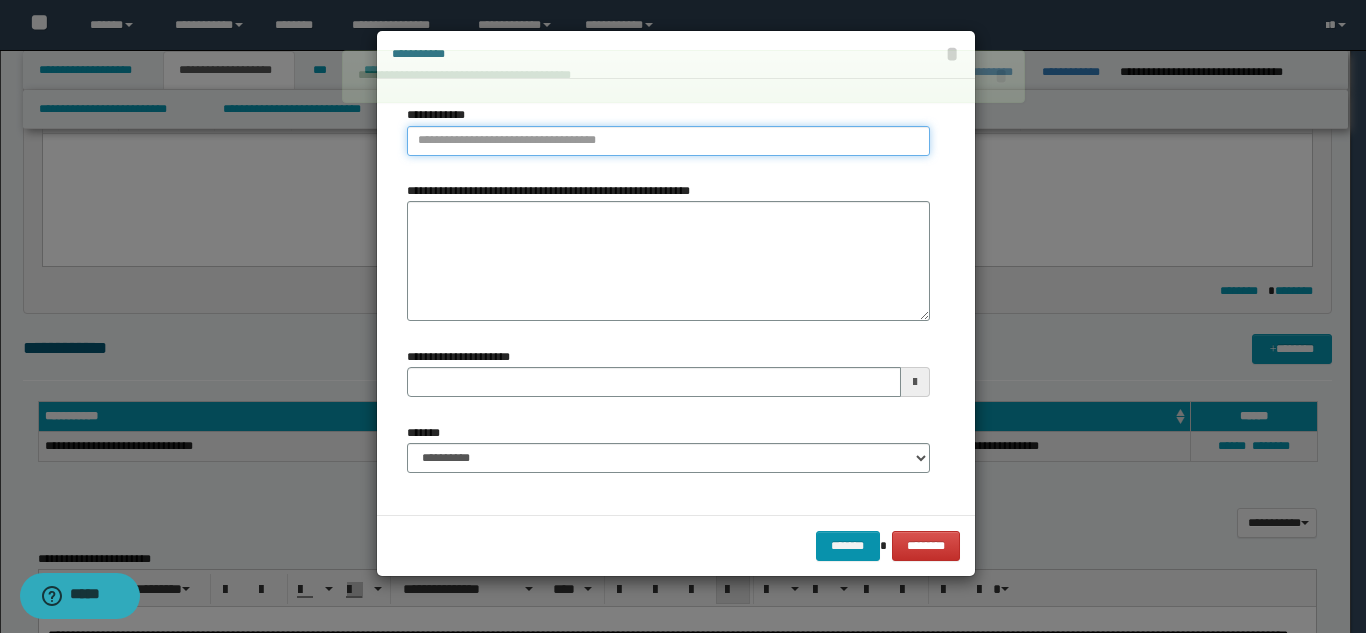 type on "**********" 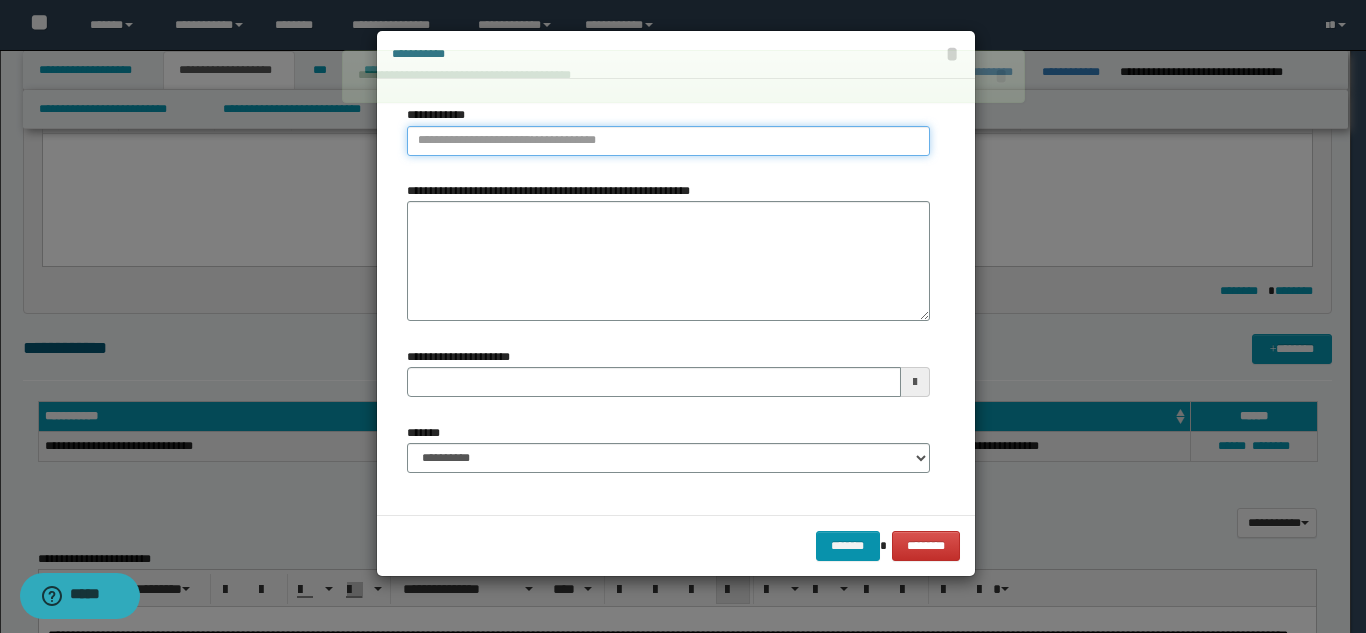 click on "**********" at bounding box center [668, 141] 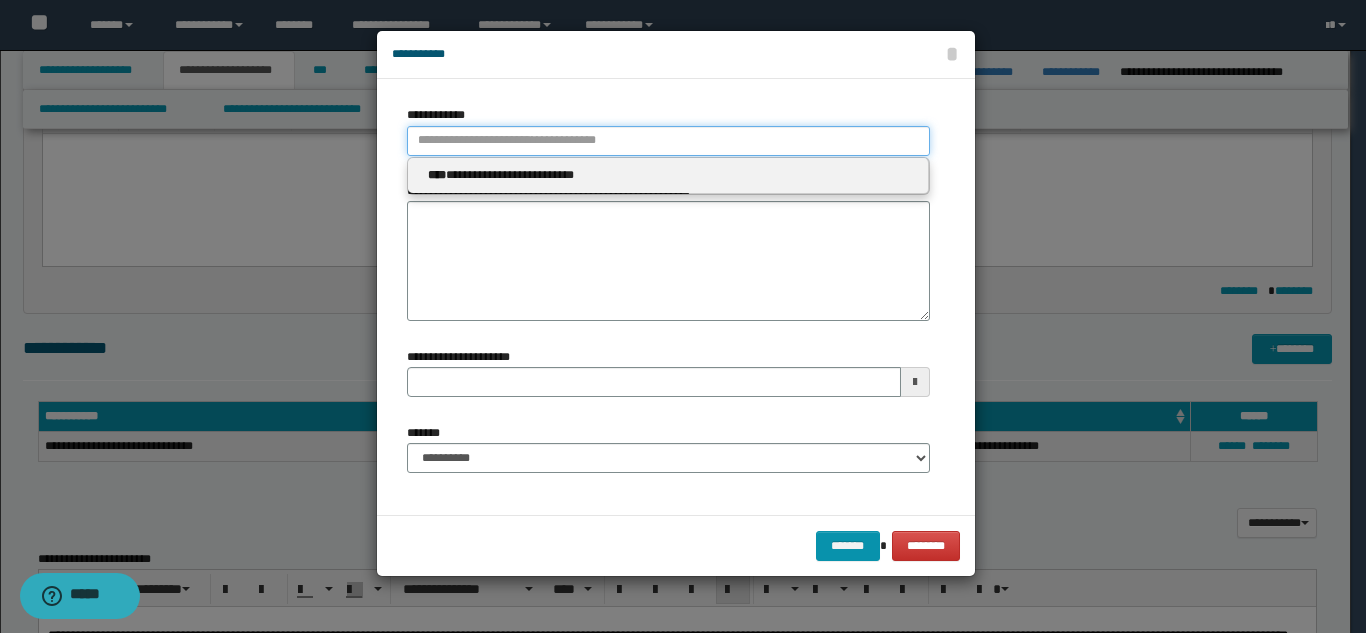 type 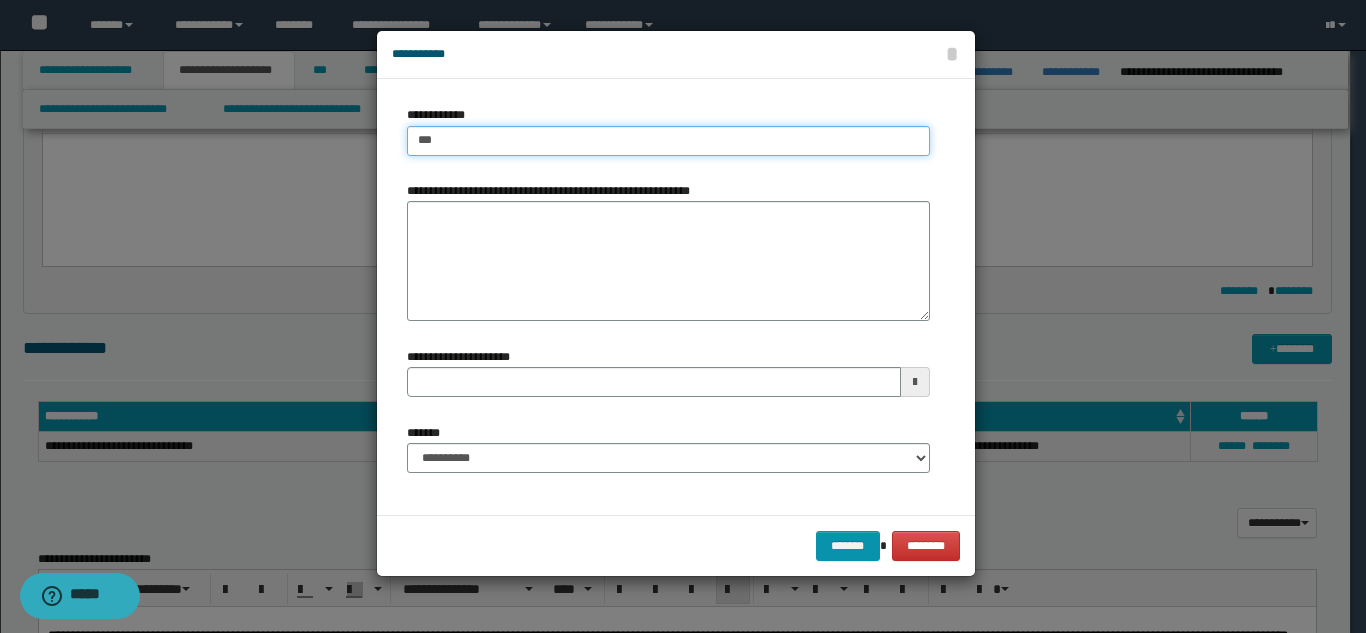 type on "****" 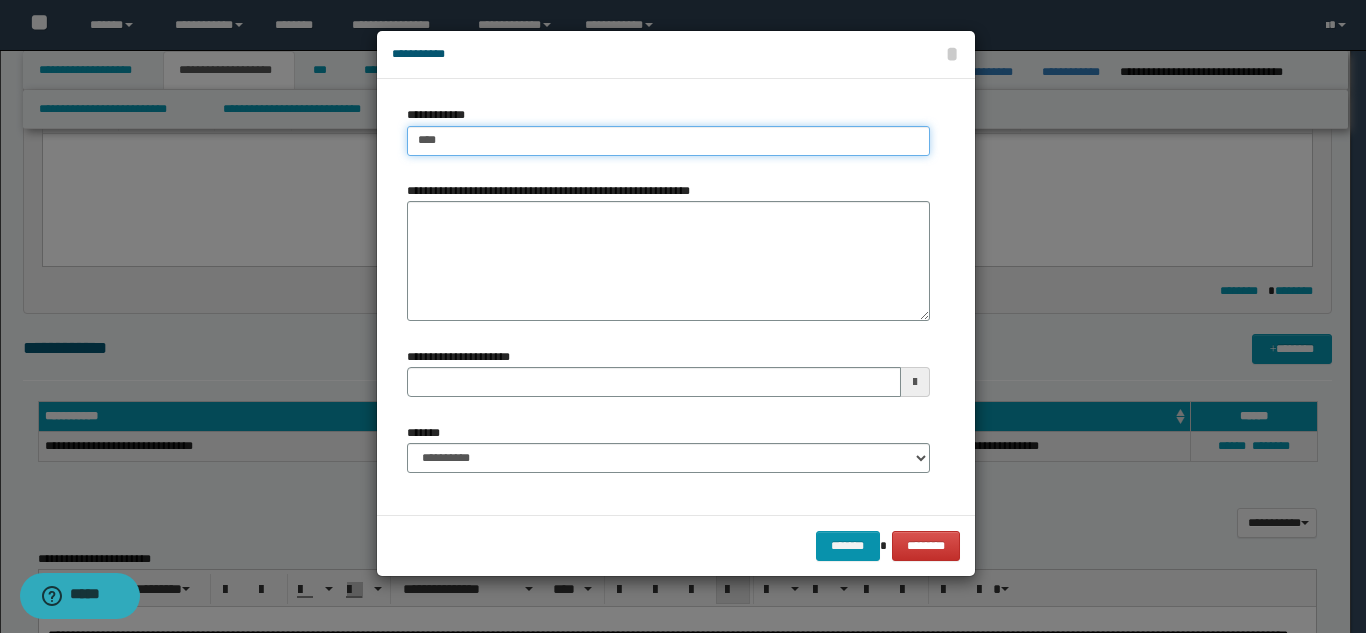type on "****" 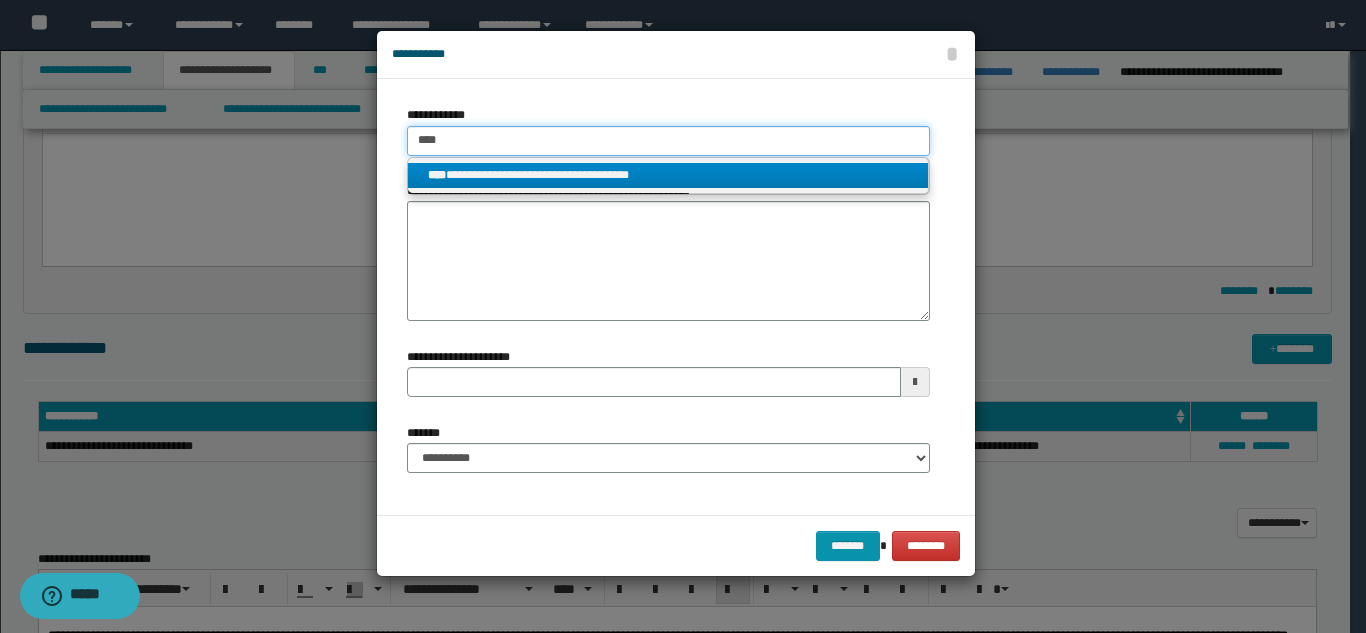 type on "****" 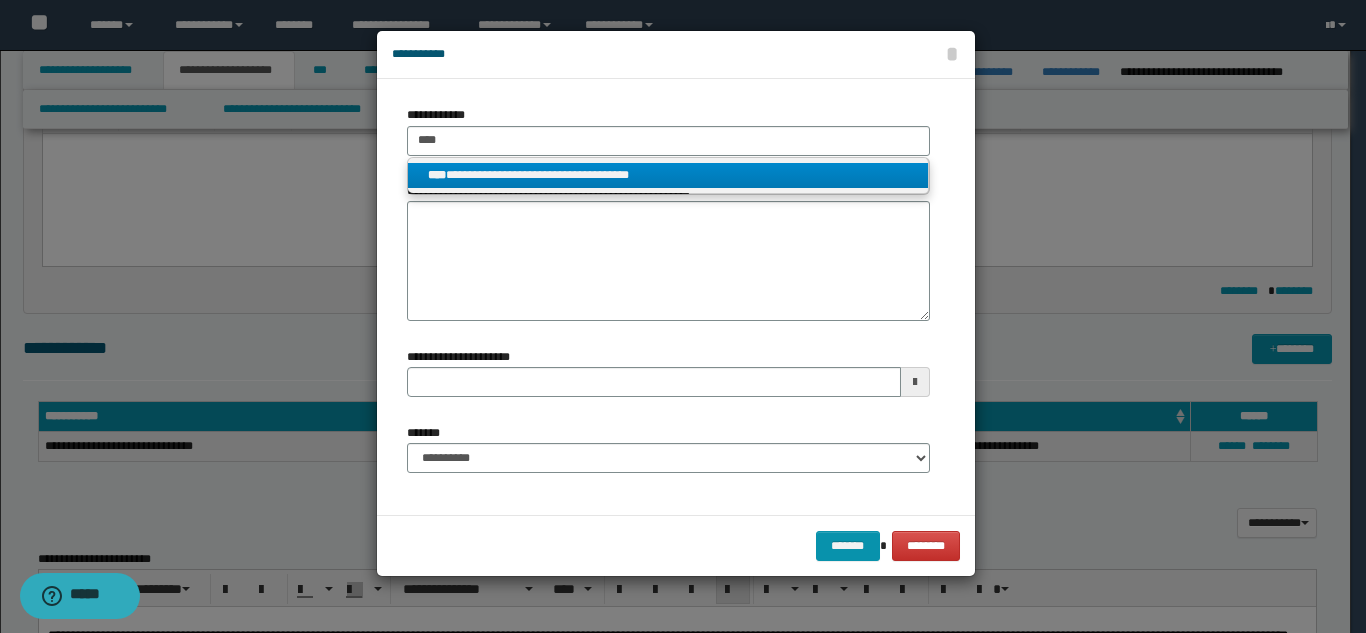 click on "**********" at bounding box center [668, 176] 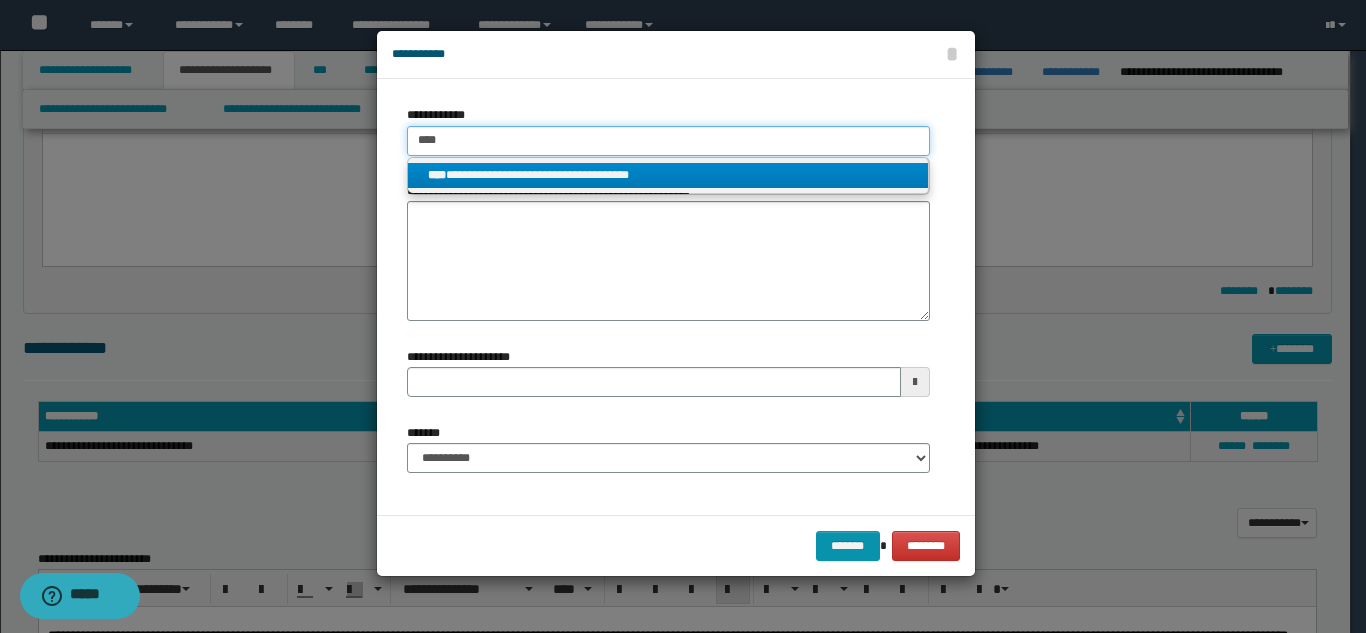type 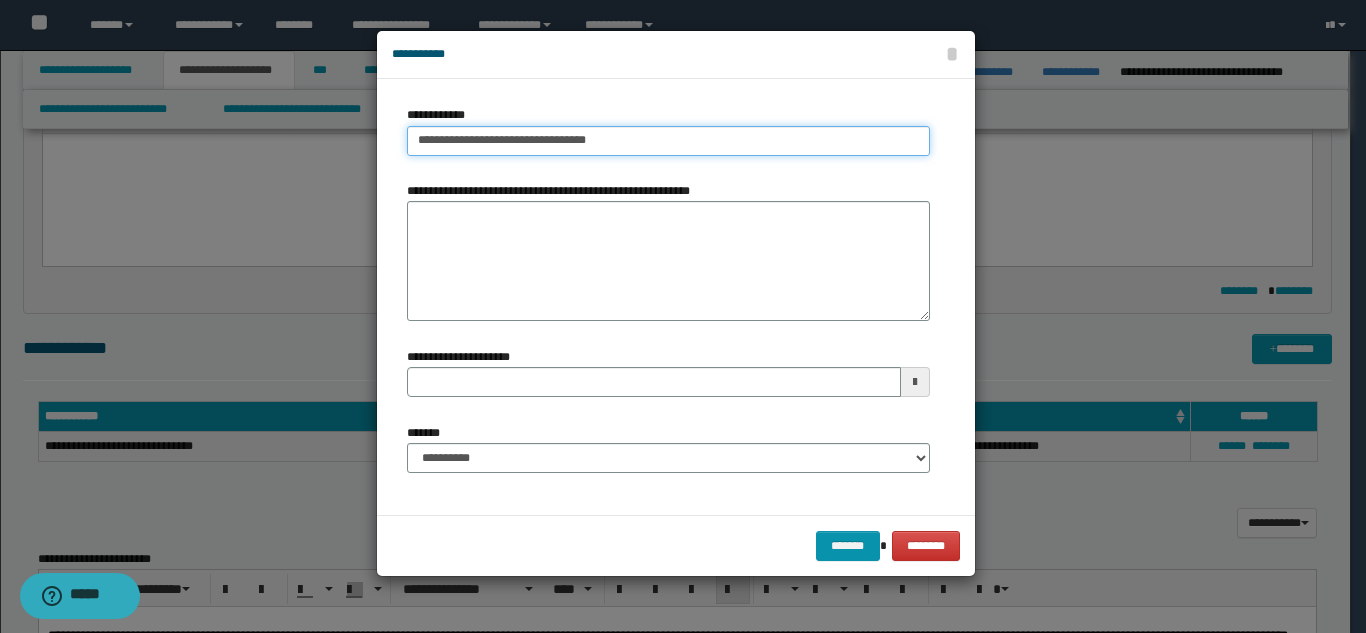 type on "**********" 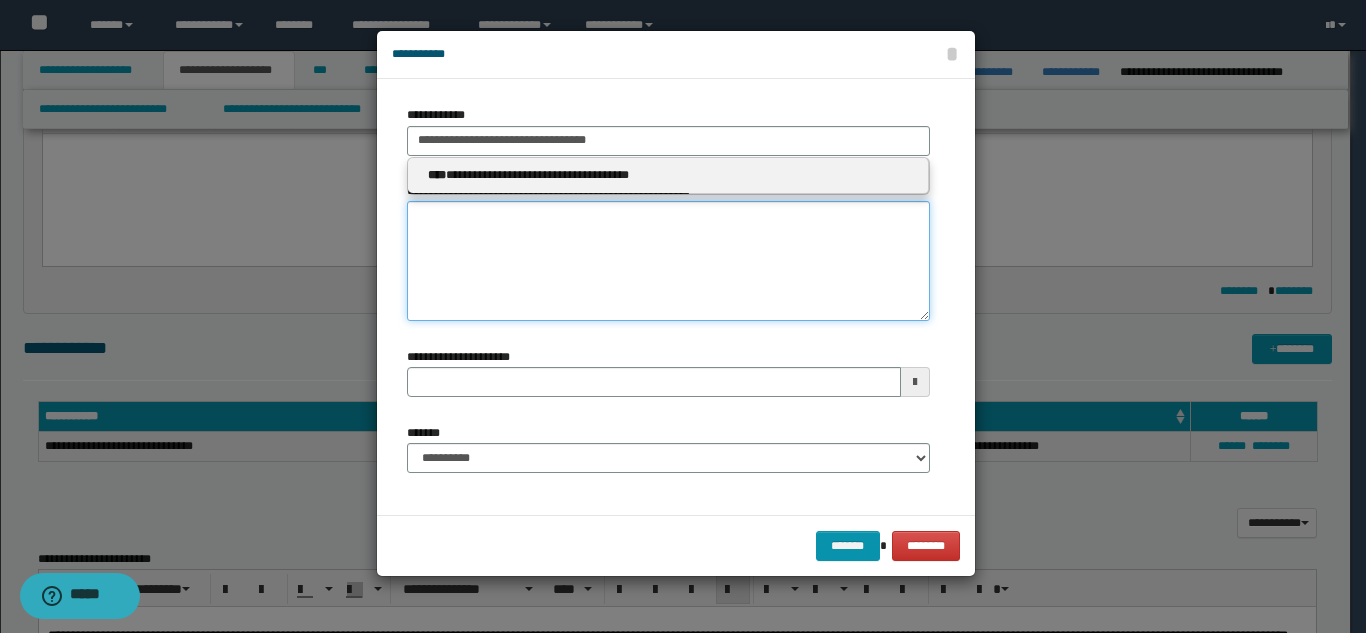 type 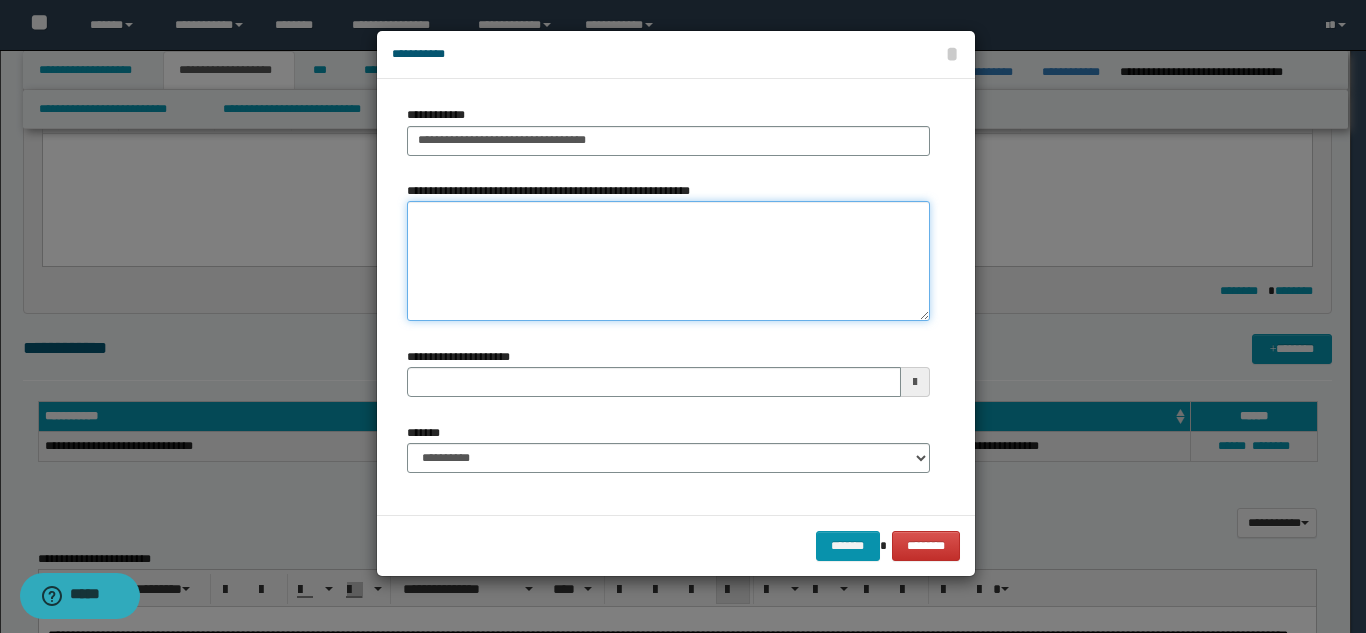 click on "**********" at bounding box center [668, 261] 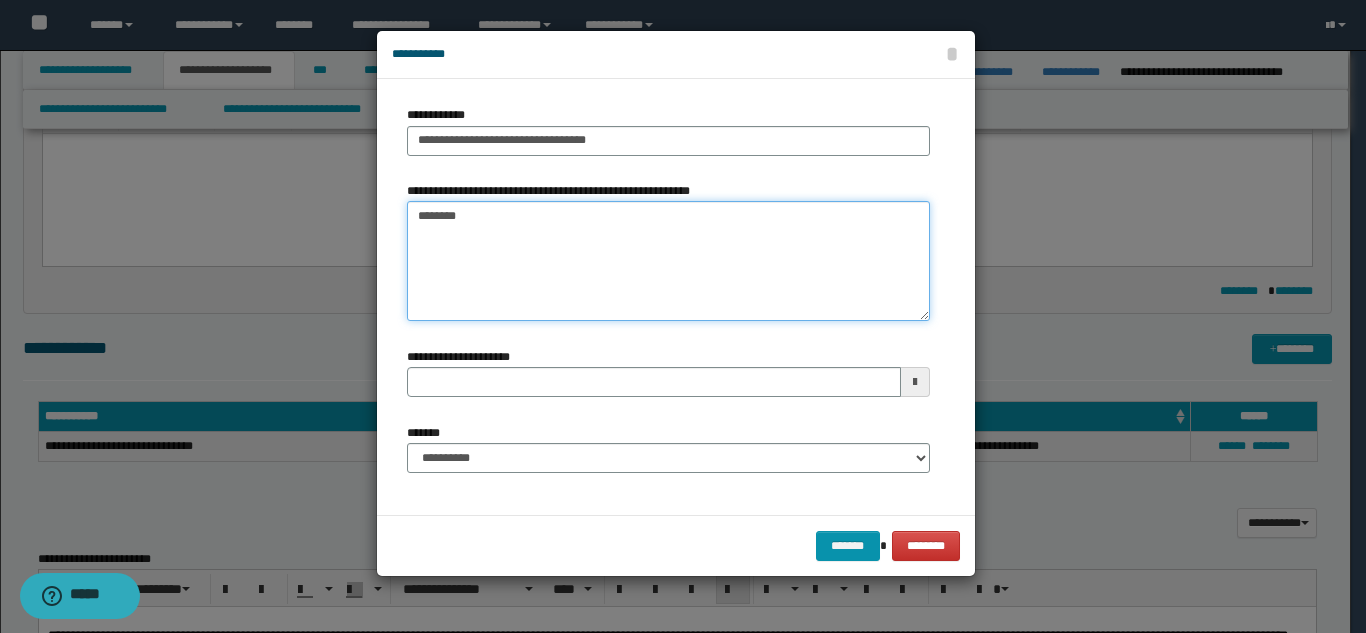 type on "*******" 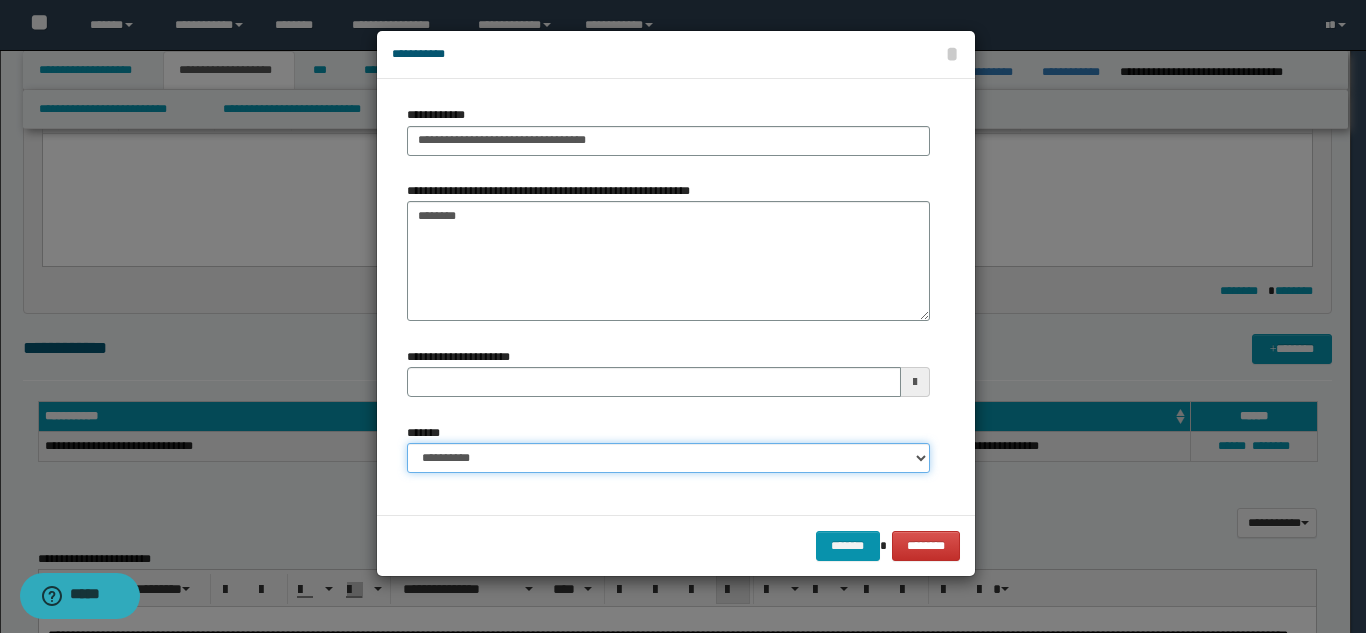 click on "**********" at bounding box center [668, 458] 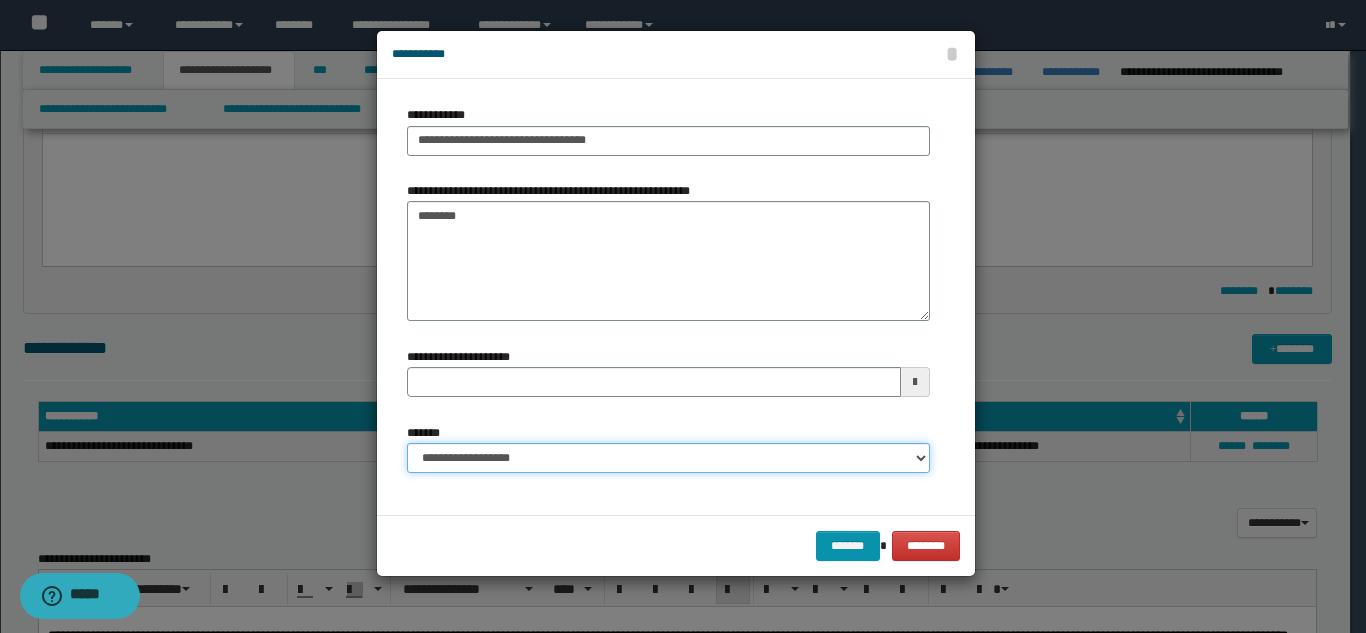 click on "**********" at bounding box center (668, 458) 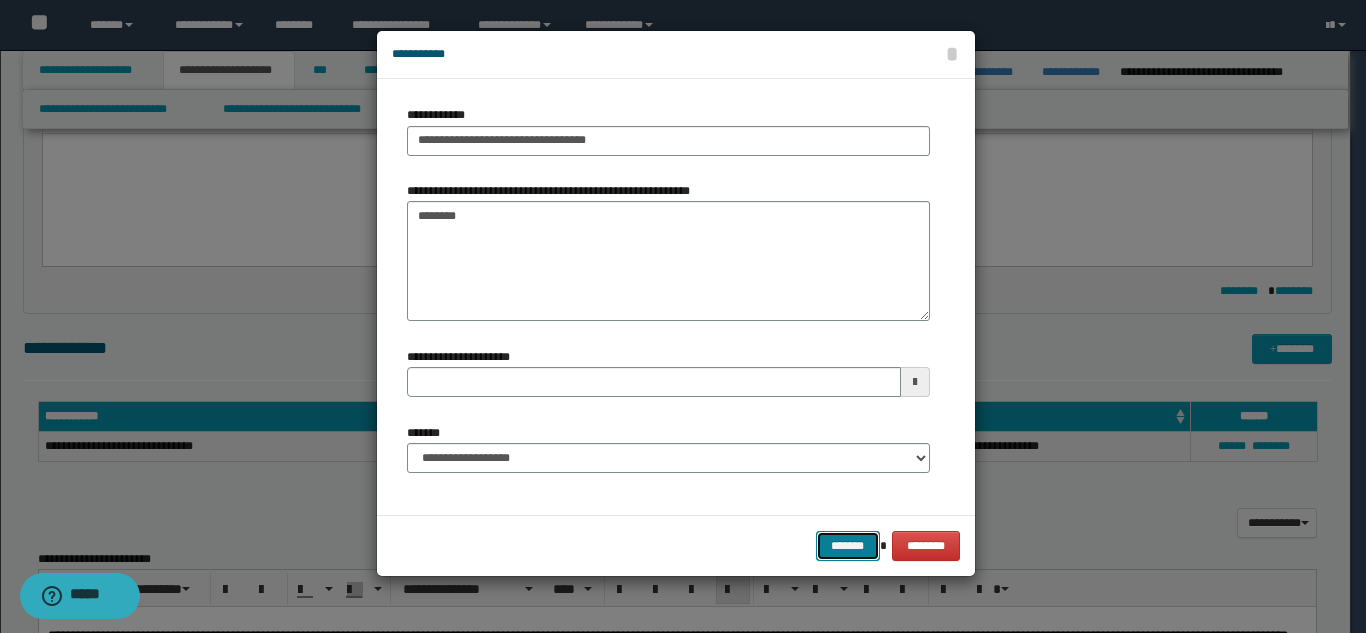 click on "*******" at bounding box center (848, 546) 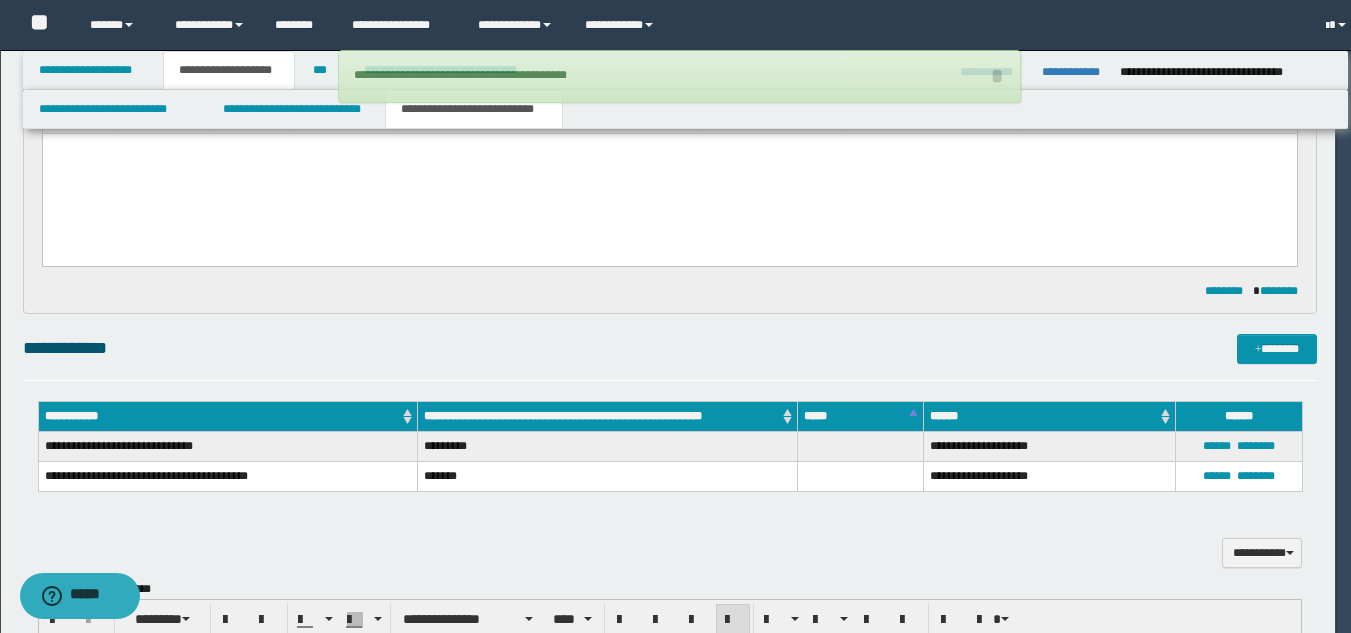 click on "**********" at bounding box center [670, 847] 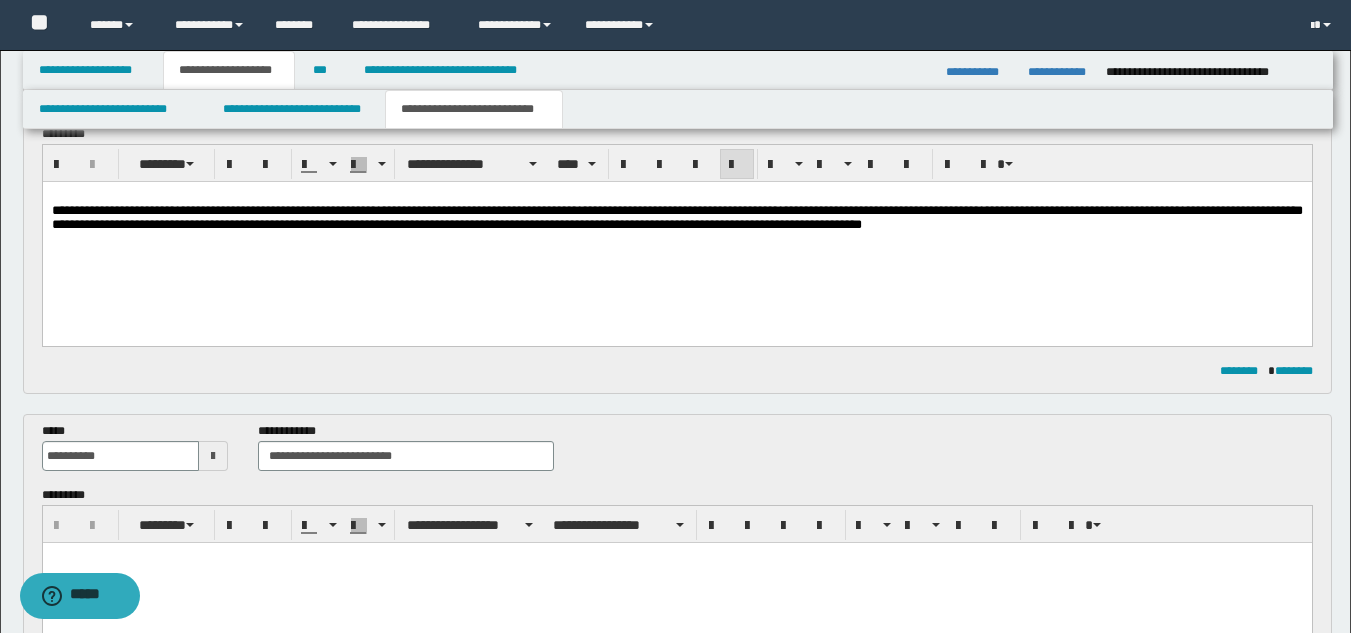 scroll, scrollTop: 100, scrollLeft: 0, axis: vertical 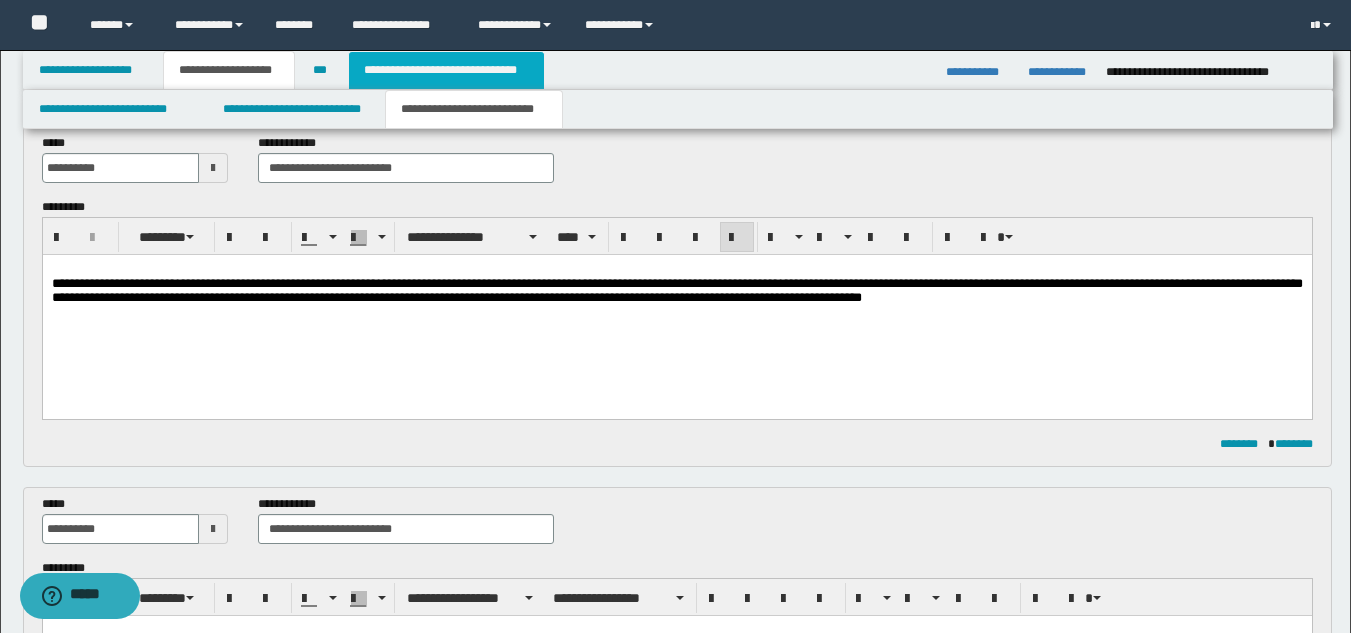 click on "**********" at bounding box center (446, 70) 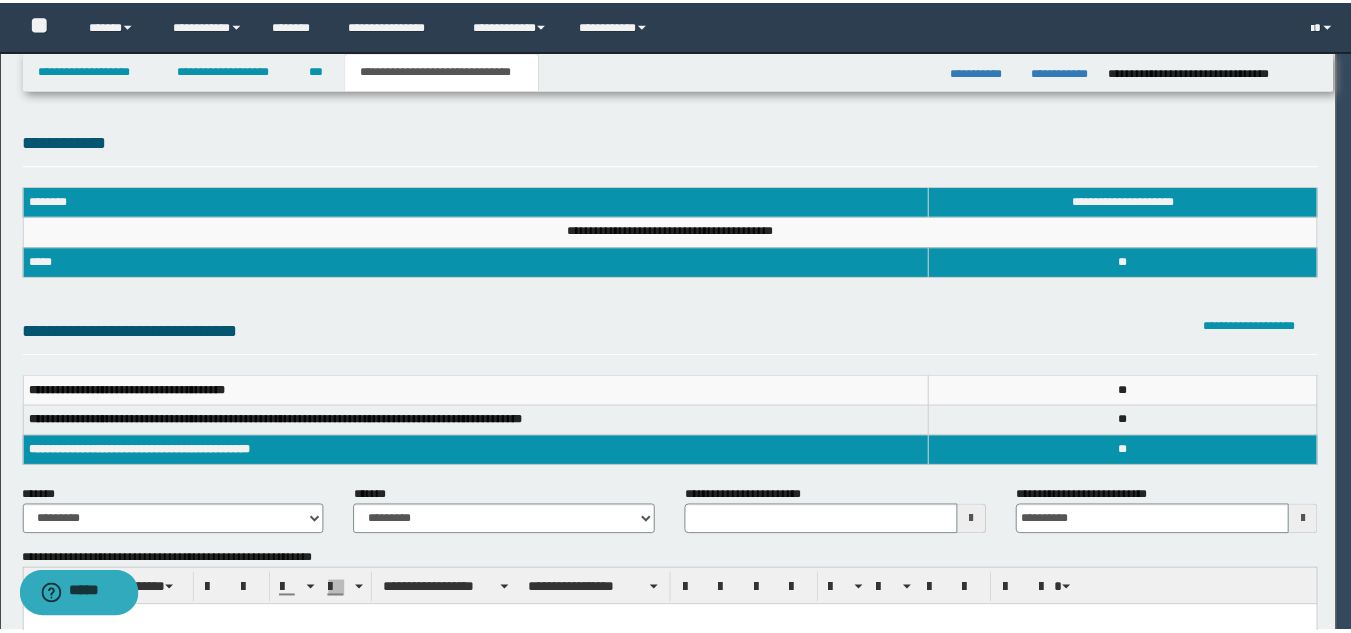 scroll, scrollTop: 0, scrollLeft: 0, axis: both 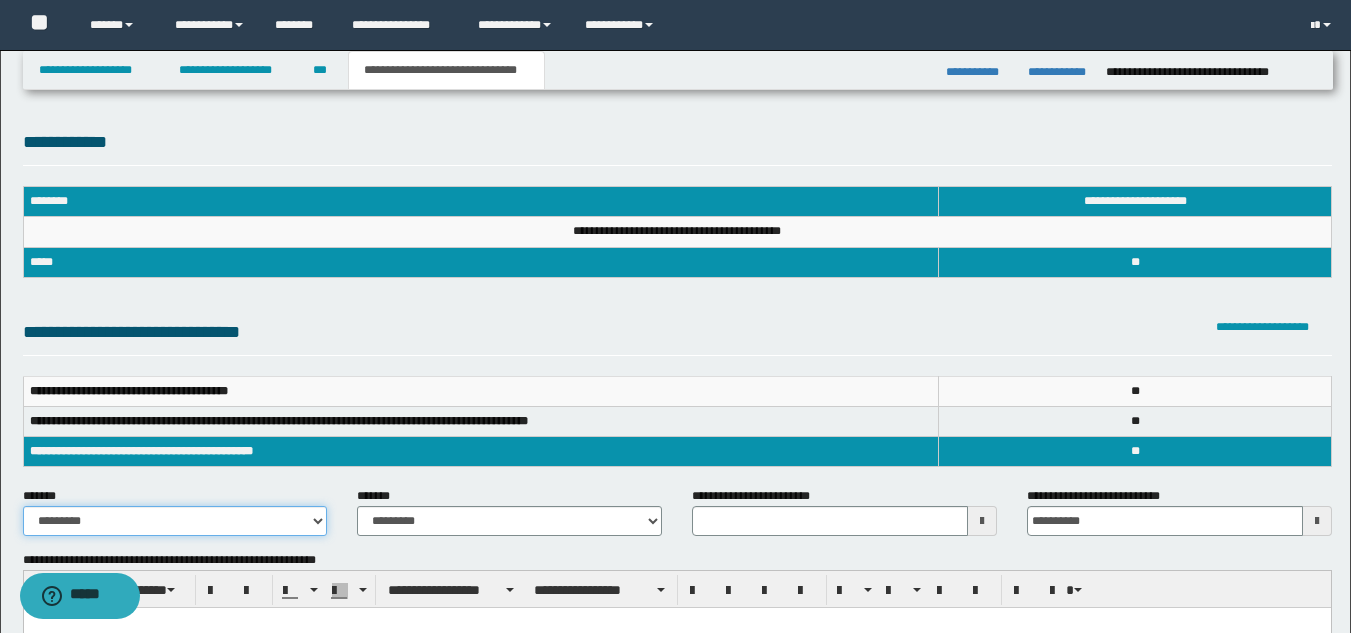 click on "**********" at bounding box center (175, 521) 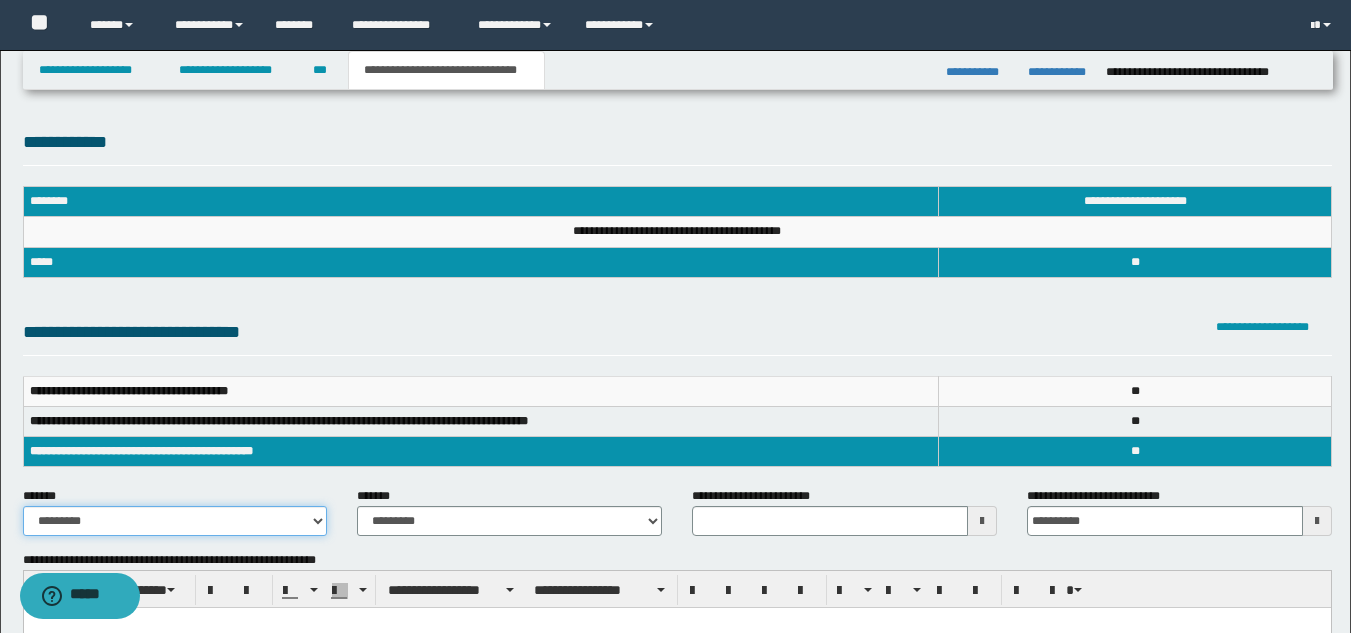 select on "*" 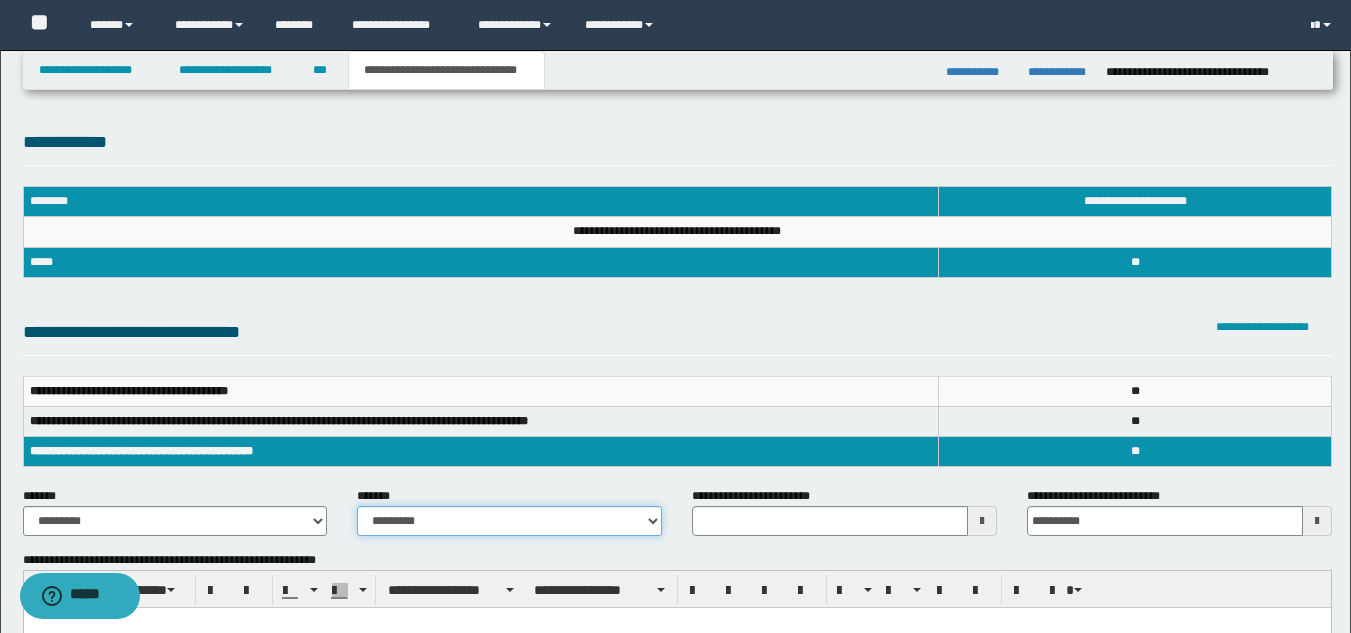 click on "**********" at bounding box center [509, 521] 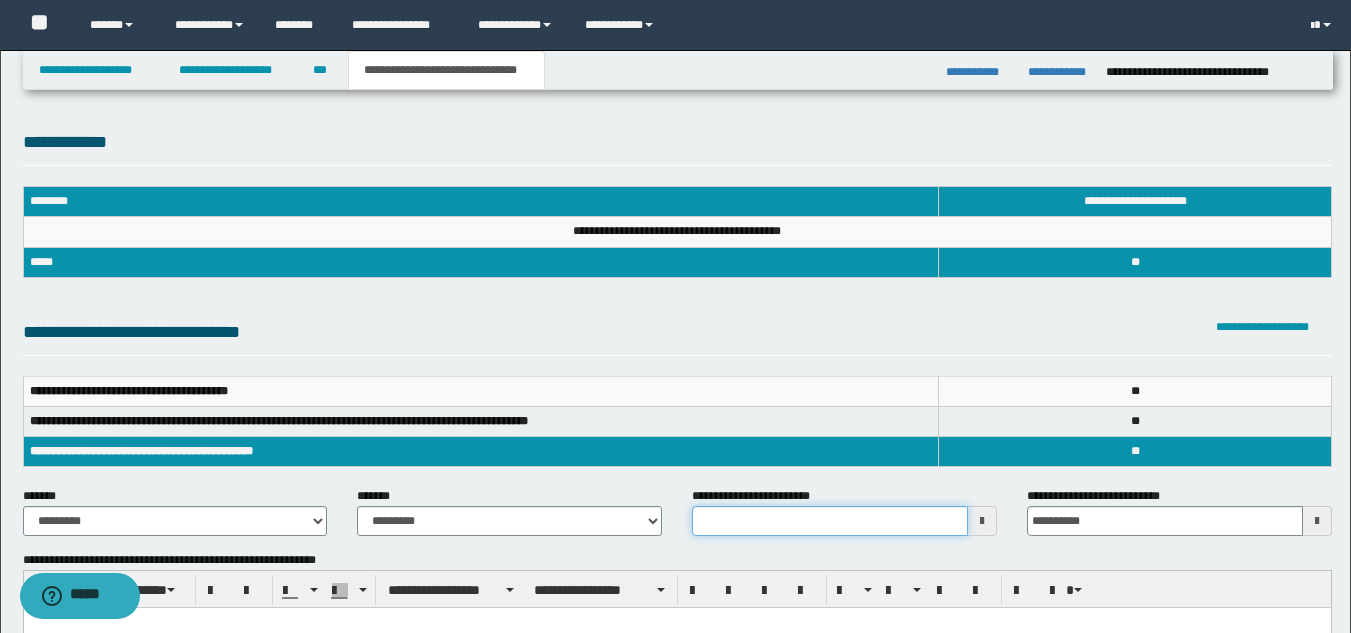 click on "**********" at bounding box center [830, 521] 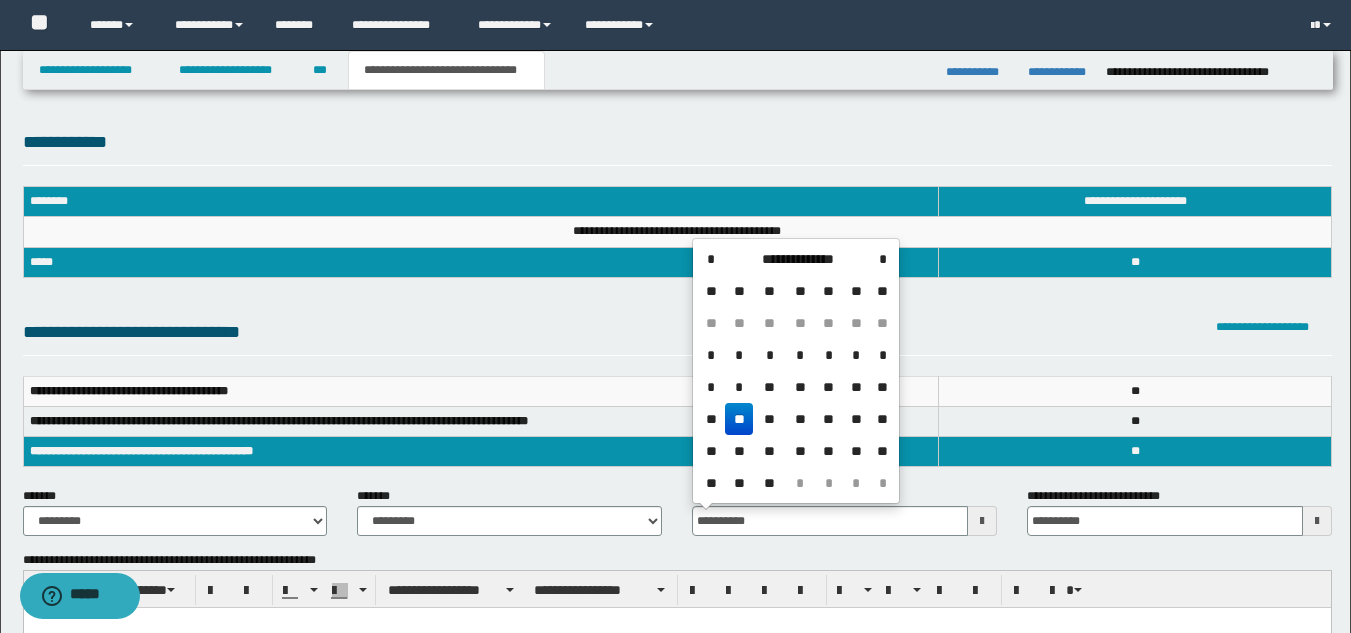 click on "**" at bounding box center [739, 419] 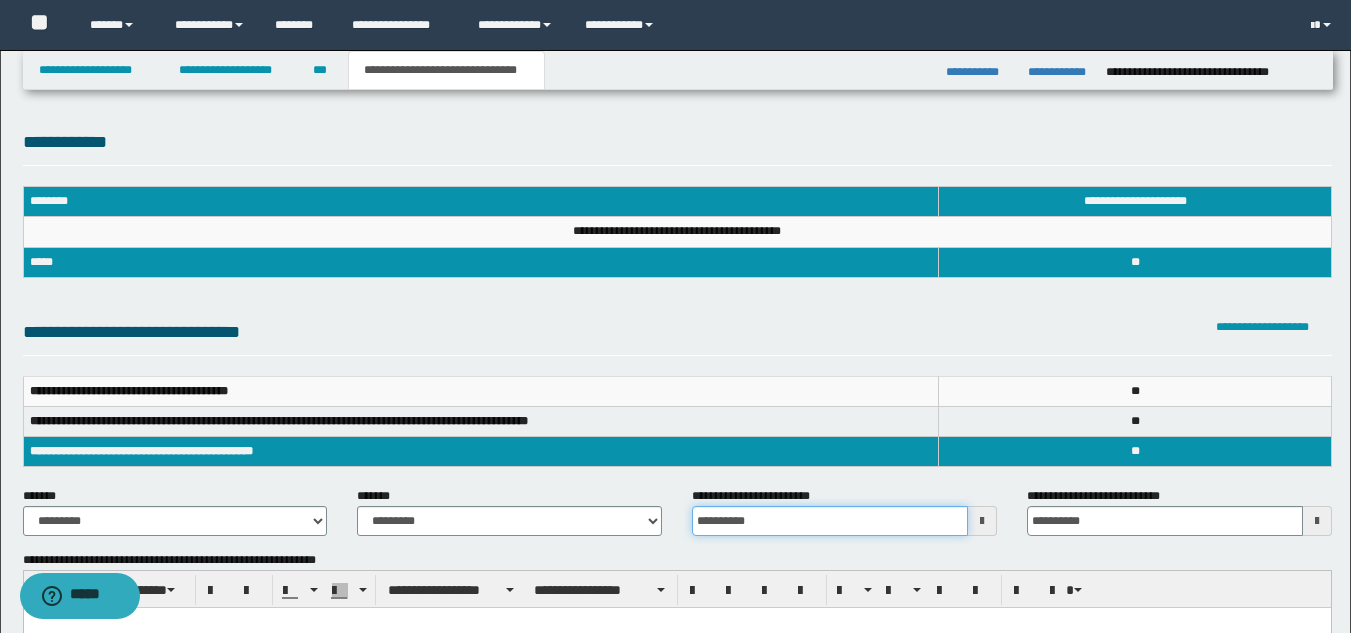 click on "**********" at bounding box center (830, 521) 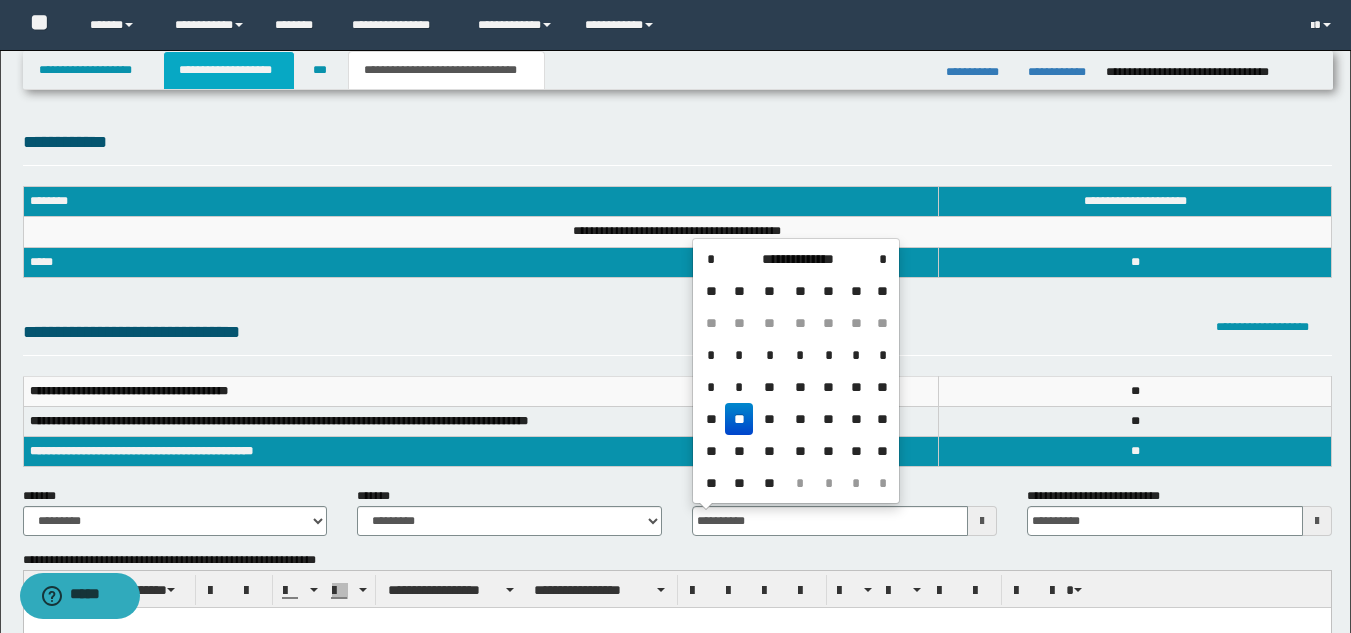 click on "**********" at bounding box center (229, 70) 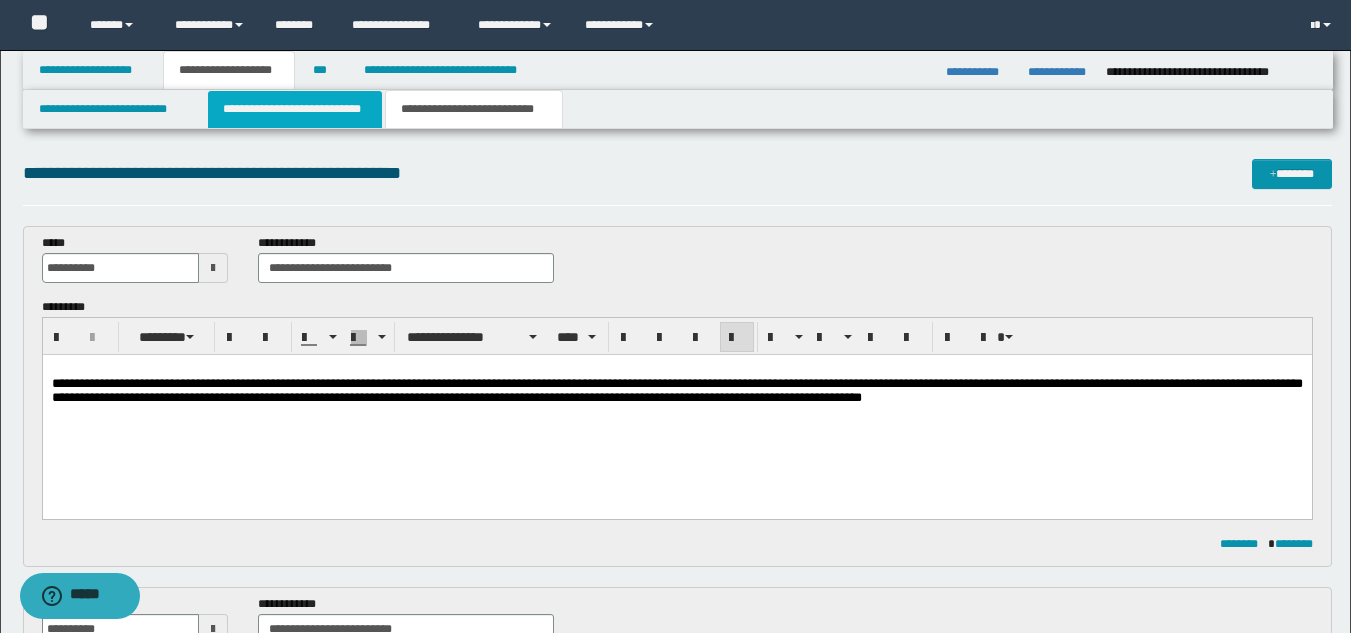 click on "**********" at bounding box center (295, 109) 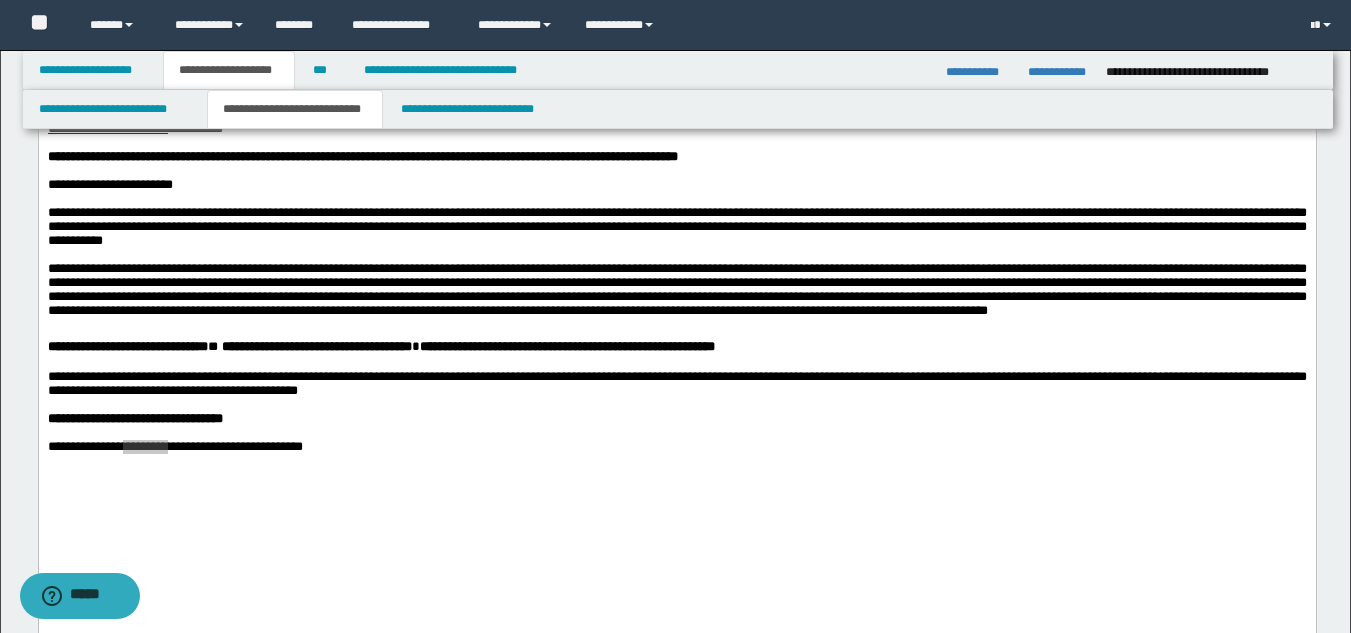 scroll, scrollTop: 600, scrollLeft: 0, axis: vertical 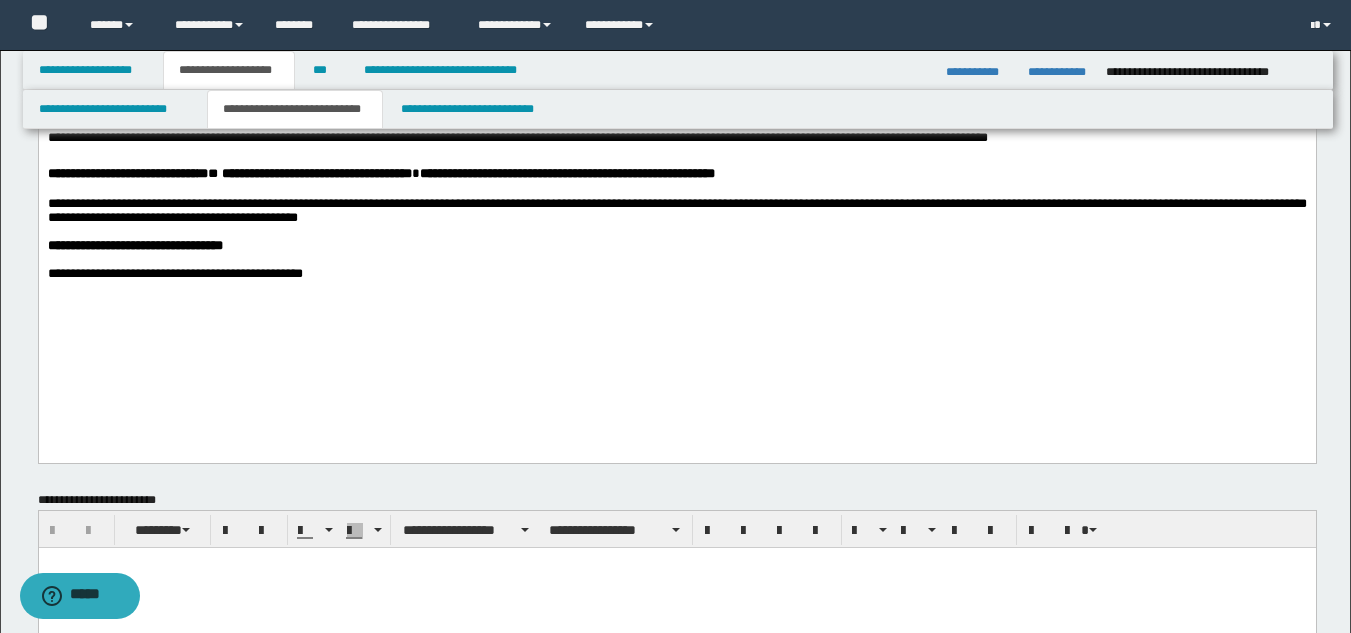 click on "**********" at bounding box center (676, -23) 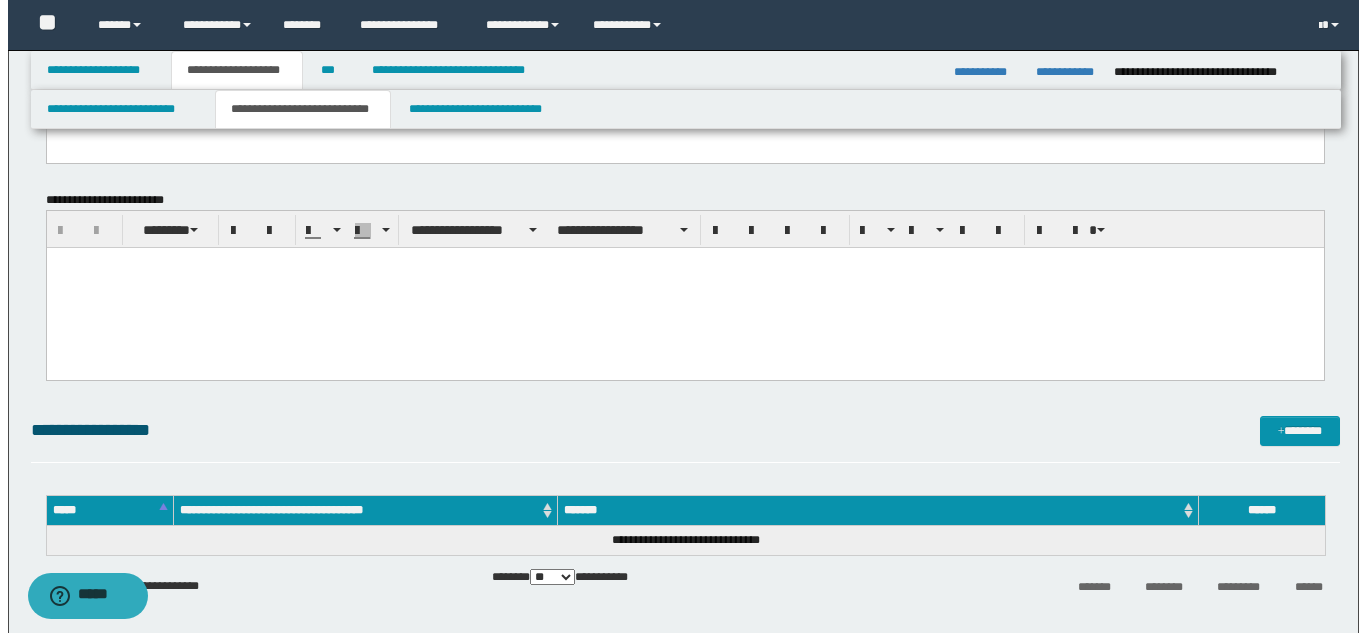 scroll, scrollTop: 1100, scrollLeft: 0, axis: vertical 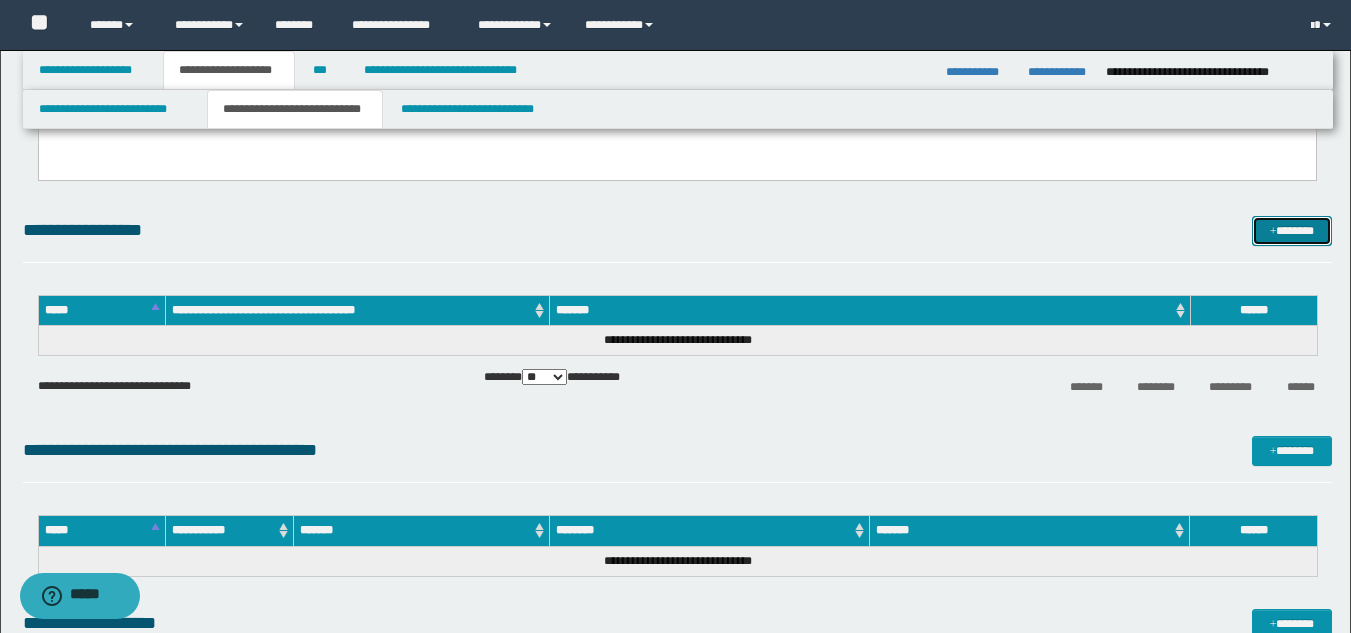 click on "*******" at bounding box center (1292, 231) 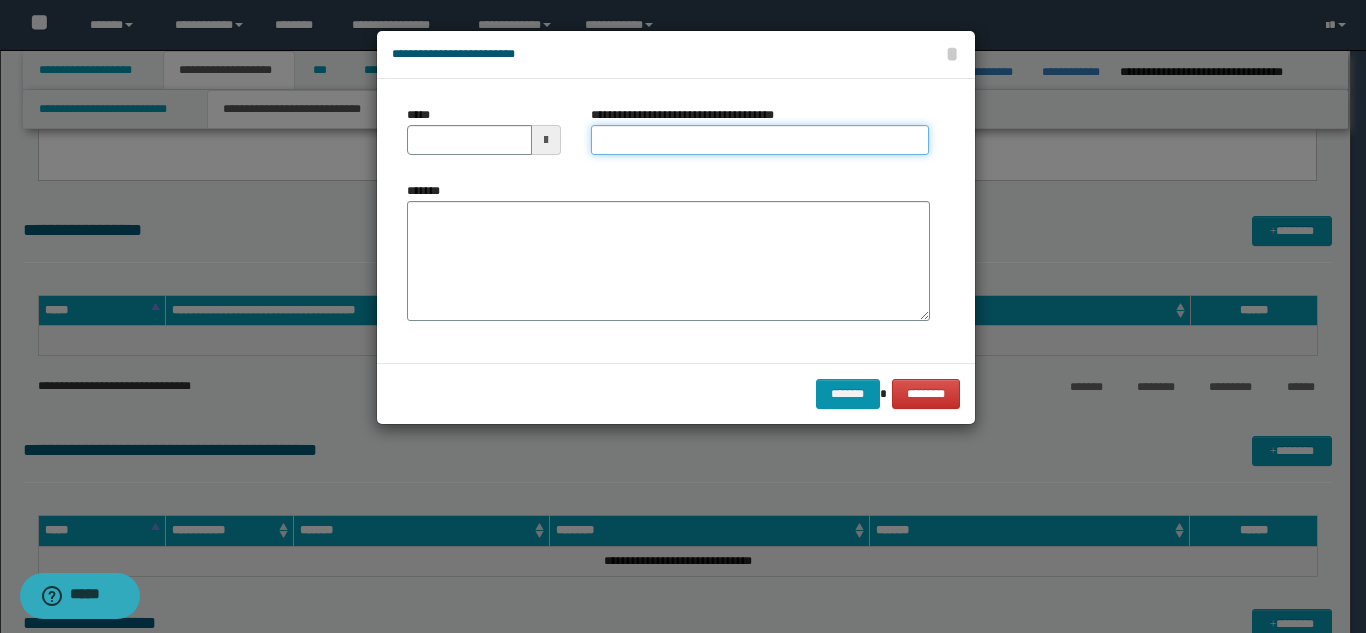click on "**********" at bounding box center [760, 140] 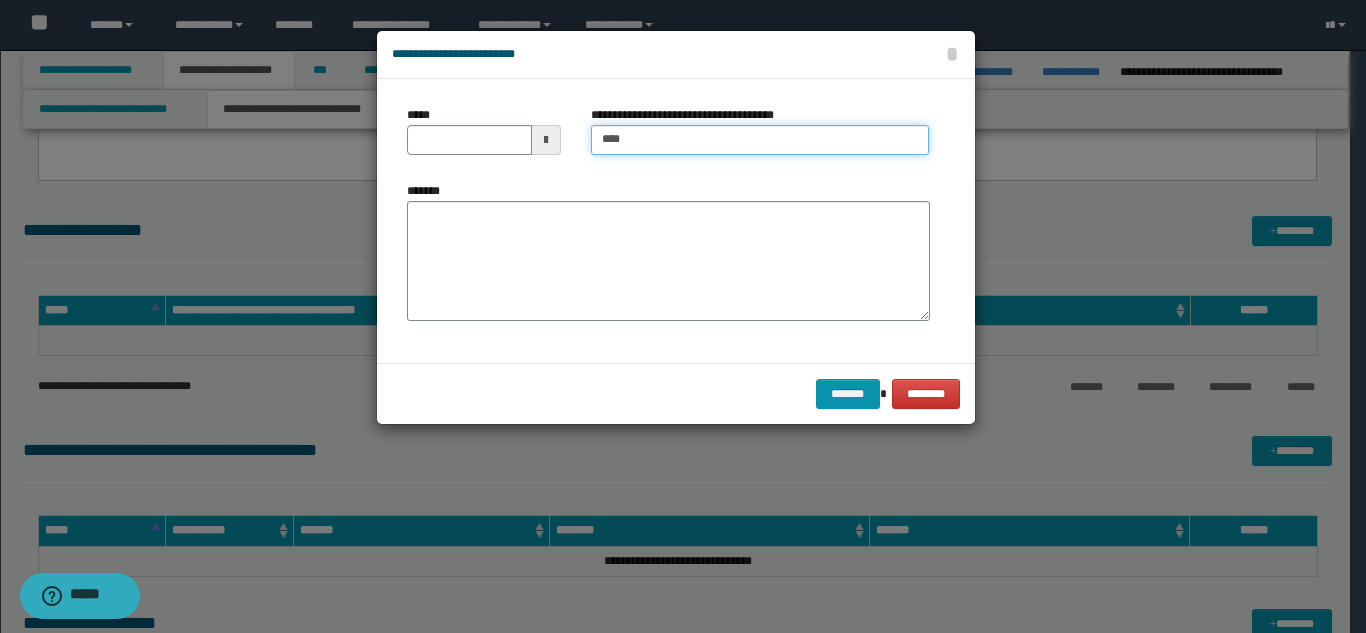 type on "*****" 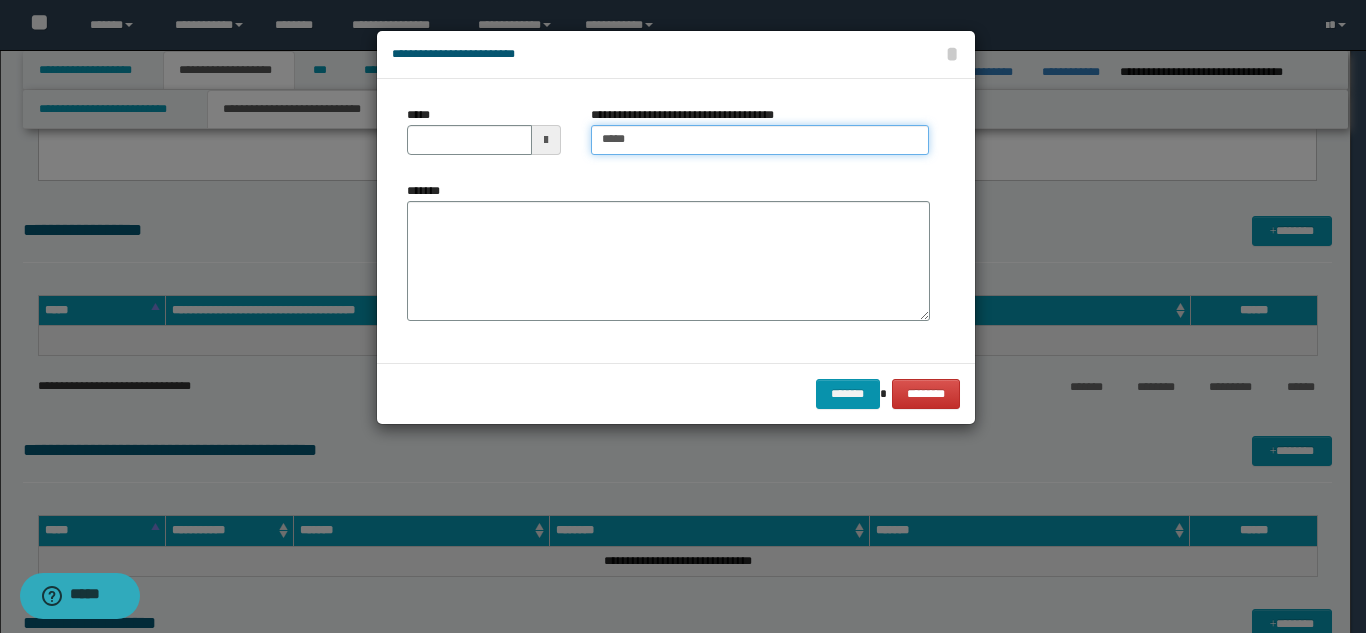 type 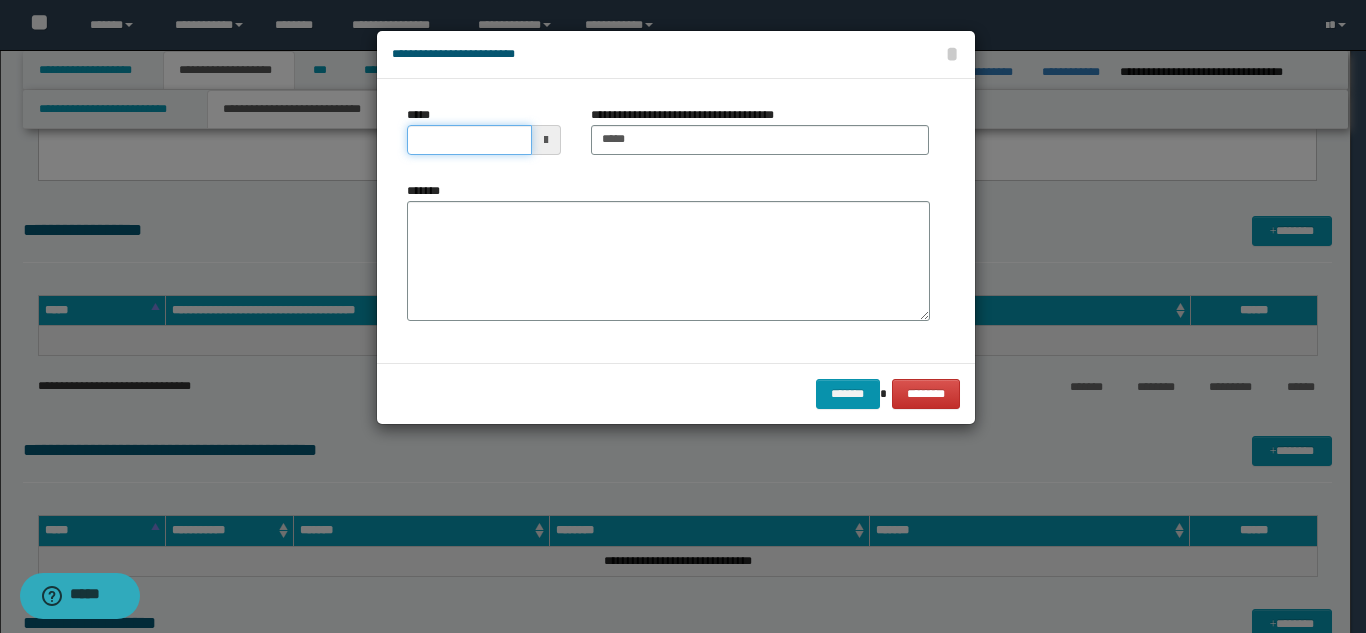 click on "*****" at bounding box center (469, 140) 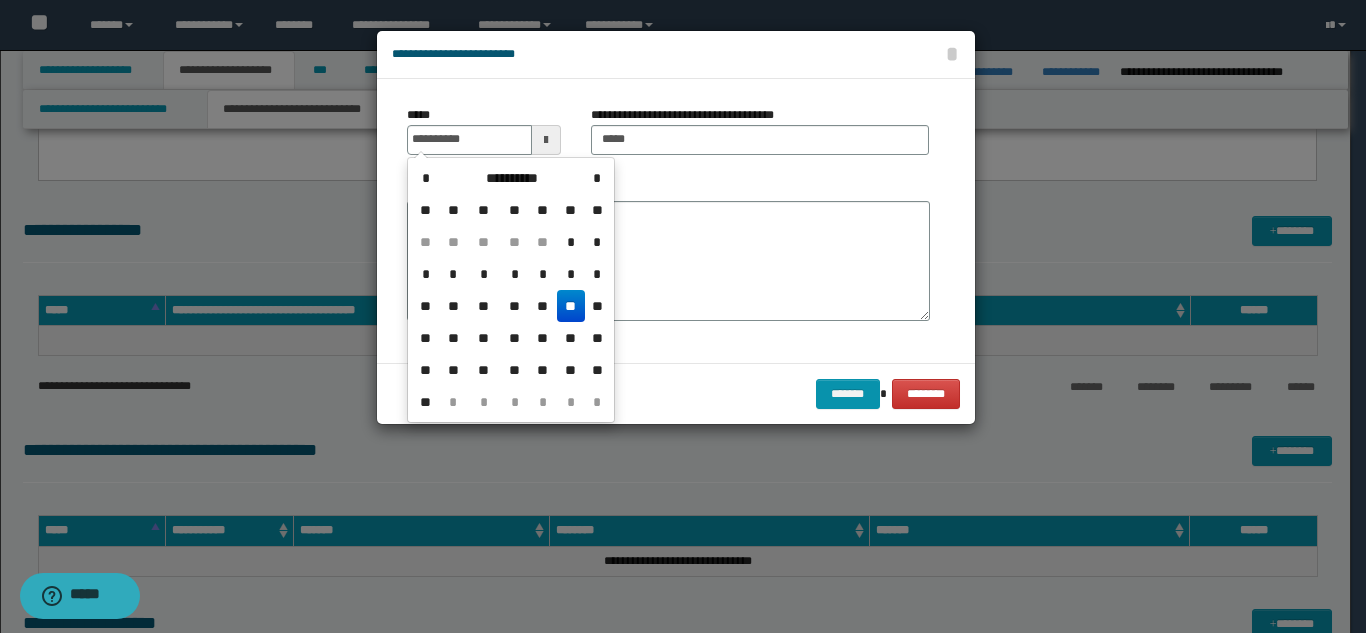 drag, startPoint x: 570, startPoint y: 306, endPoint x: 581, endPoint y: 281, distance: 27.313 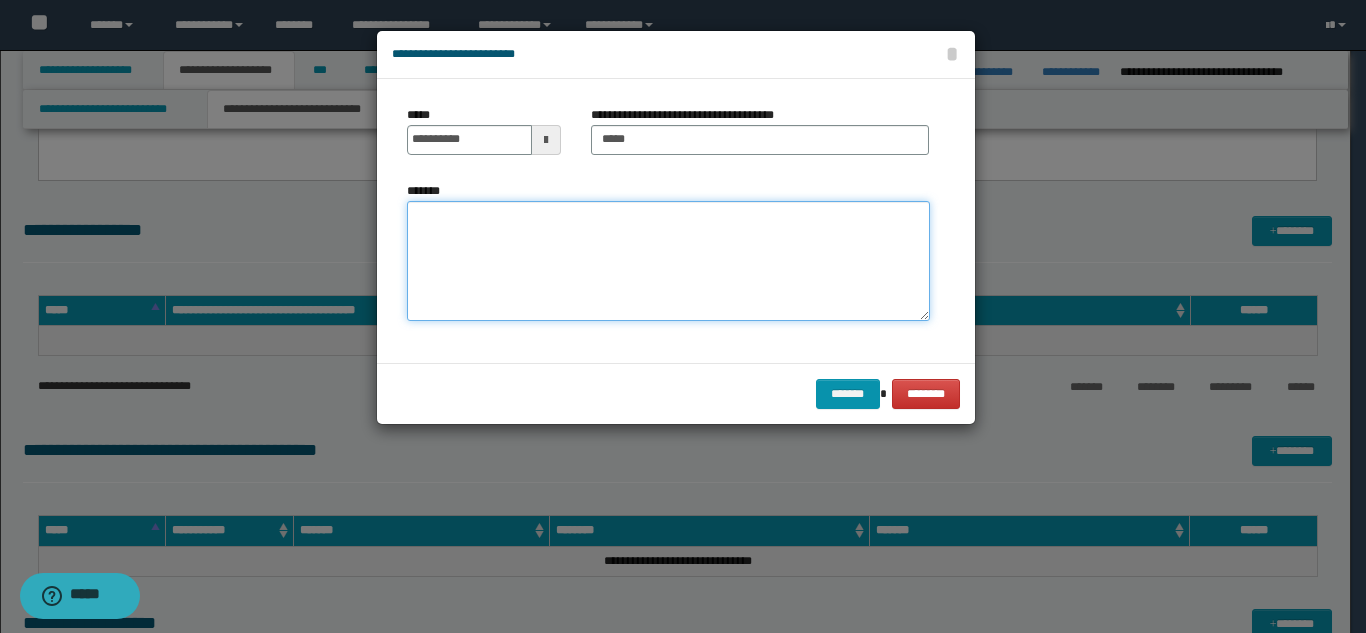 click on "*******" at bounding box center [668, 261] 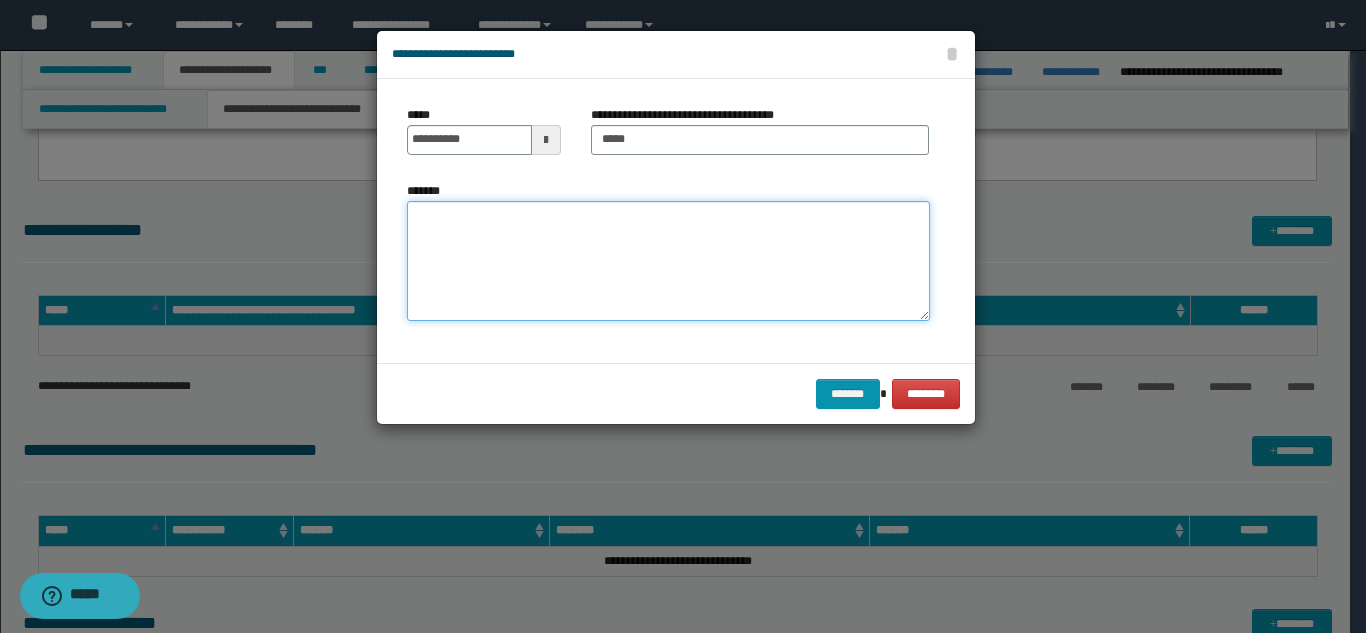 paste on "**********" 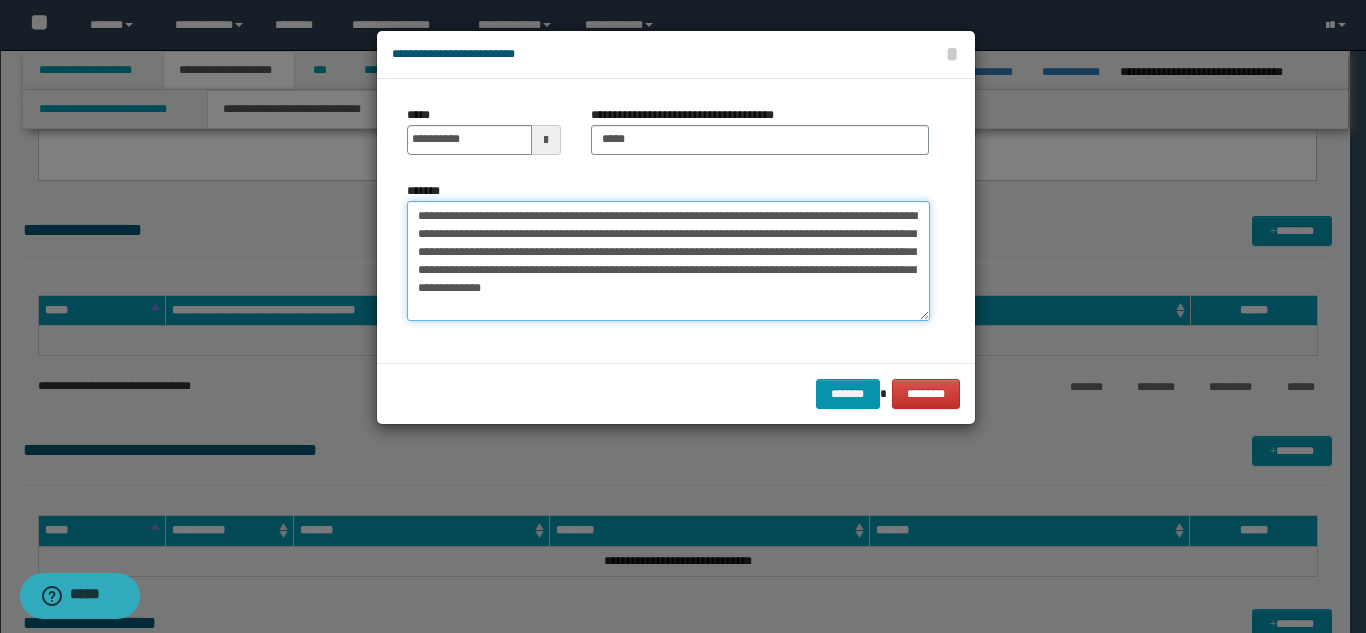 click on "**********" at bounding box center (668, 261) 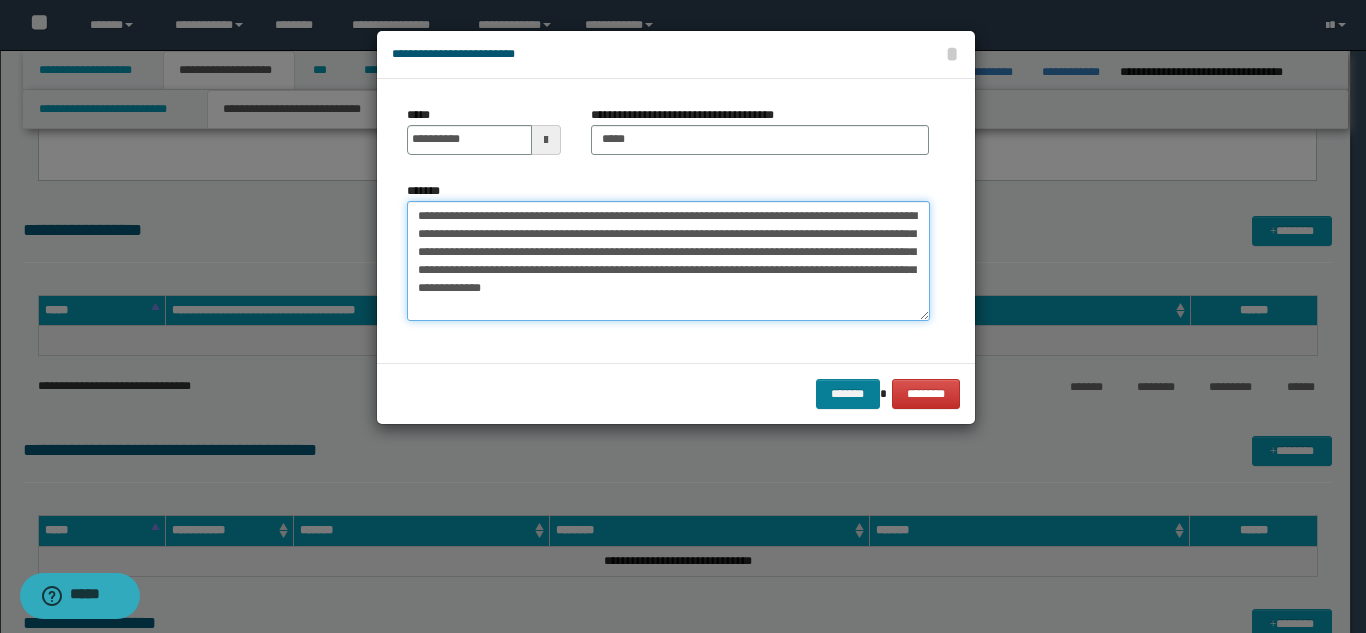type on "**********" 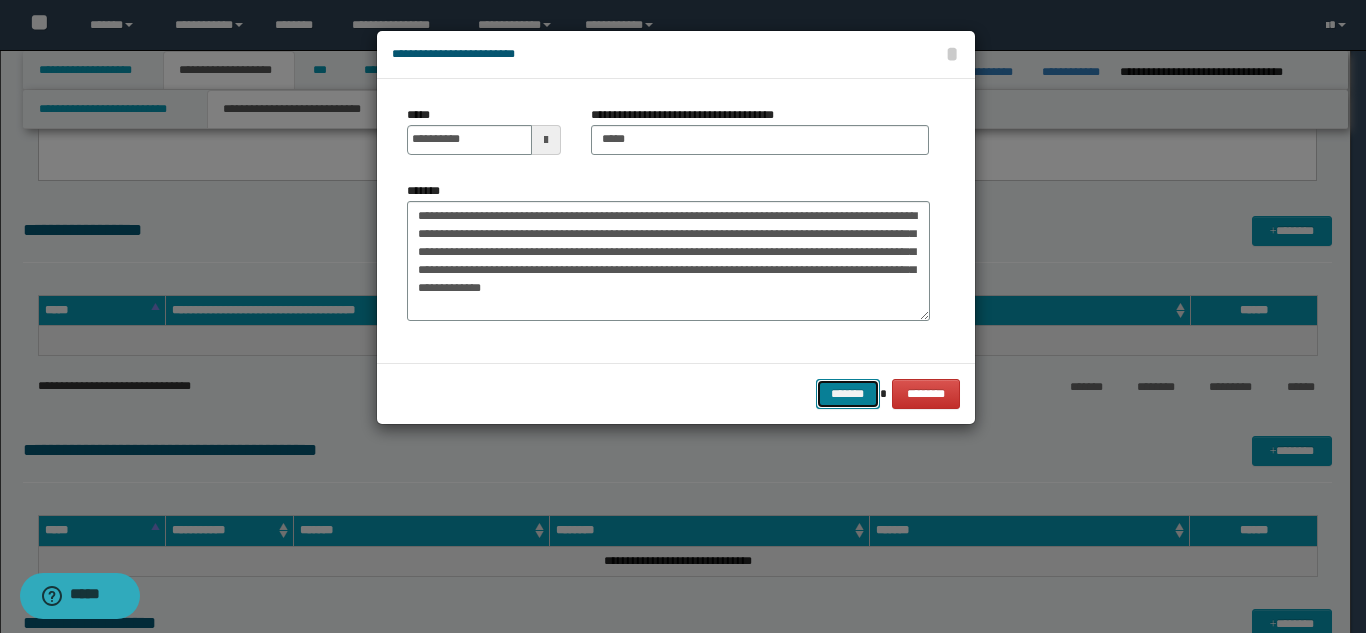click on "*******" at bounding box center [848, 394] 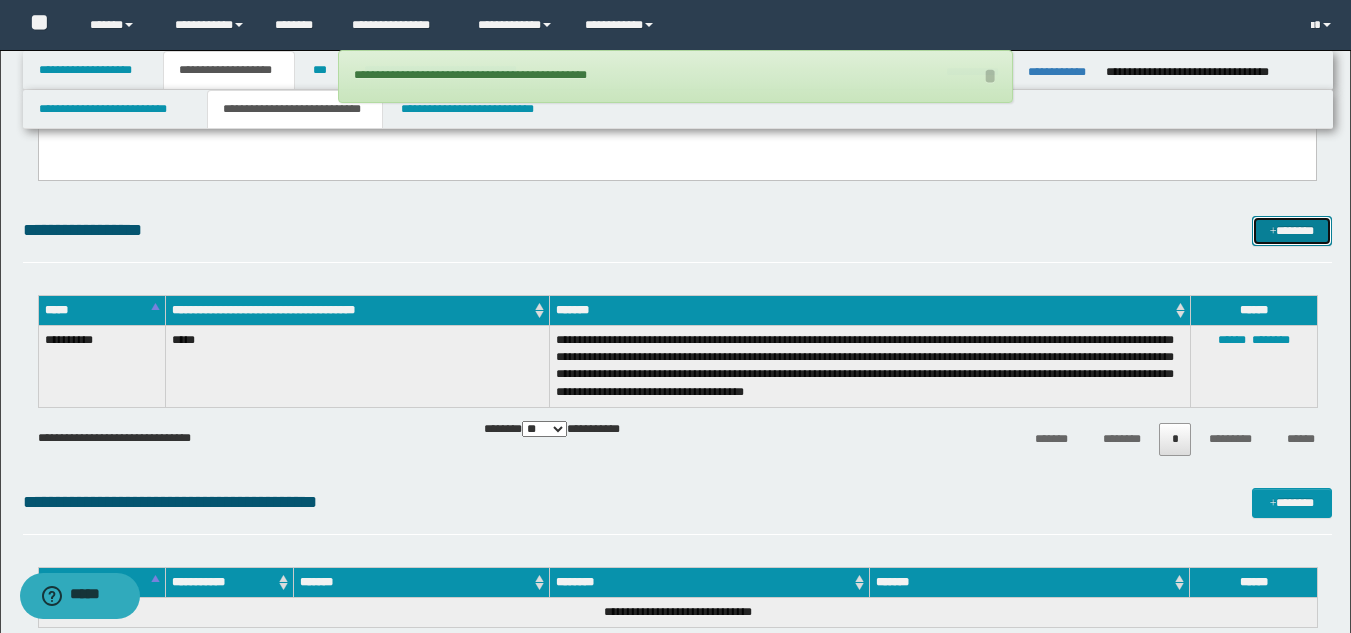 click on "*******" at bounding box center [1292, 231] 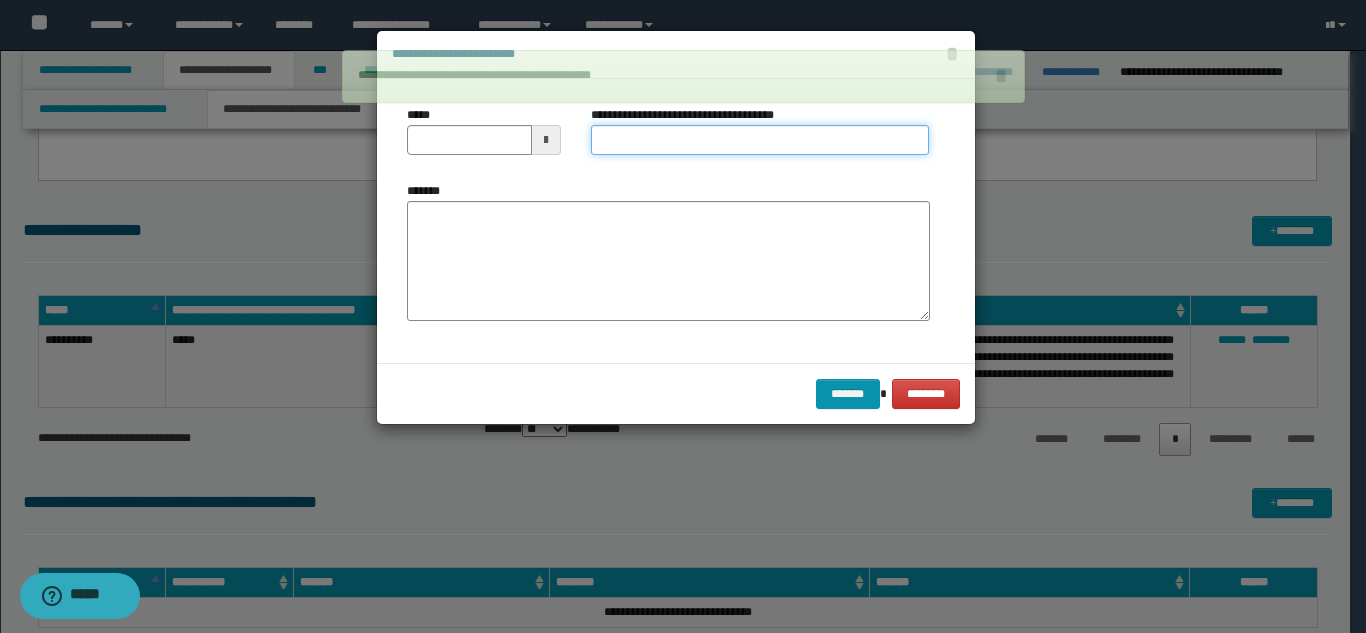 drag, startPoint x: 782, startPoint y: 139, endPoint x: 789, endPoint y: 150, distance: 13.038404 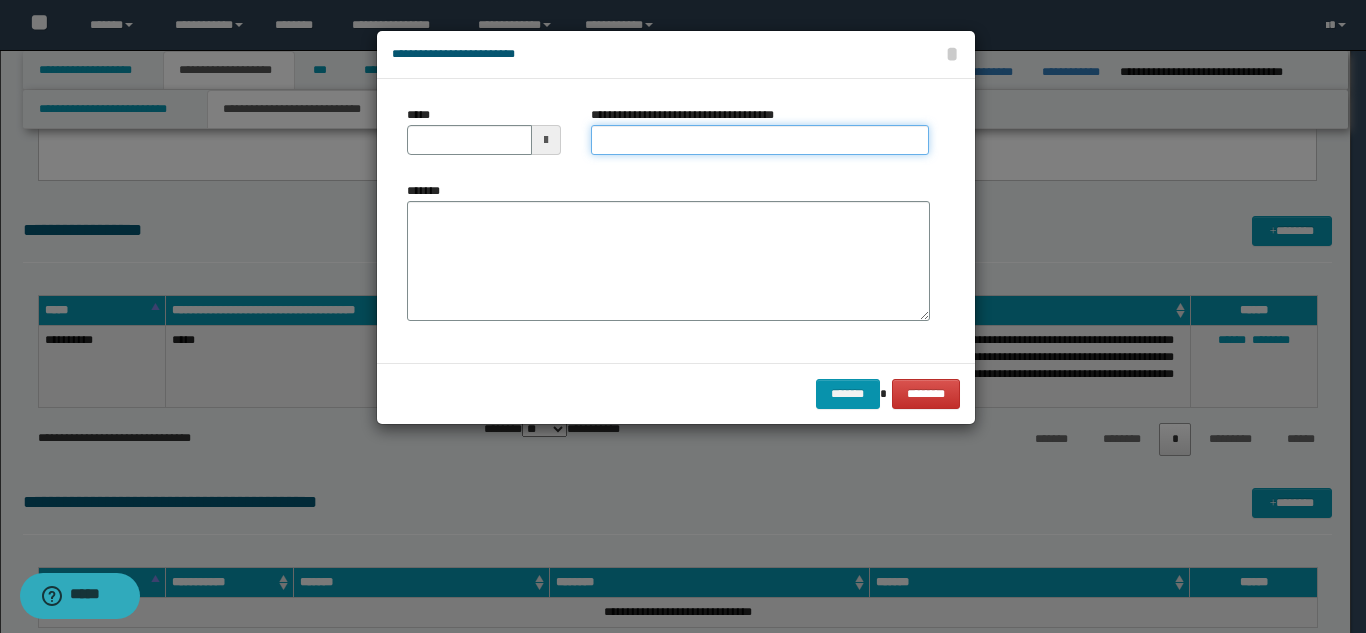 type on "**********" 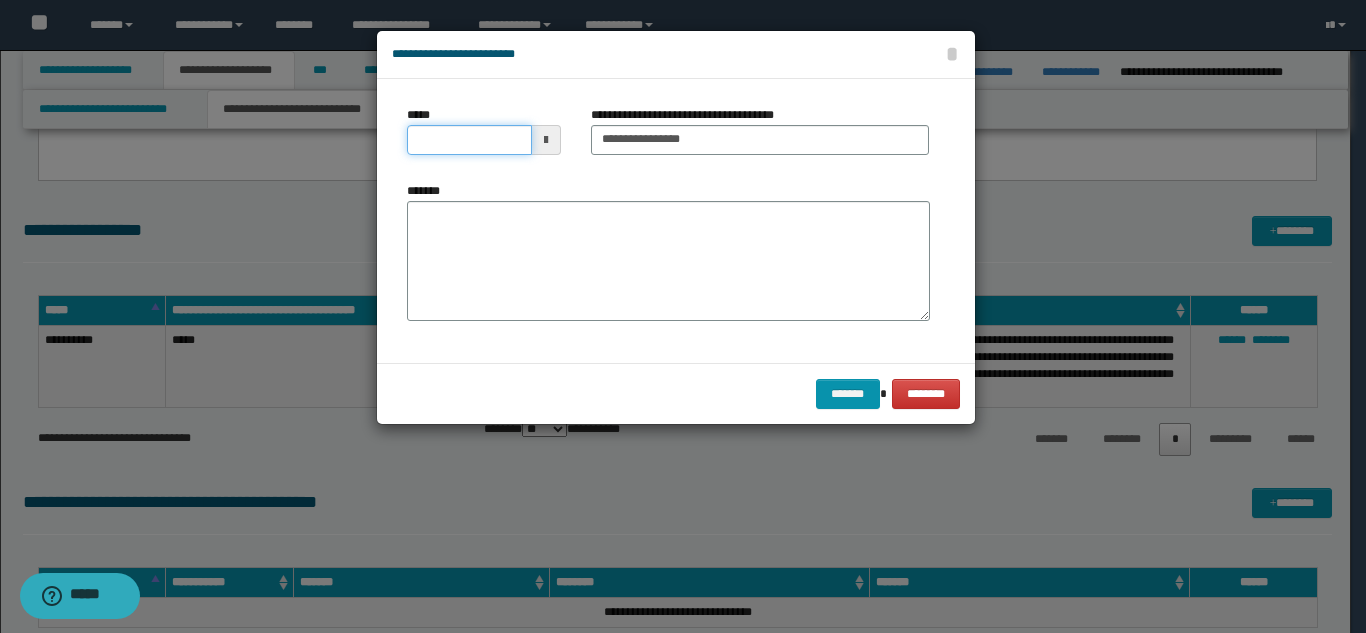click on "*****" at bounding box center (469, 140) 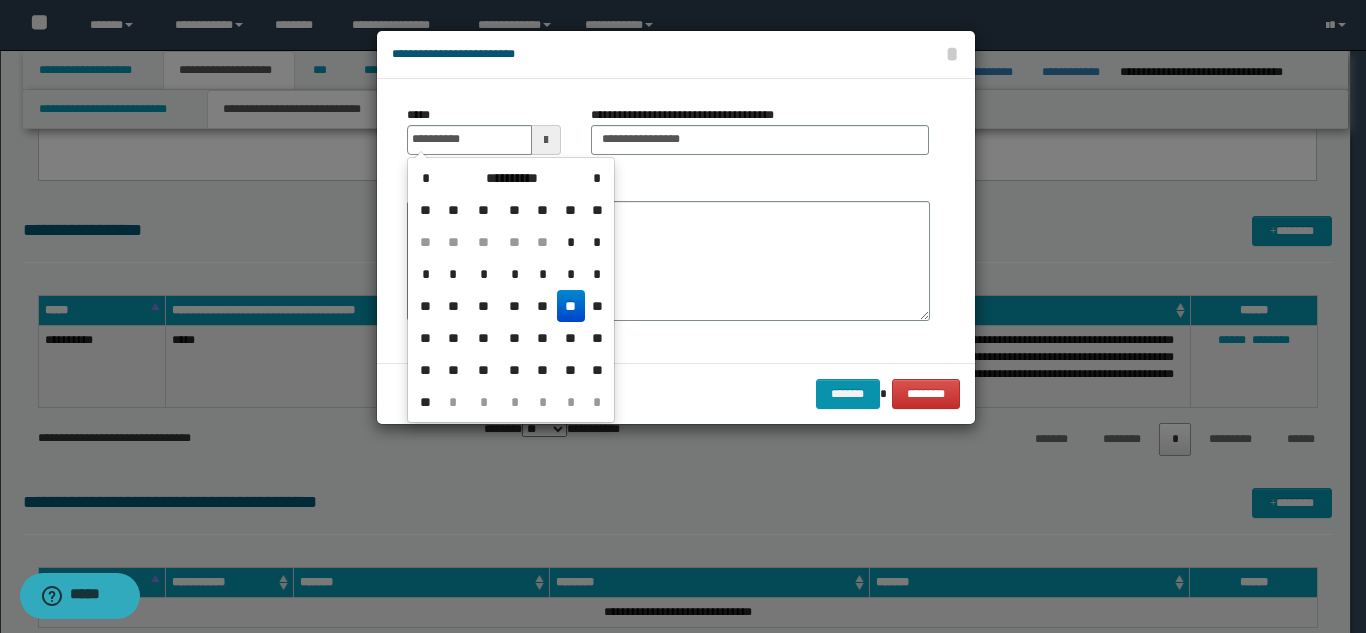 click on "**" at bounding box center (571, 306) 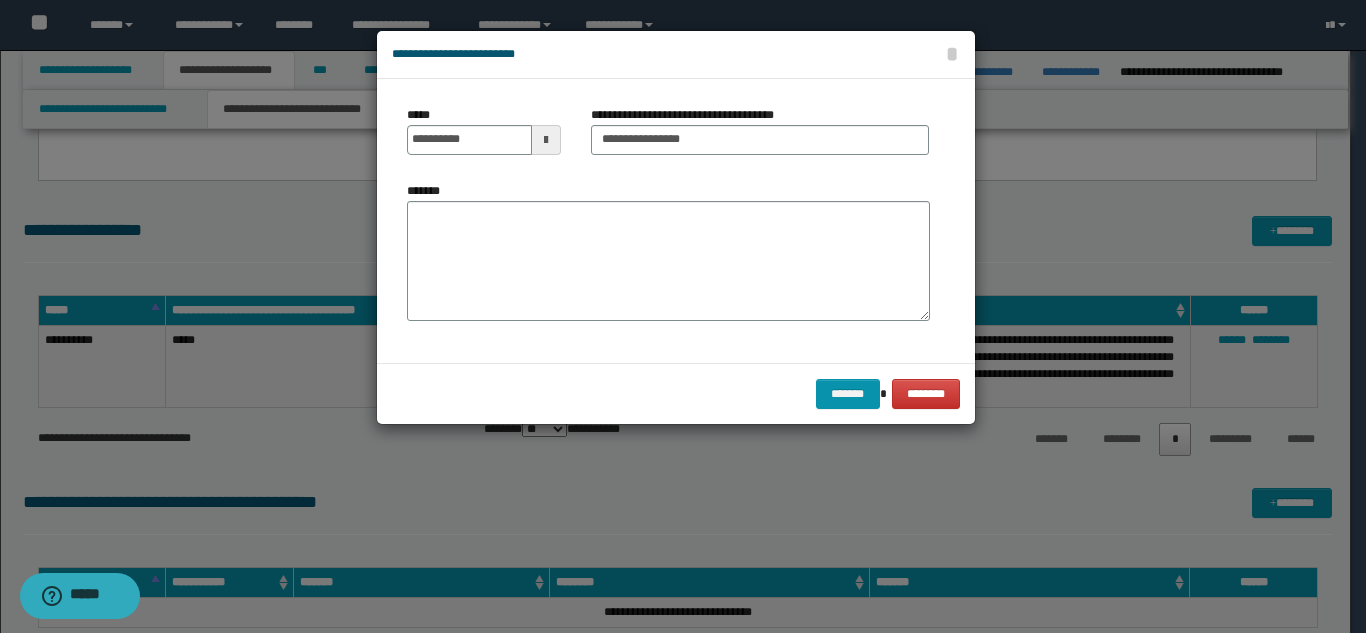 type on "**********" 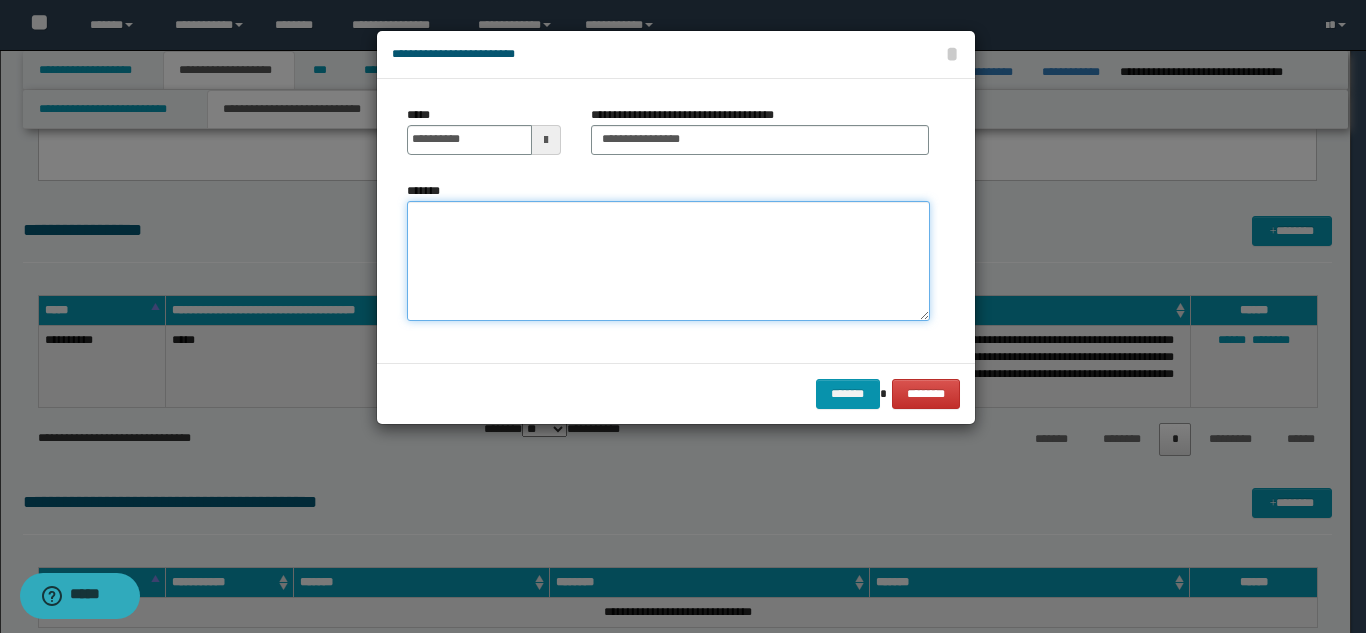 click on "*******" at bounding box center [668, 261] 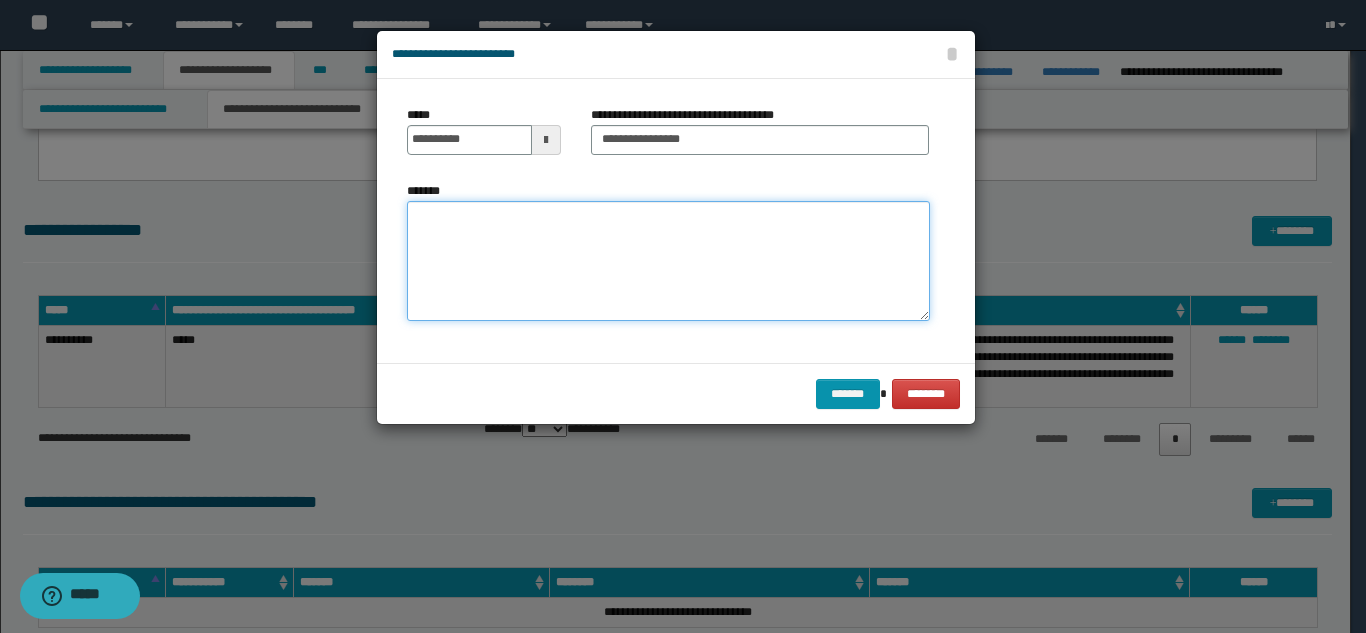 paste on "**********" 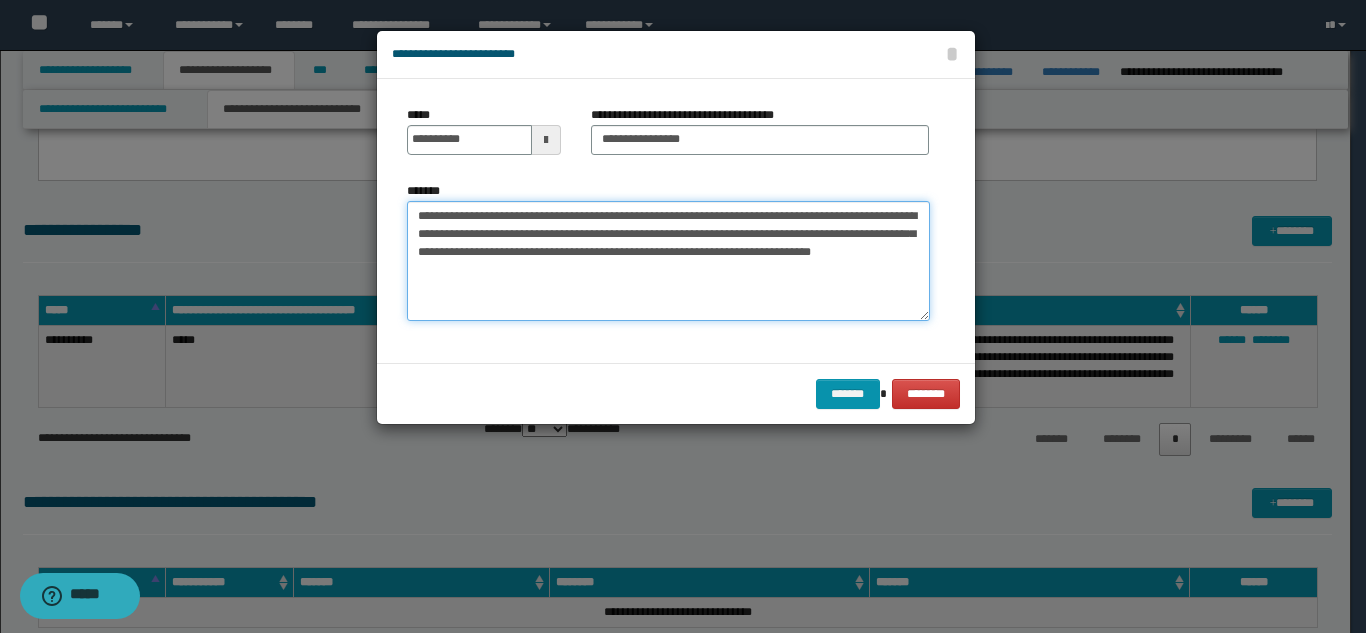 click on "**********" at bounding box center (668, 261) 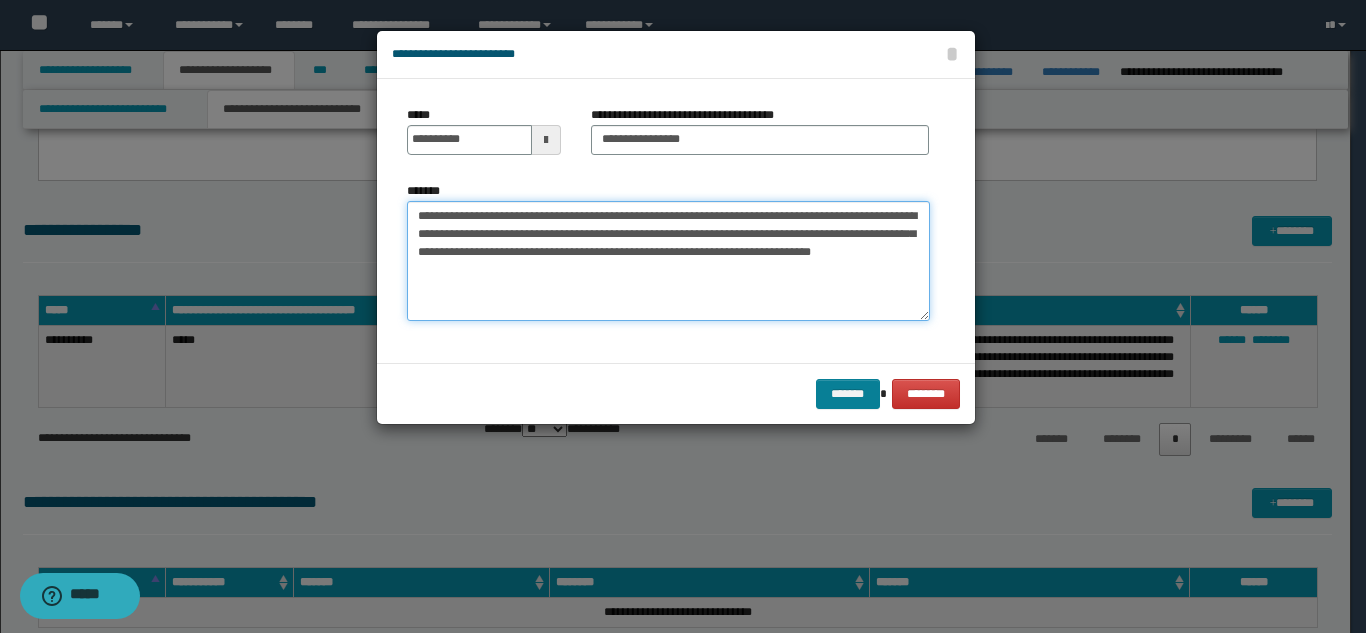 type on "**********" 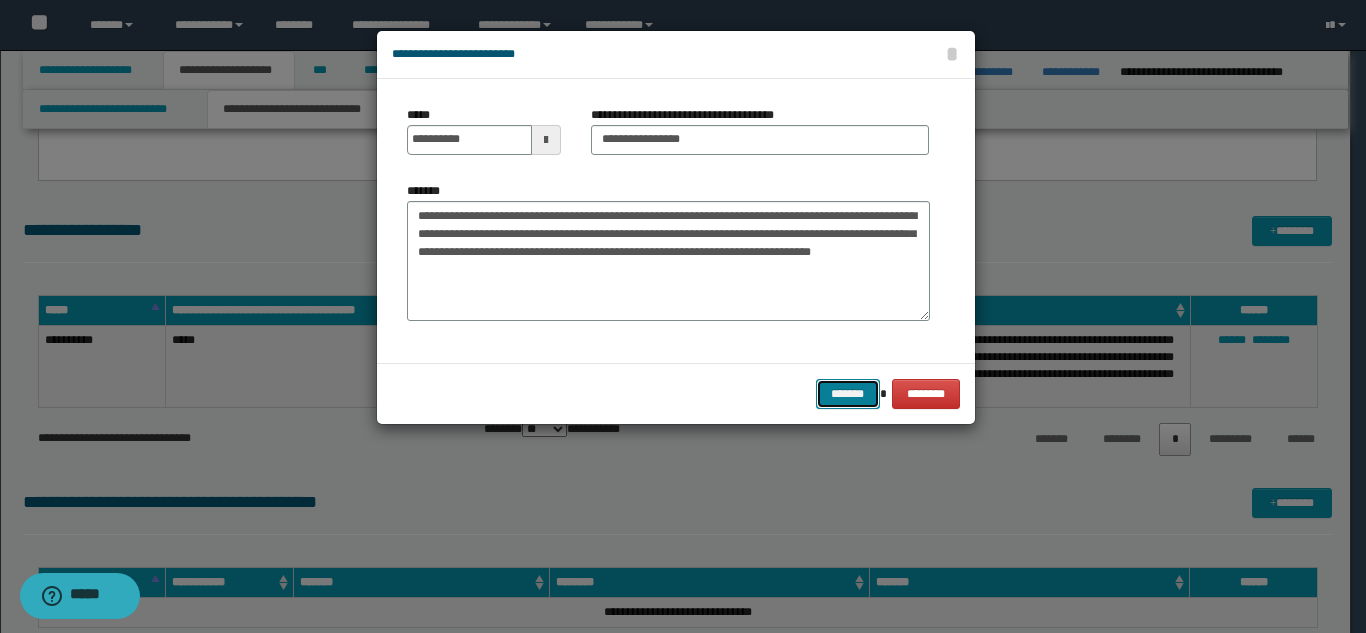 click on "*******" at bounding box center [848, 394] 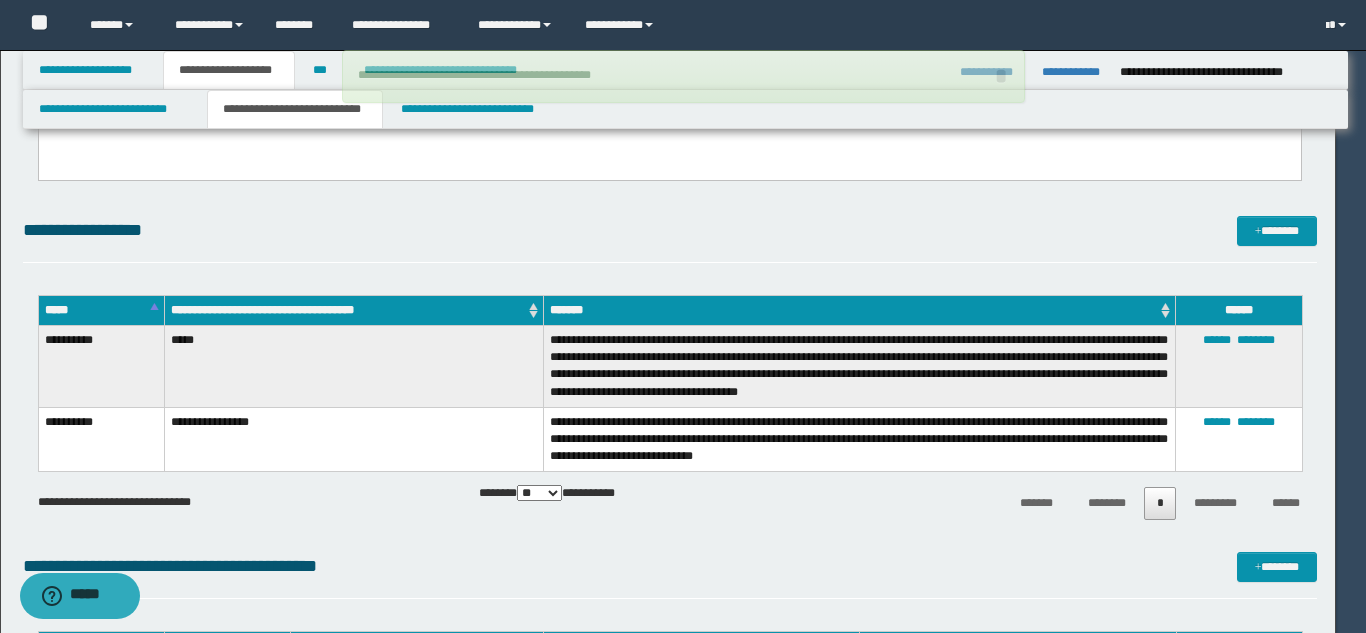 type 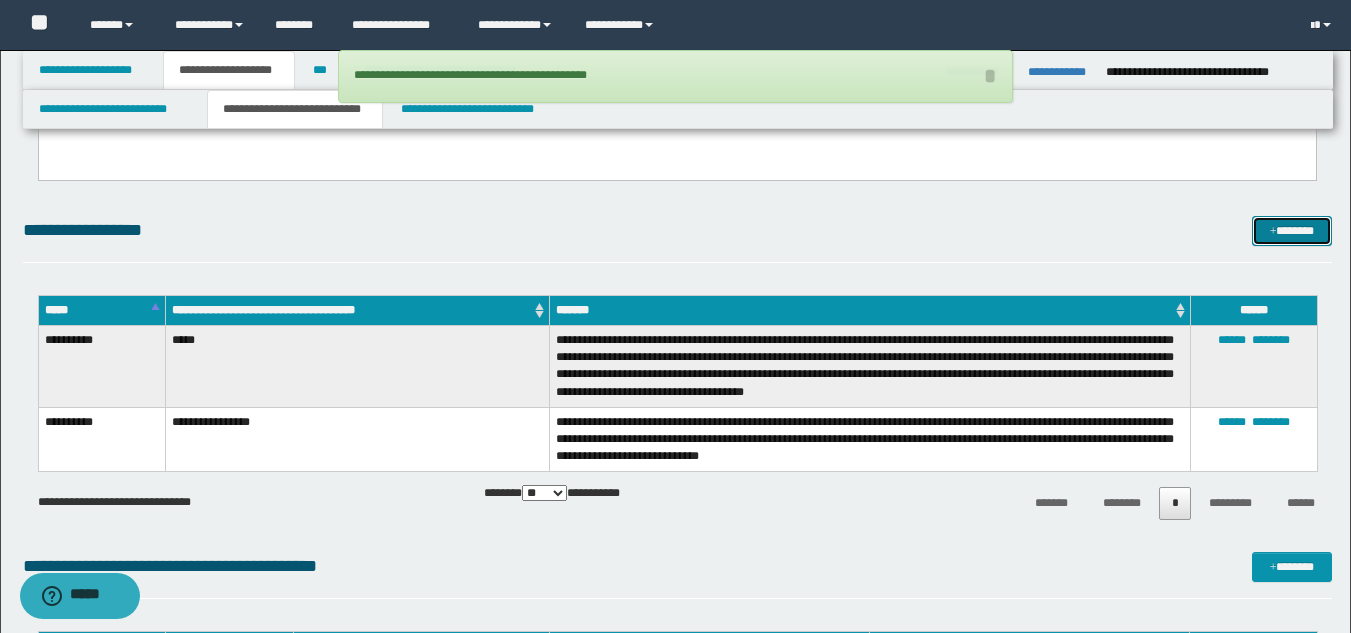 click at bounding box center [1273, 232] 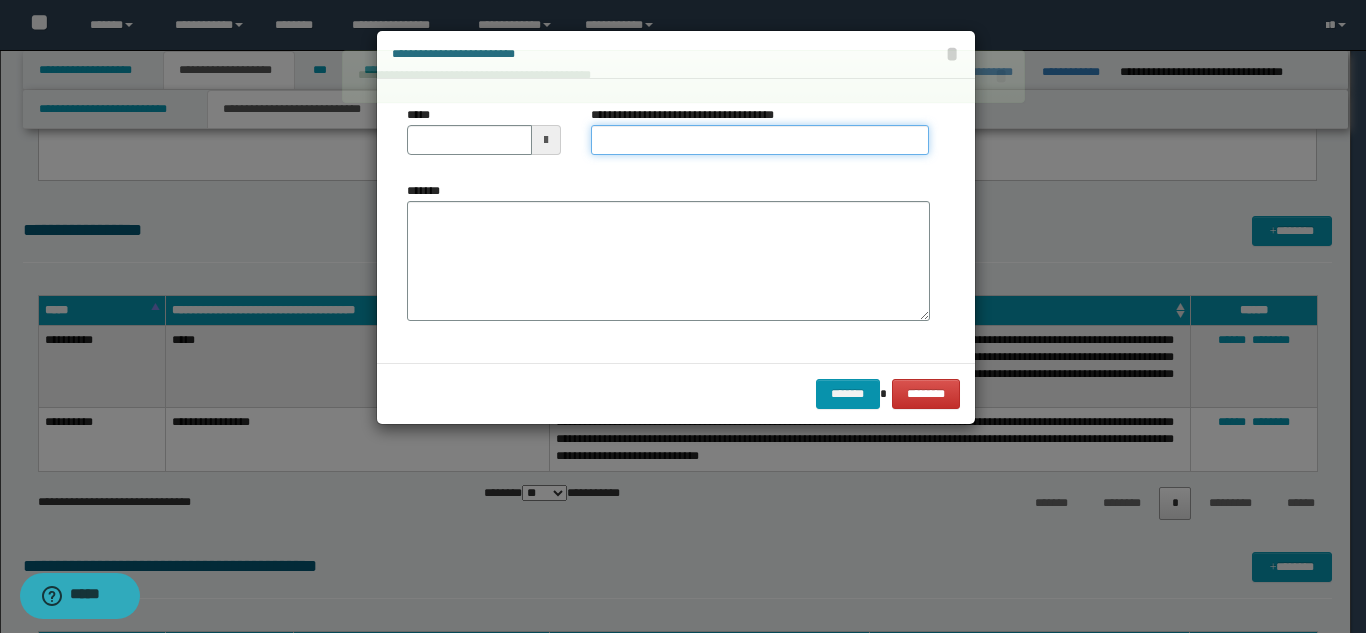 click on "**********" at bounding box center [760, 140] 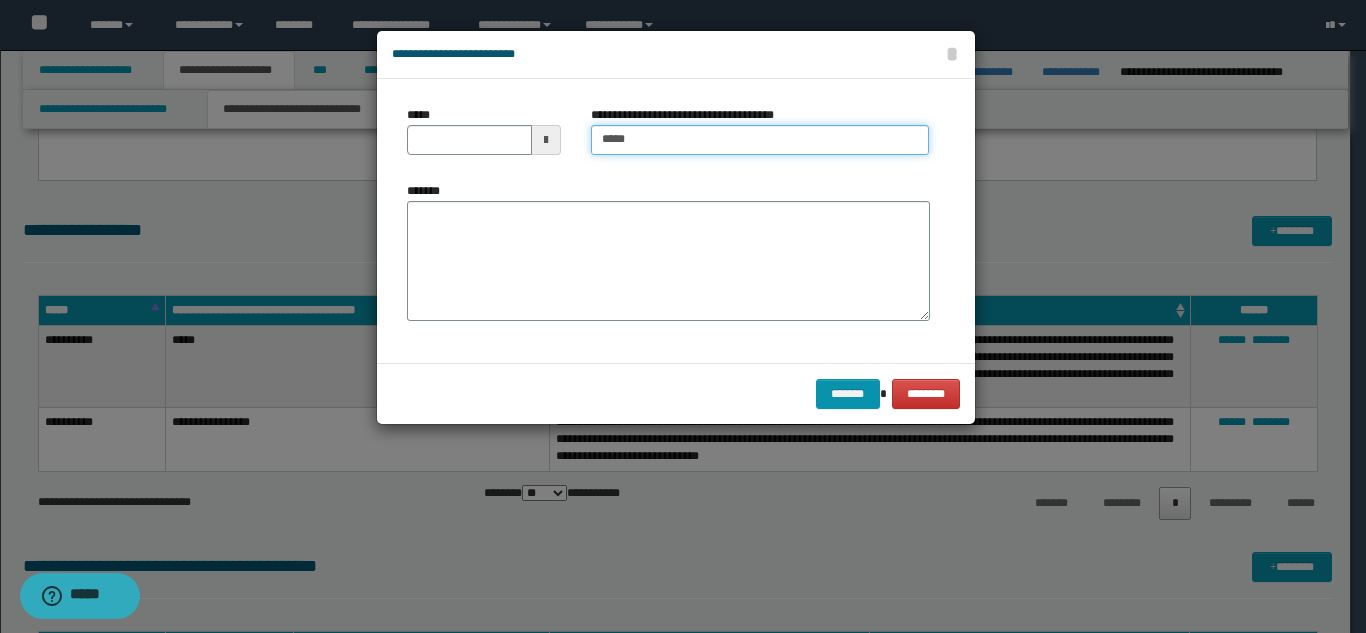 click on "*****" at bounding box center [760, 140] 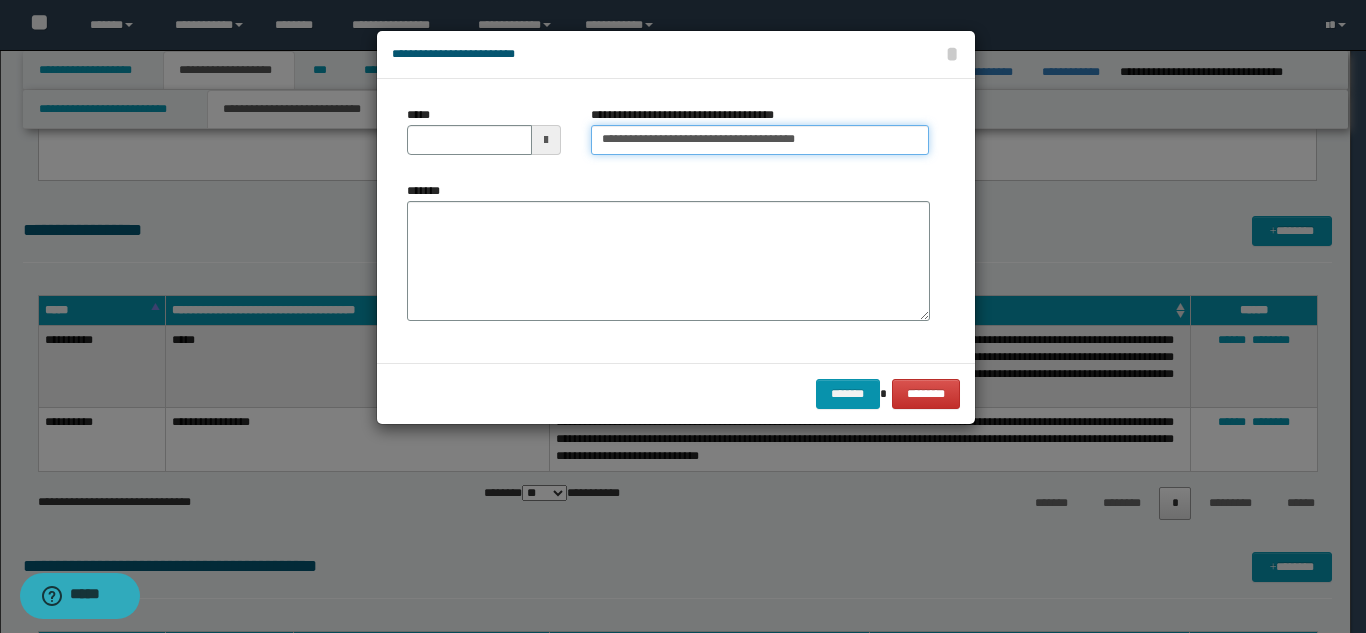 drag, startPoint x: 768, startPoint y: 142, endPoint x: 888, endPoint y: 141, distance: 120.004166 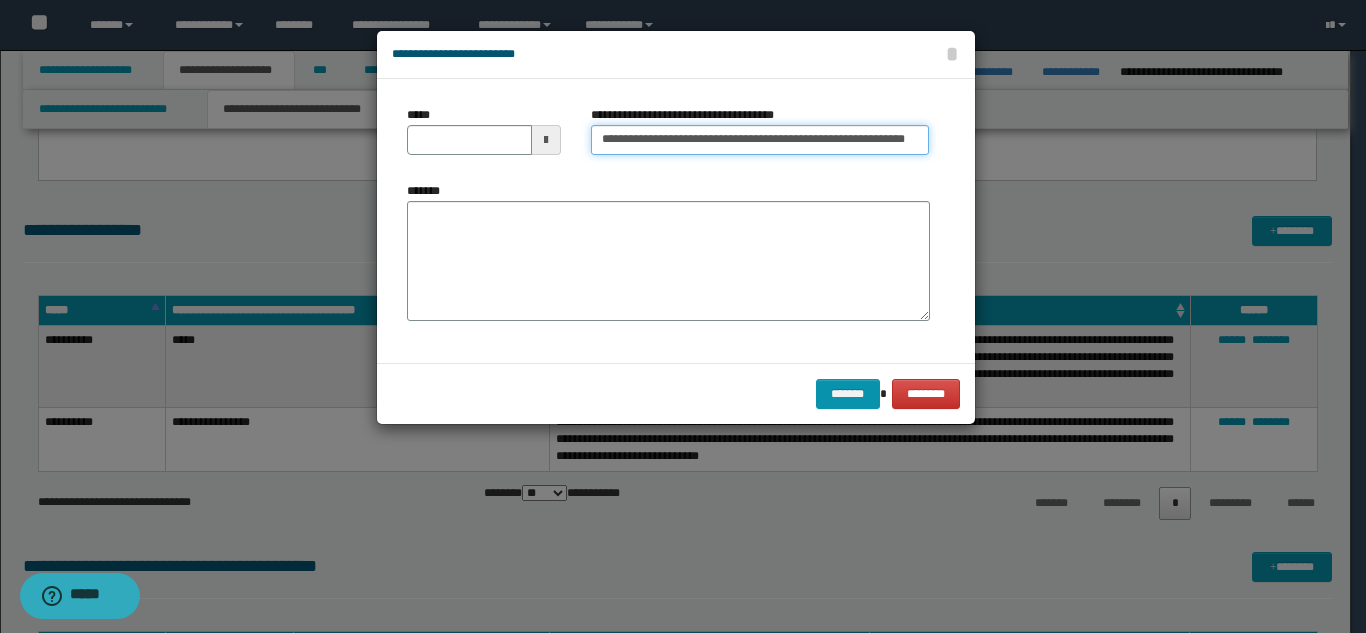 scroll, scrollTop: 0, scrollLeft: 88, axis: horizontal 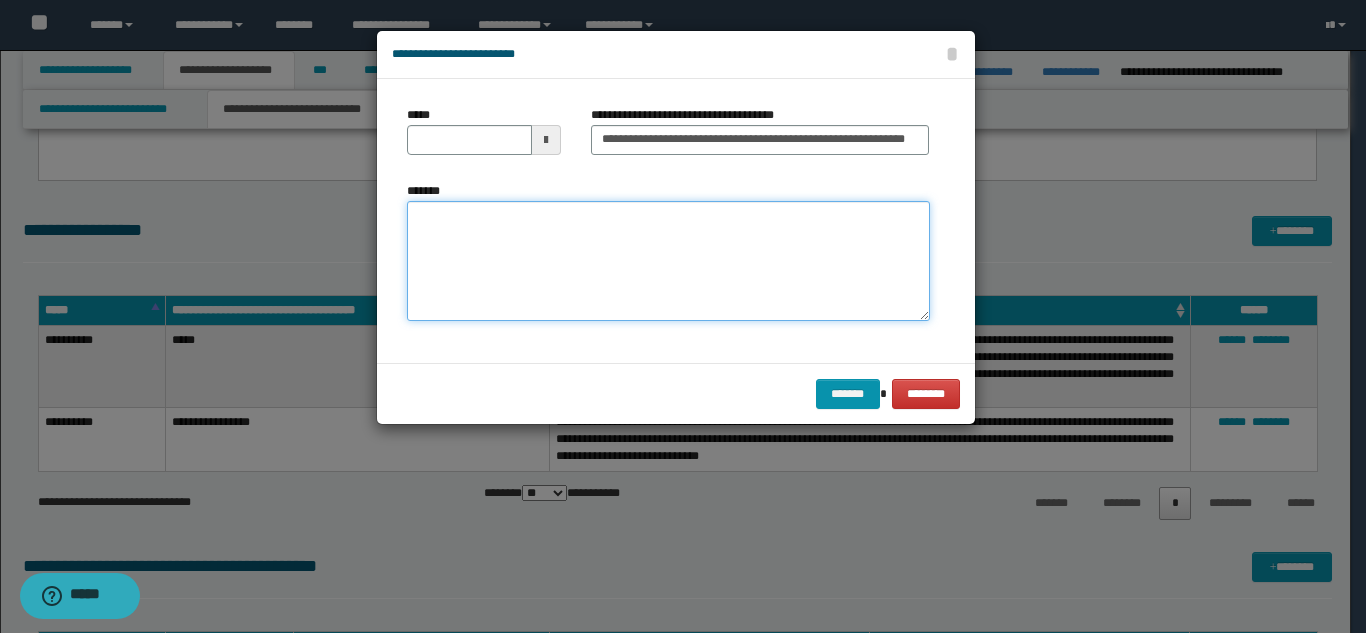 click on "*******" at bounding box center [668, 261] 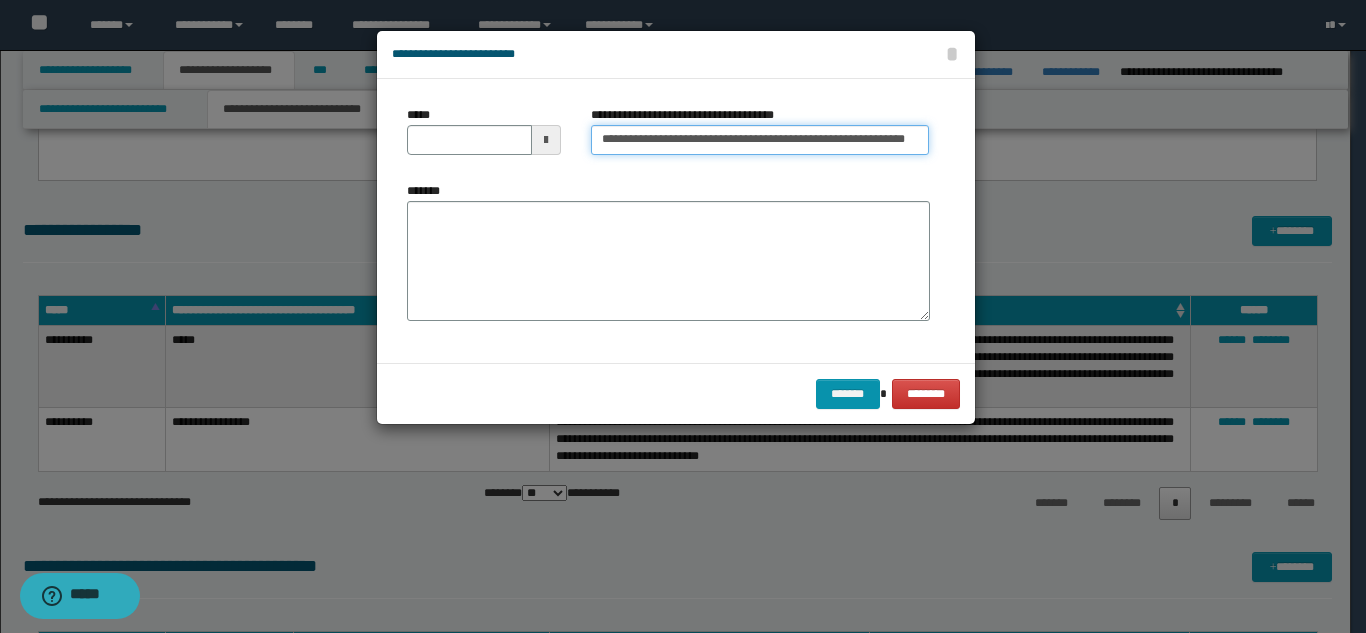 click on "**********" at bounding box center [760, 140] 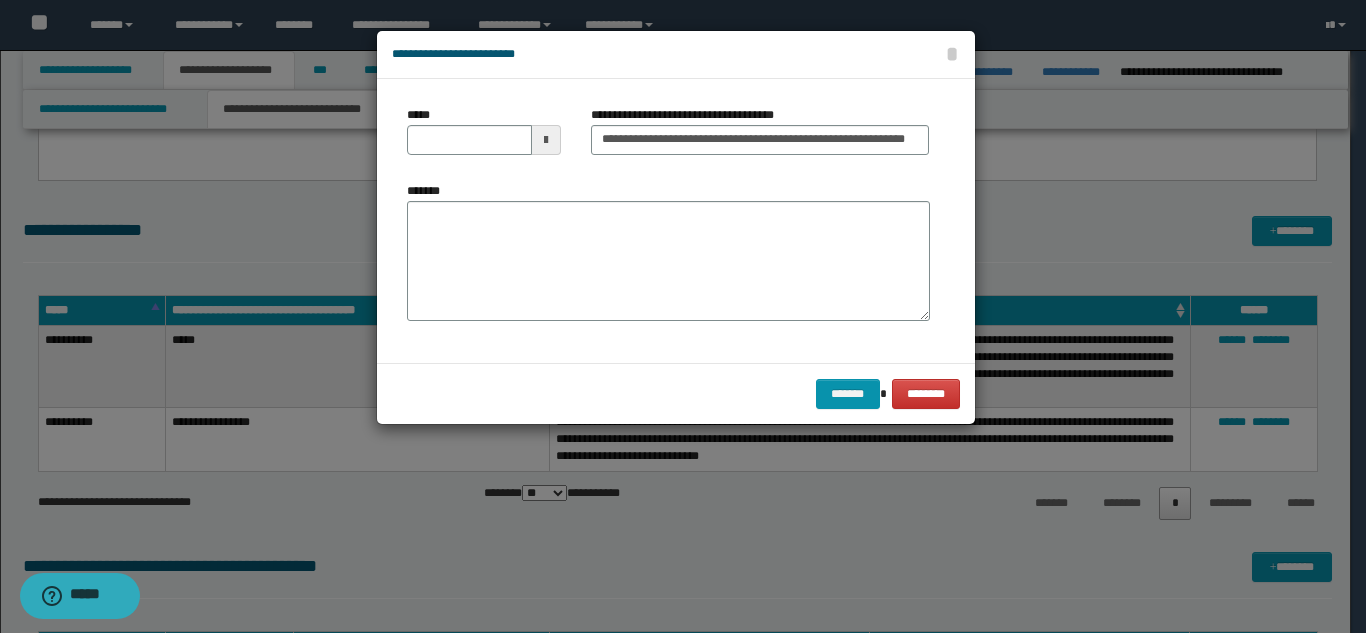 scroll, scrollTop: 0, scrollLeft: 0, axis: both 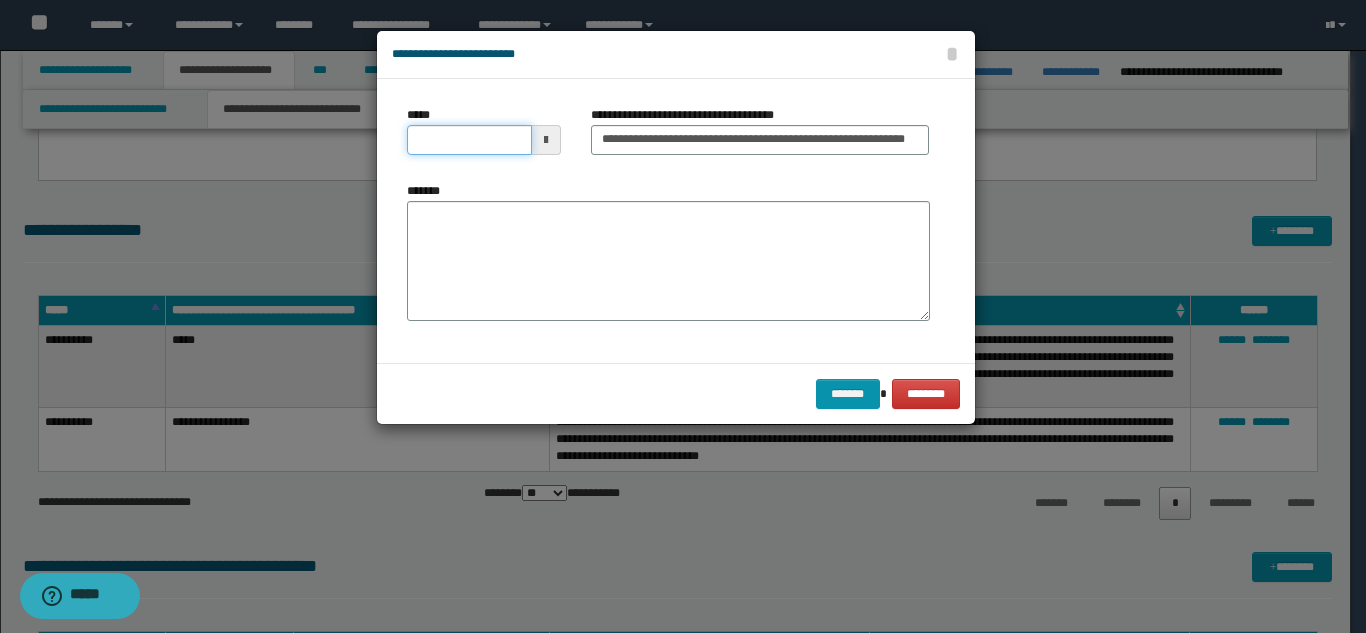 click on "*****" at bounding box center (469, 140) 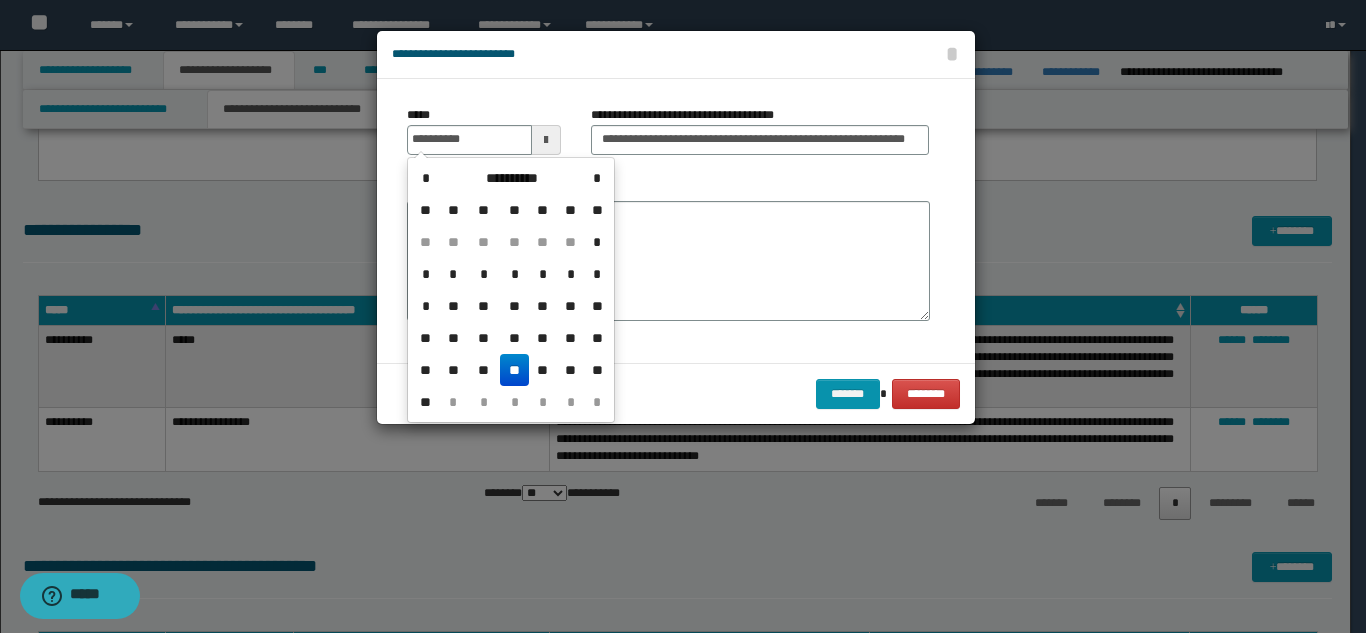 drag, startPoint x: 508, startPoint y: 364, endPoint x: 512, endPoint y: 350, distance: 14.56022 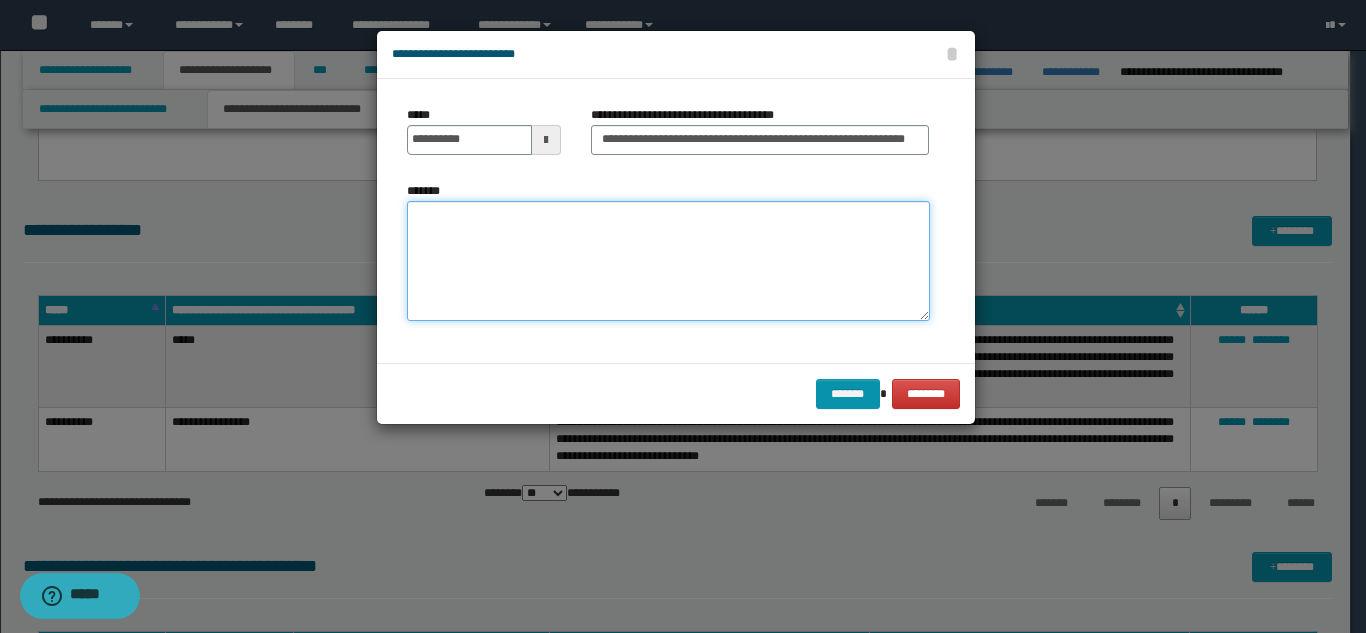 click on "*******" at bounding box center [668, 261] 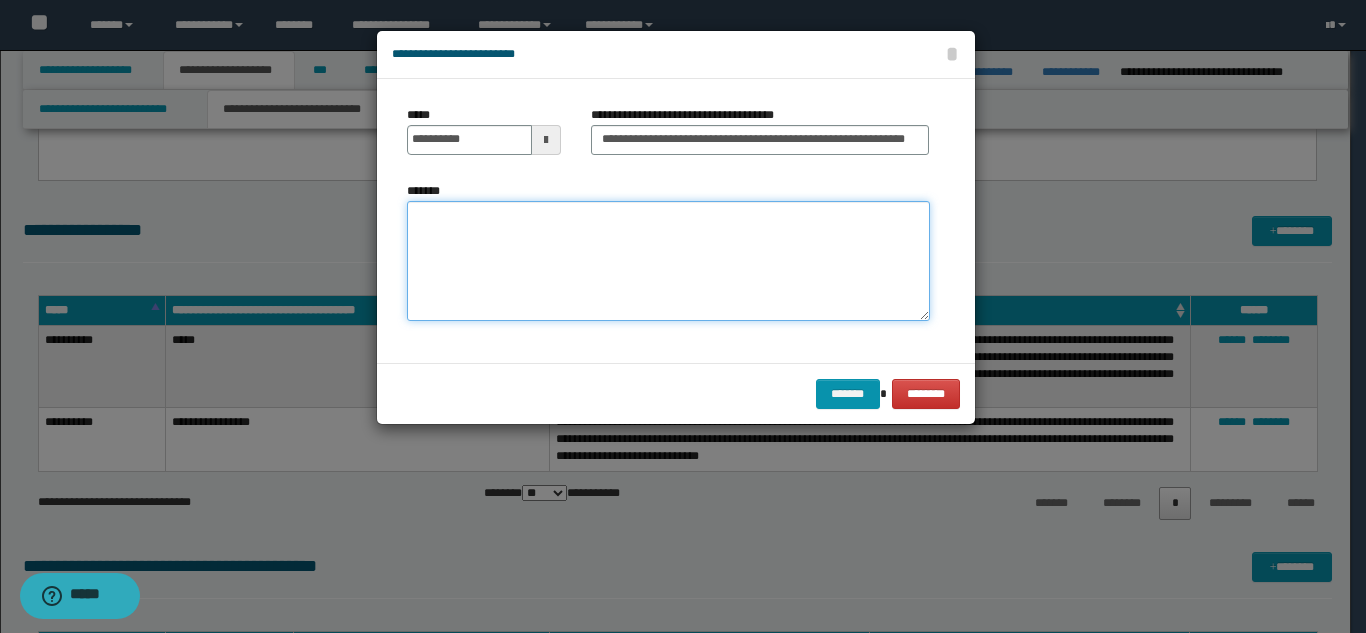 paste on "**********" 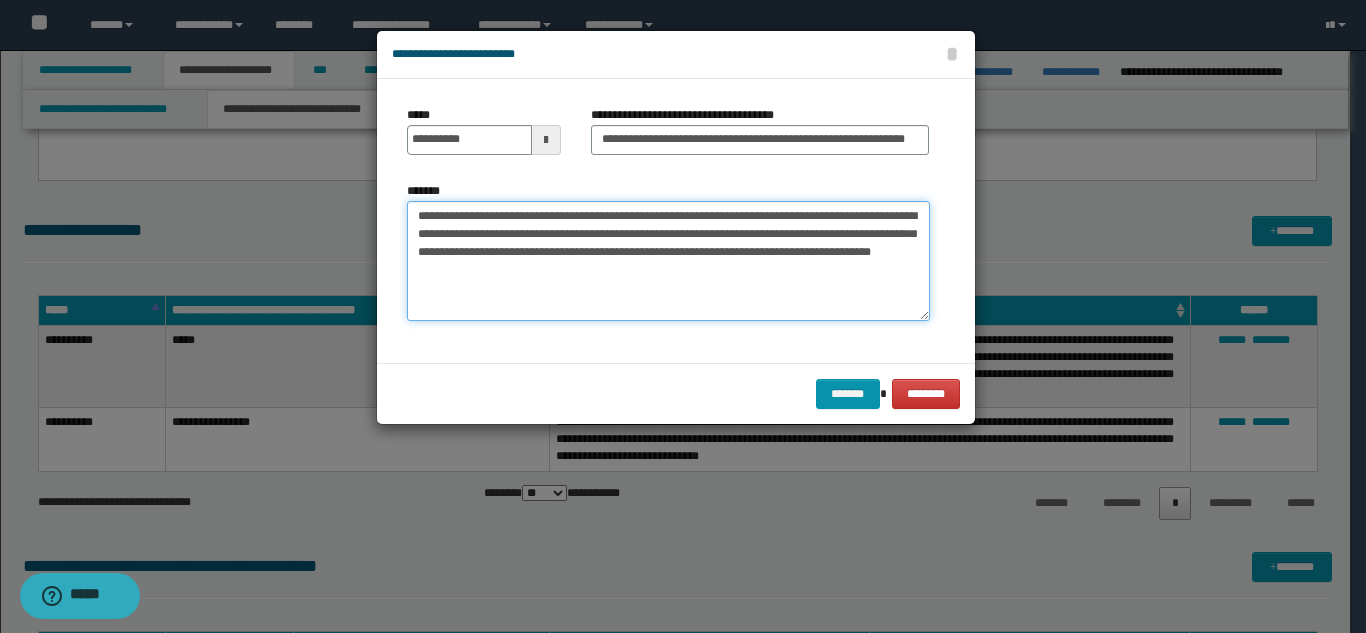 click on "**********" at bounding box center [668, 261] 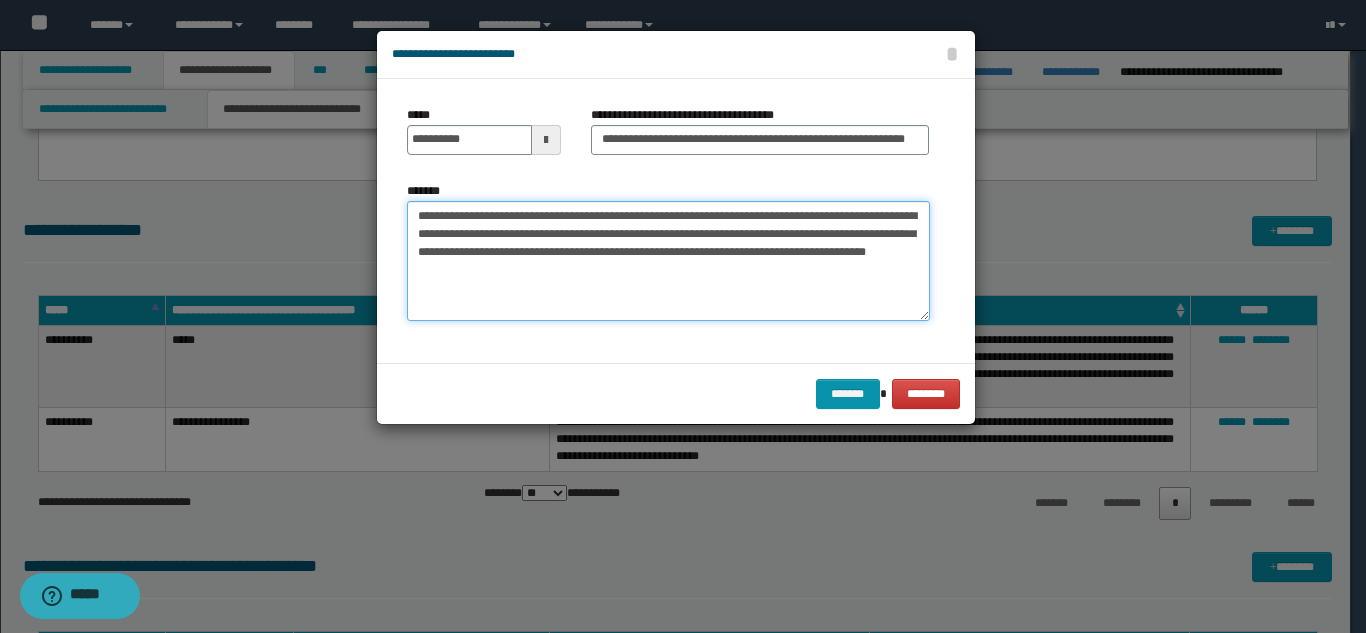 click on "**********" at bounding box center (668, 261) 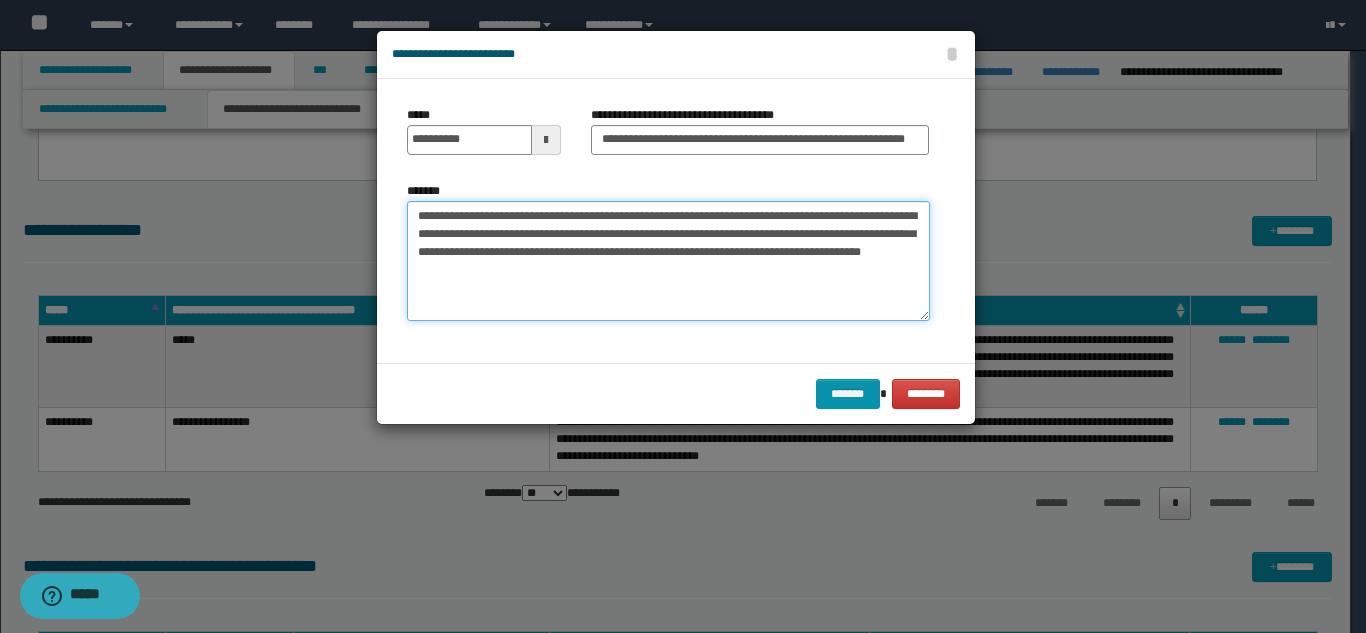 click on "**********" at bounding box center (668, 261) 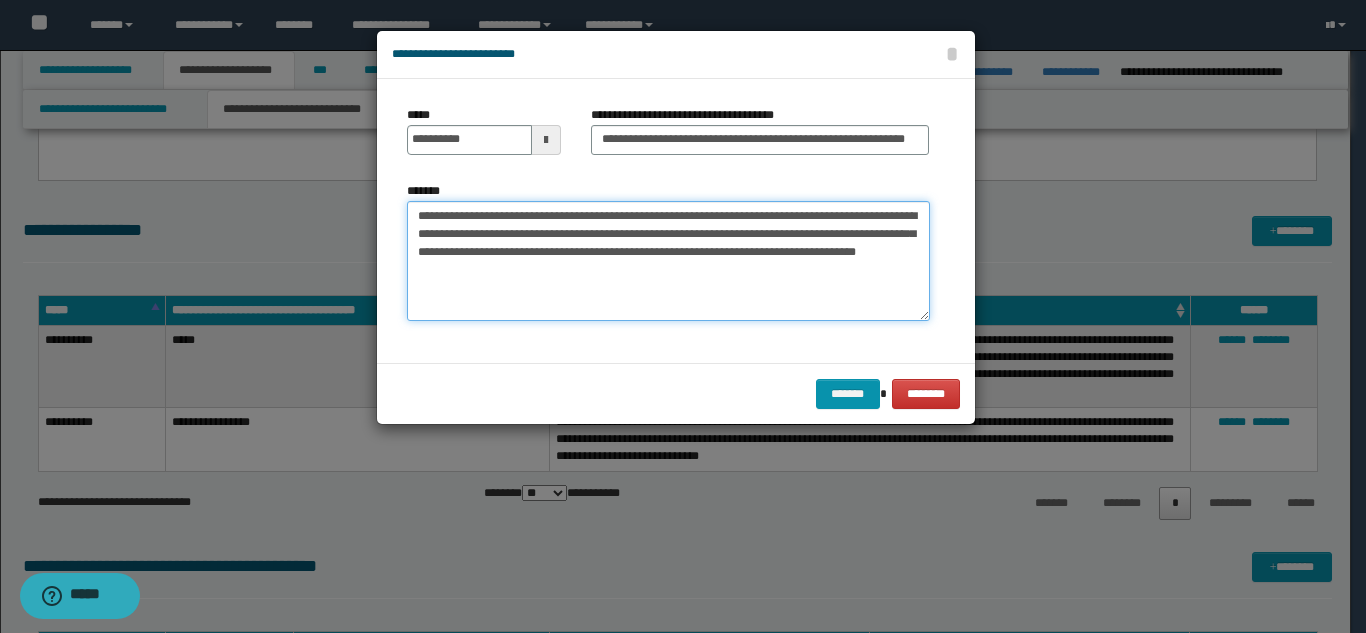 click on "**********" at bounding box center [668, 261] 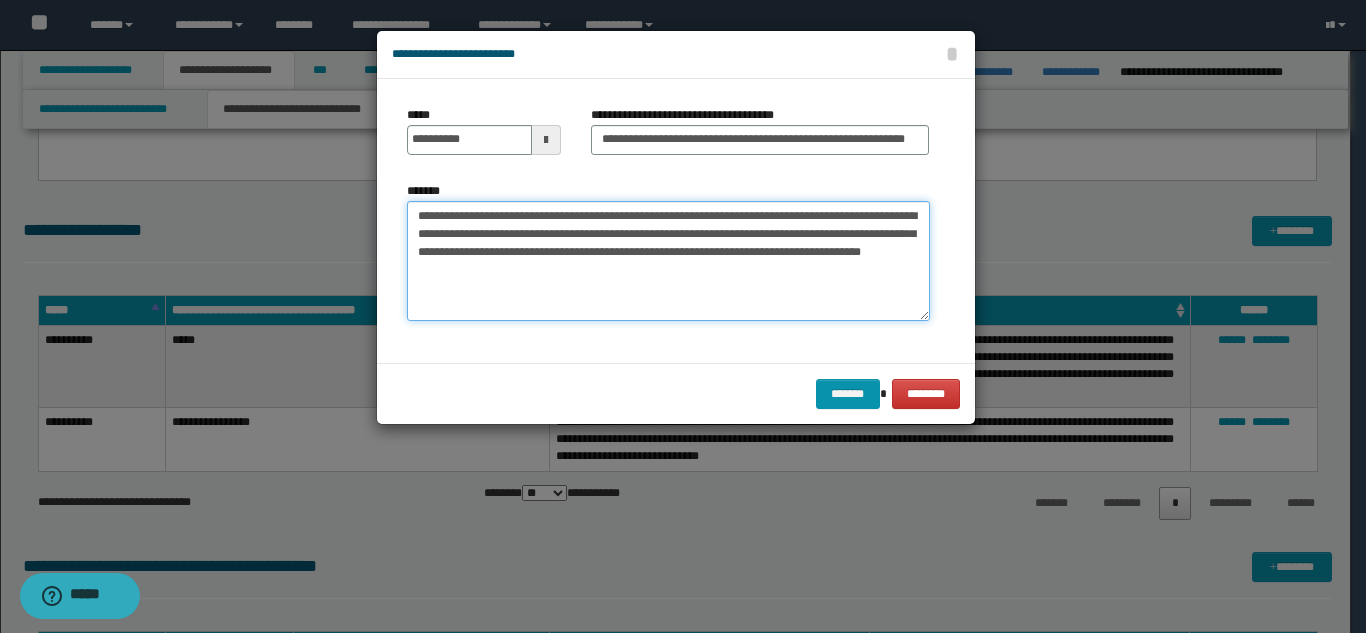 click on "**********" at bounding box center (668, 261) 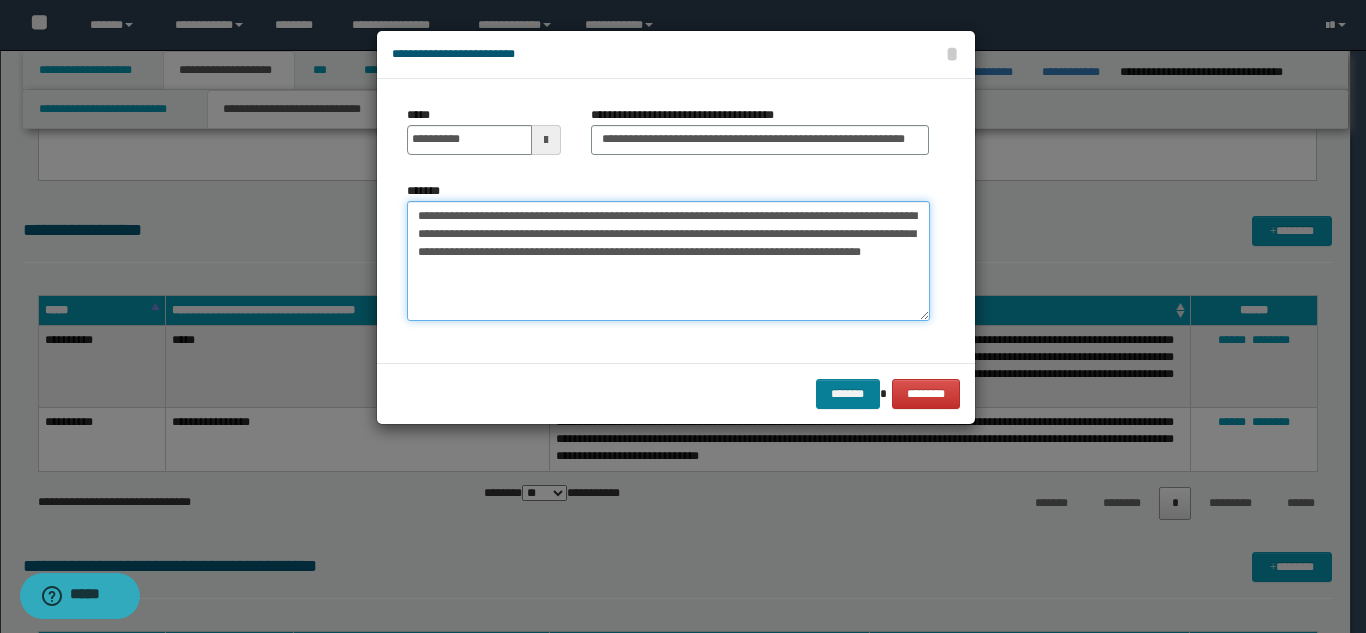 type on "**********" 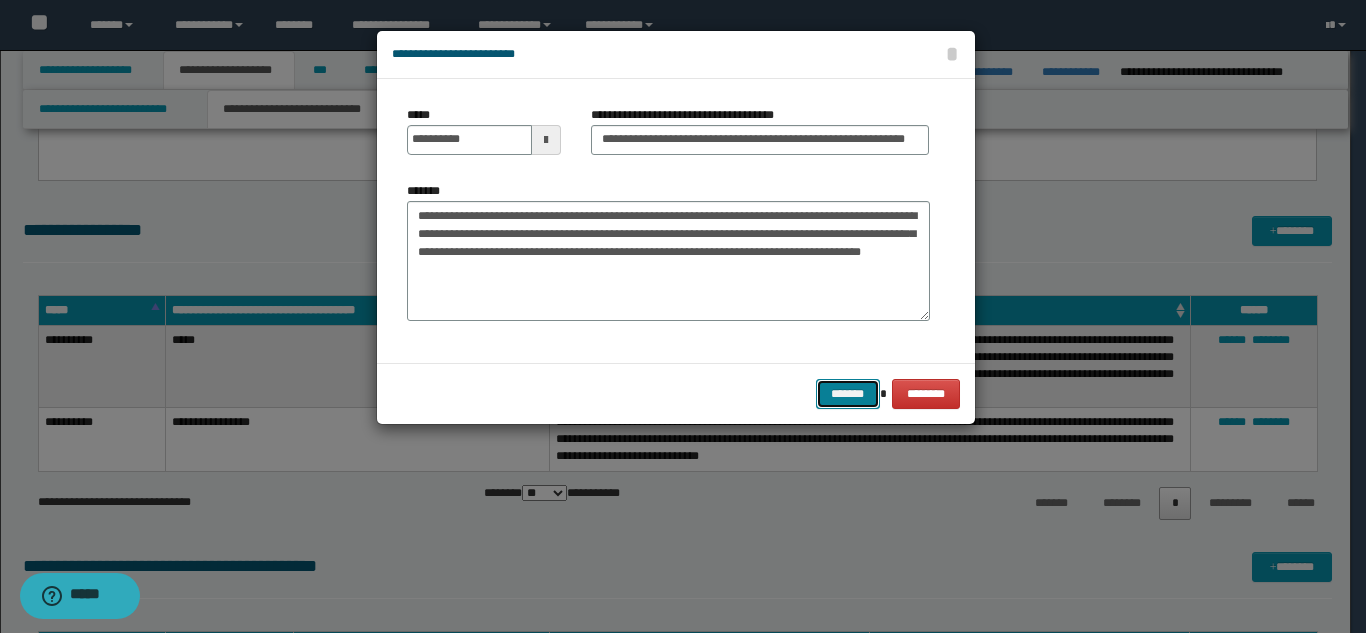 click on "*******" at bounding box center [848, 394] 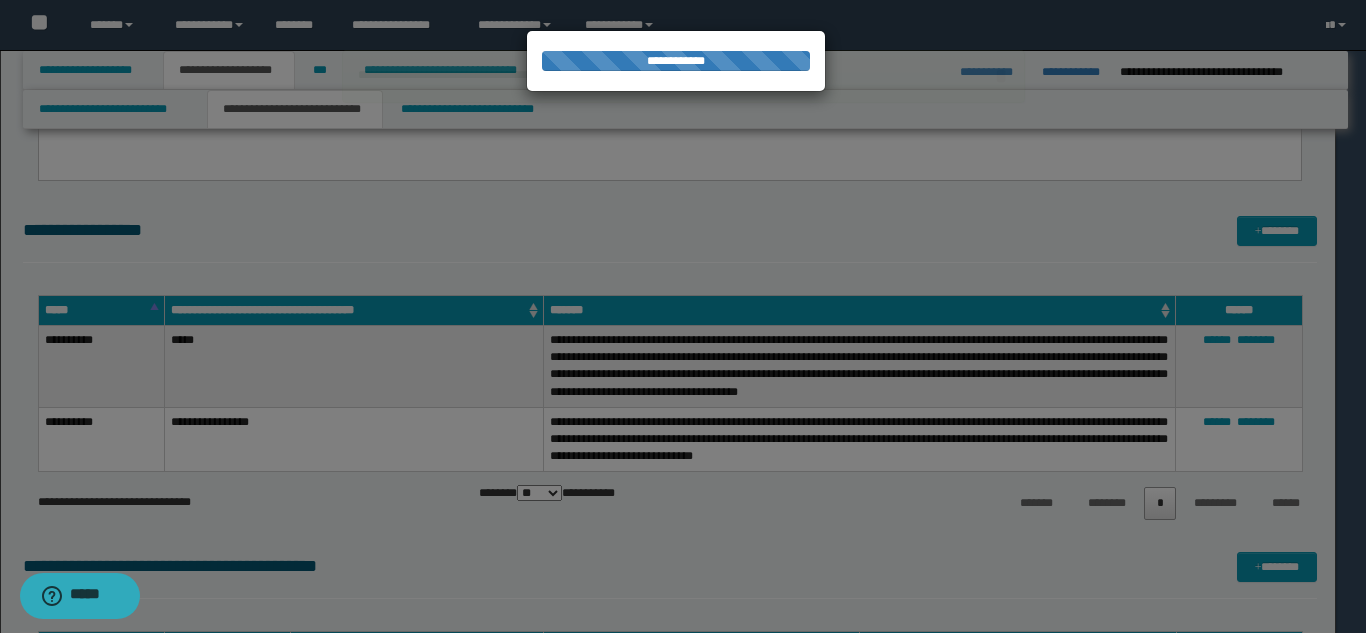 type 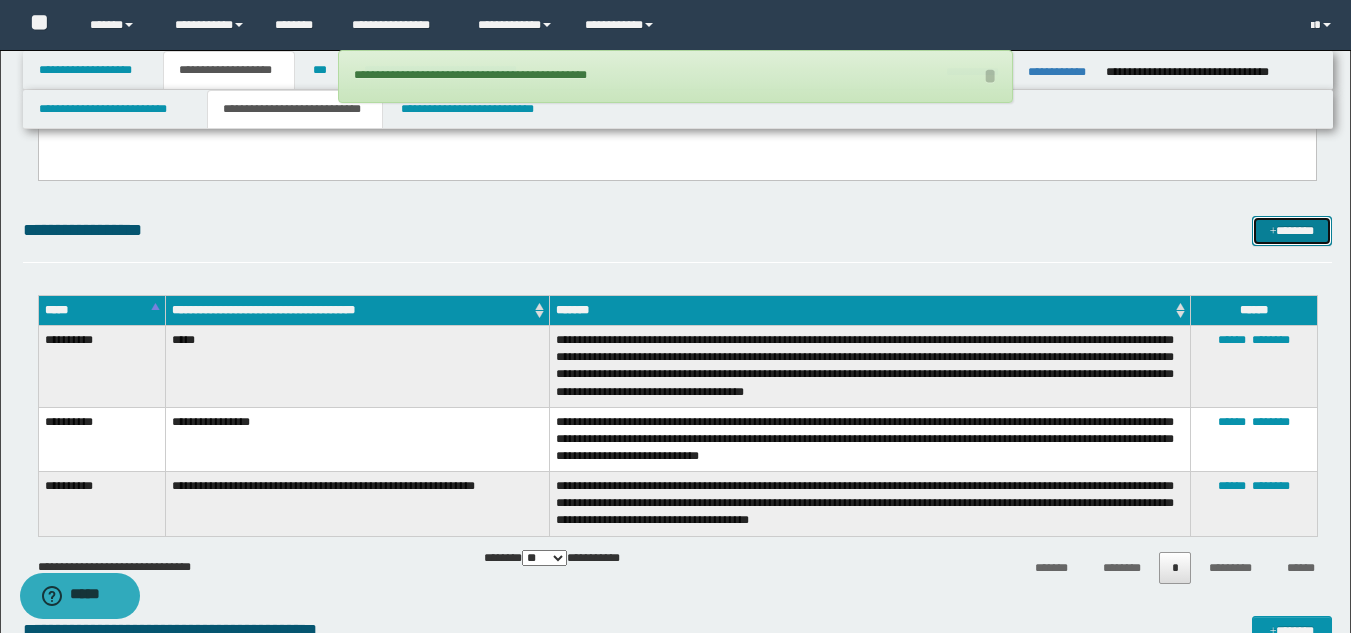 click on "*******" at bounding box center (1292, 231) 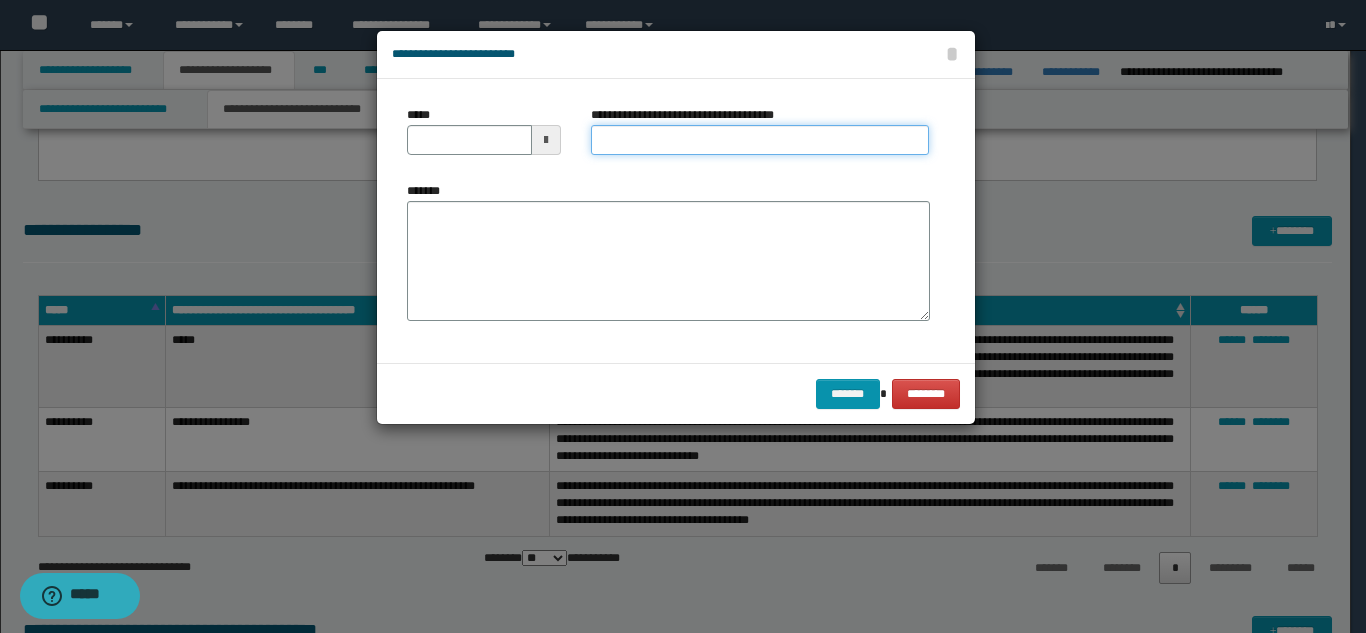 click on "**********" at bounding box center (760, 140) 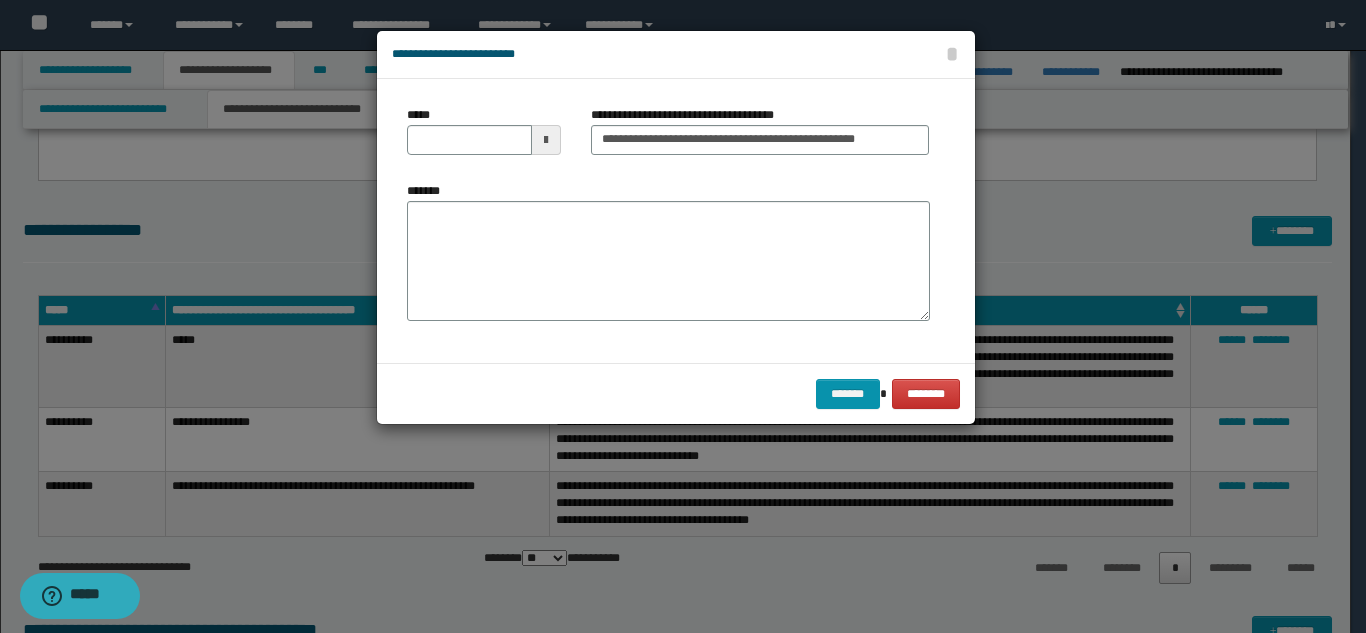 scroll, scrollTop: 0, scrollLeft: 0, axis: both 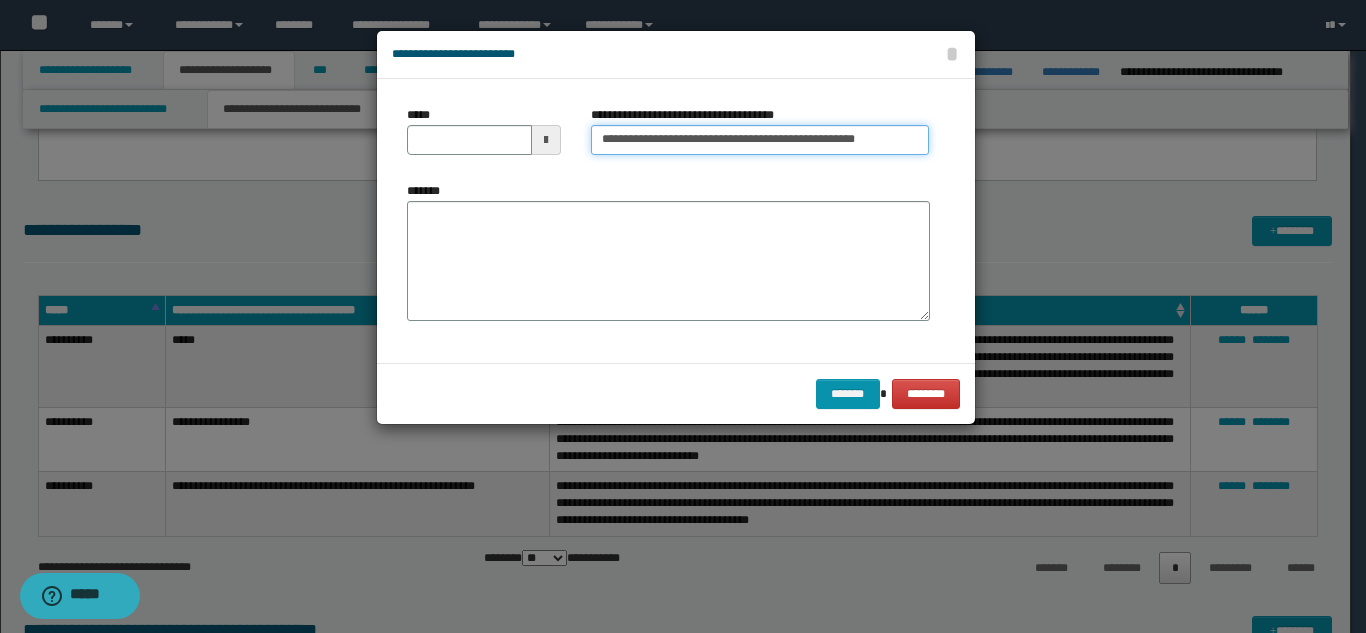 click on "**********" at bounding box center [760, 140] 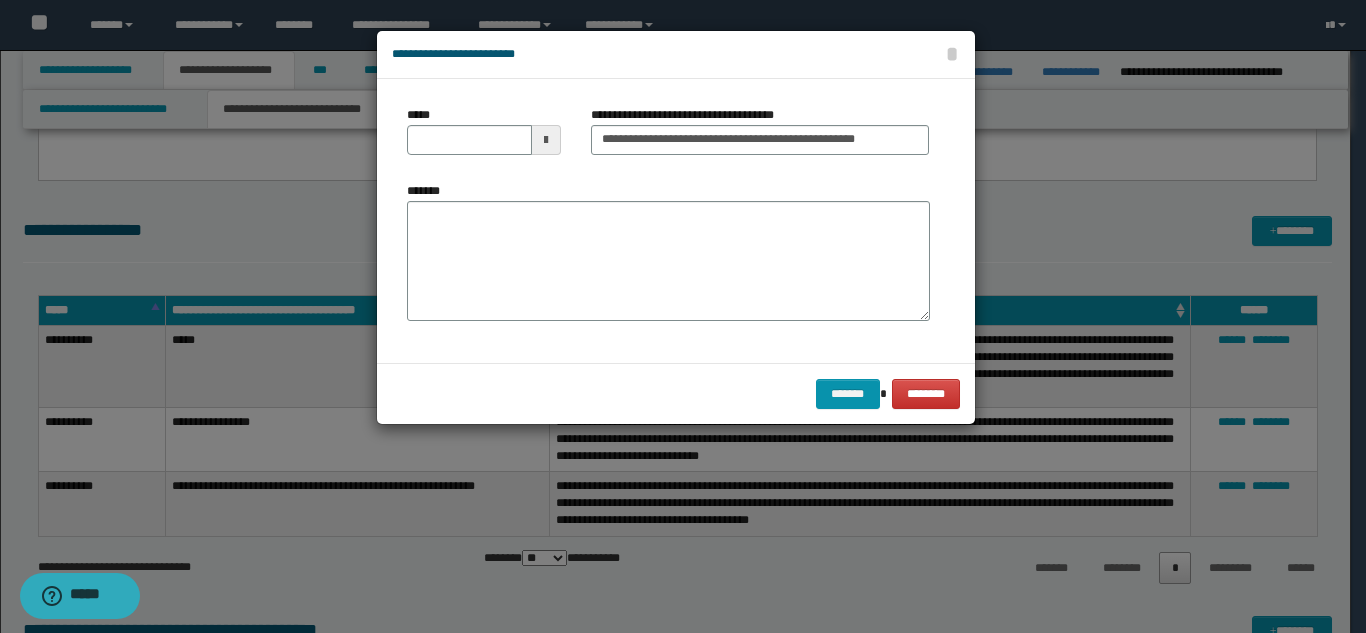 click on "*****" at bounding box center [484, 138] 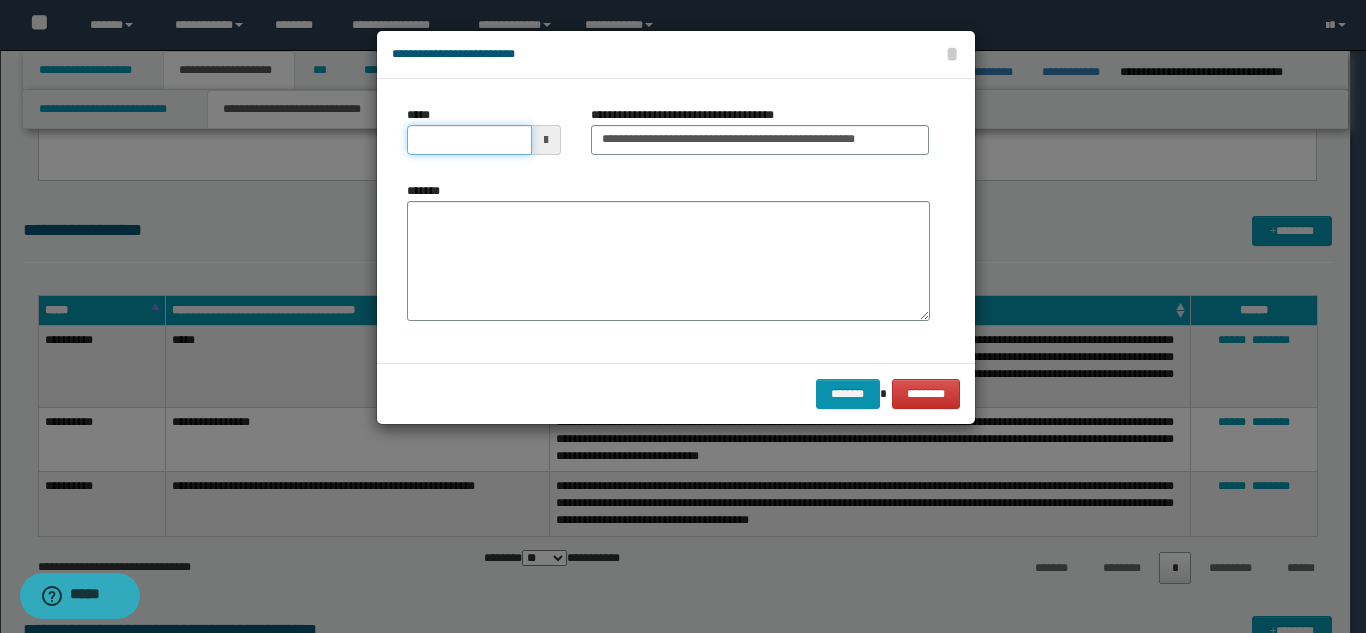 click on "*****" at bounding box center [469, 140] 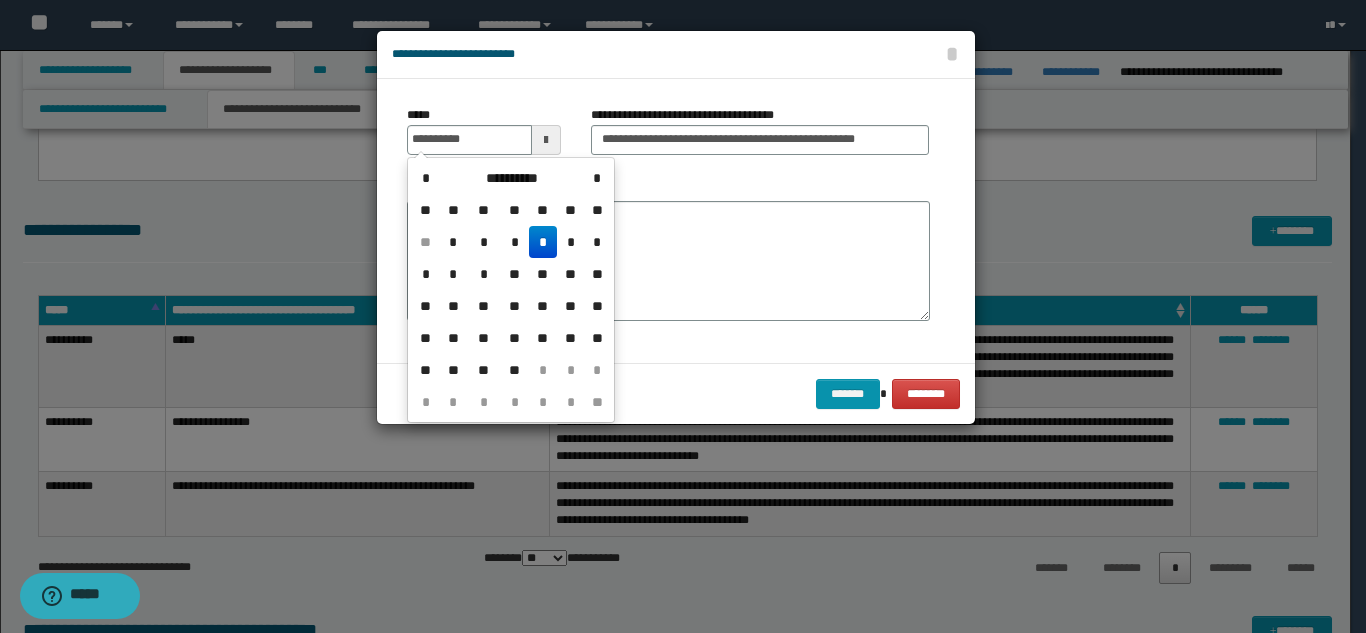 click on "*" at bounding box center [543, 242] 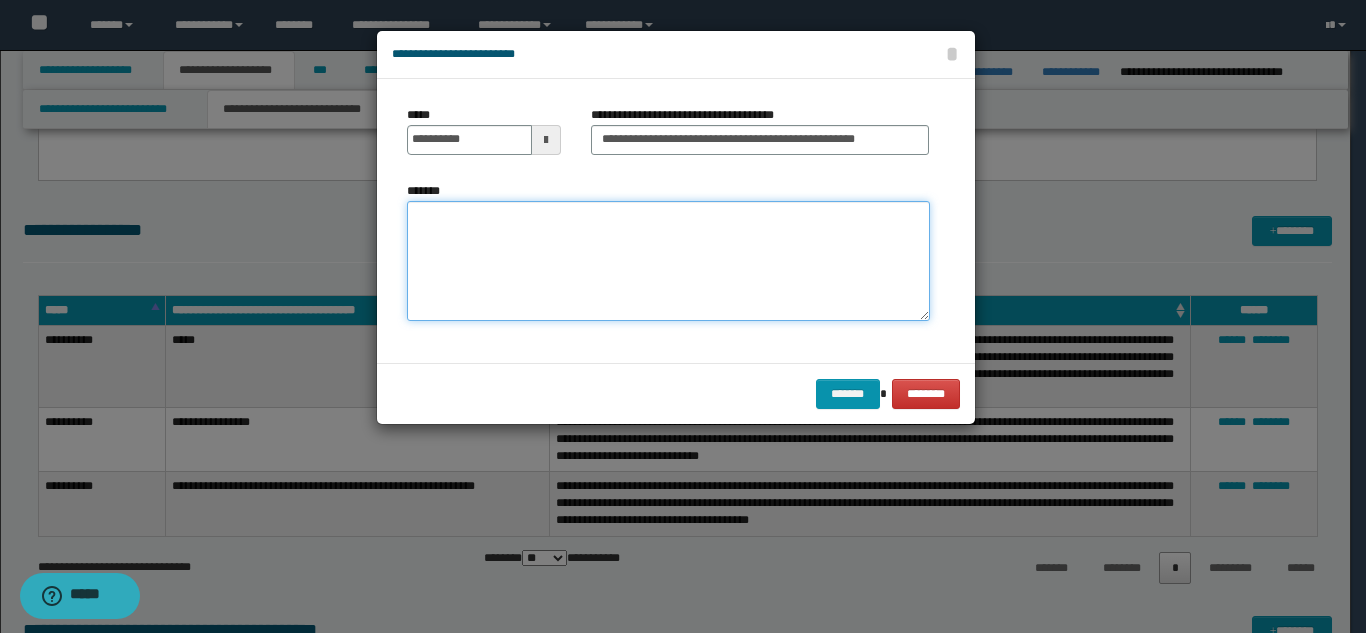 click on "*******" at bounding box center [668, 261] 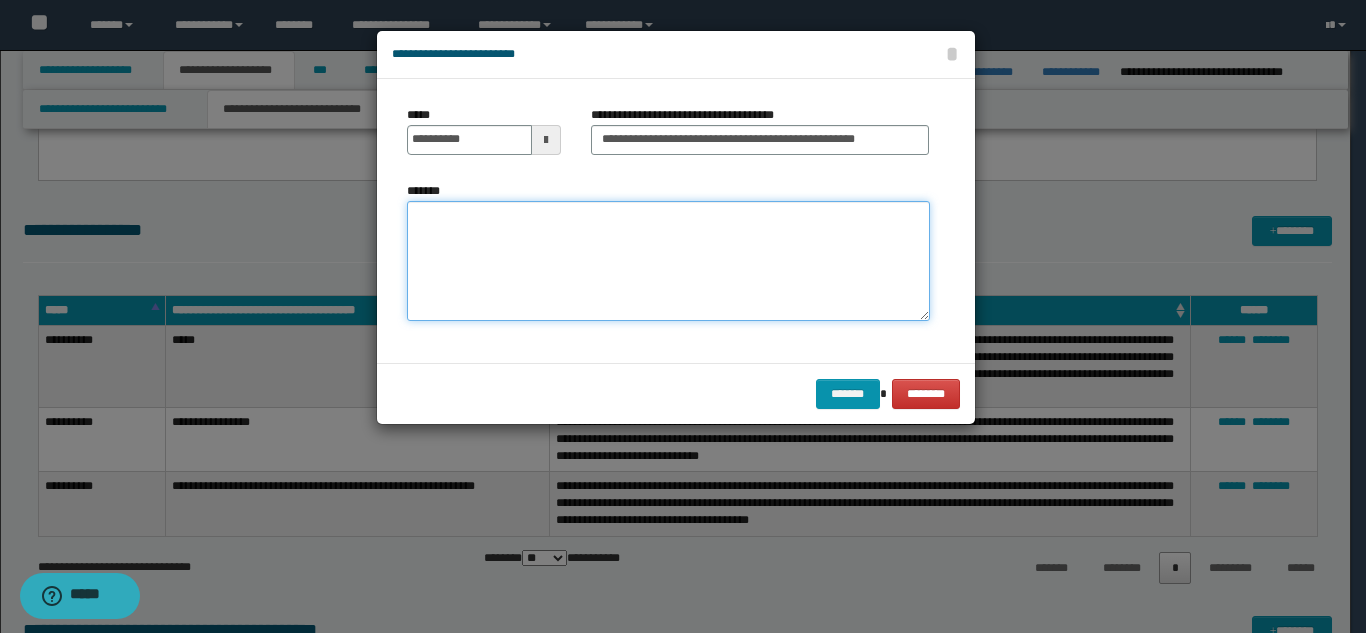 paste on "**********" 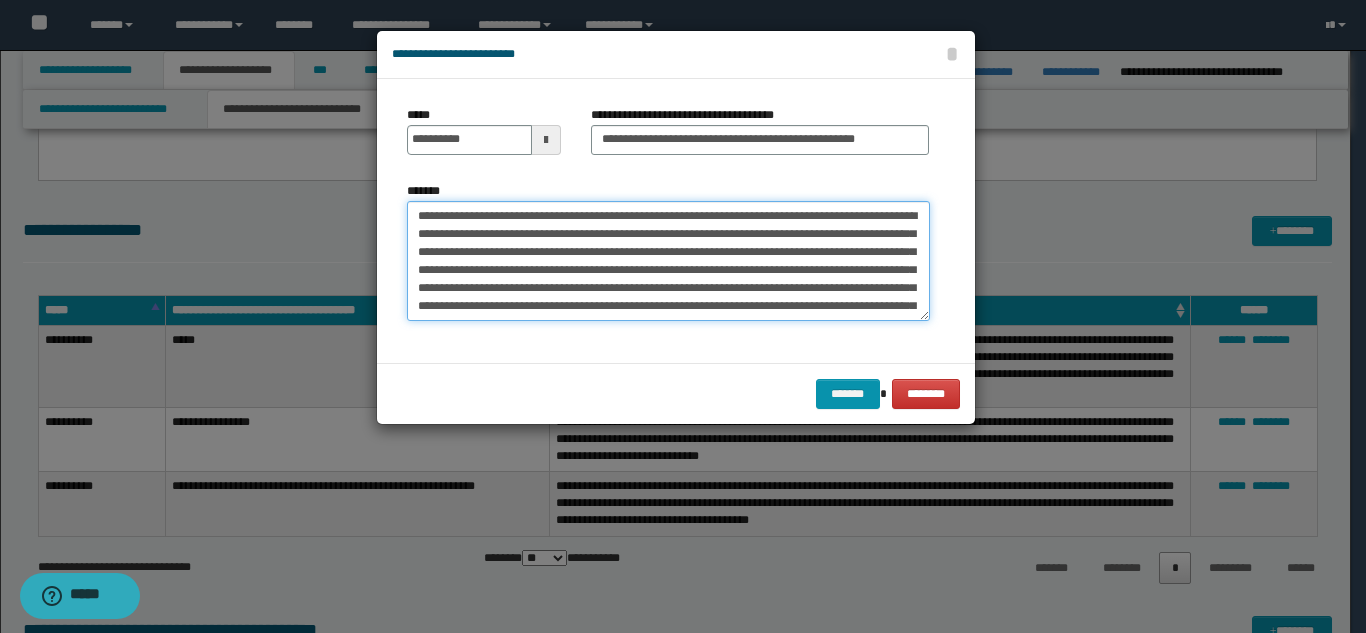 scroll, scrollTop: 30, scrollLeft: 0, axis: vertical 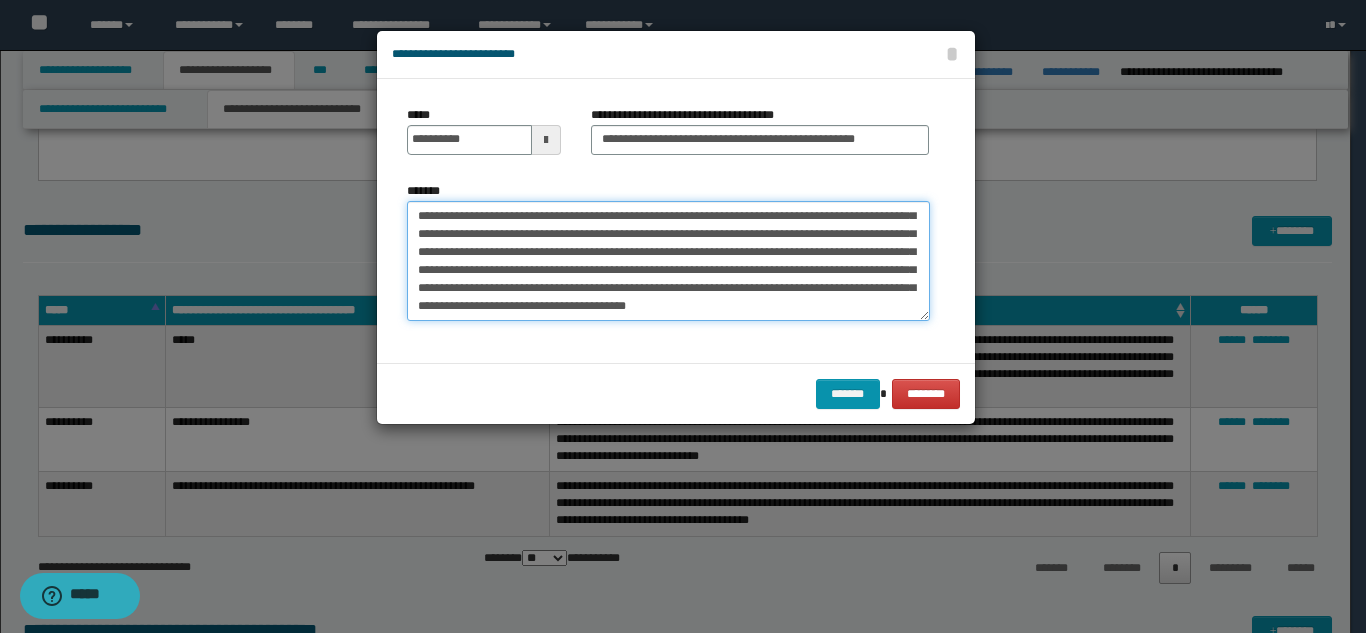 click on "**********" at bounding box center (668, 261) 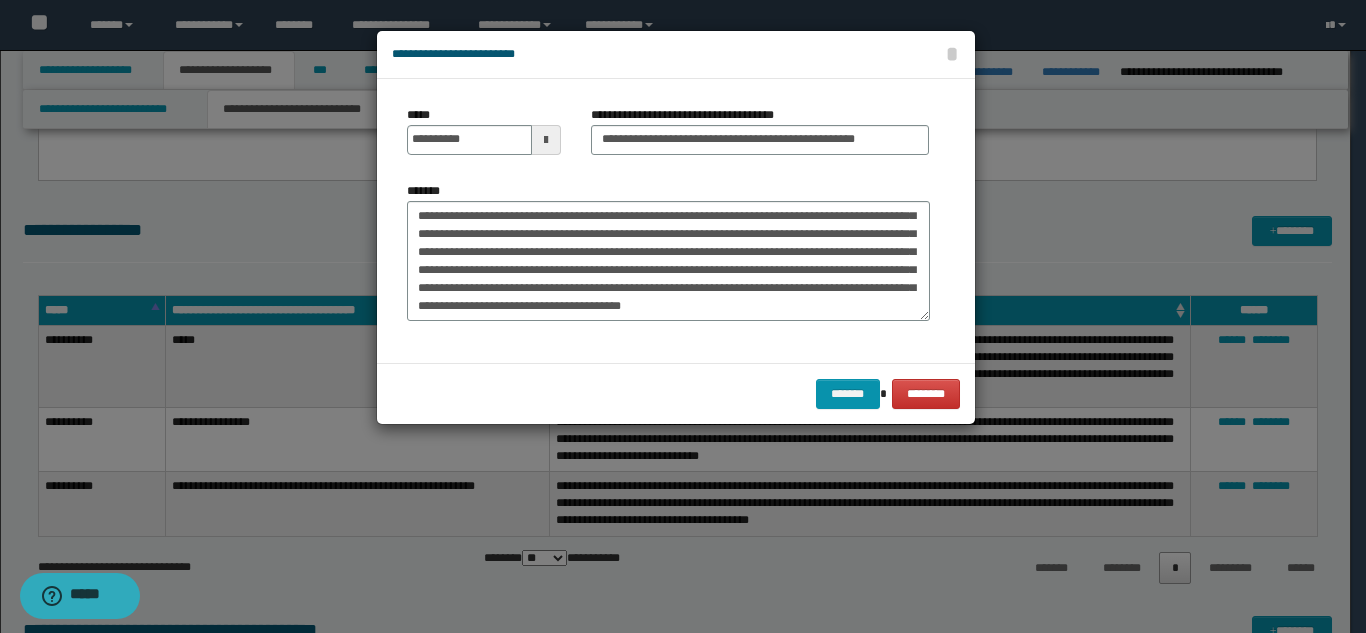 click on "**********" at bounding box center [668, 259] 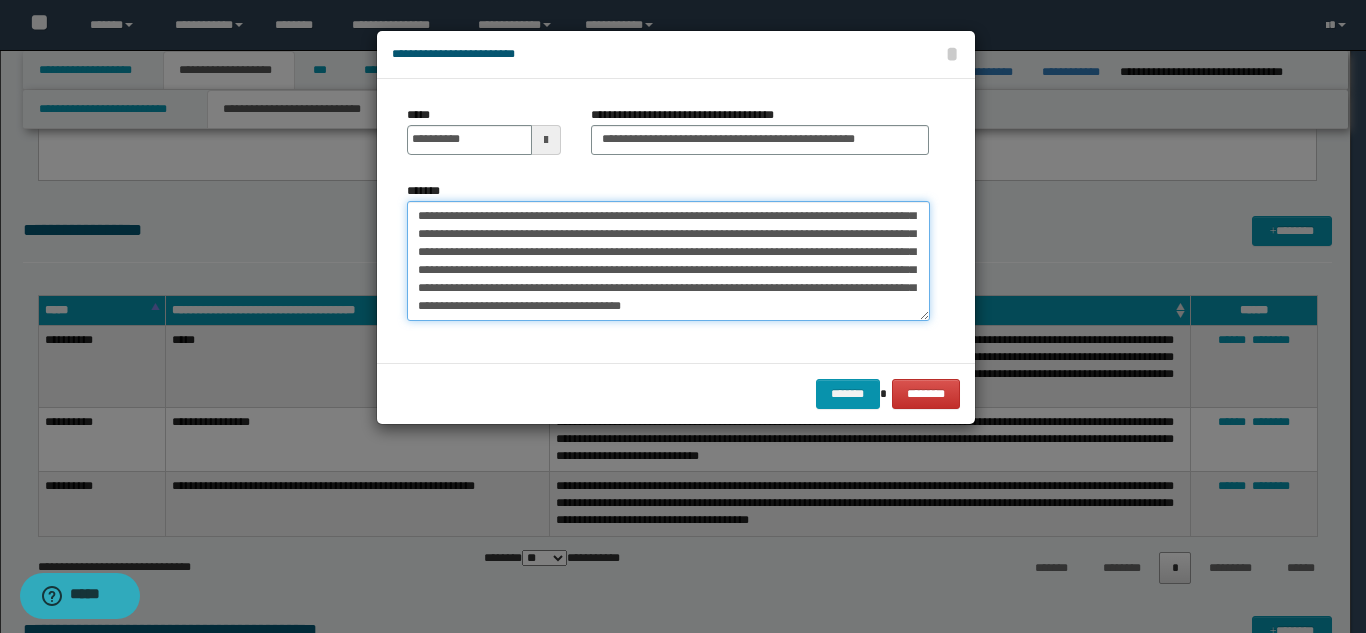 click on "**********" at bounding box center (668, 261) 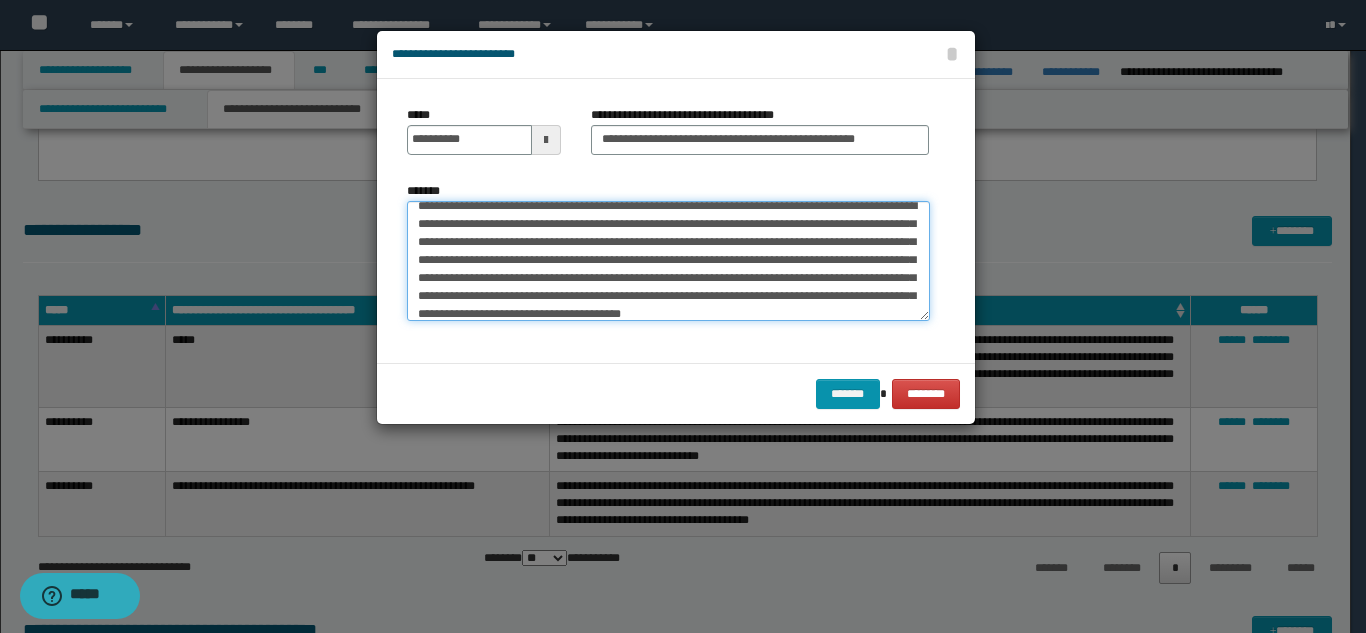 scroll, scrollTop: 0, scrollLeft: 0, axis: both 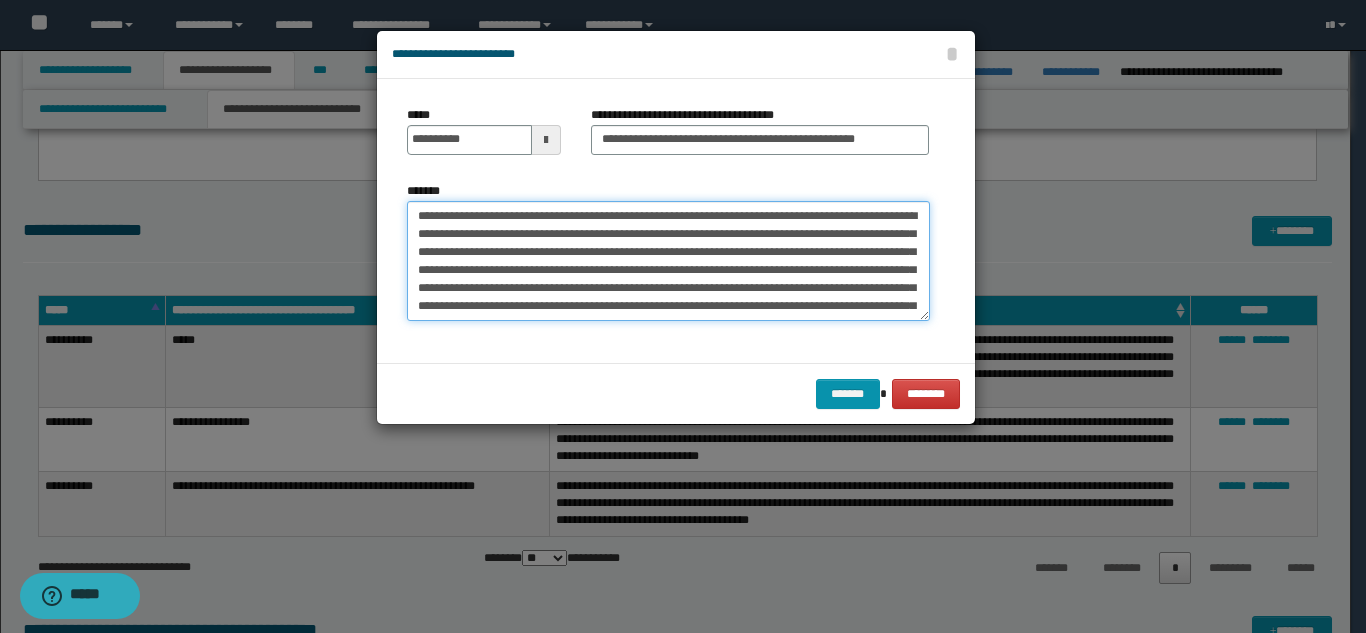 click on "**********" at bounding box center (668, 261) 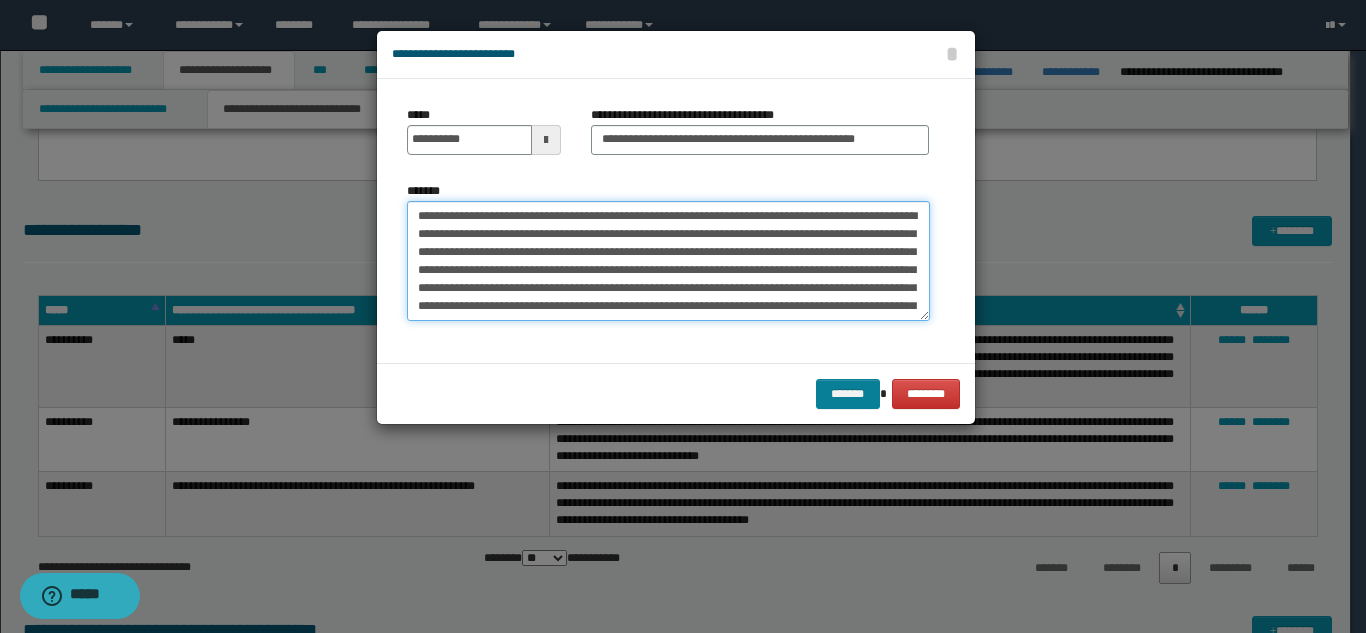 type on "**********" 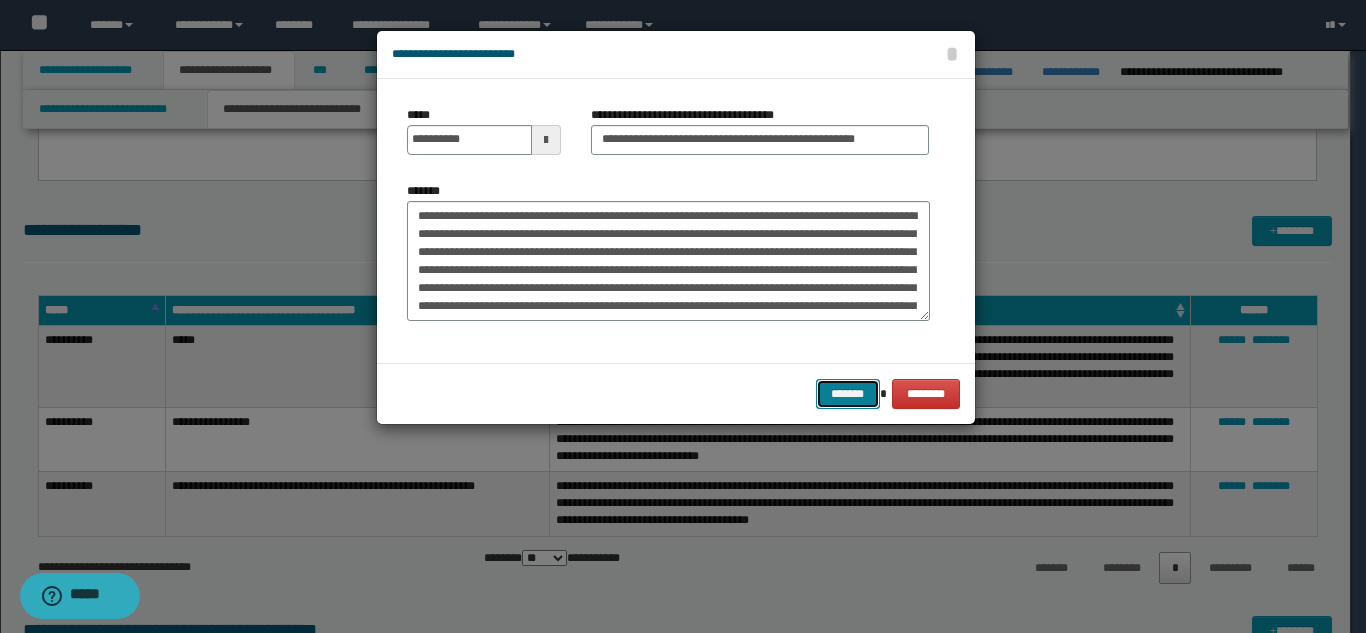 click on "*******" at bounding box center (848, 394) 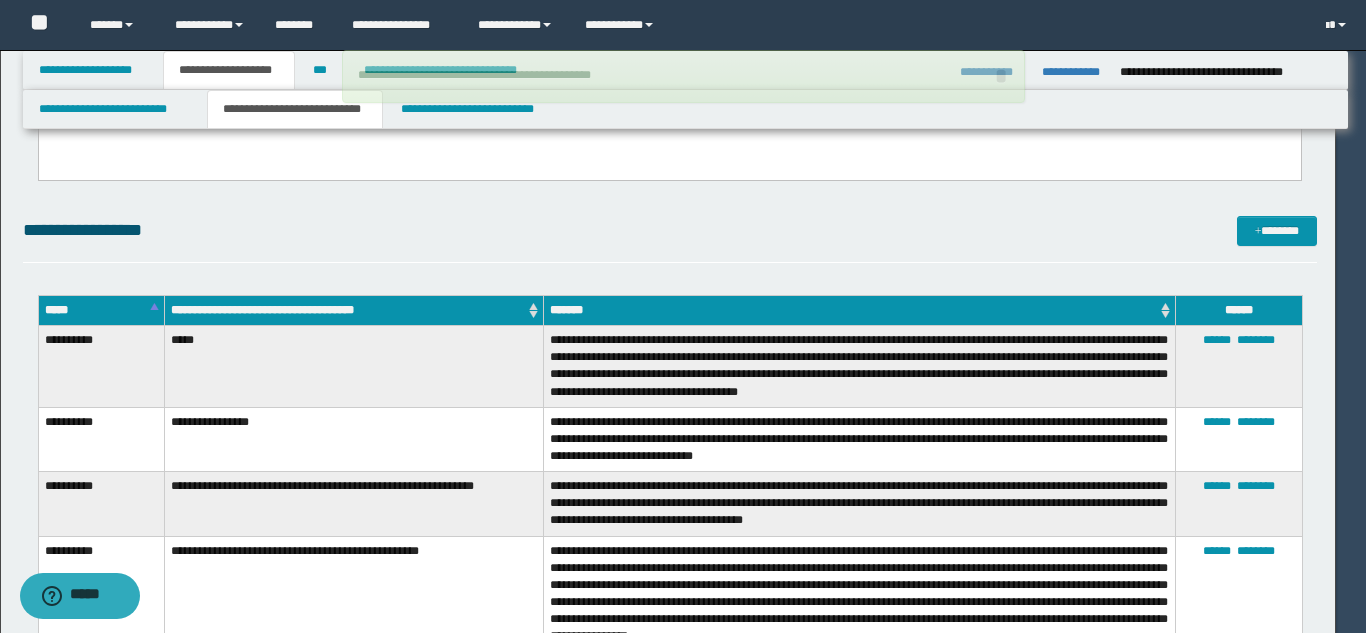 type 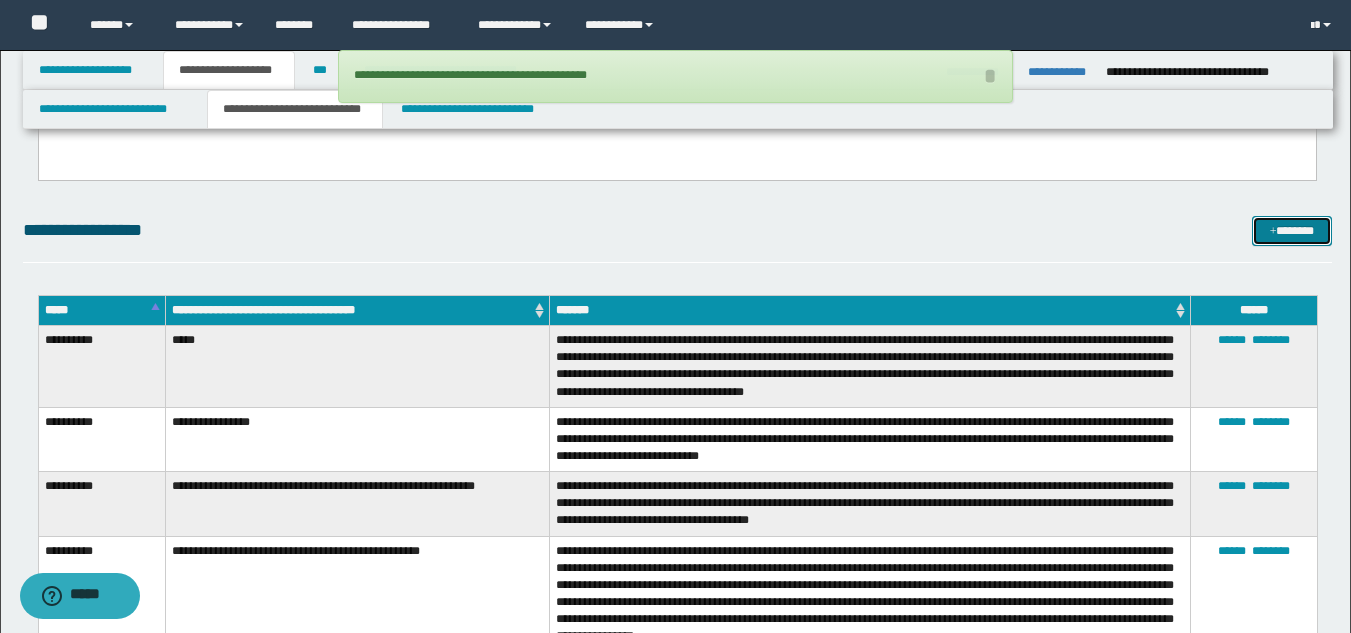 drag, startPoint x: 1289, startPoint y: 235, endPoint x: 950, endPoint y: 187, distance: 342.38138 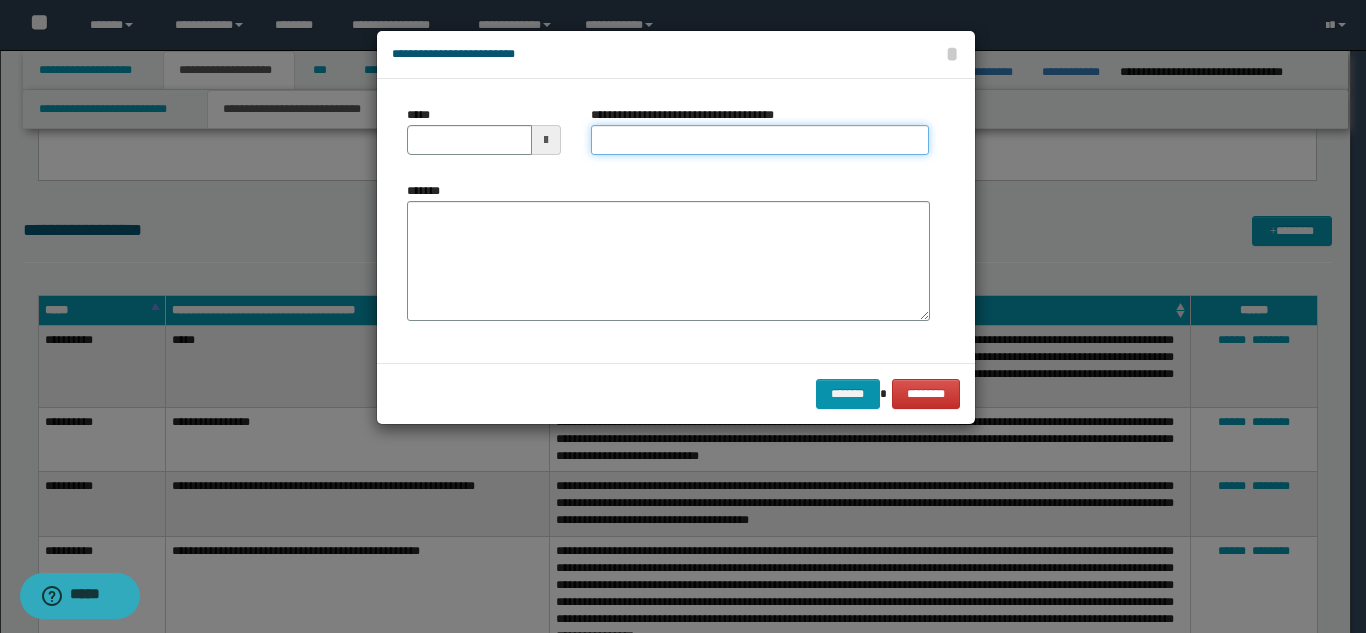 click on "**********" at bounding box center (760, 140) 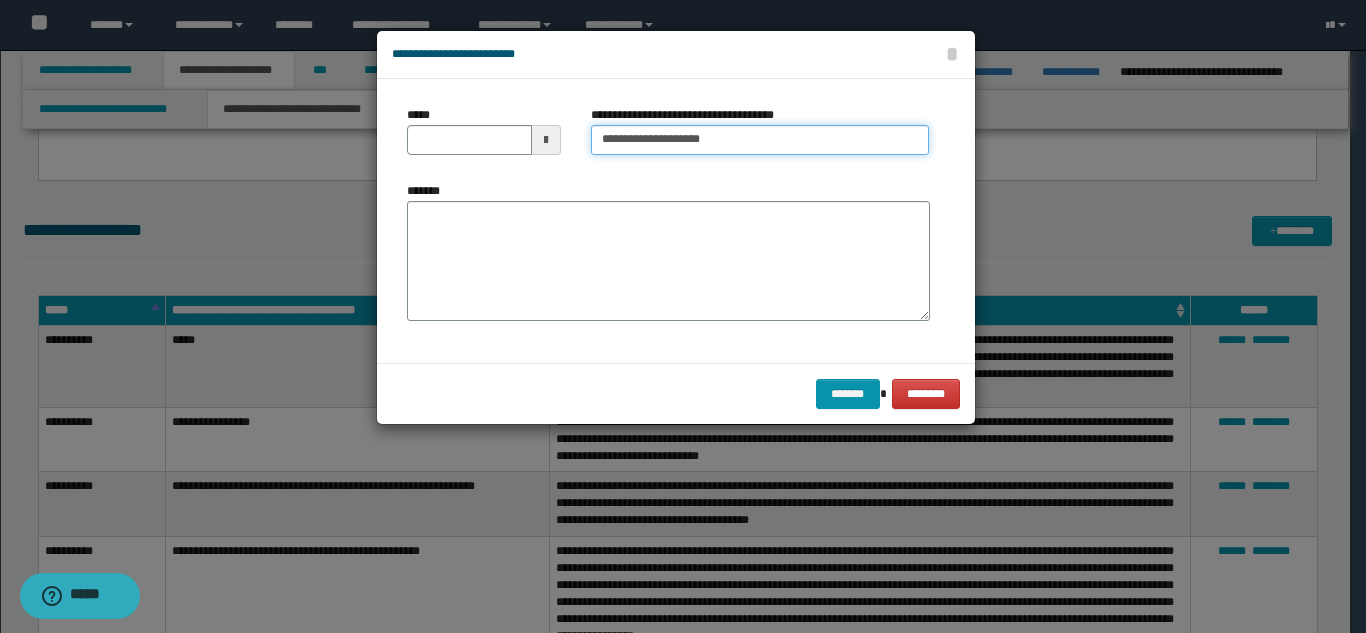 click on "**********" at bounding box center [760, 140] 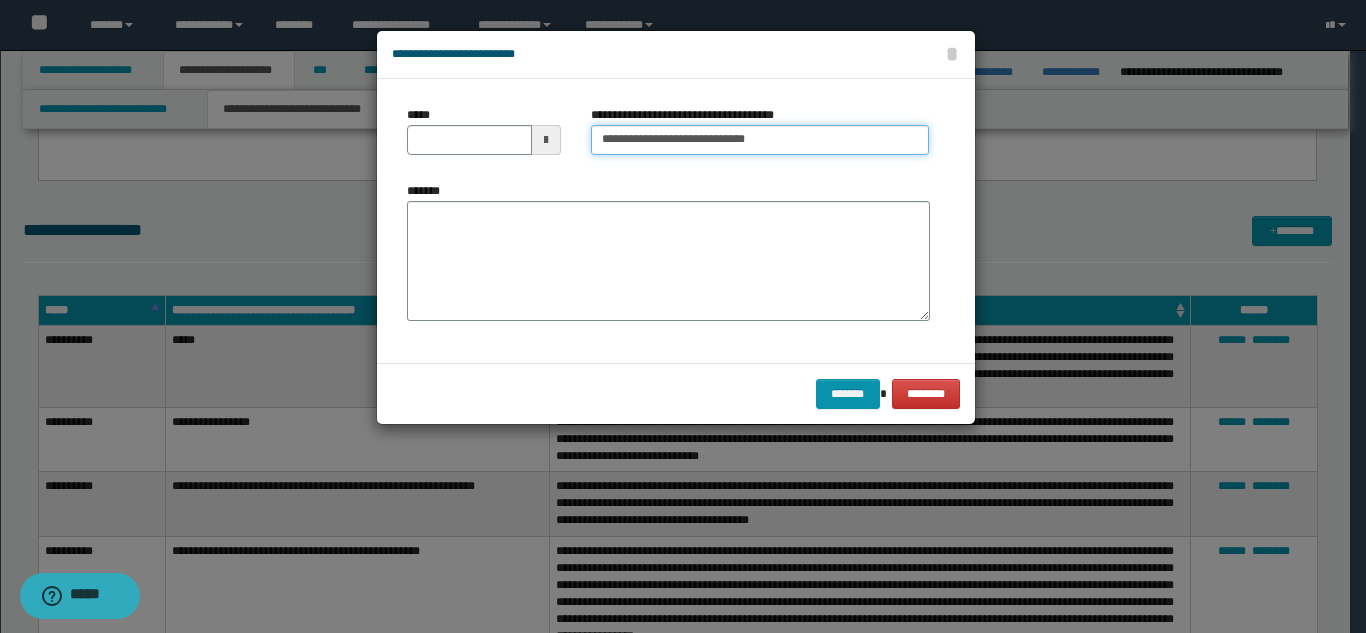type on "**********" 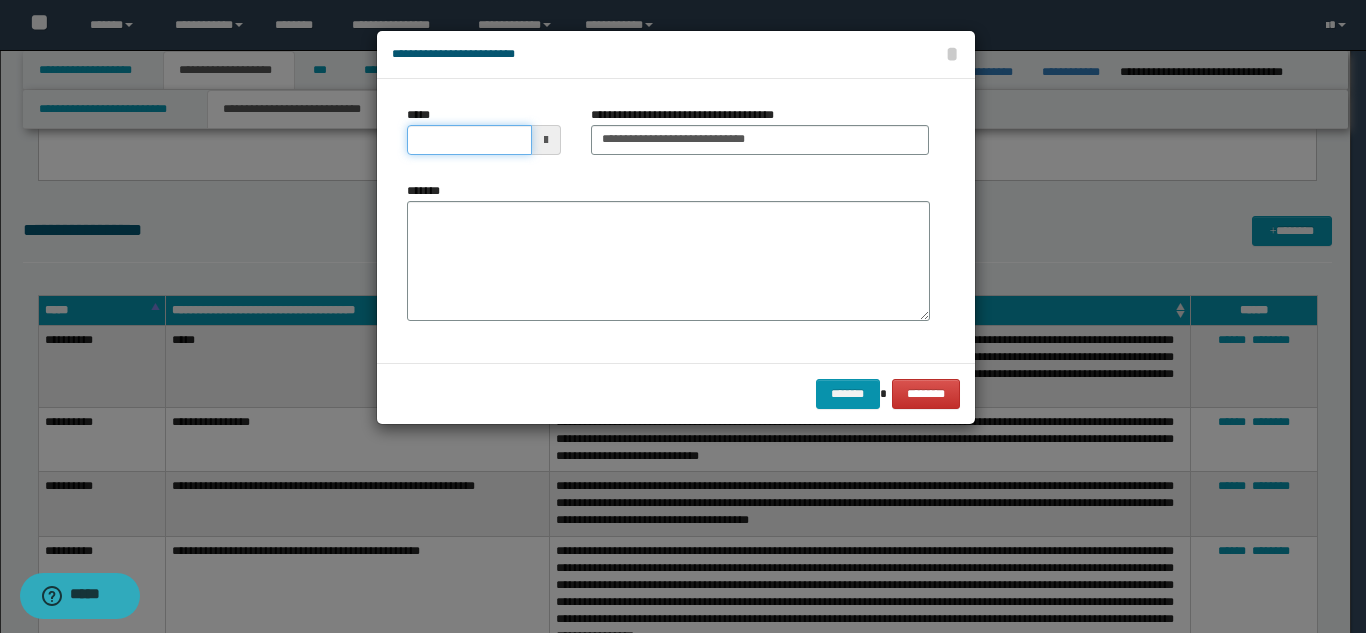 click on "*****" at bounding box center [469, 140] 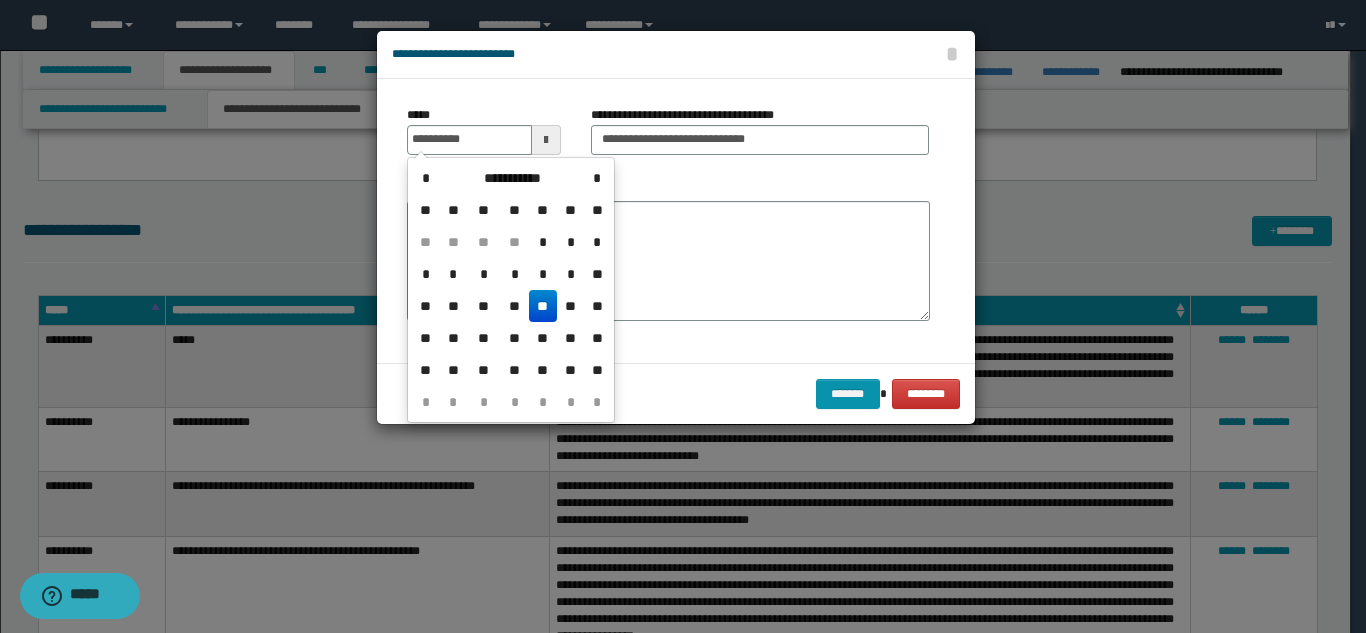 click on "**" at bounding box center [543, 306] 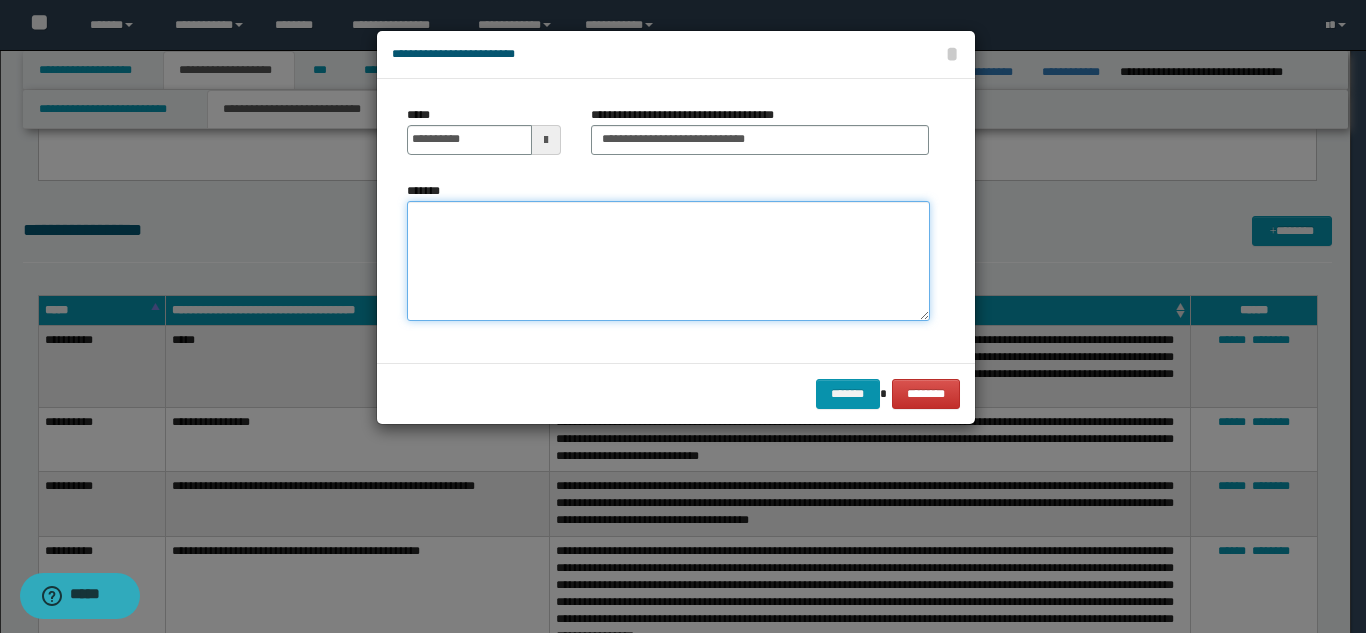click on "*******" at bounding box center [668, 261] 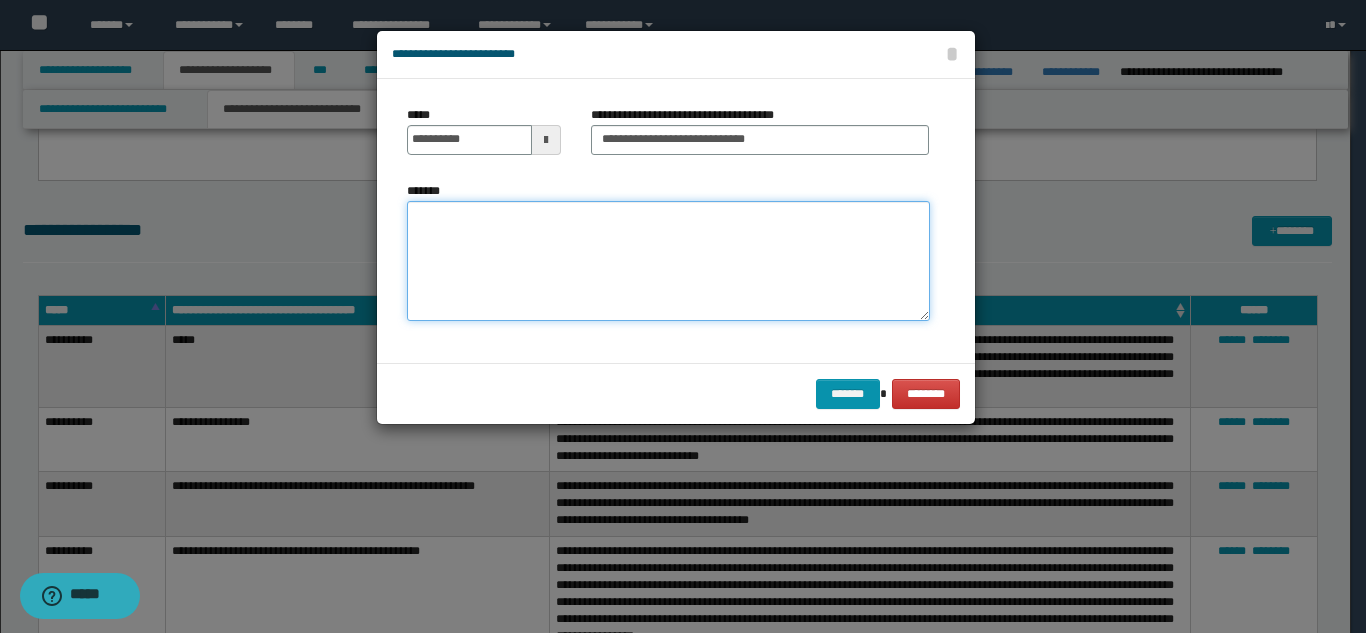 paste on "**********" 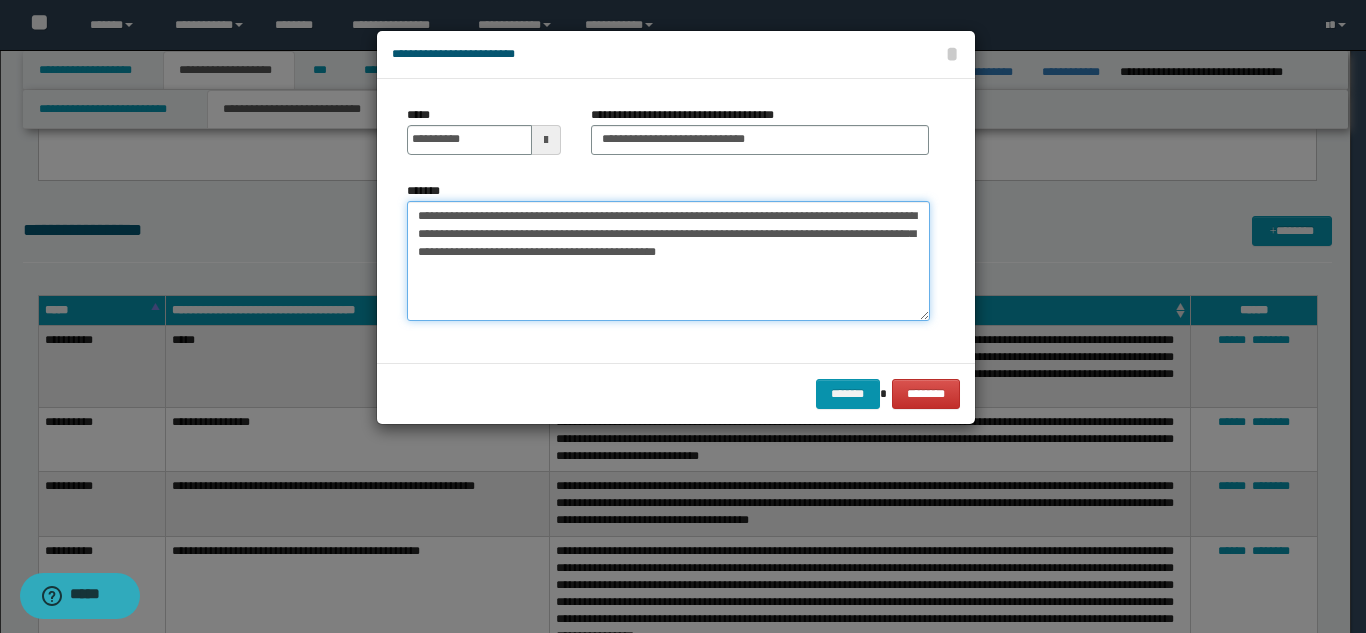 click on "**********" at bounding box center [668, 261] 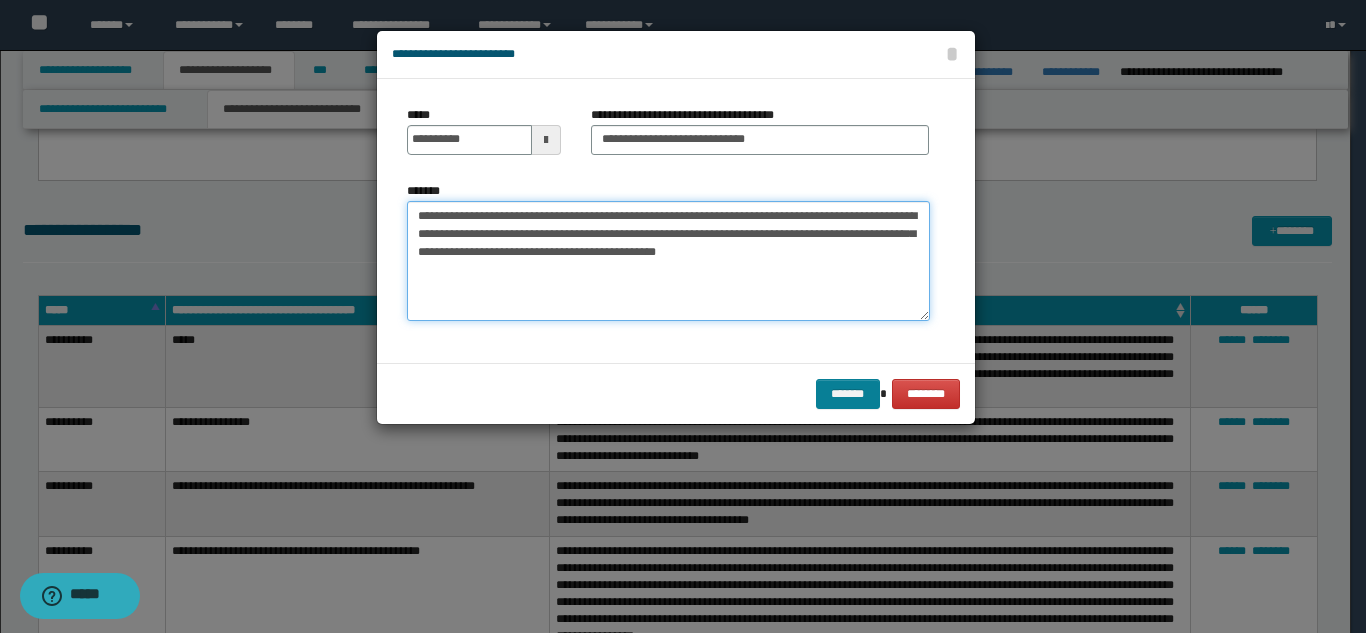 type on "**********" 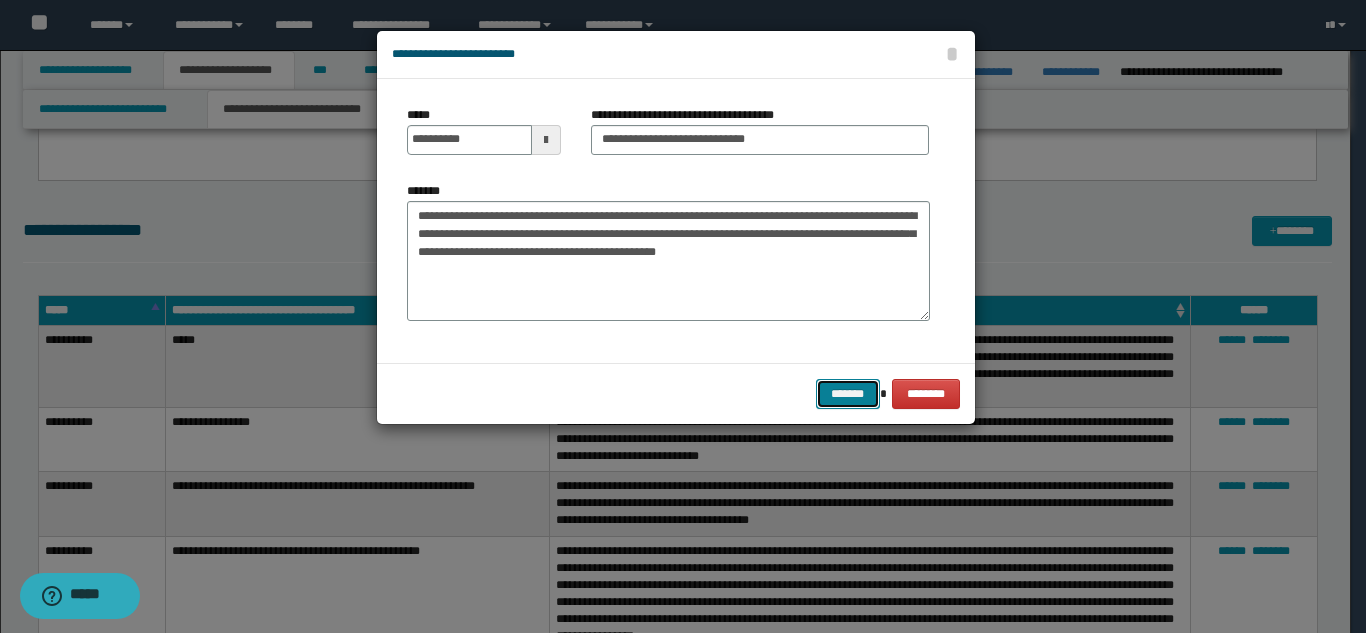 click on "*******" at bounding box center (848, 394) 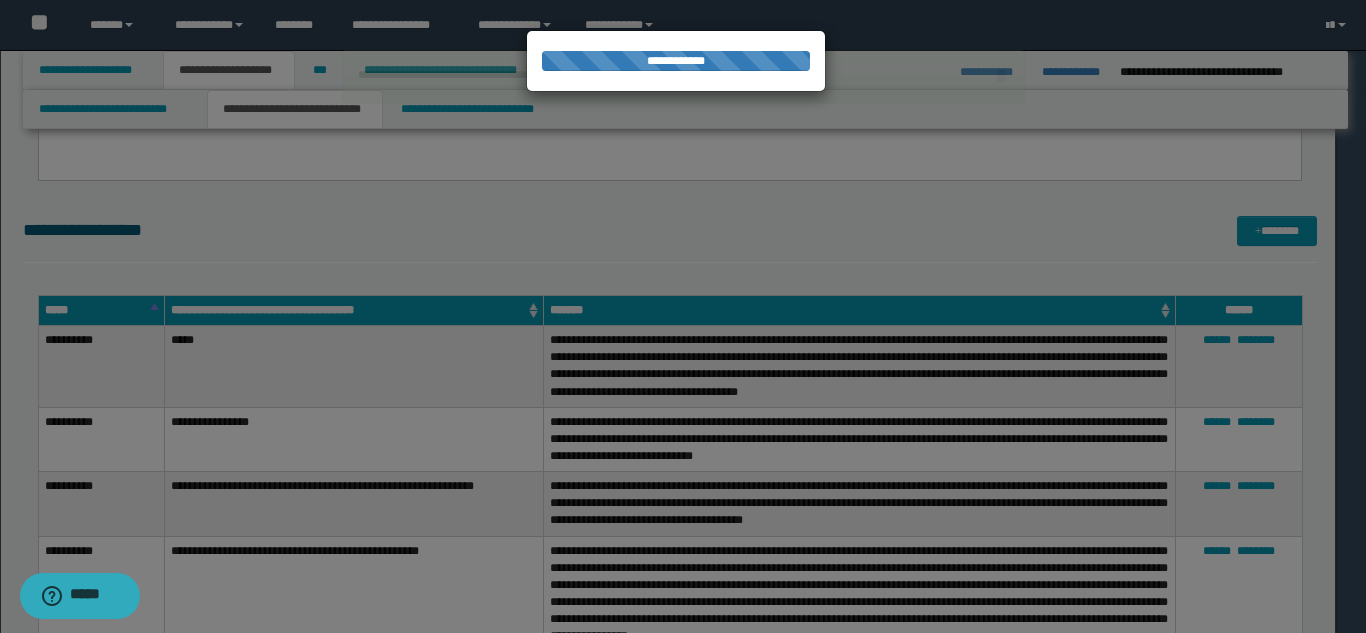 type 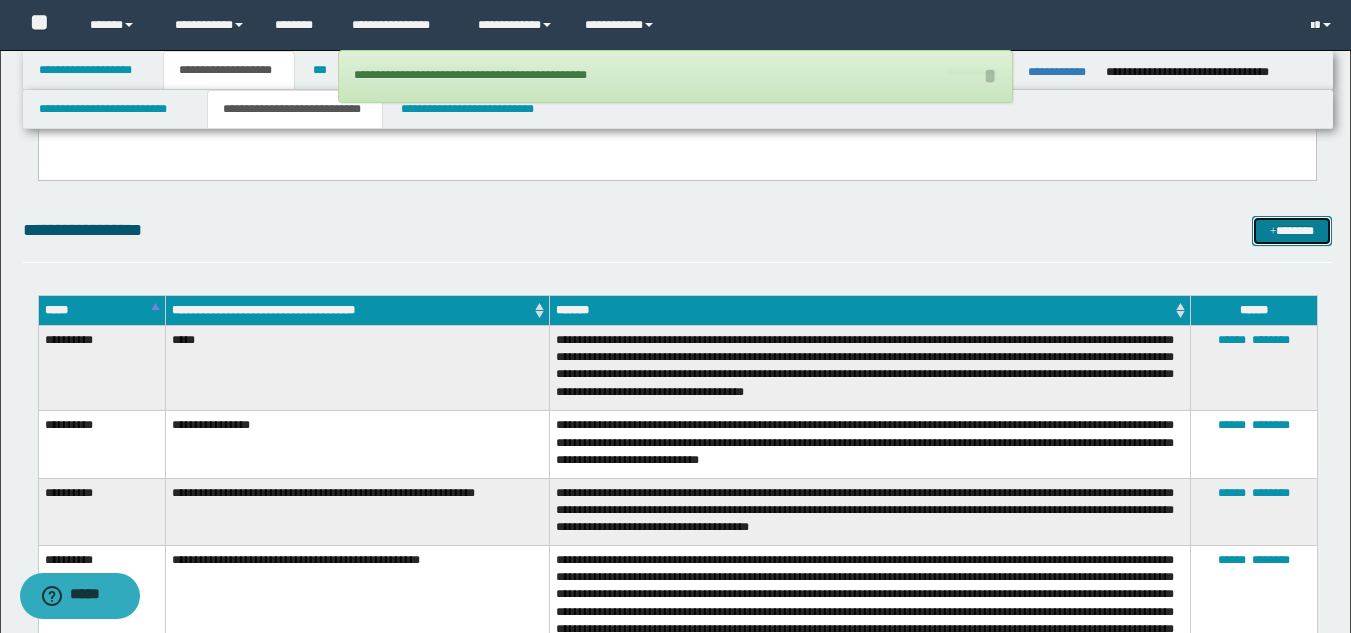 click on "*******" at bounding box center [1292, 231] 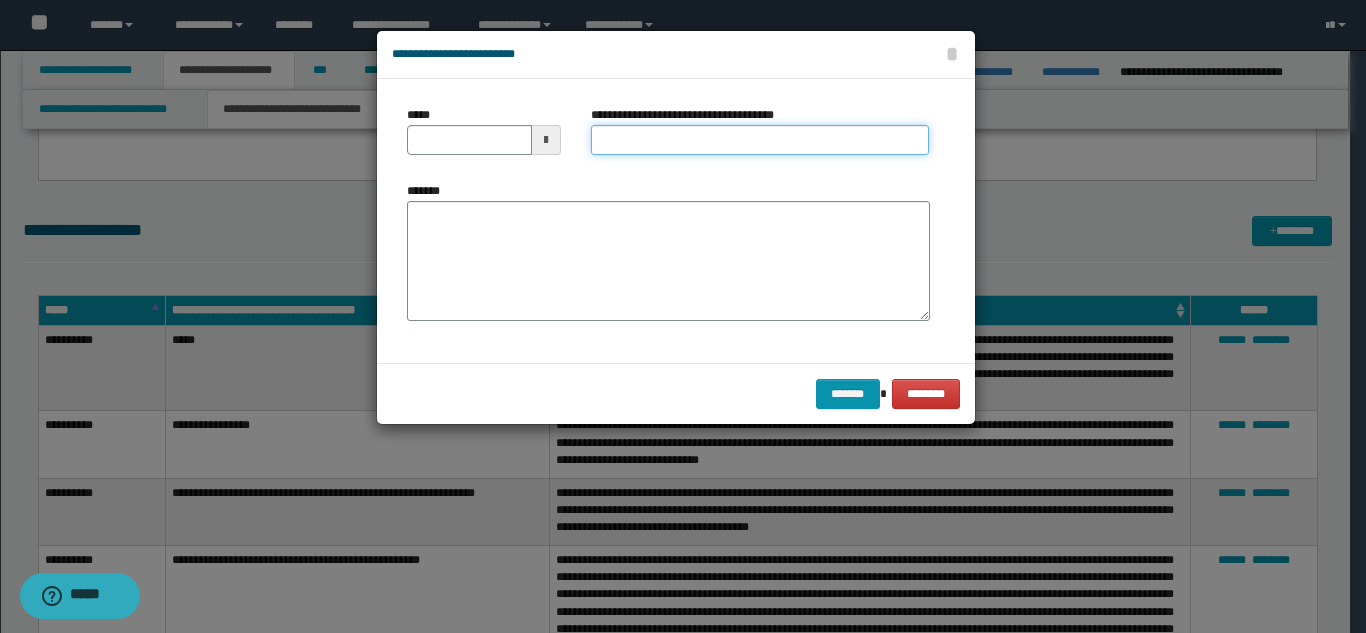 click on "**********" at bounding box center [760, 140] 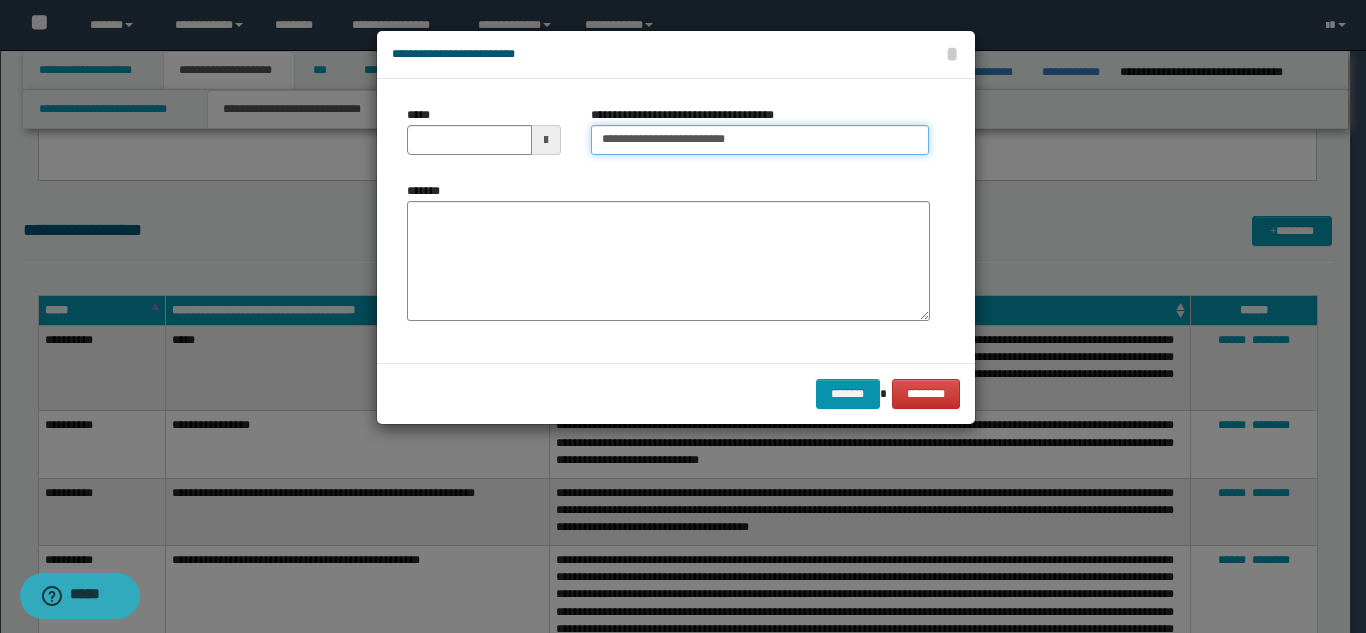 type on "**********" 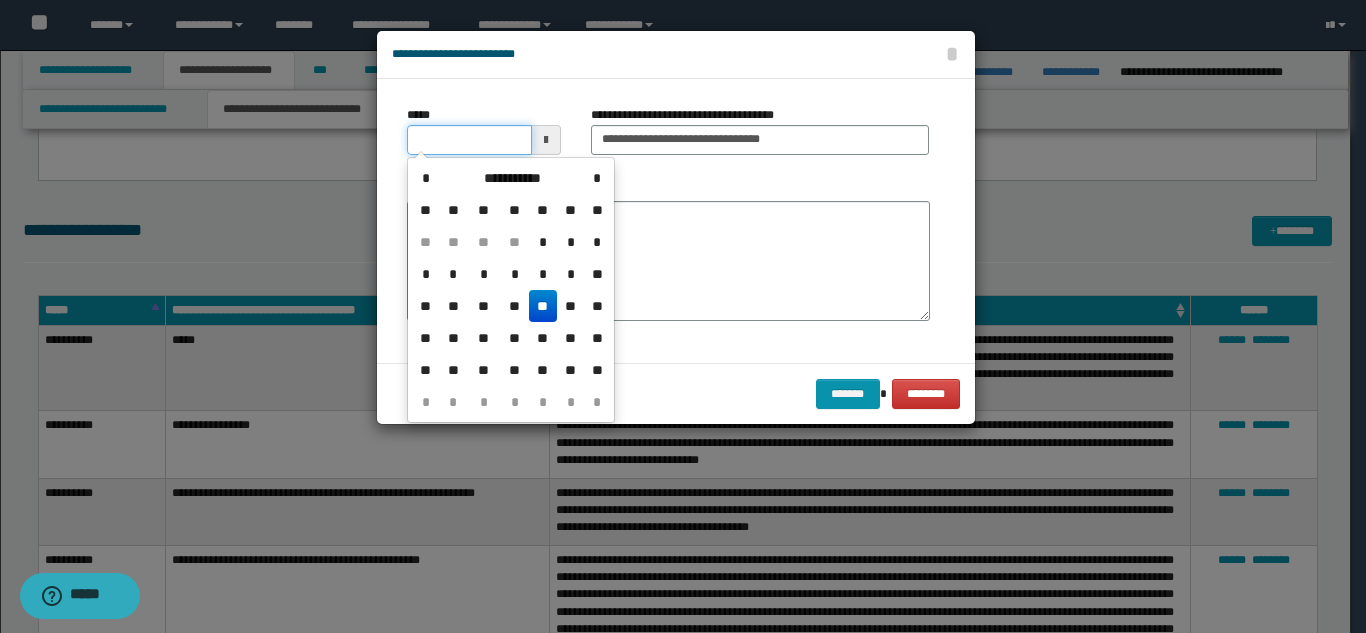 click on "*****" at bounding box center [469, 140] 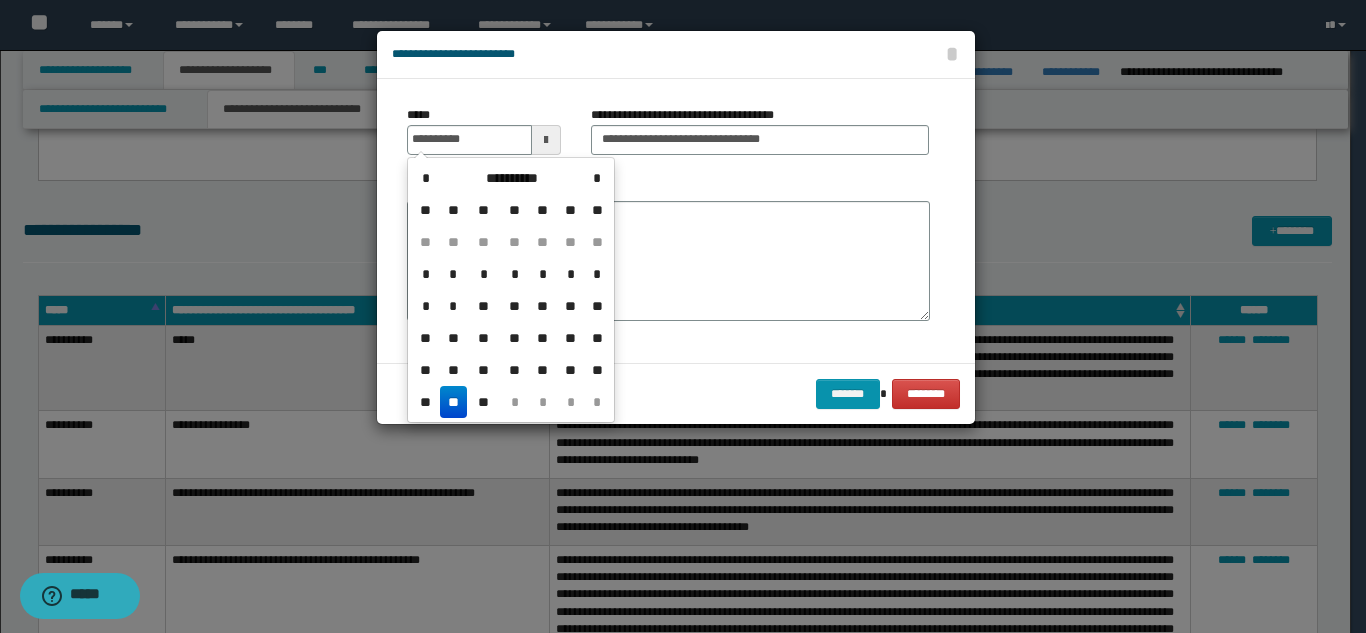 click on "**" at bounding box center (454, 402) 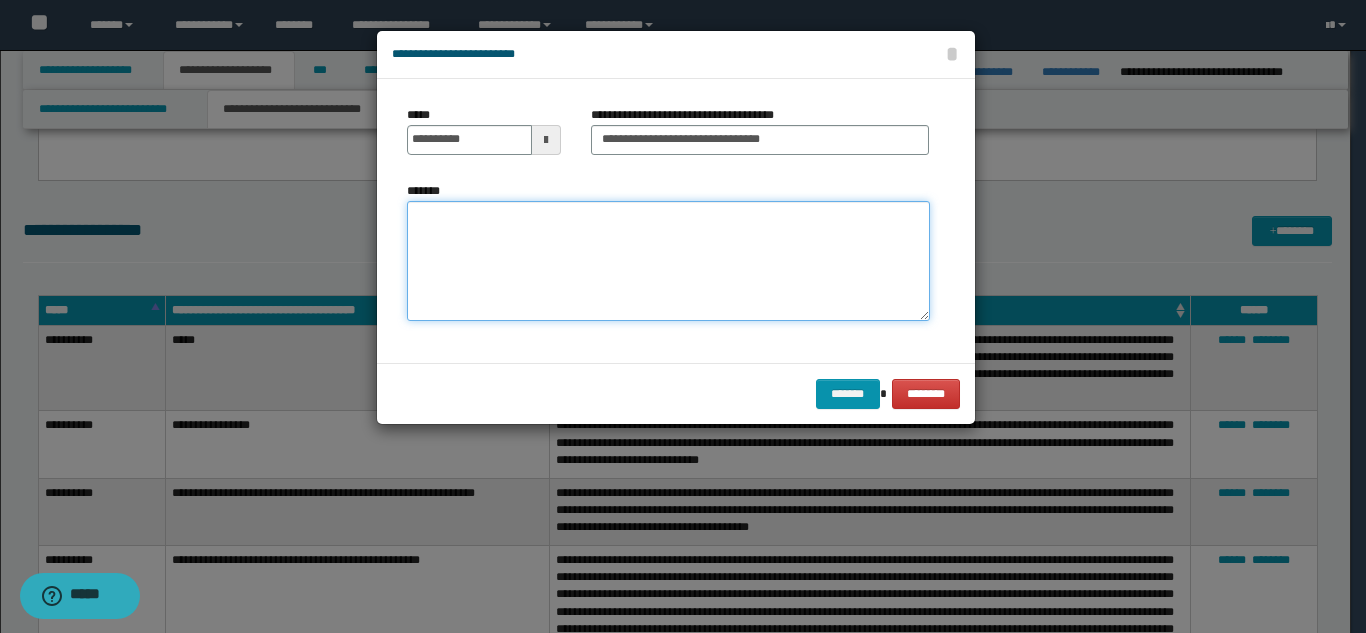click on "*******" at bounding box center [668, 261] 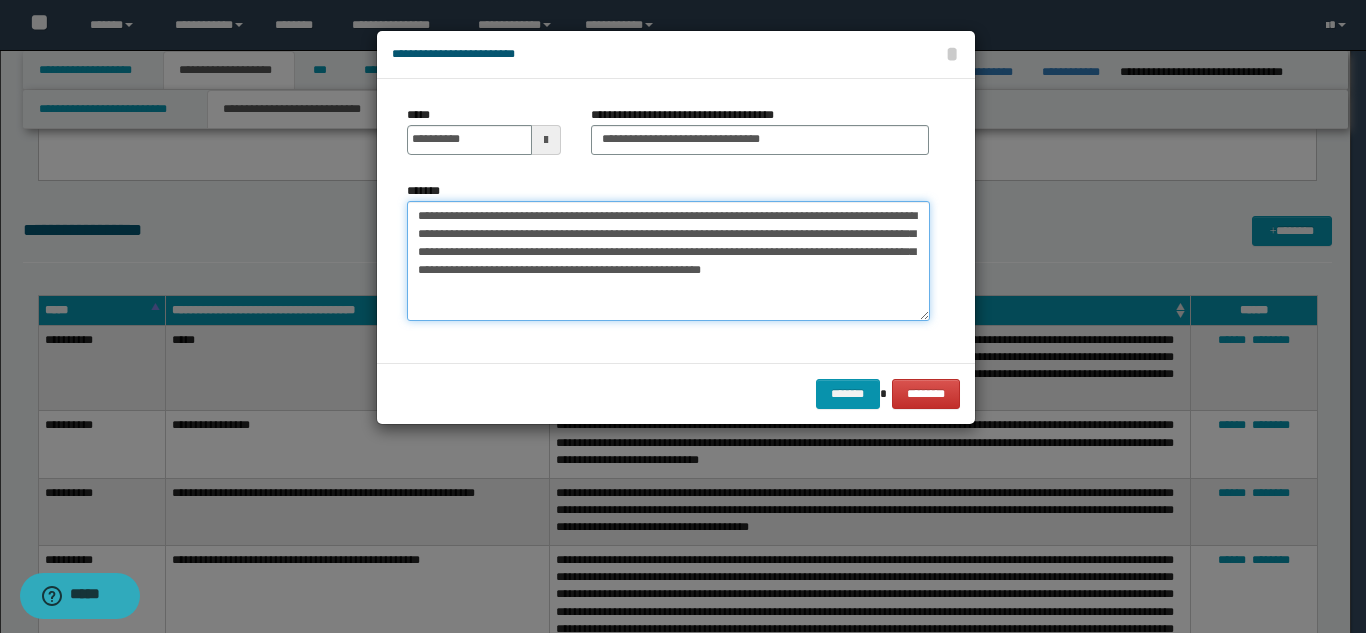 click on "**********" at bounding box center (668, 261) 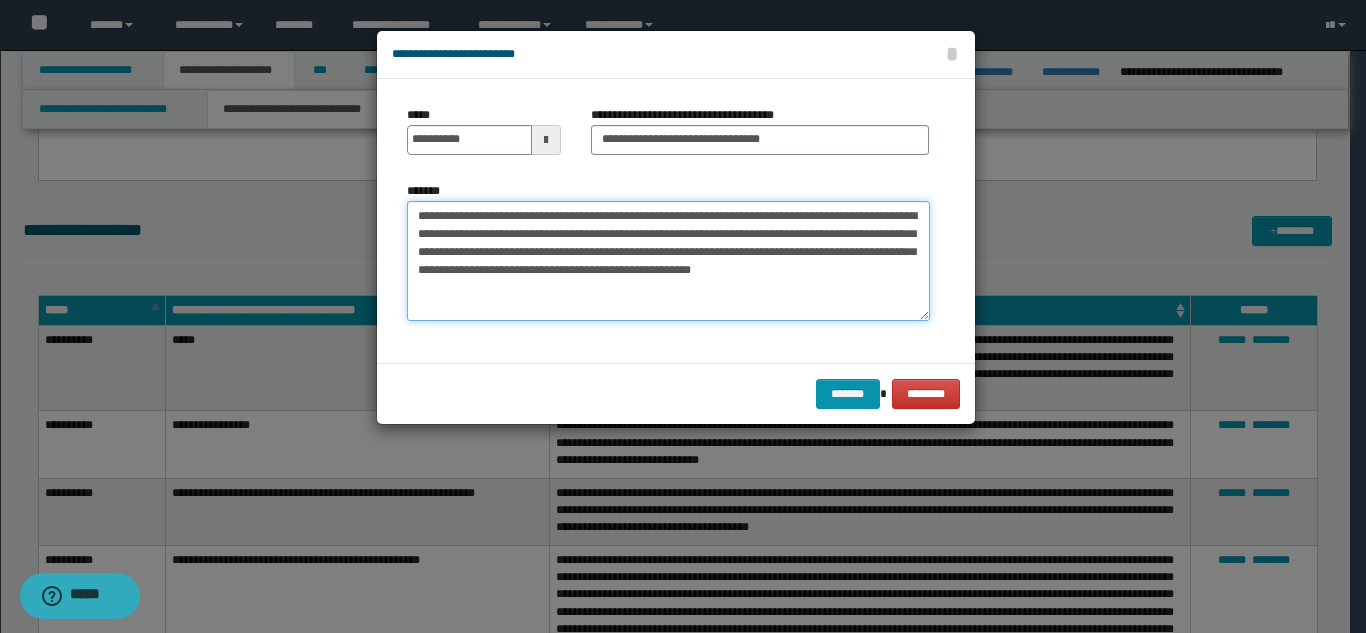 click on "**********" at bounding box center (668, 261) 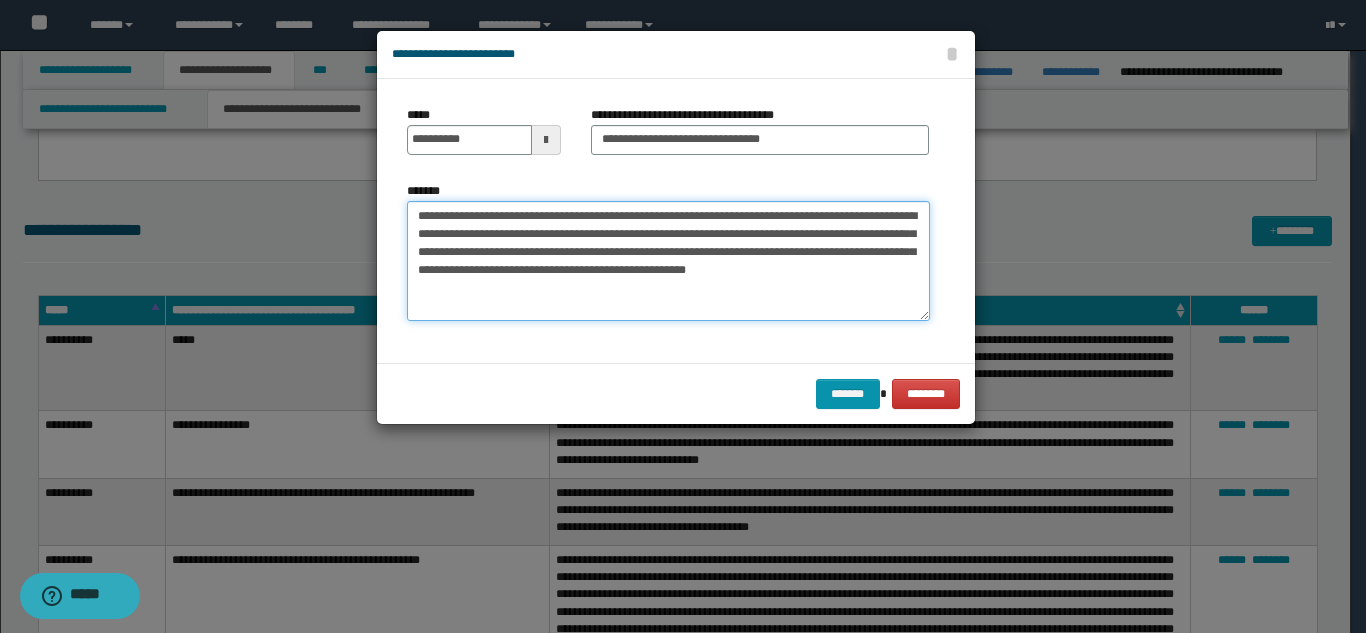 drag, startPoint x: 844, startPoint y: 288, endPoint x: 848, endPoint y: 323, distance: 35.22783 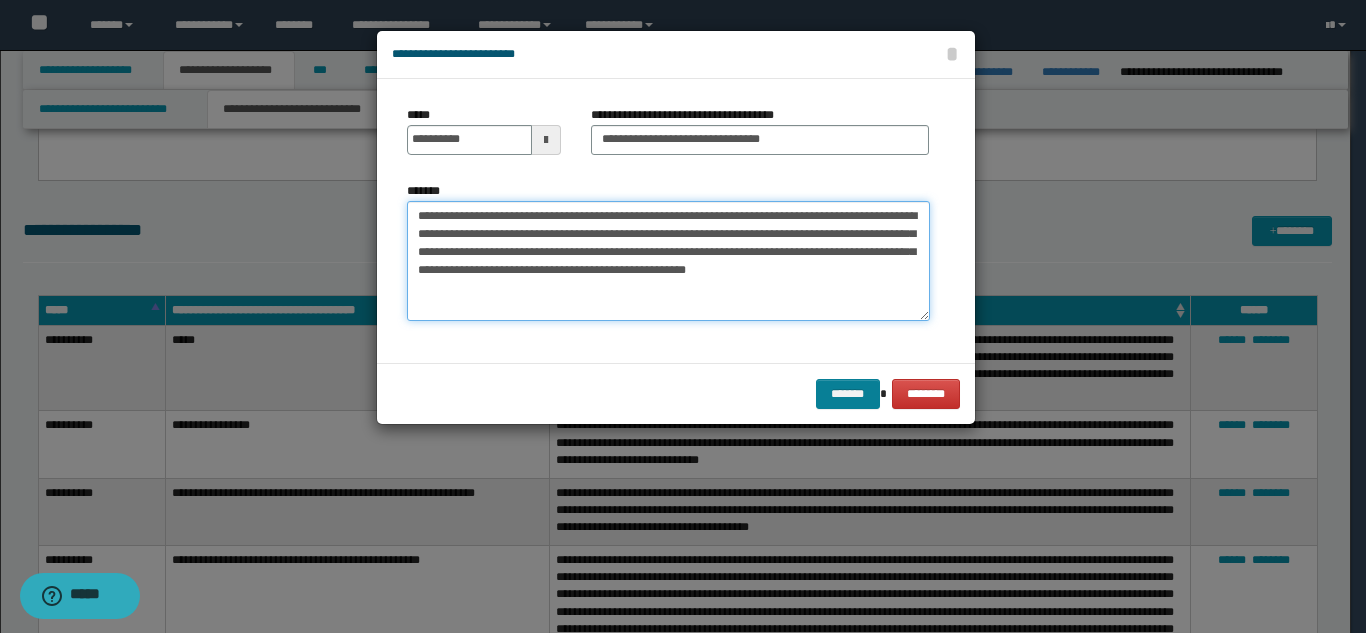 type on "**********" 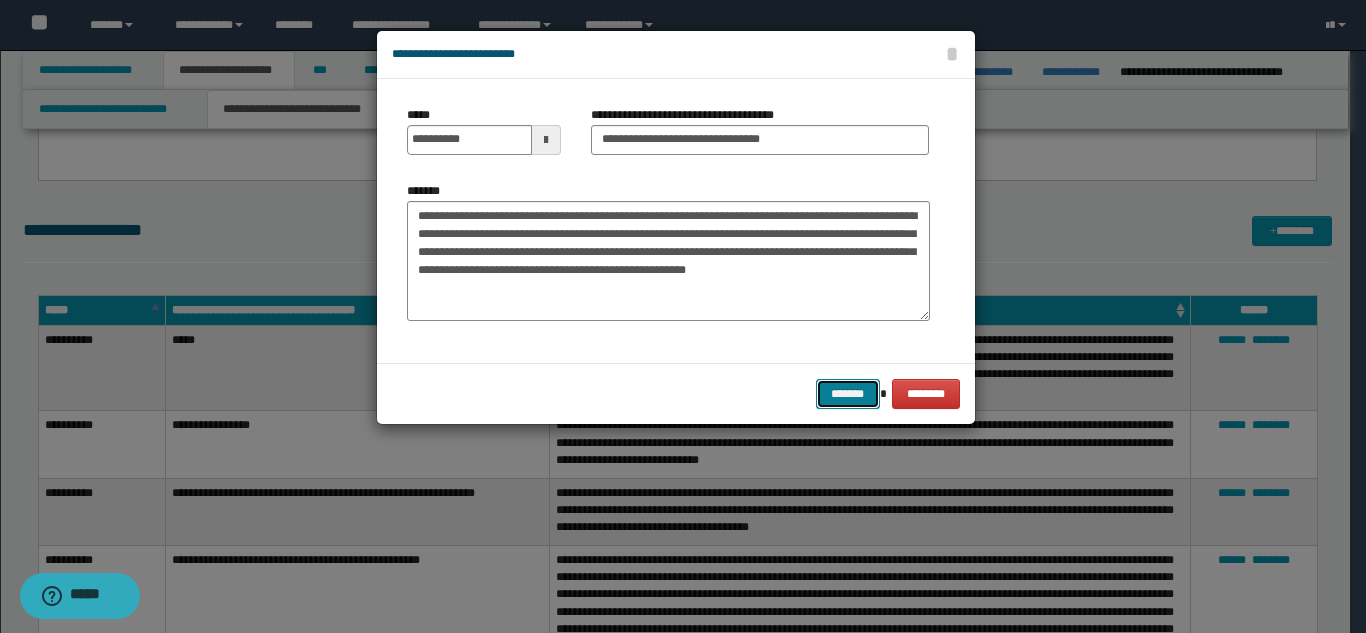 click on "*******" at bounding box center [848, 394] 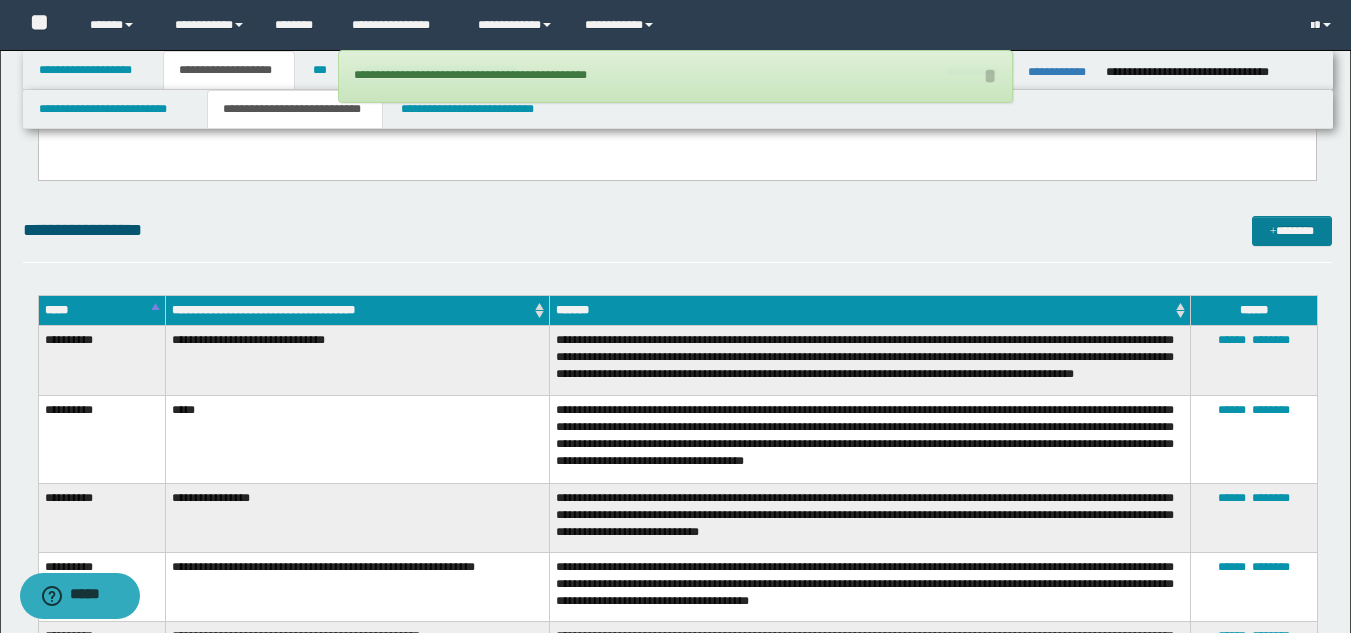 drag, startPoint x: 1276, startPoint y: 251, endPoint x: 1273, endPoint y: 240, distance: 11.401754 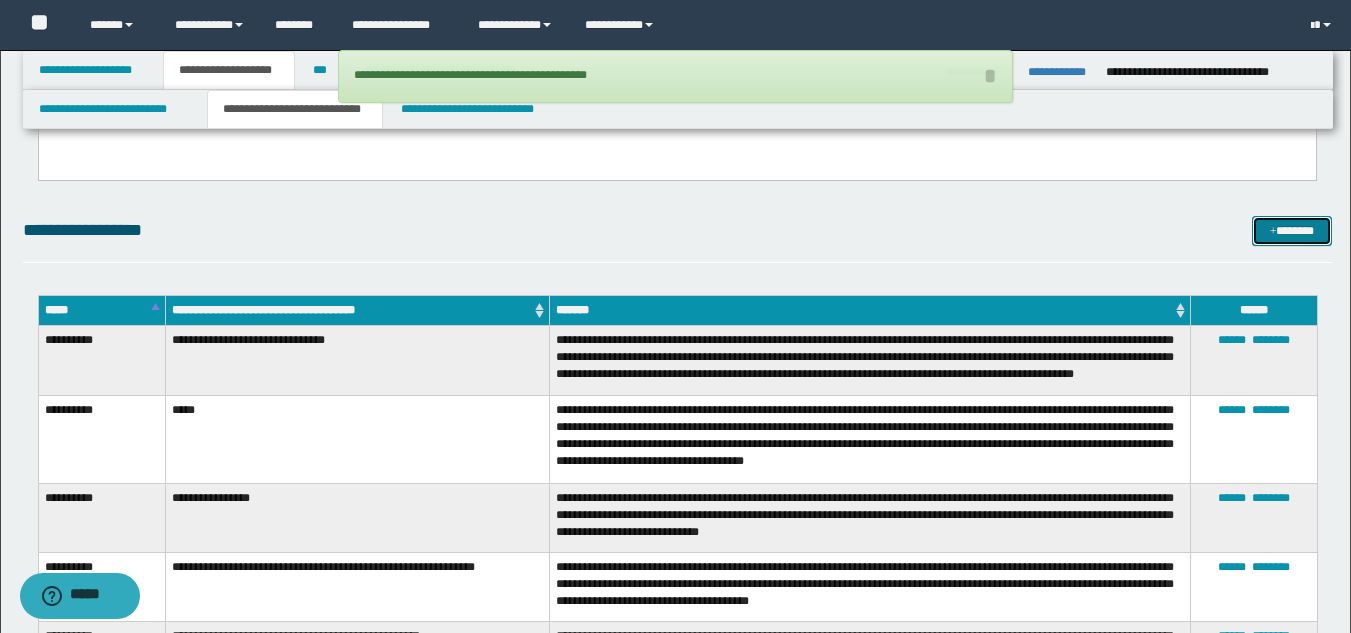 drag, startPoint x: 1269, startPoint y: 231, endPoint x: 929, endPoint y: 186, distance: 342.96503 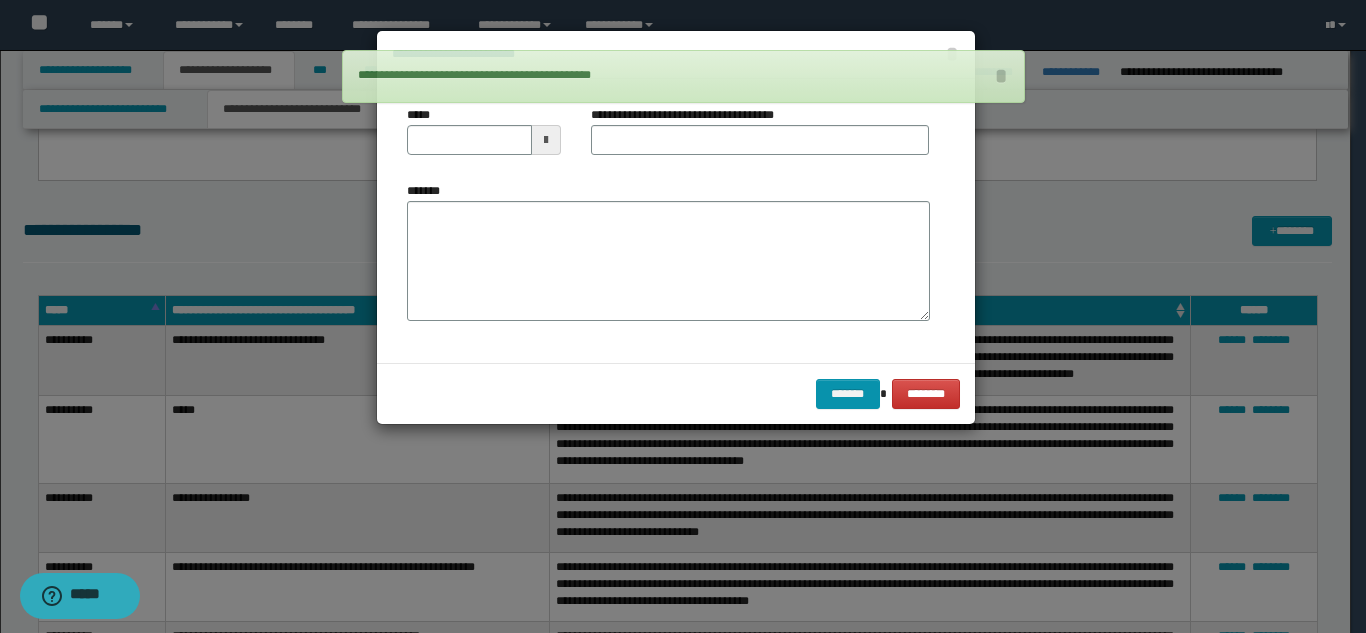 drag, startPoint x: 655, startPoint y: 123, endPoint x: 687, endPoint y: 169, distance: 56.0357 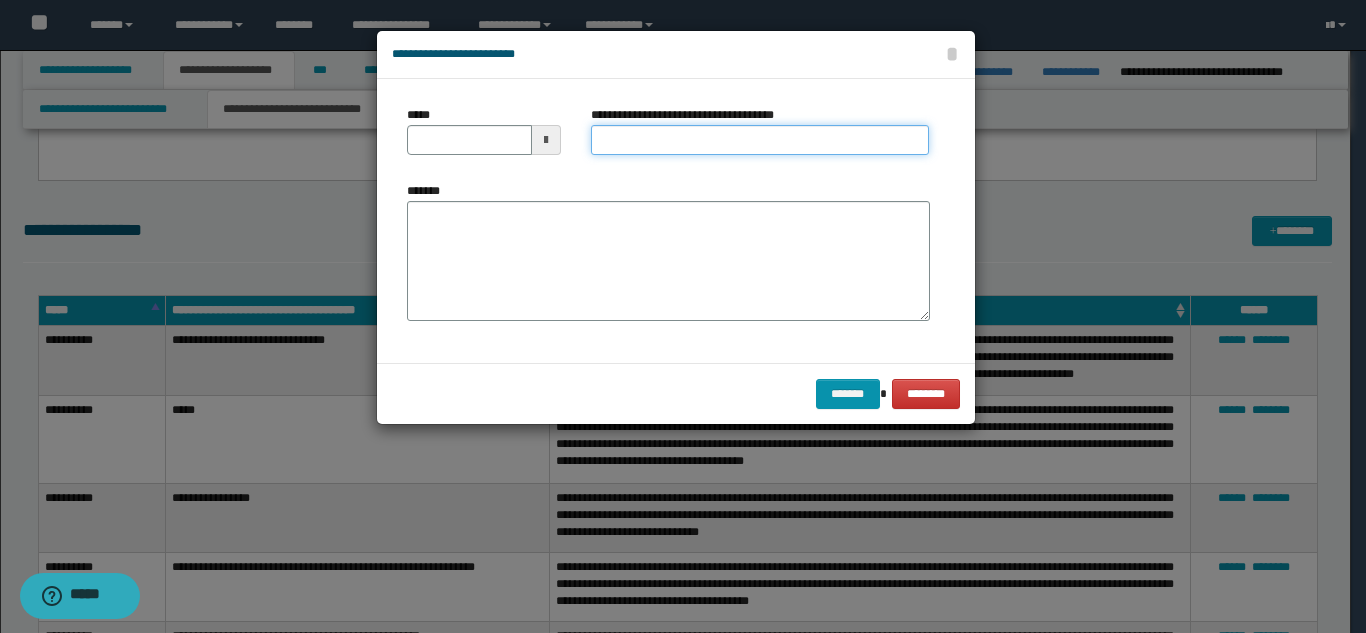 click on "**********" at bounding box center (760, 140) 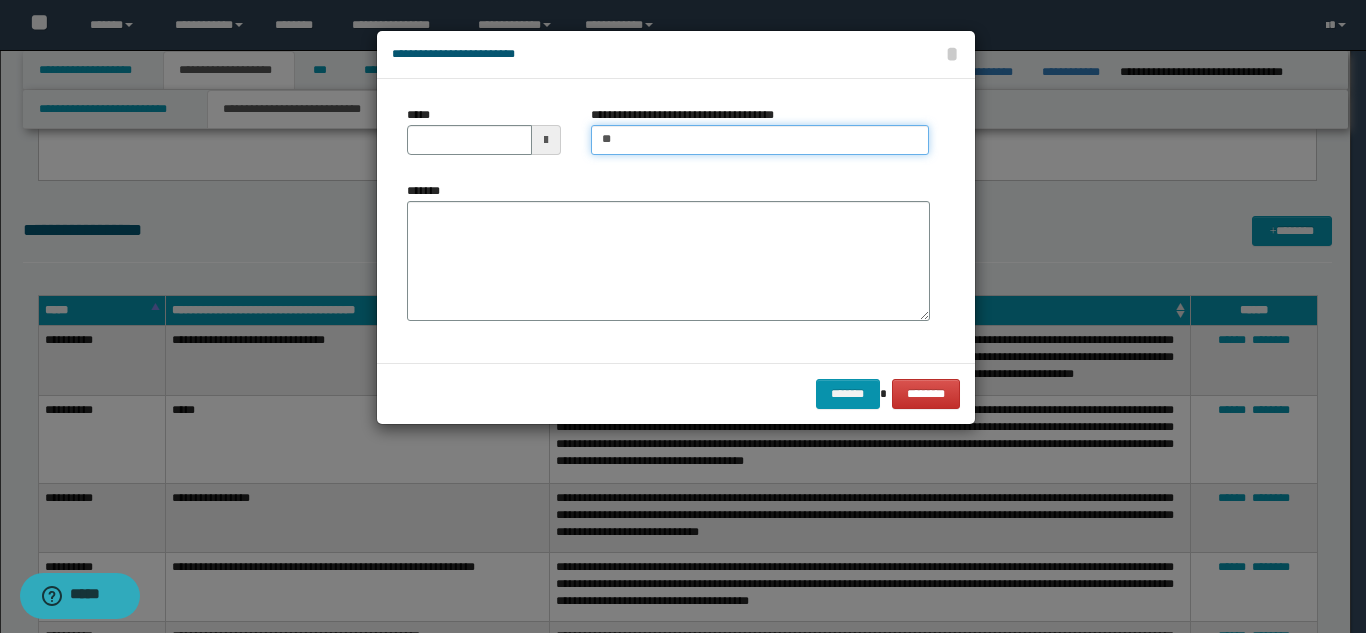 type on "*********" 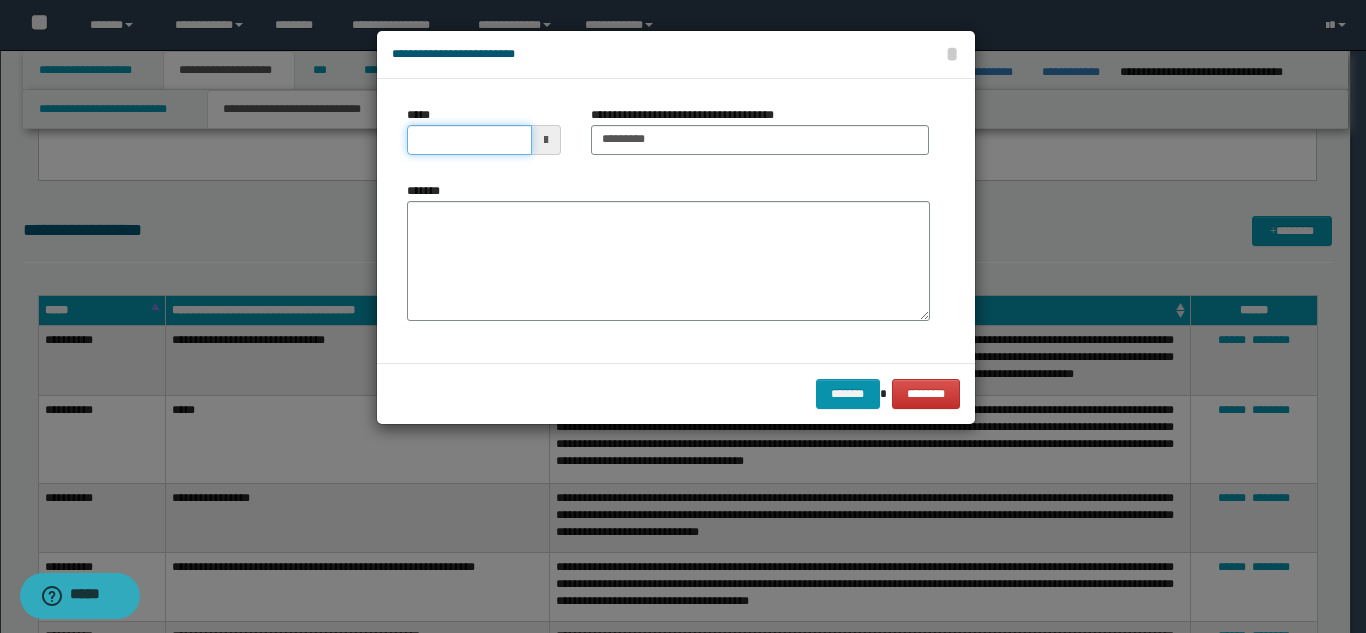 click on "*****" at bounding box center (469, 140) 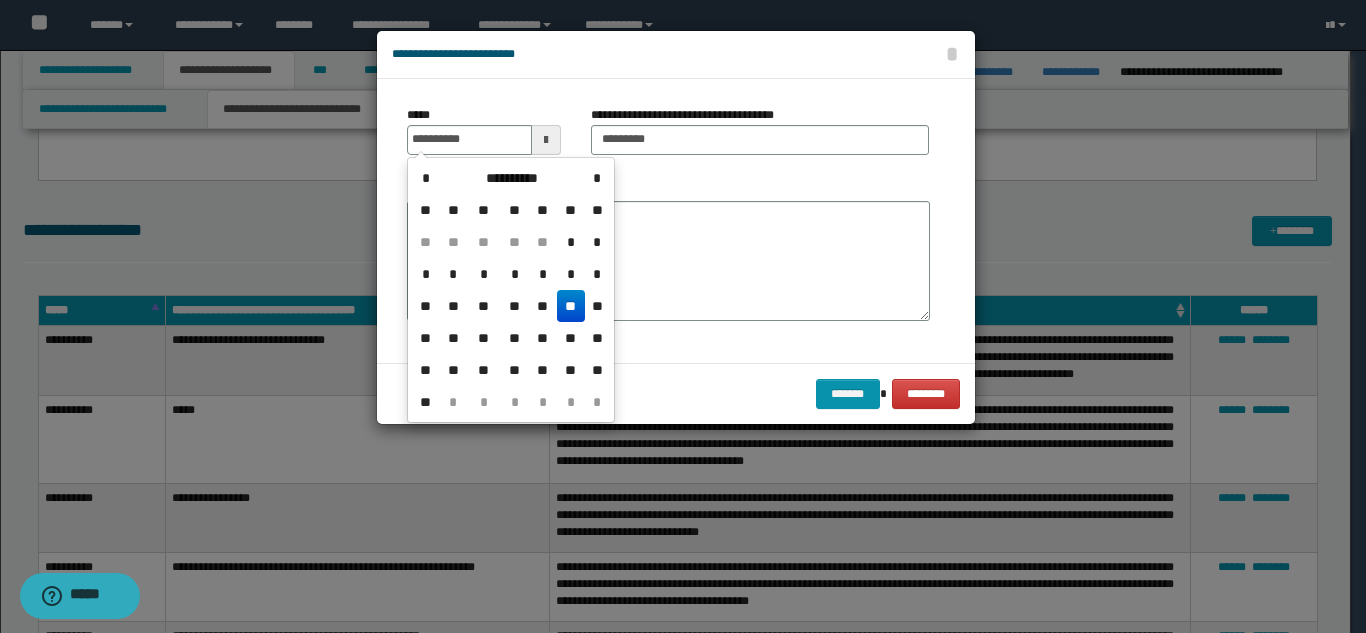 click on "**" at bounding box center (571, 306) 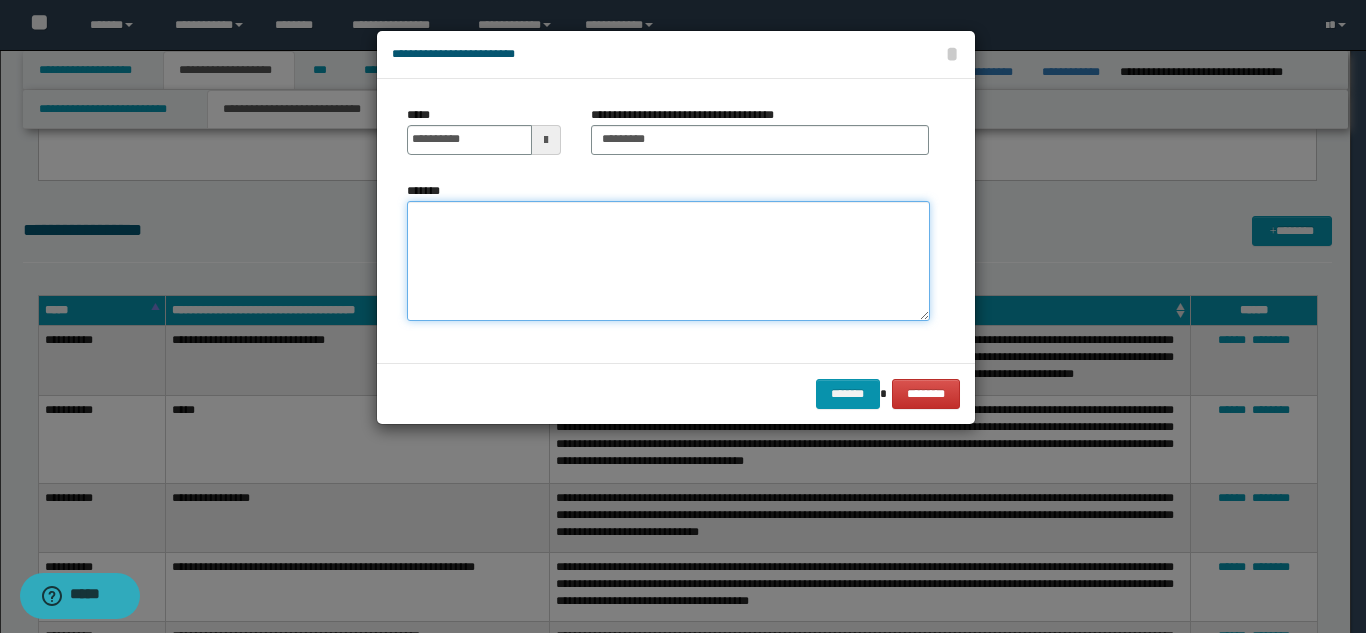 drag, startPoint x: 586, startPoint y: 283, endPoint x: 723, endPoint y: 294, distance: 137.4409 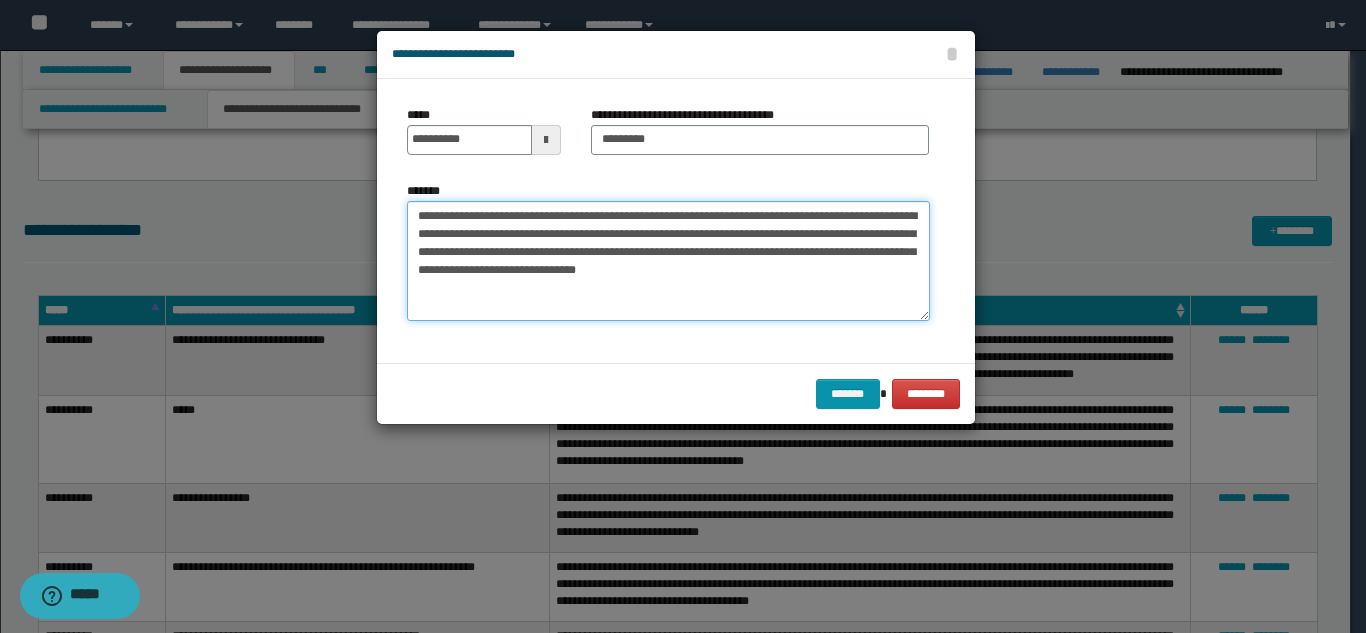 click on "**********" at bounding box center [668, 261] 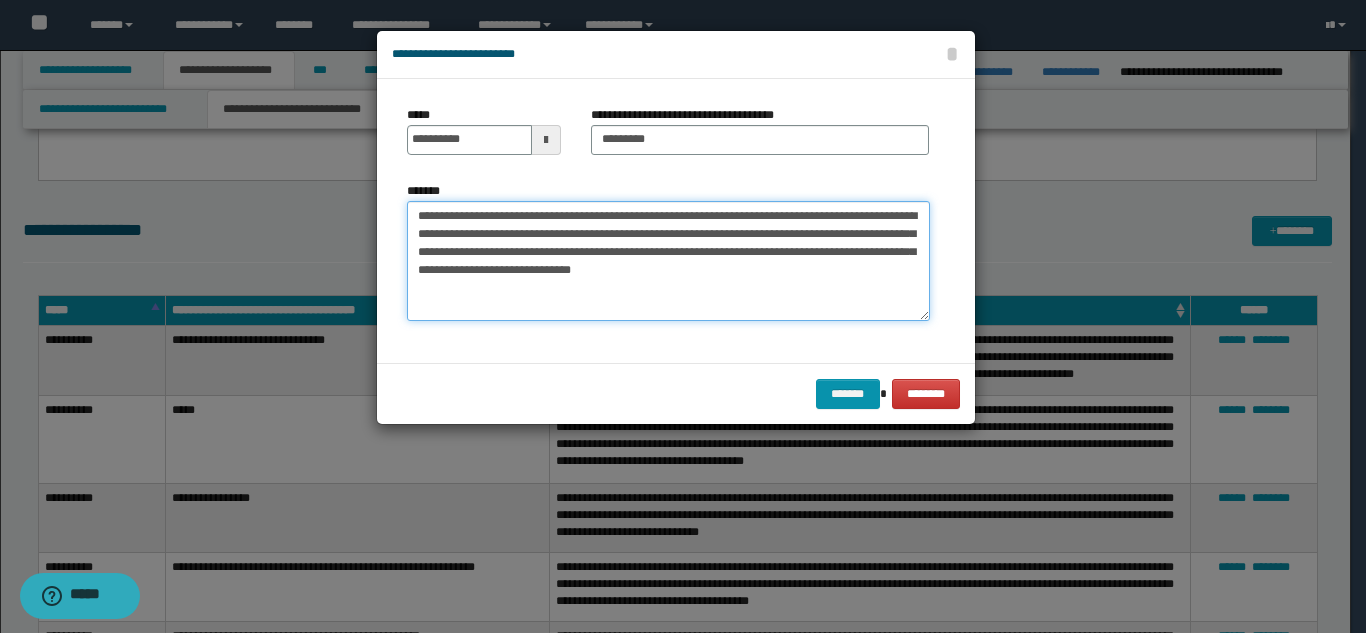 drag, startPoint x: 540, startPoint y: 285, endPoint x: 553, endPoint y: 285, distance: 13 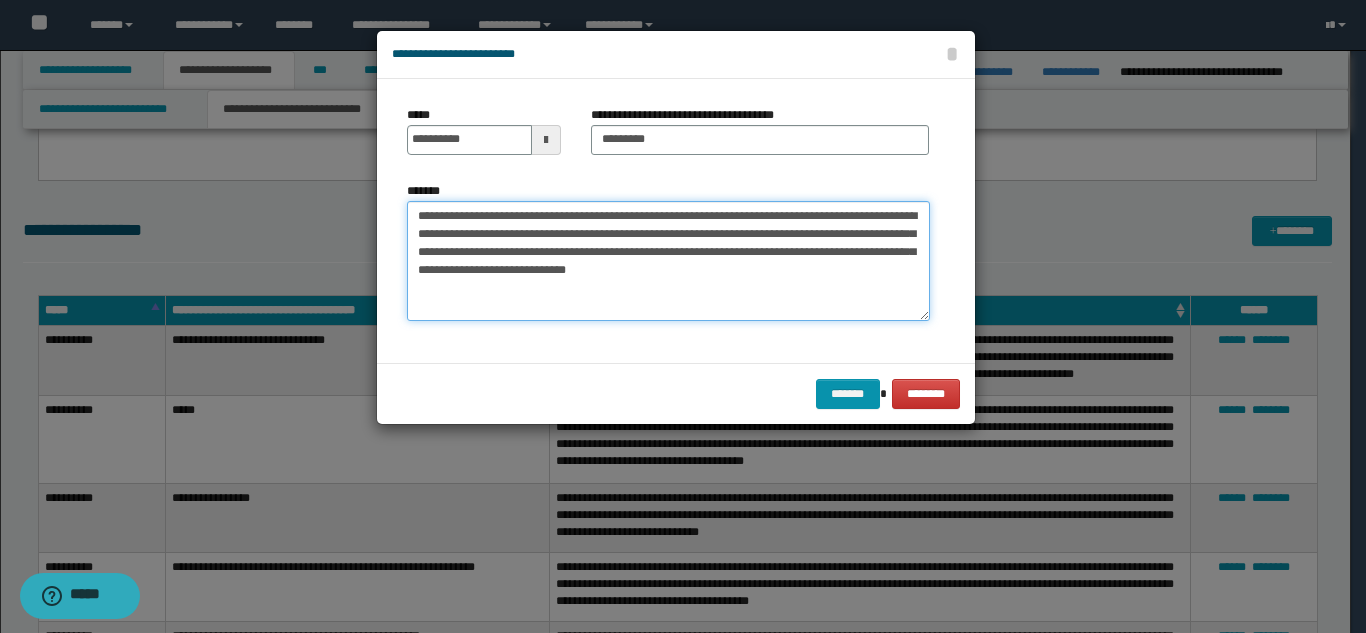 click on "**********" at bounding box center [668, 261] 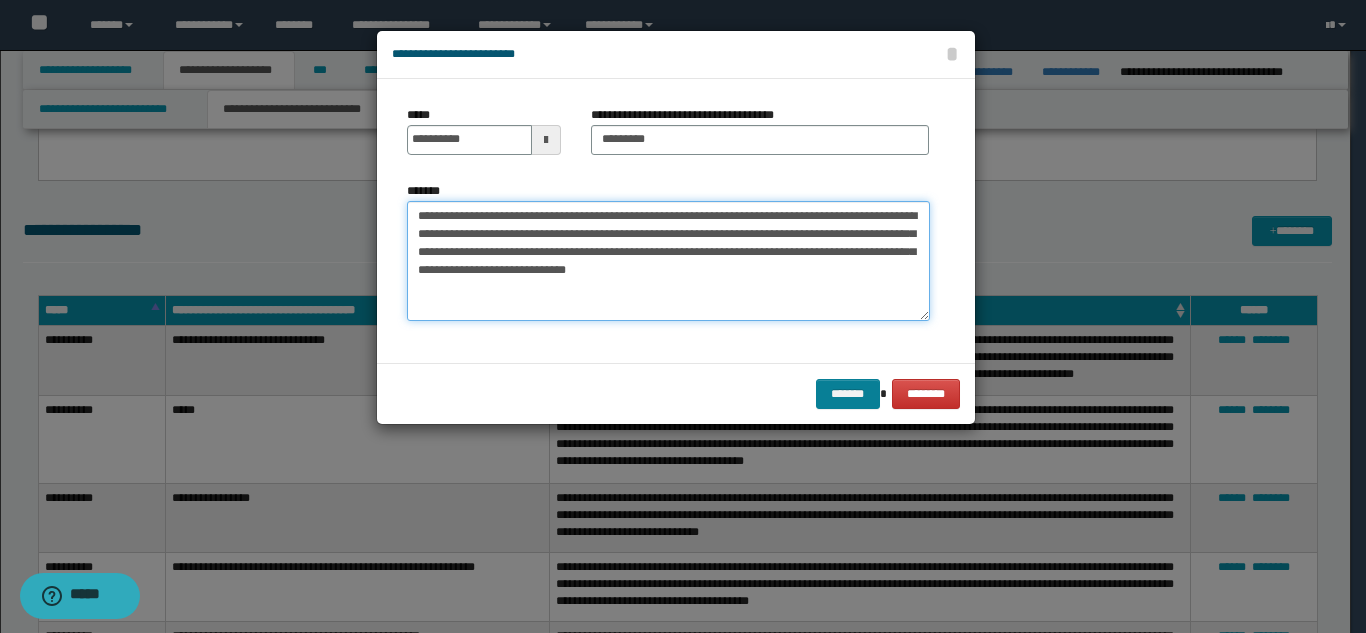 type on "**********" 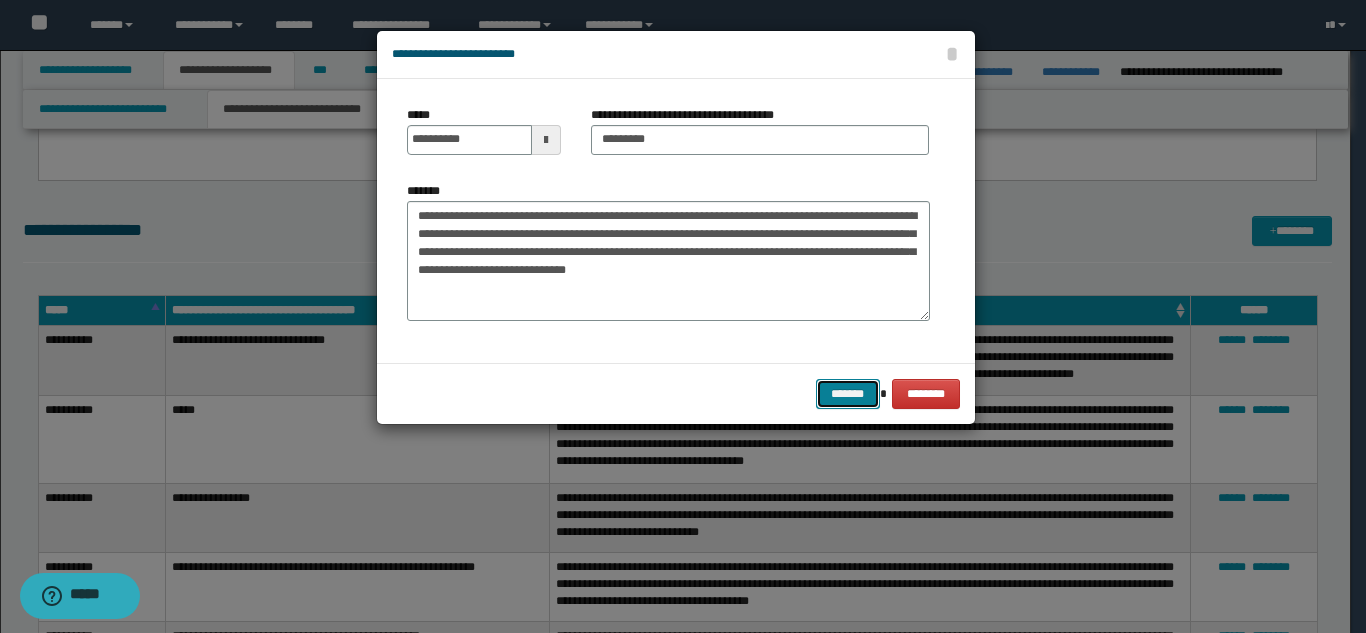 click on "*******" at bounding box center (848, 394) 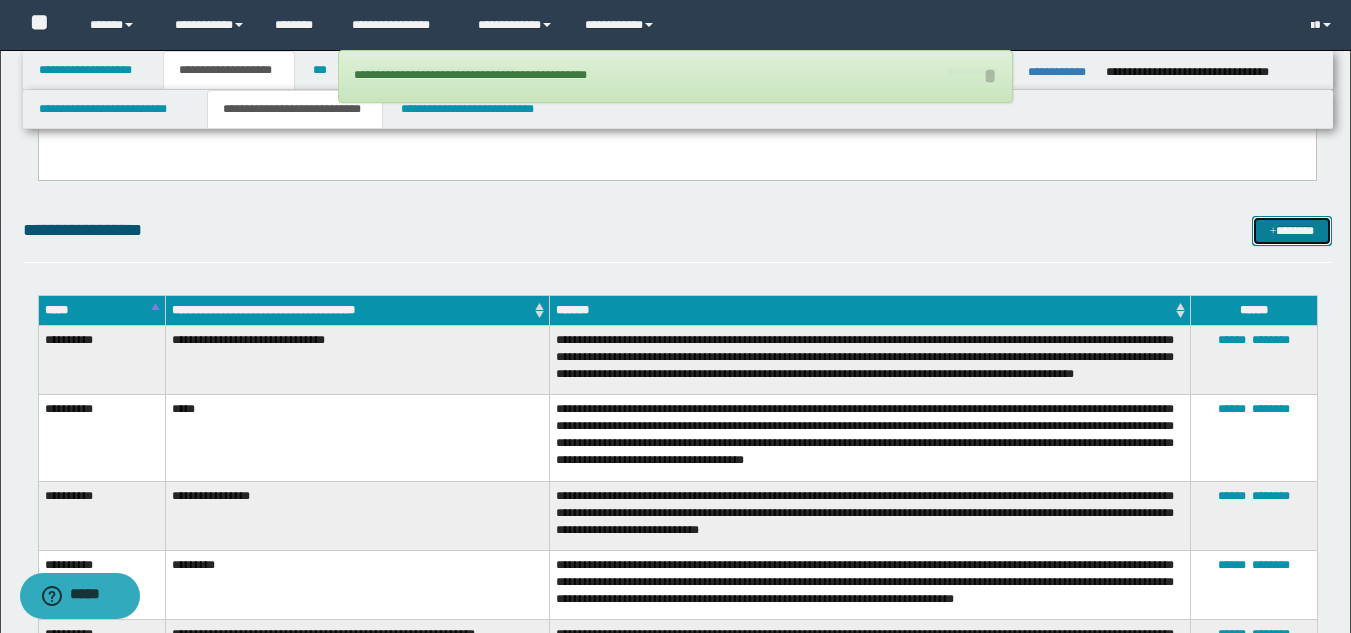 click at bounding box center [1273, 232] 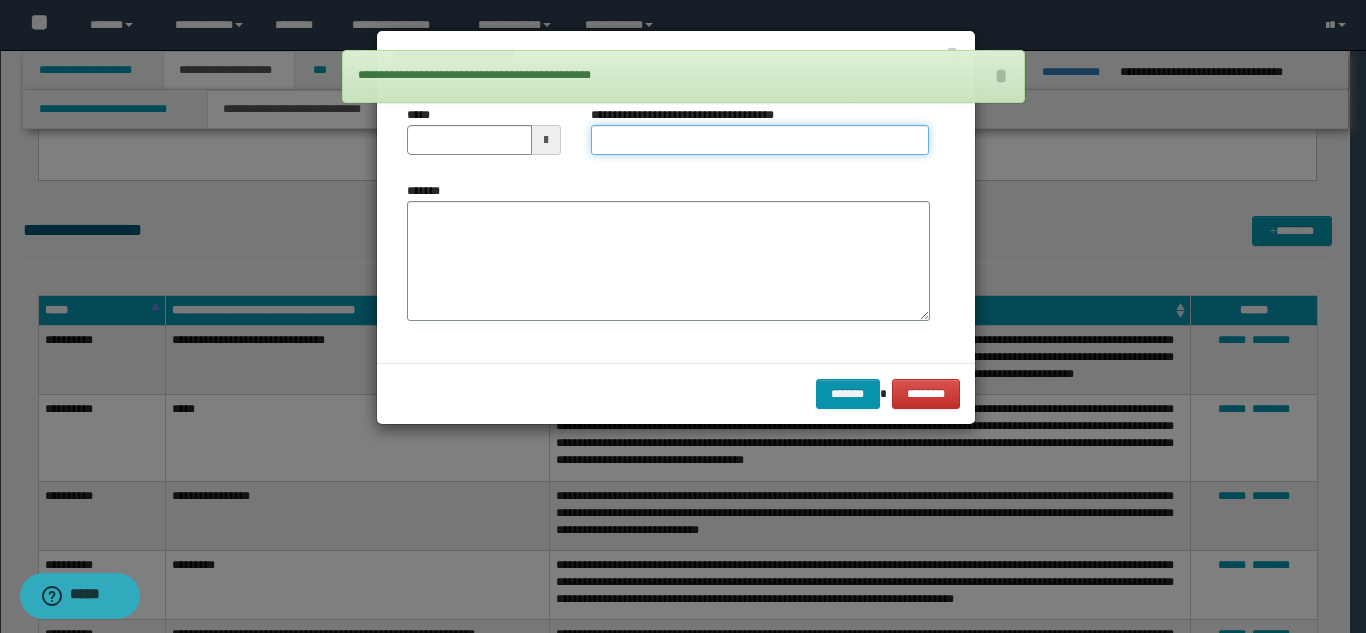 click on "**********" at bounding box center (760, 140) 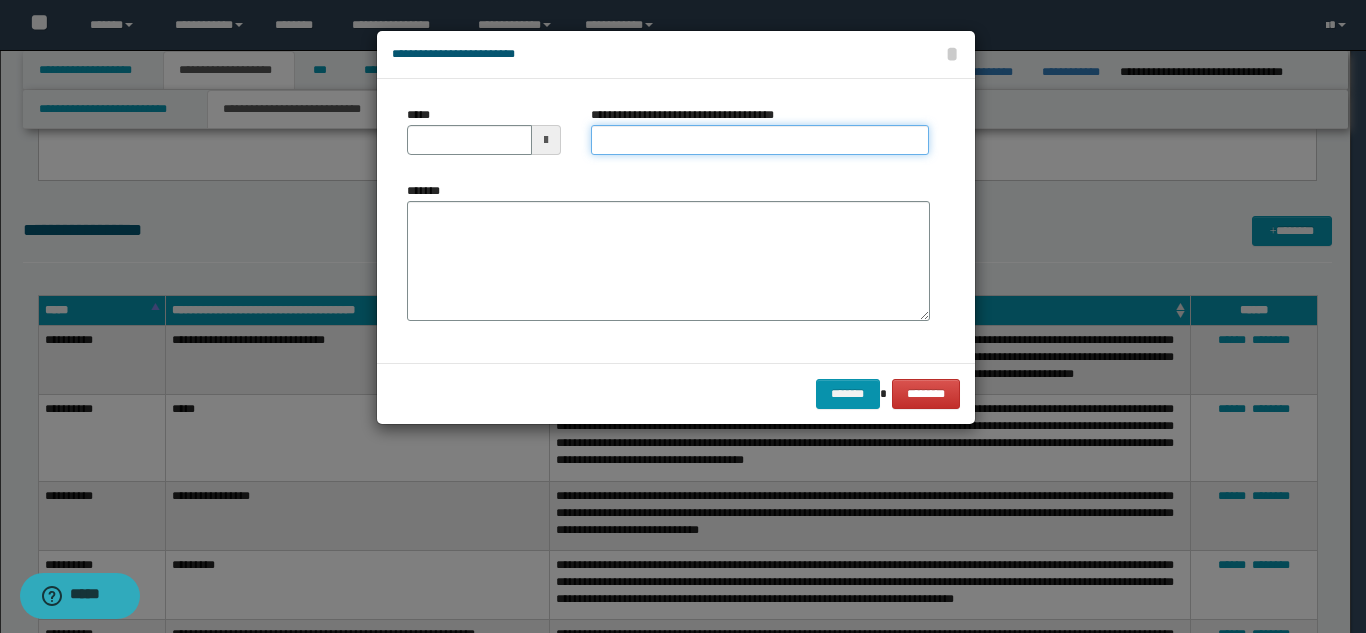 type on "*********" 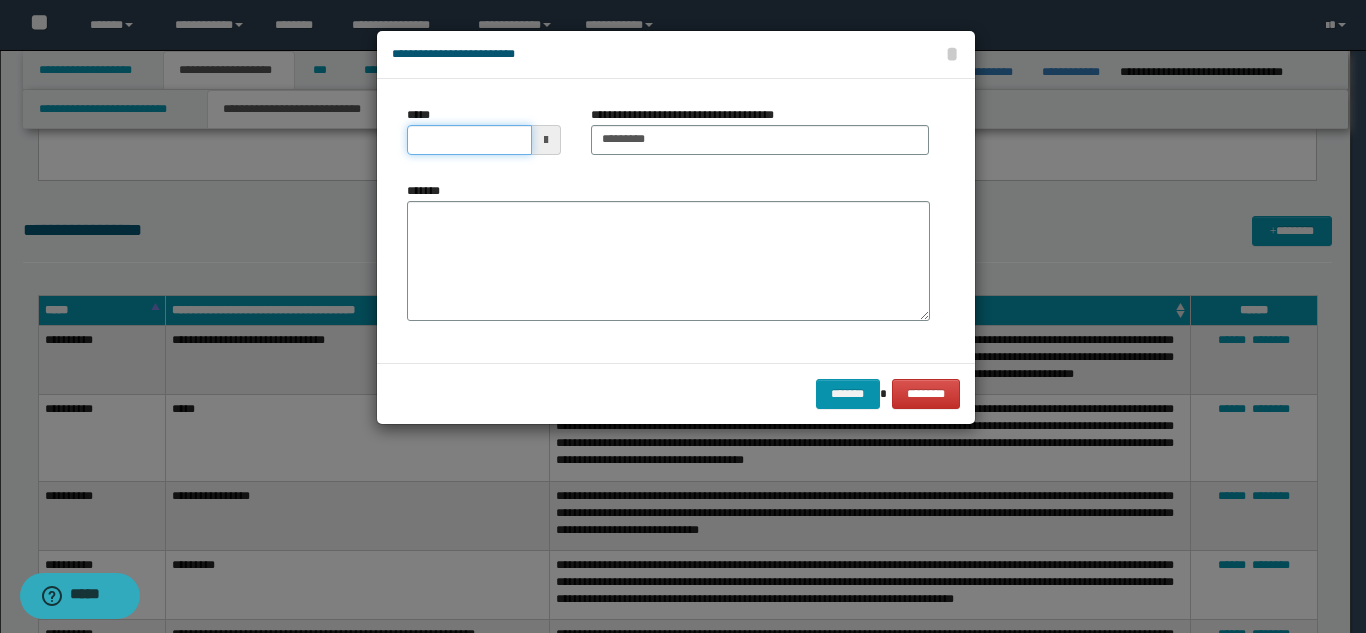 click on "*****" at bounding box center (469, 140) 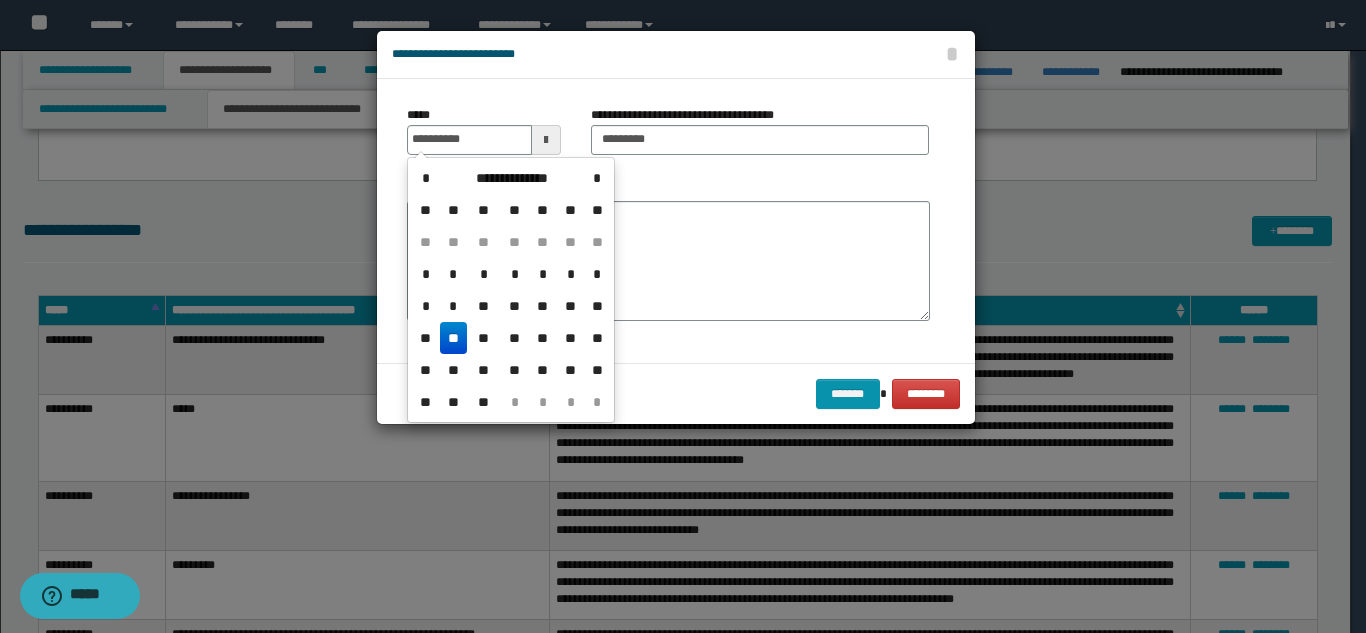 drag, startPoint x: 458, startPoint y: 331, endPoint x: 469, endPoint y: 304, distance: 29.15476 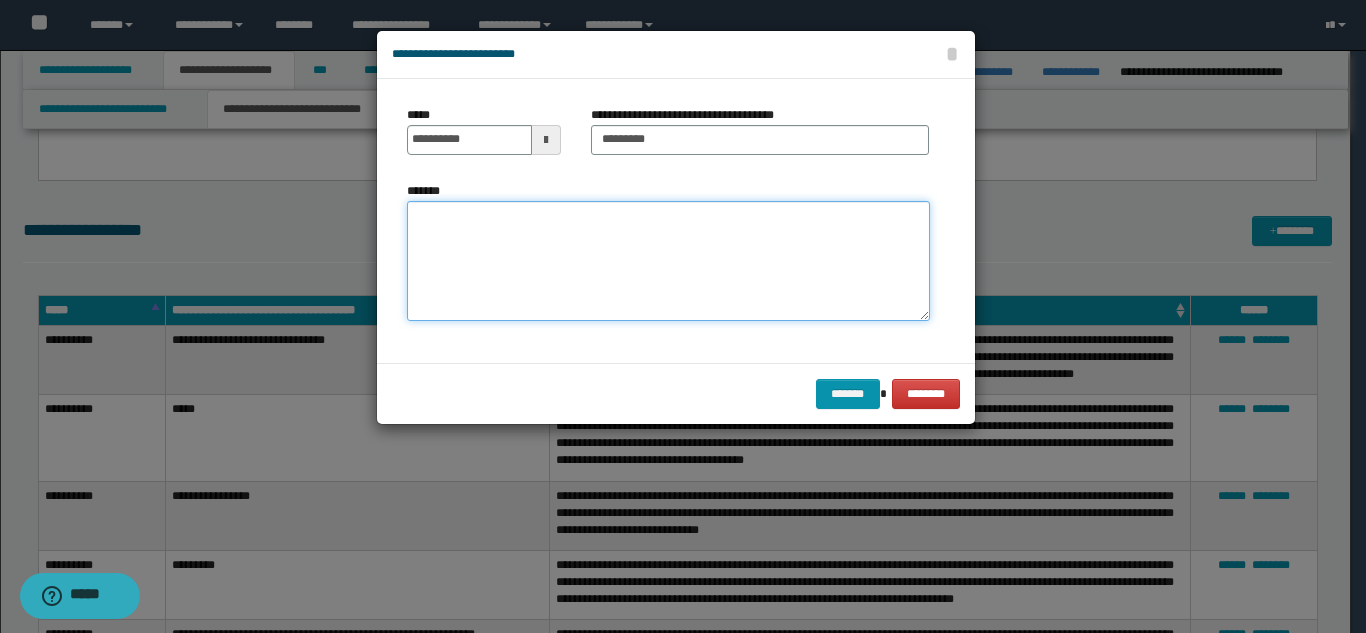 drag, startPoint x: 517, startPoint y: 240, endPoint x: 376, endPoint y: 206, distance: 145.04137 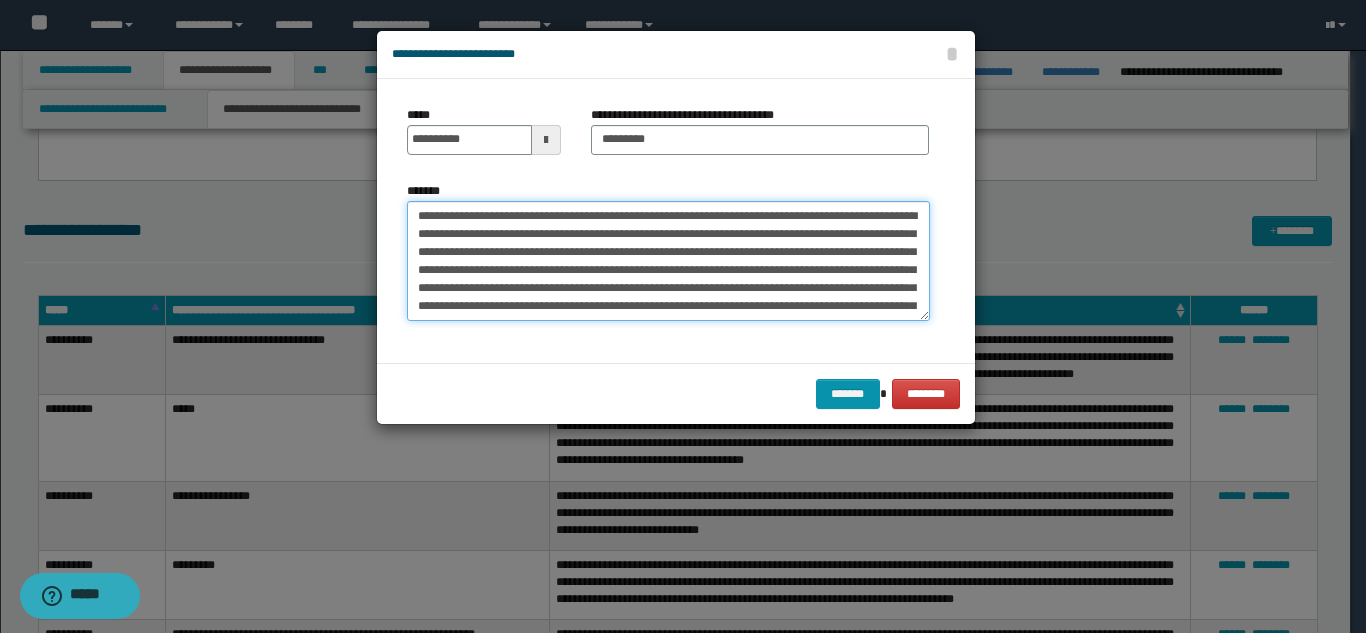 scroll, scrollTop: 30, scrollLeft: 0, axis: vertical 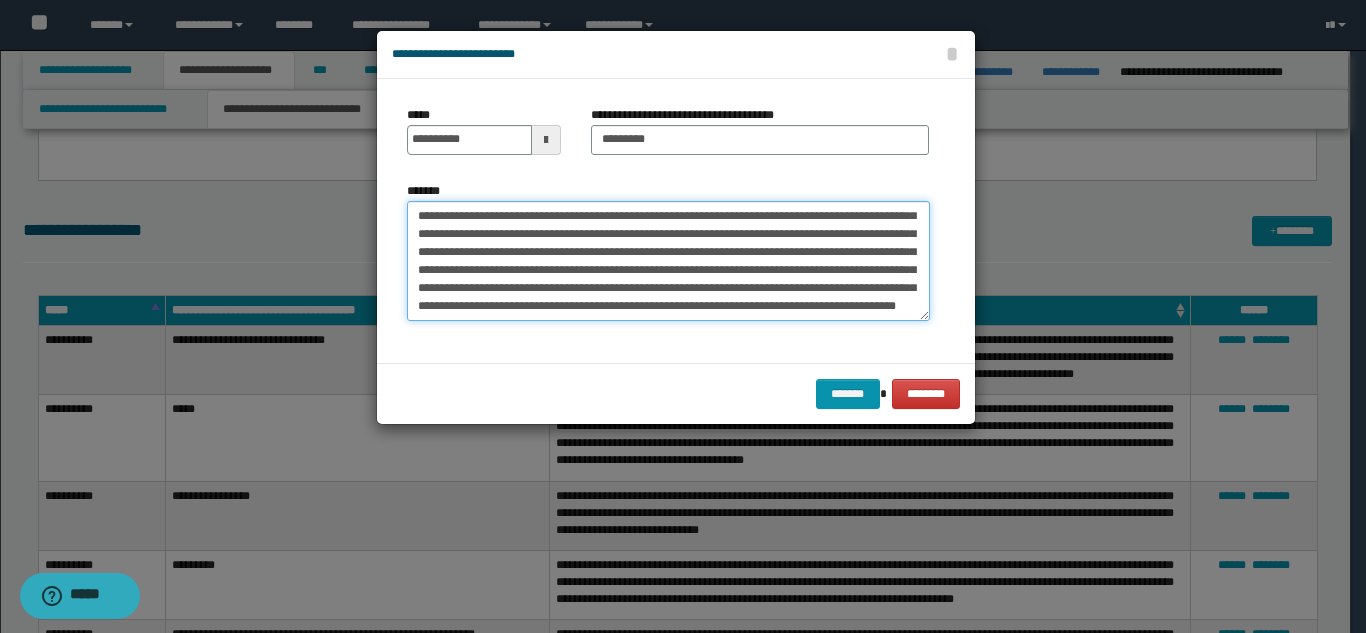 click on "**********" at bounding box center (668, 261) 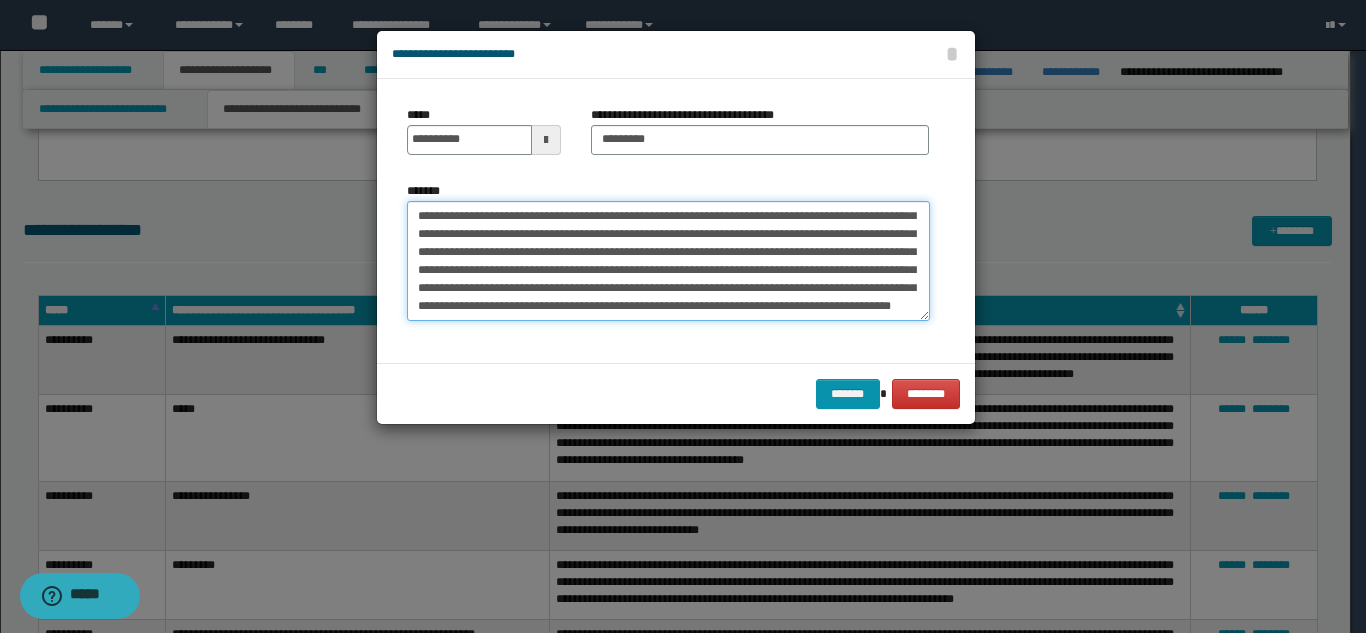 click on "**********" at bounding box center [668, 261] 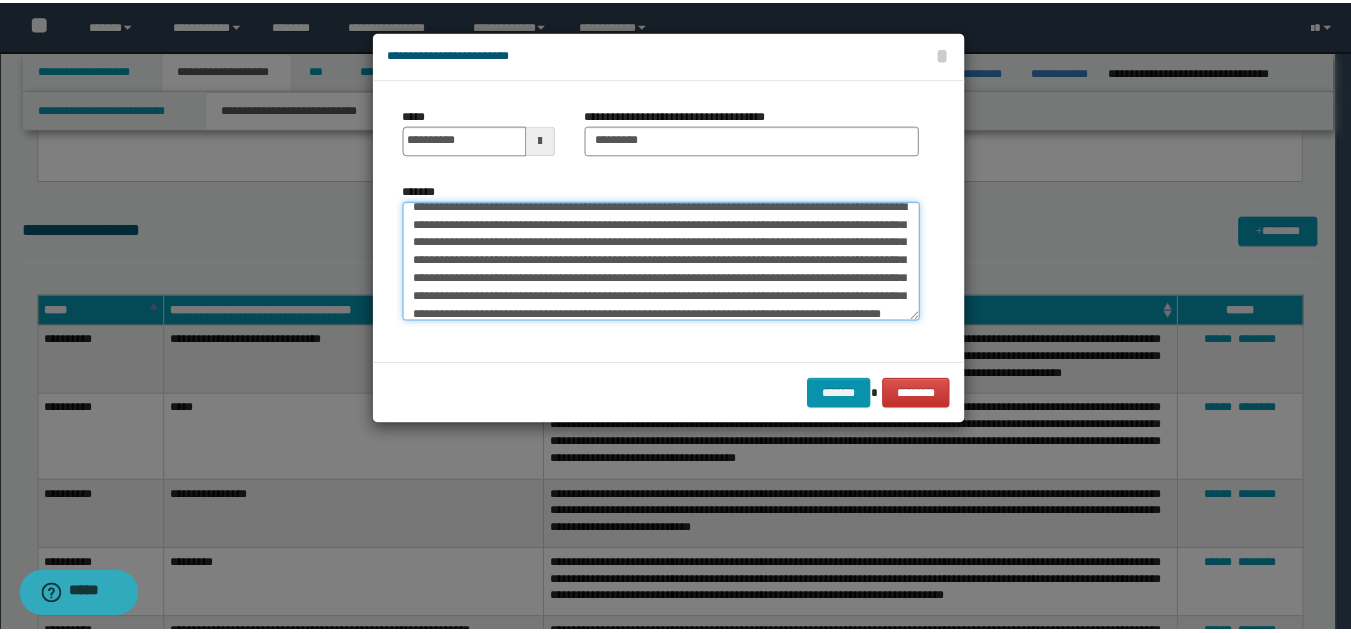 scroll, scrollTop: 0, scrollLeft: 0, axis: both 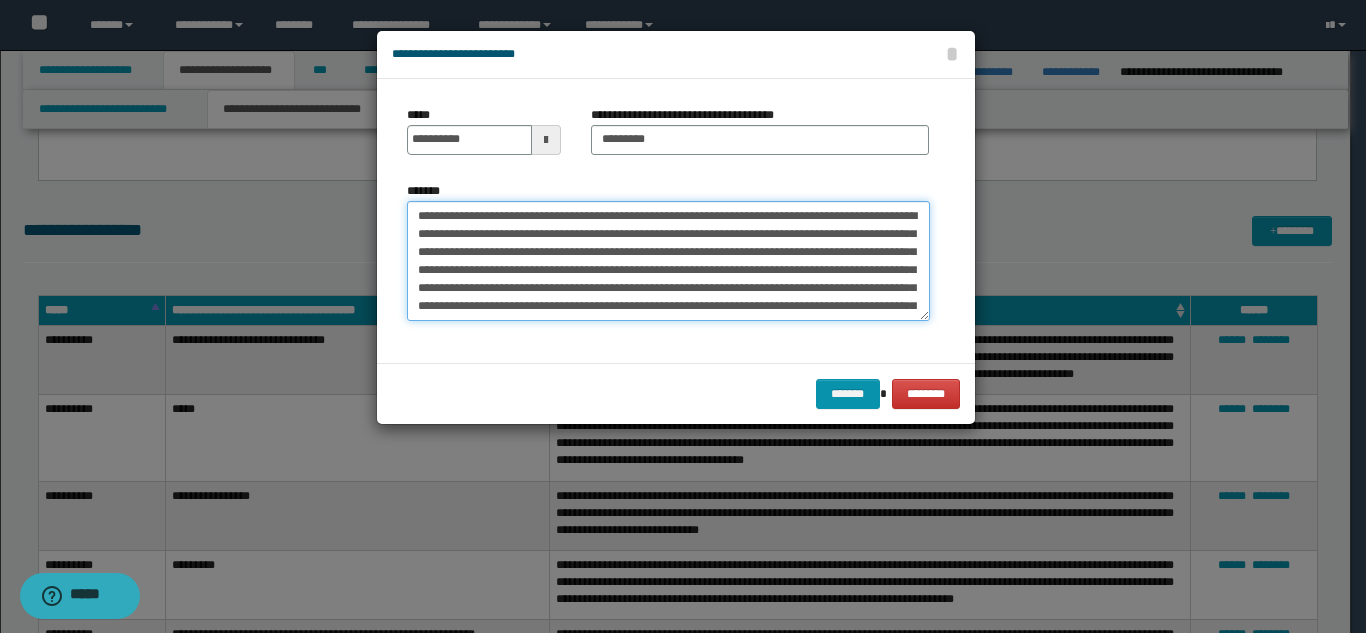 click on "**********" at bounding box center [668, 261] 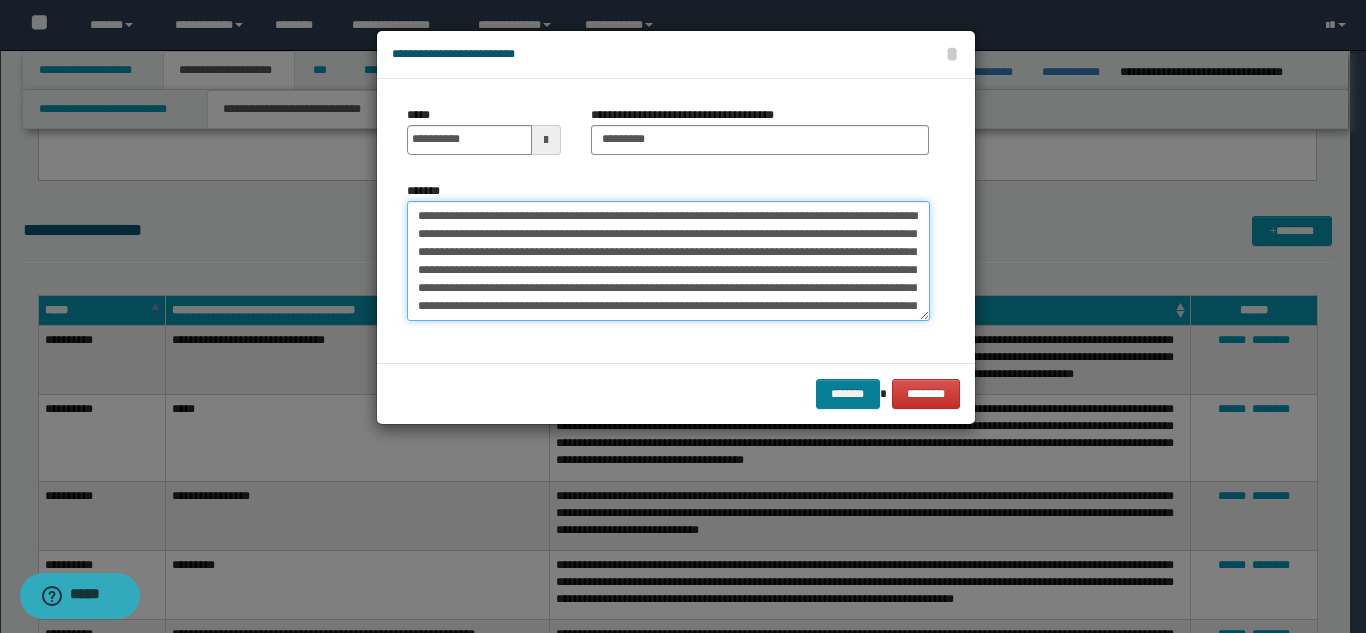 type on "**********" 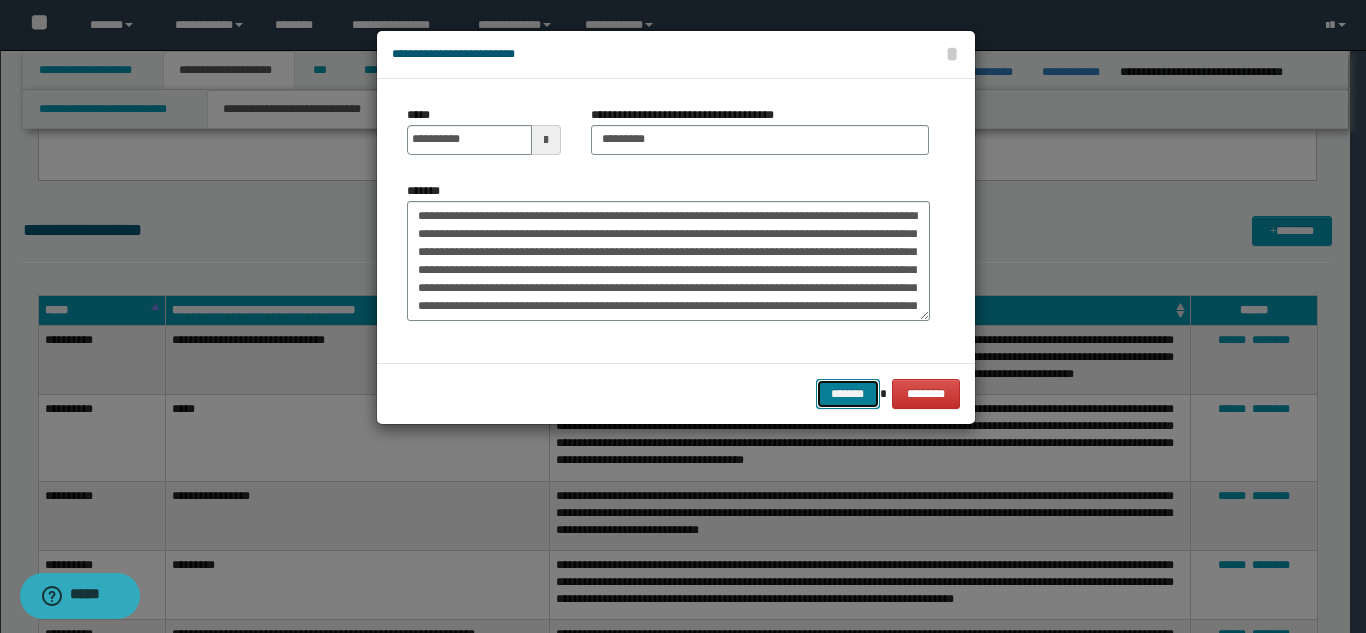 click on "*******" at bounding box center [848, 394] 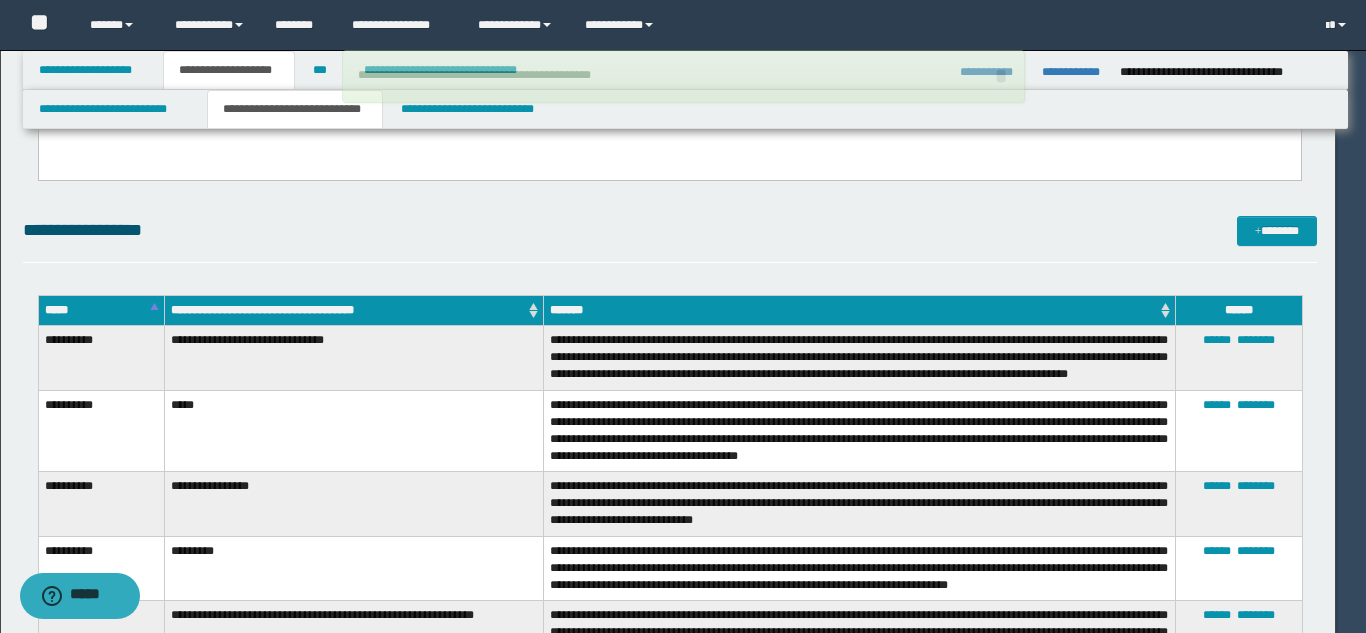 type 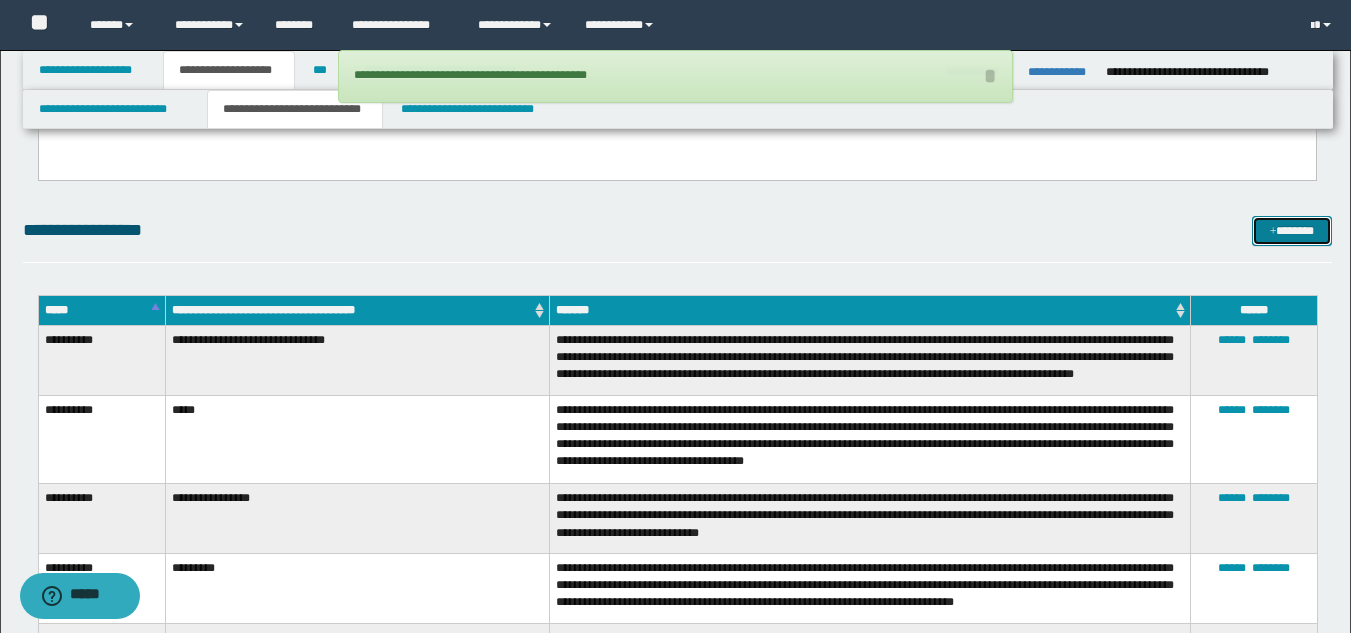 click on "*******" at bounding box center (1292, 231) 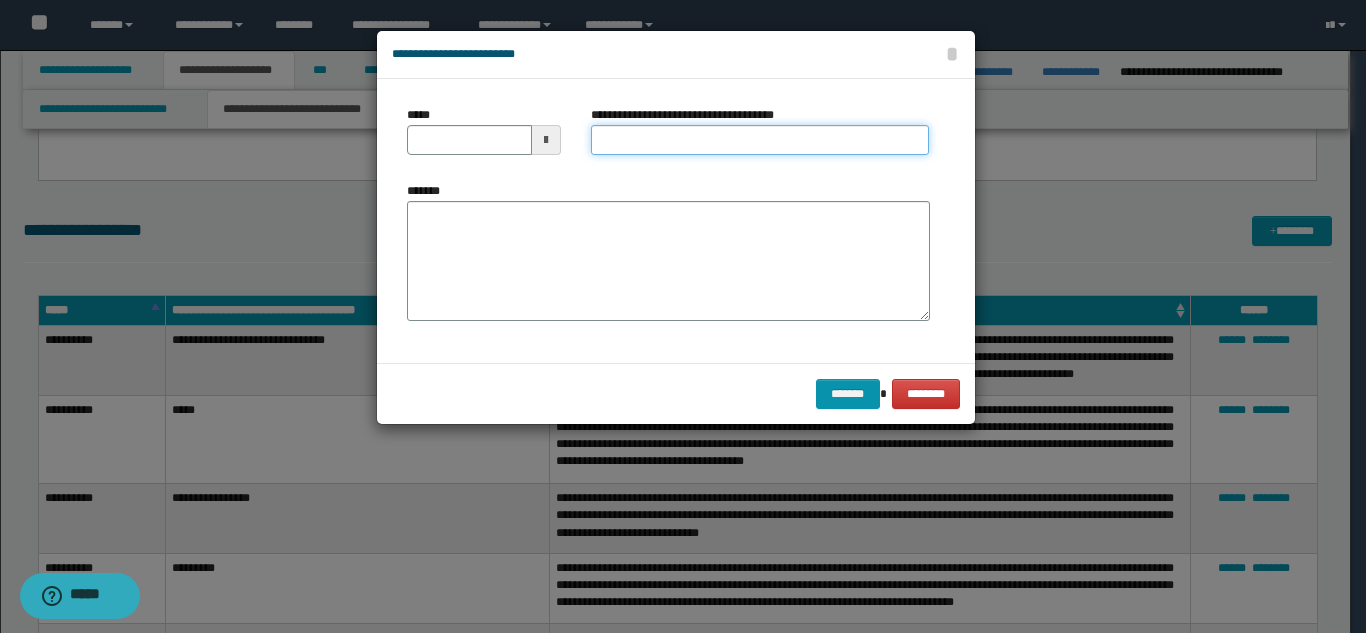drag, startPoint x: 752, startPoint y: 149, endPoint x: 762, endPoint y: 146, distance: 10.440307 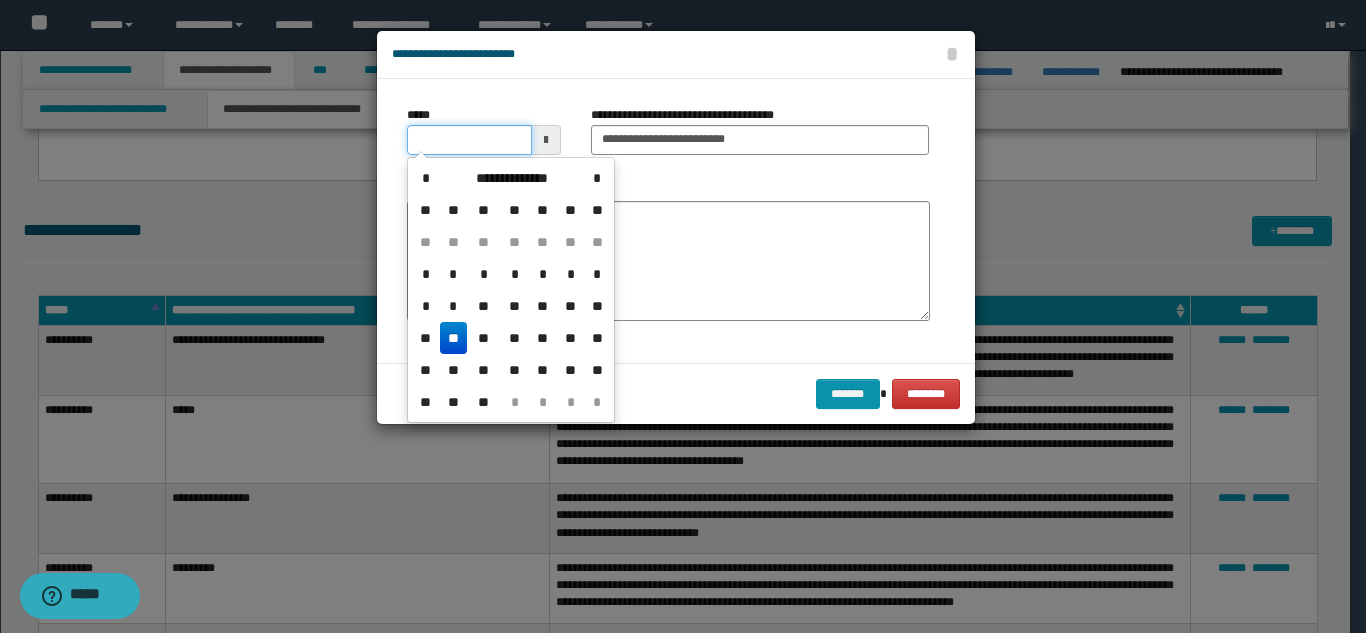 click on "*****" at bounding box center [469, 140] 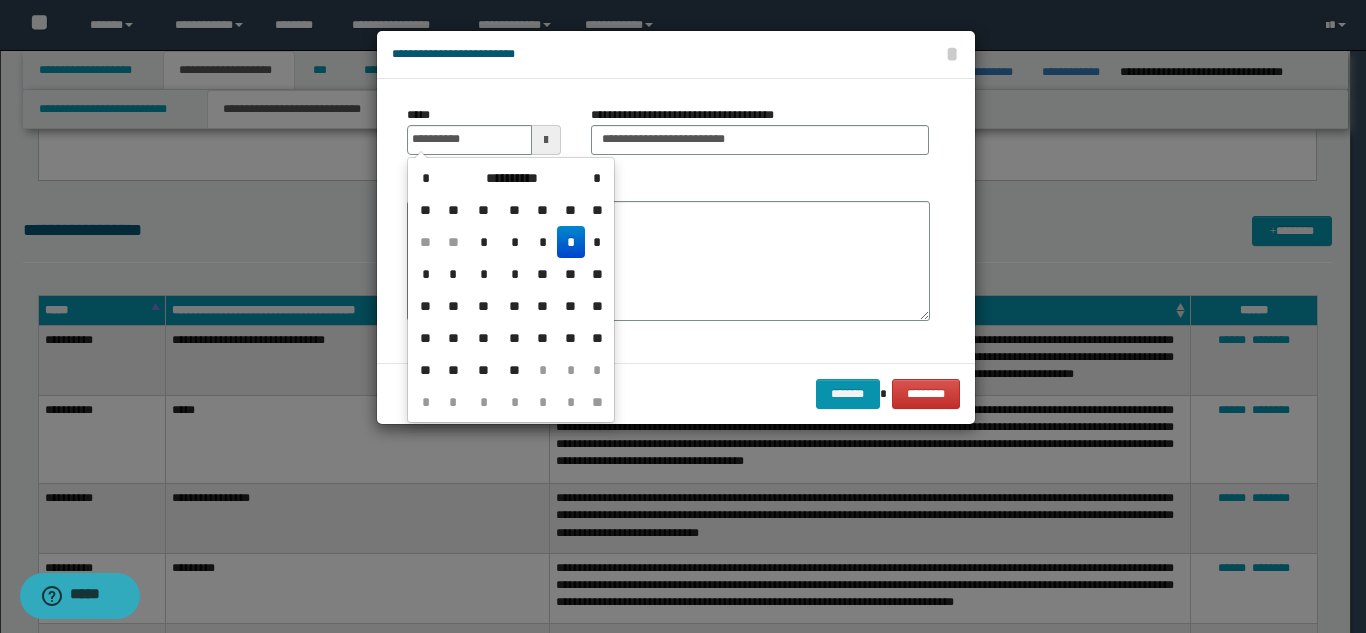 click on "*" at bounding box center (571, 242) 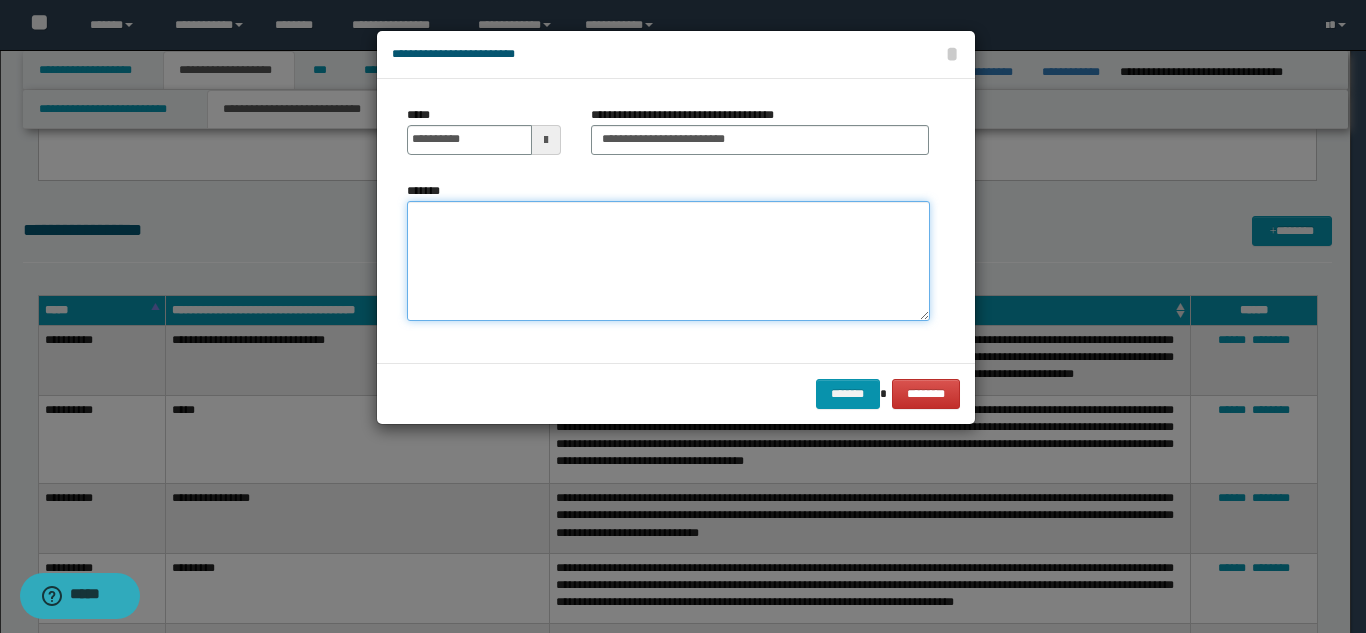 click on "*******" at bounding box center [668, 261] 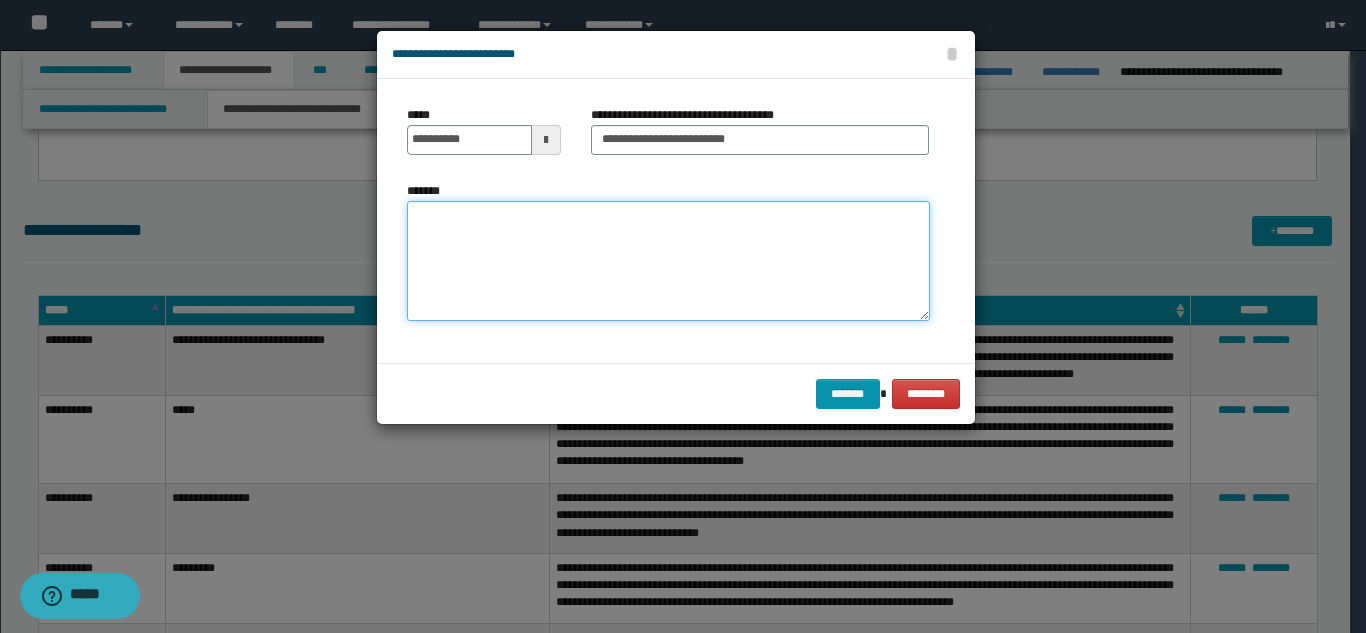 paste on "**********" 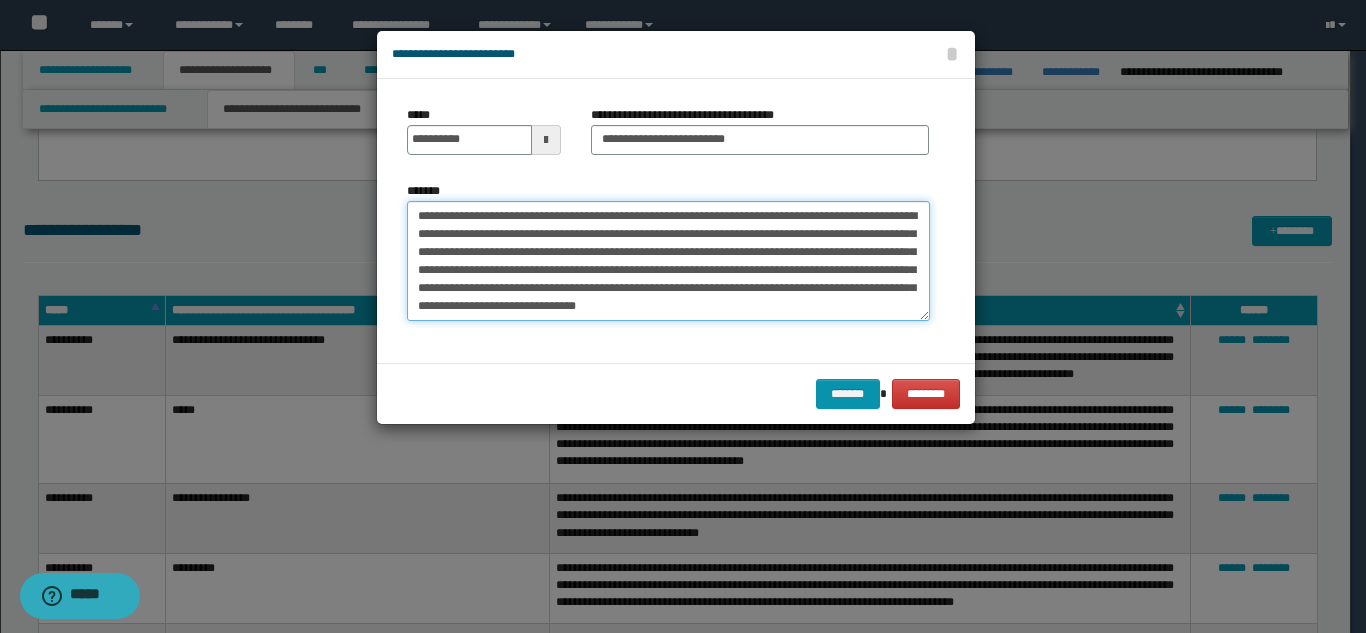 click on "**********" at bounding box center (668, 261) 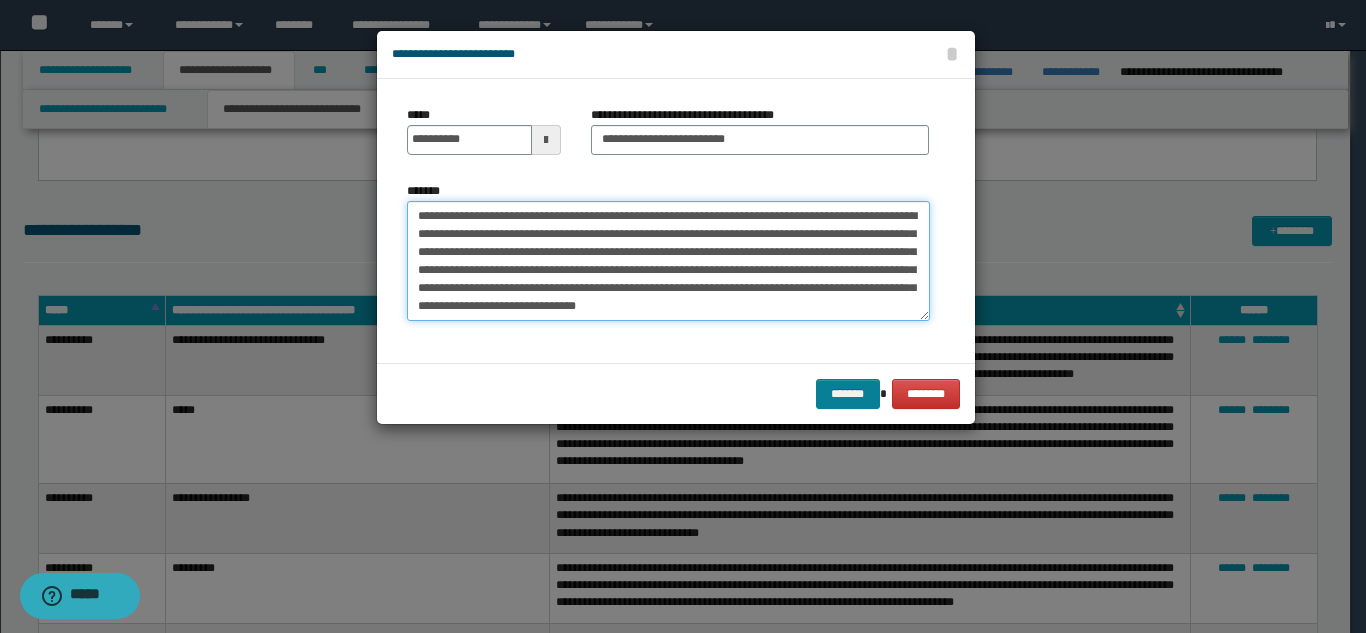 type on "**********" 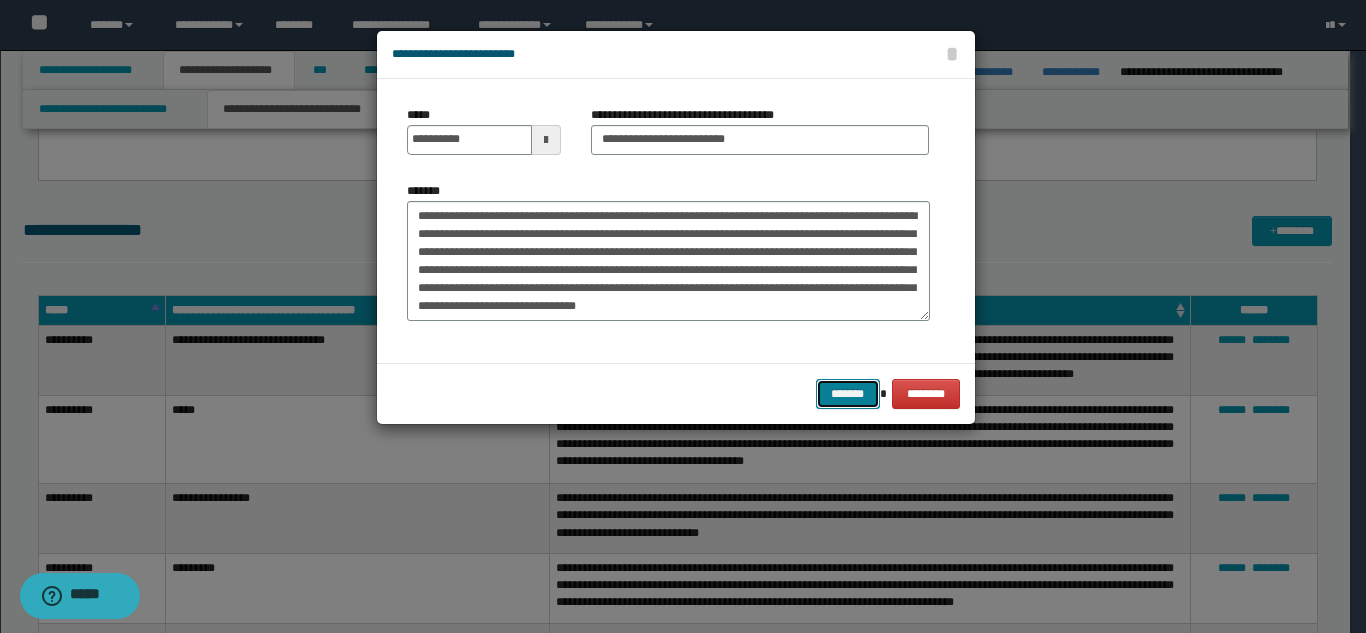 click on "*******" at bounding box center [848, 394] 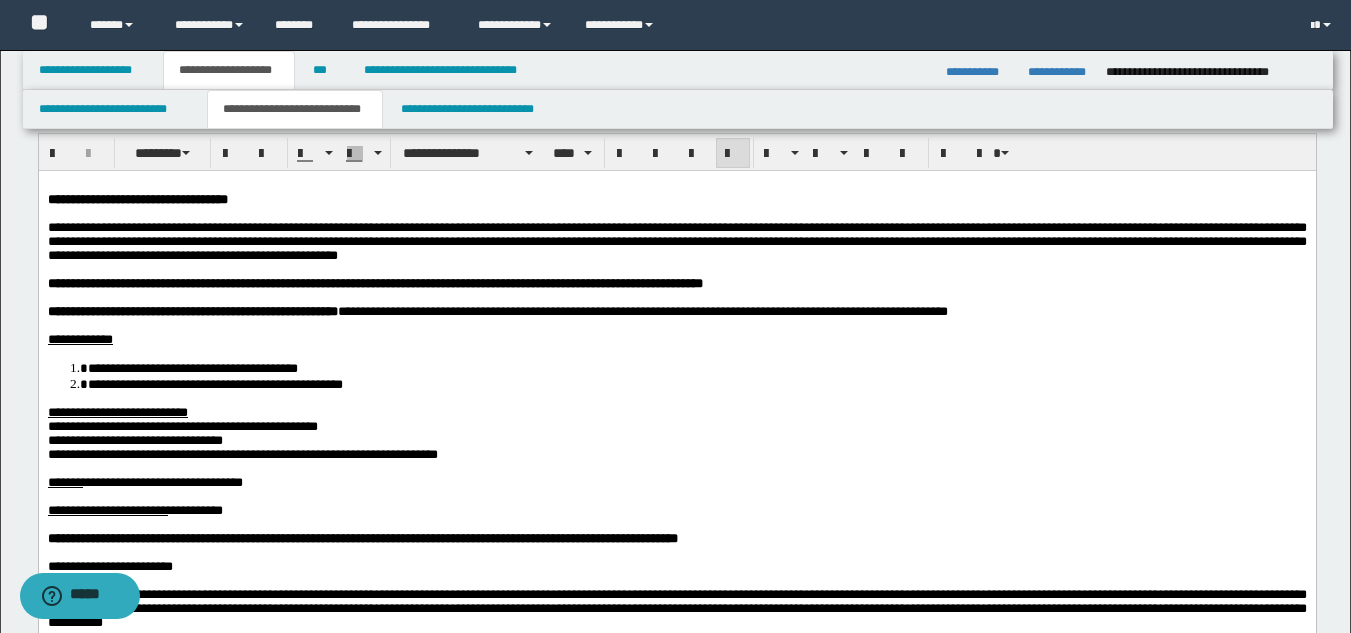scroll, scrollTop: 0, scrollLeft: 0, axis: both 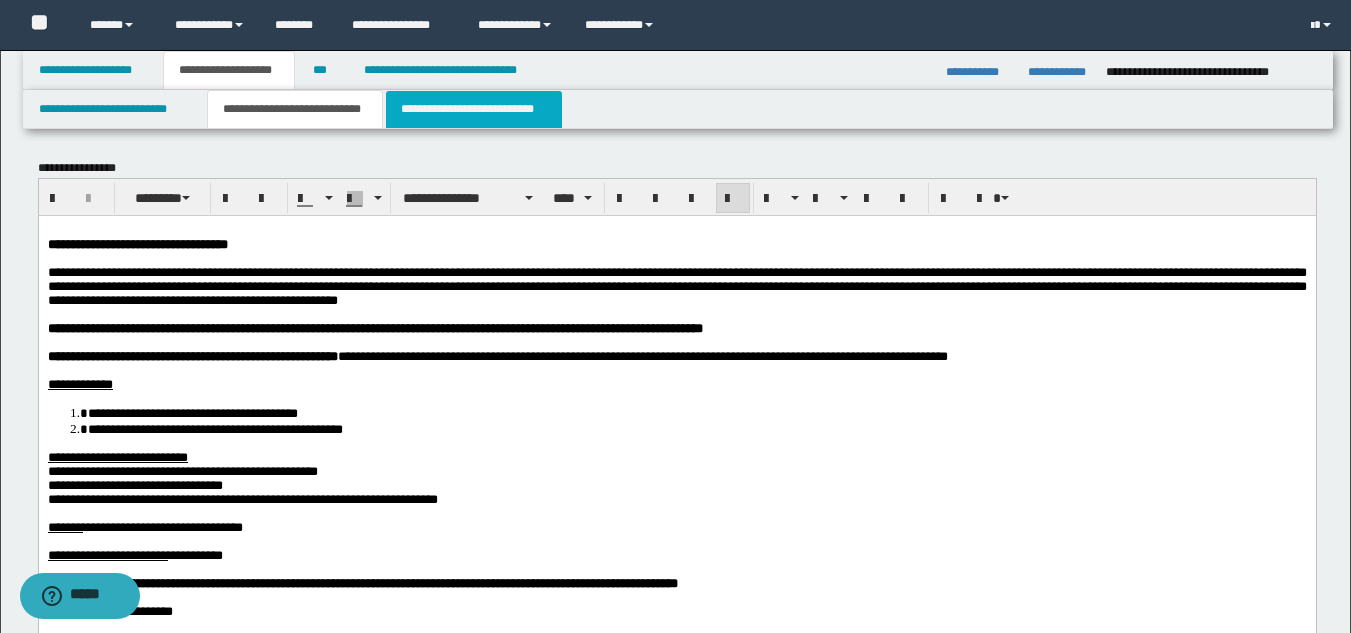 click on "**********" at bounding box center [474, 109] 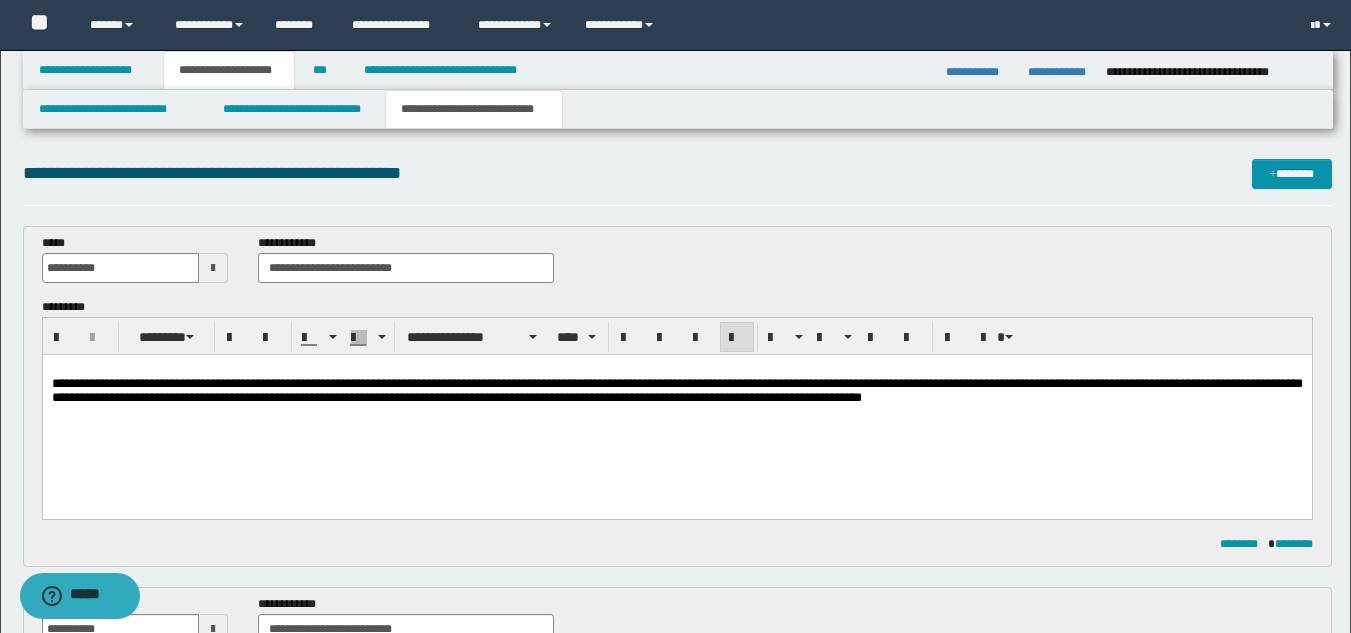 click on "**********" at bounding box center [676, 409] 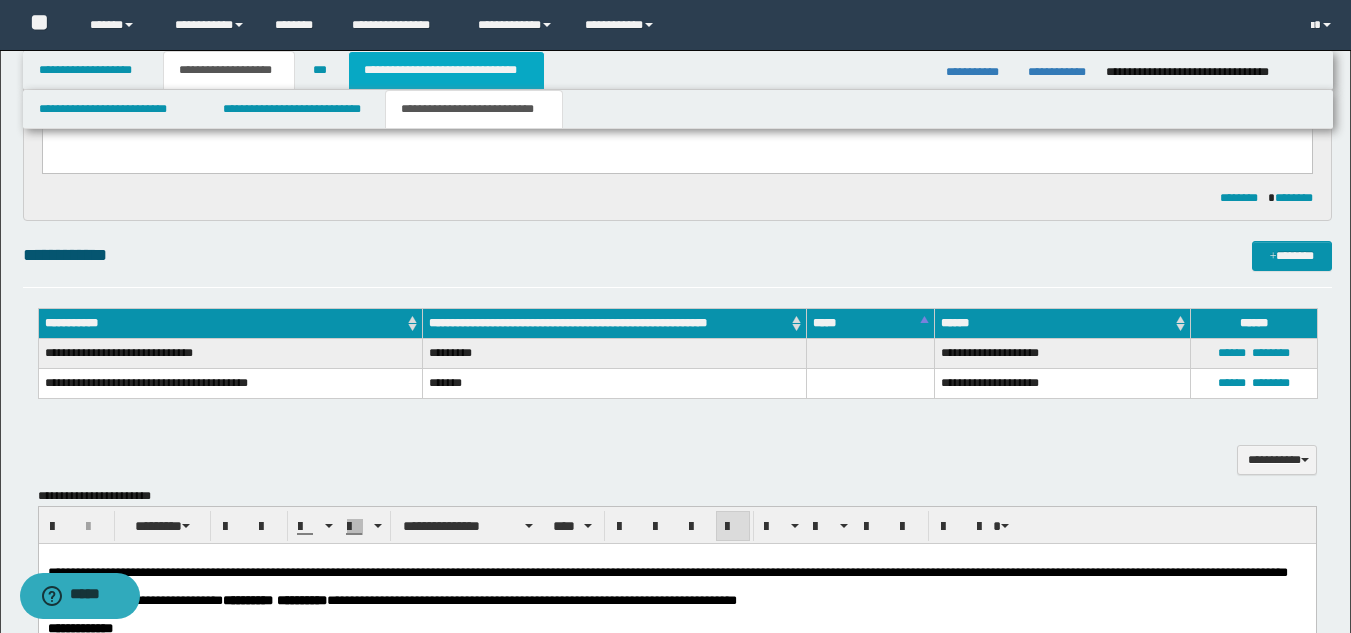 click on "**********" at bounding box center (446, 70) 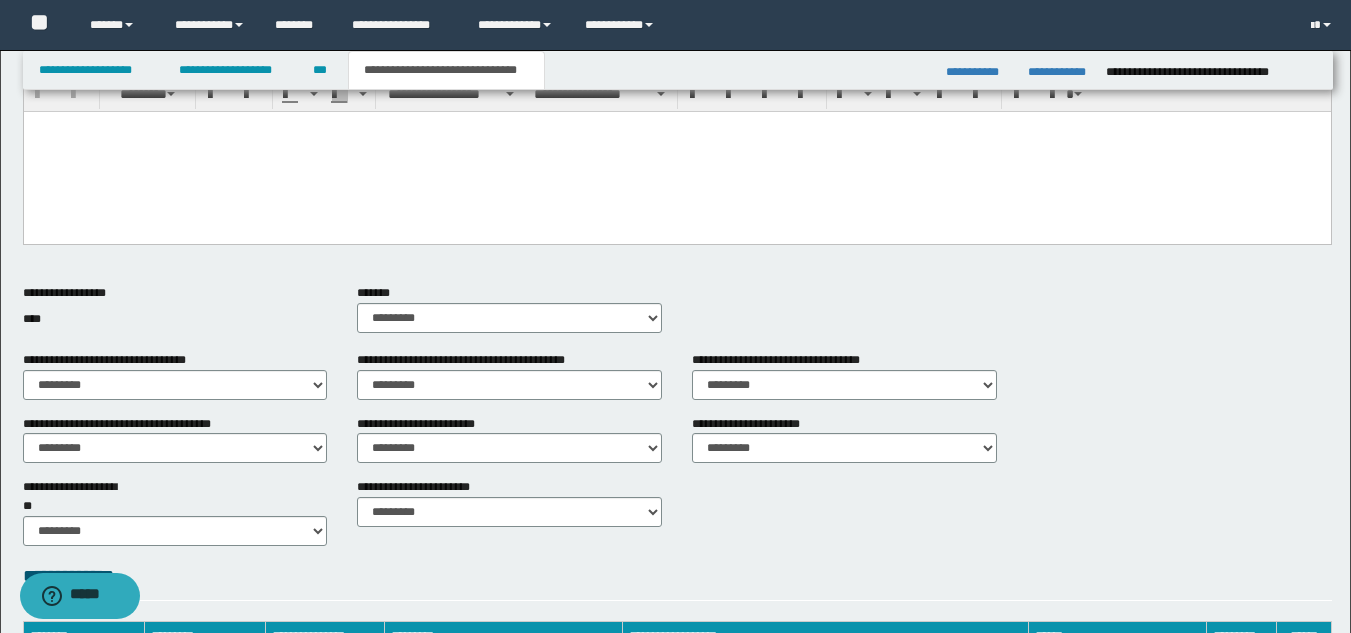 scroll, scrollTop: 344, scrollLeft: 0, axis: vertical 